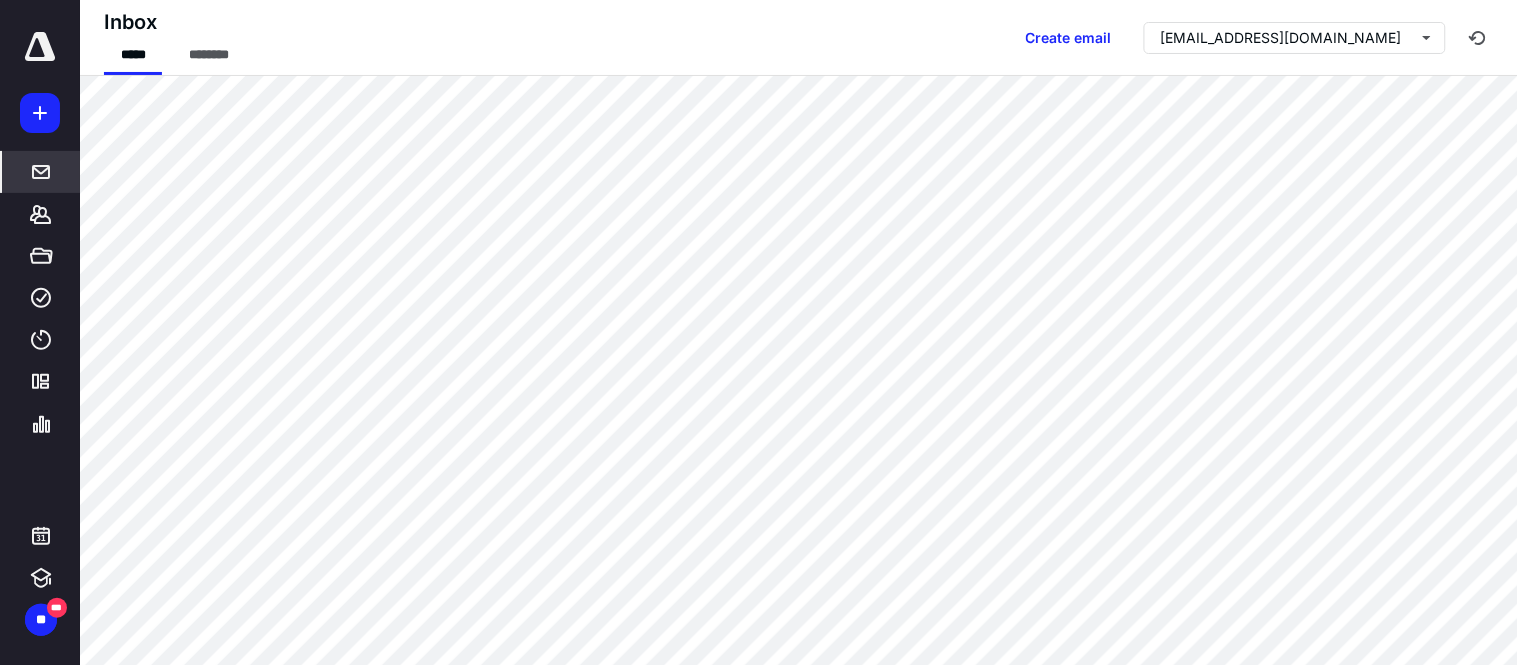 scroll, scrollTop: 0, scrollLeft: 0, axis: both 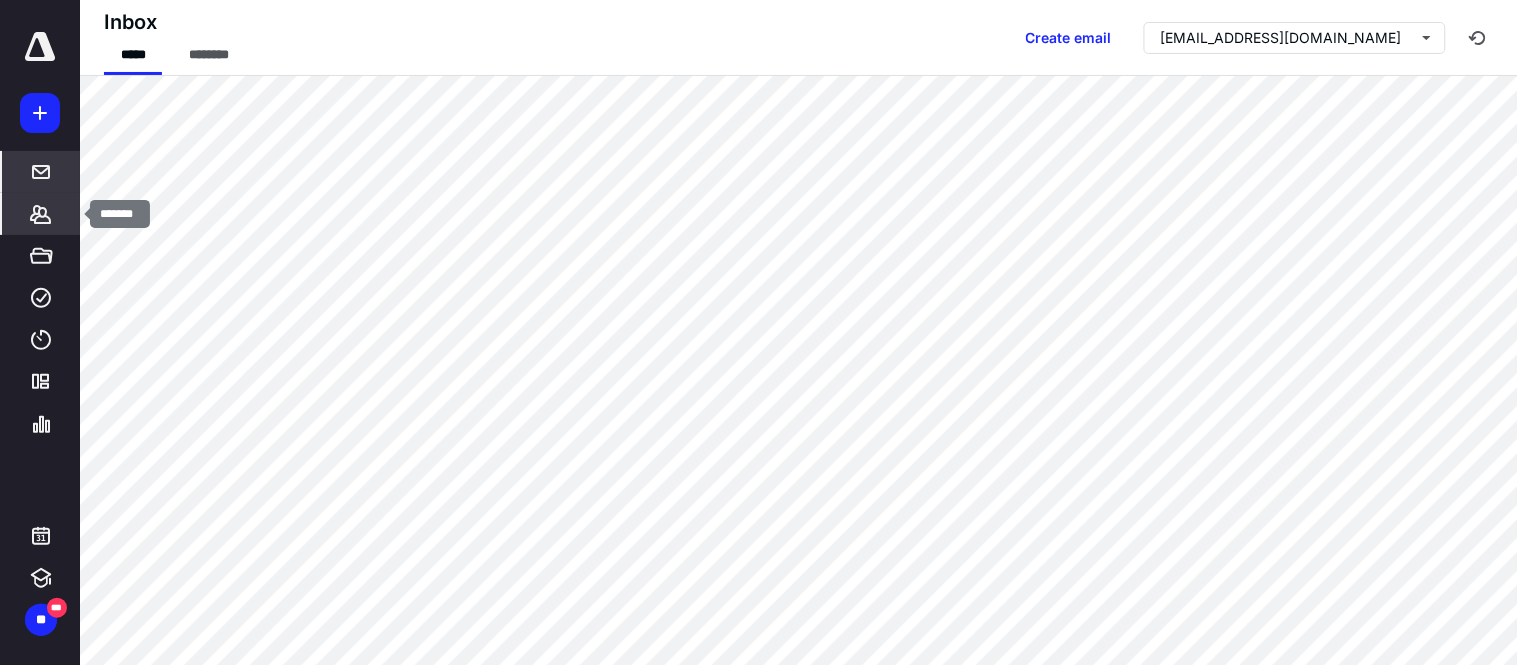 click on "*******" at bounding box center (41, 214) 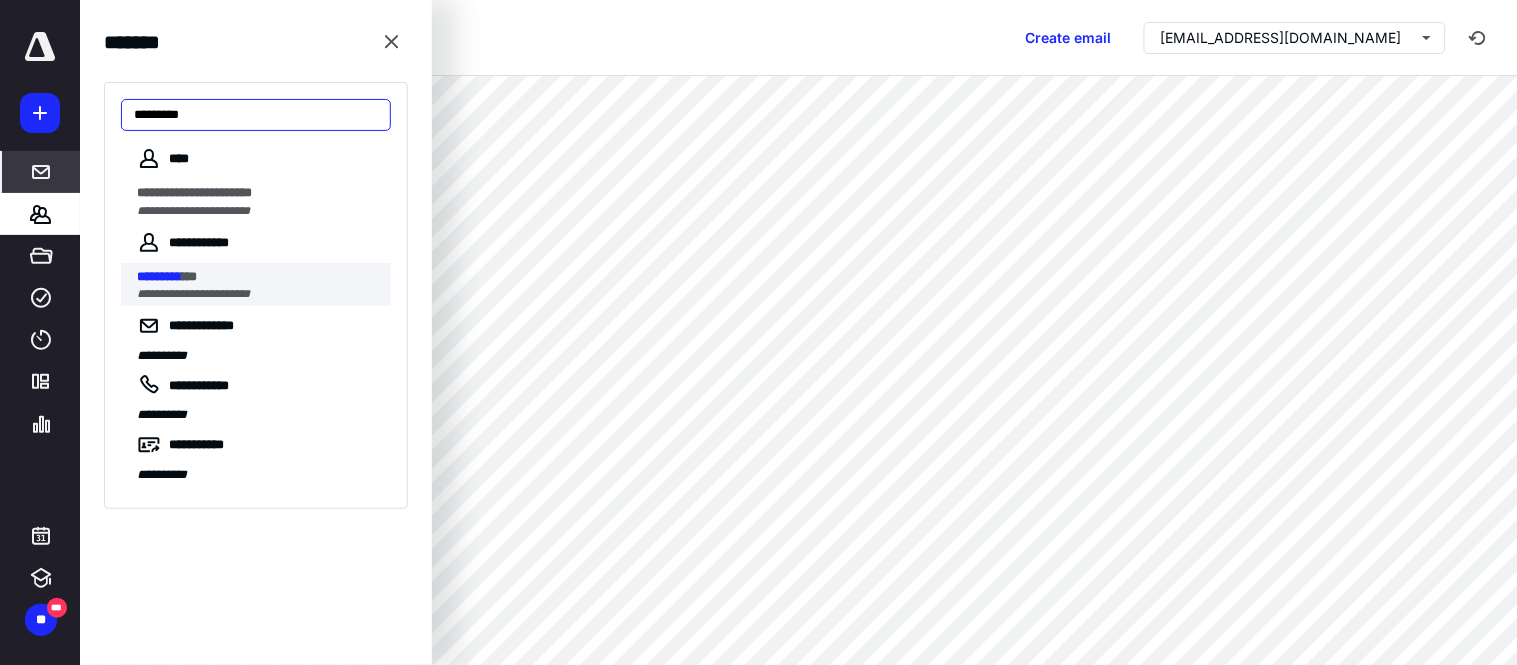 type on "*********" 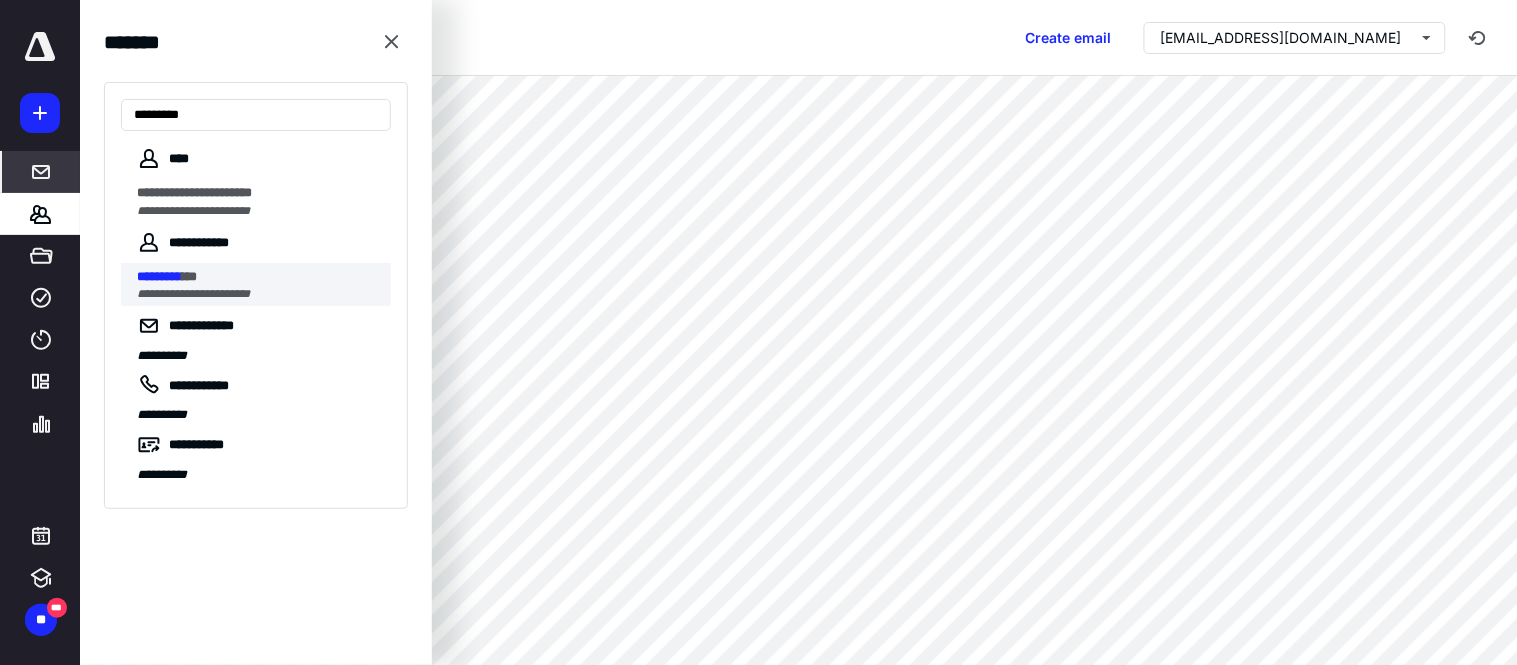 click on "**********" at bounding box center (258, 294) 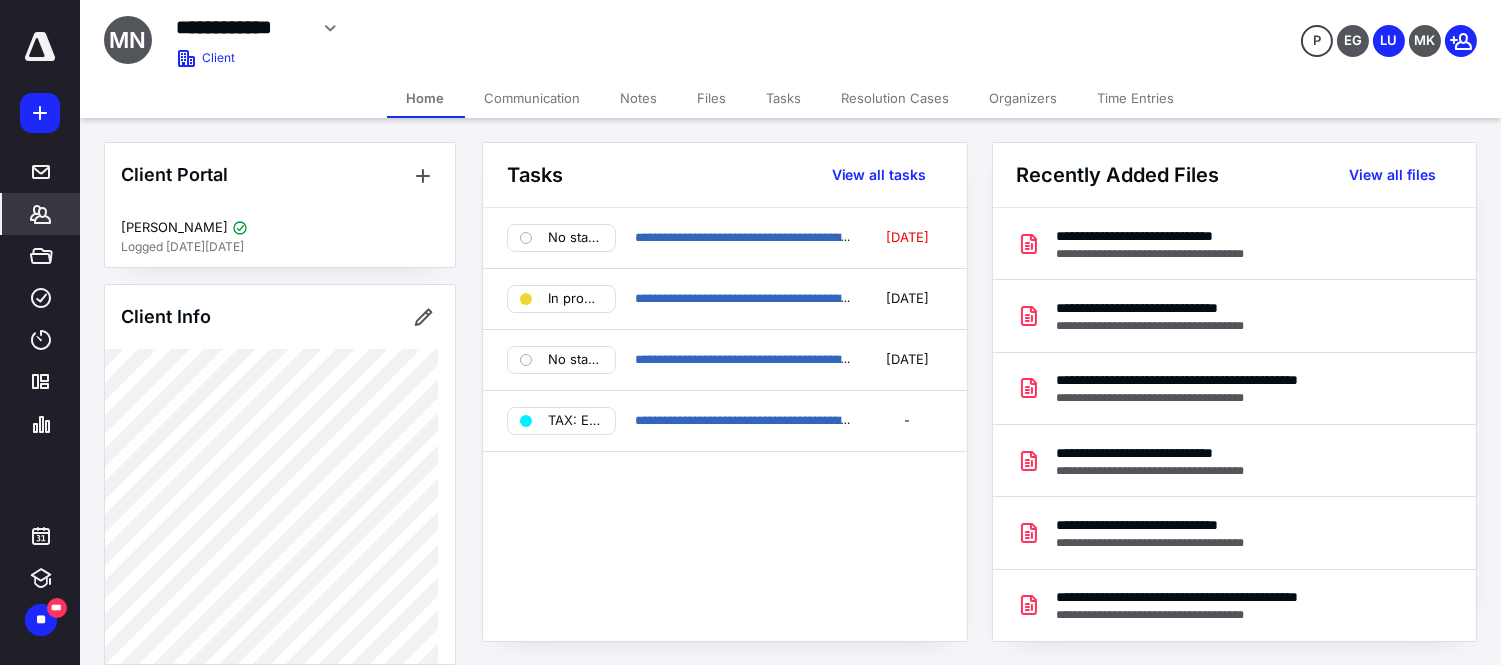 click on "Files" at bounding box center (712, 98) 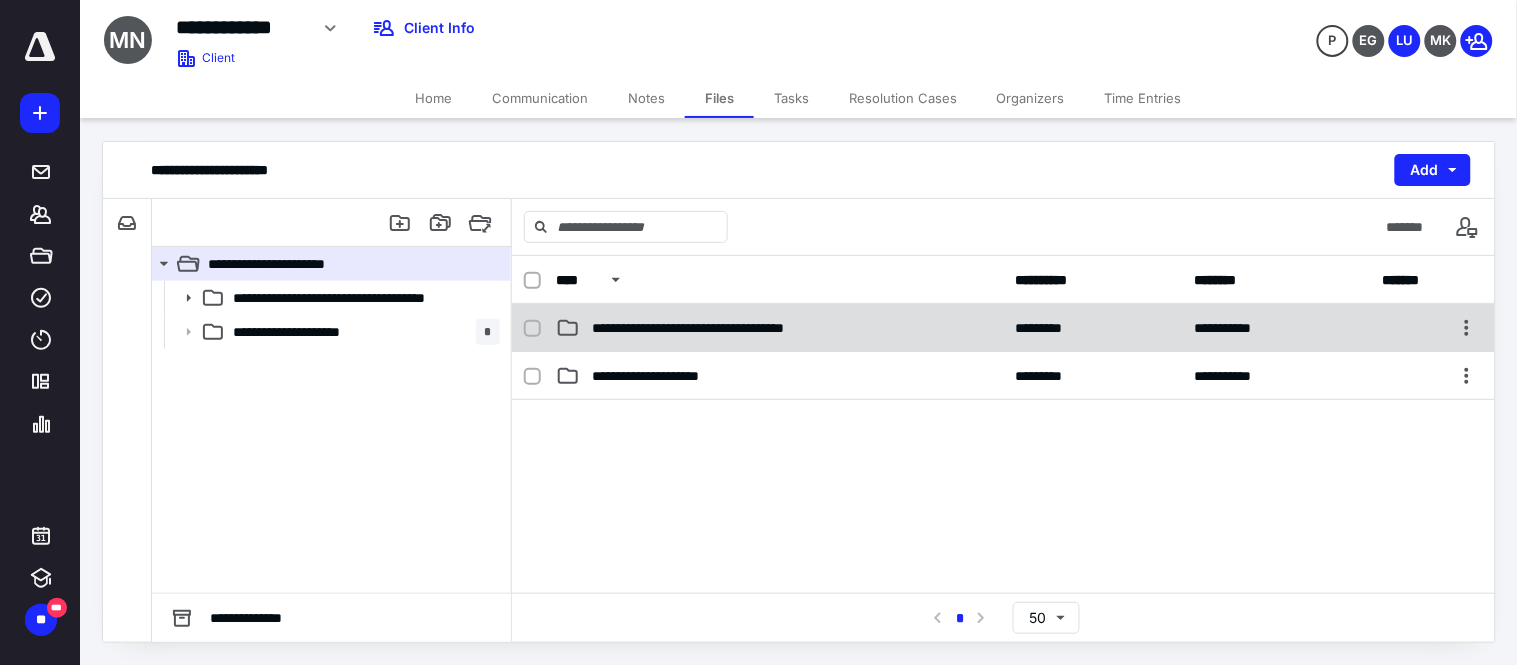 click on "**********" at bounding box center [1003, 328] 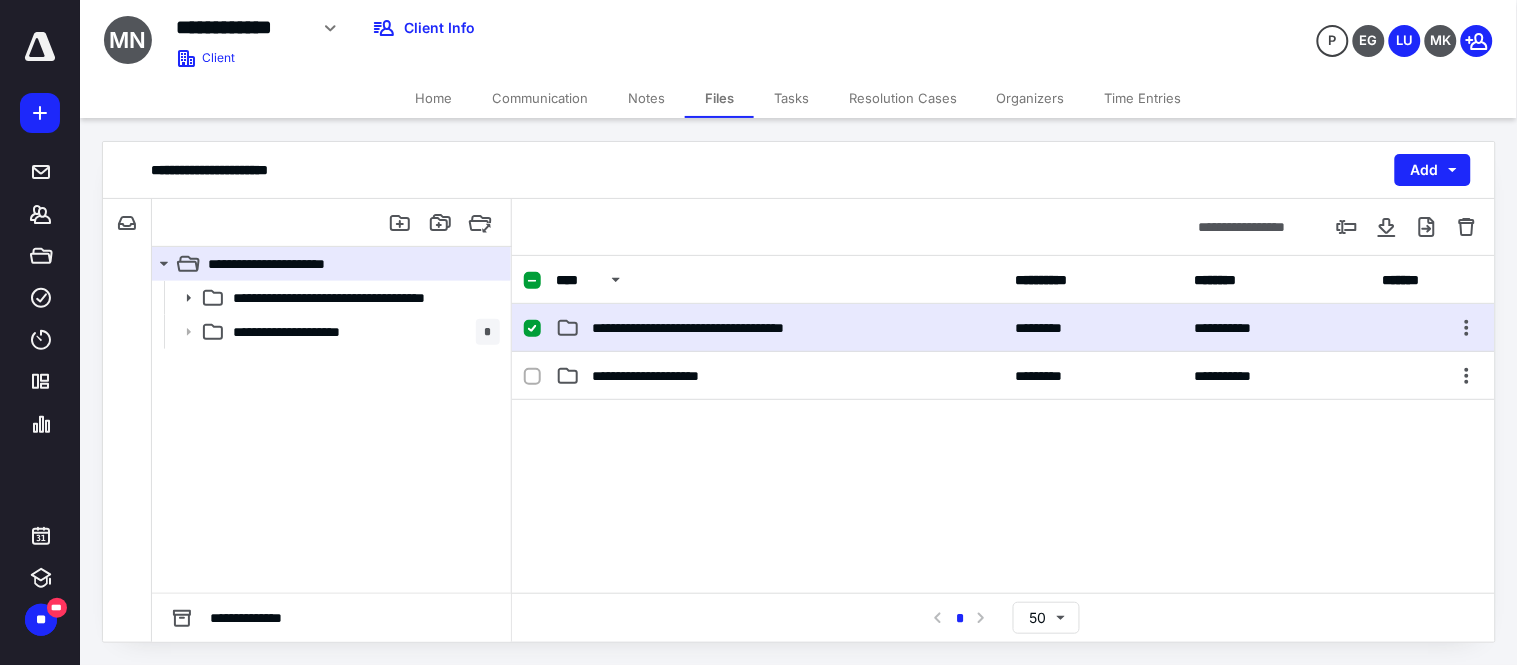 click on "**********" at bounding box center (1003, 328) 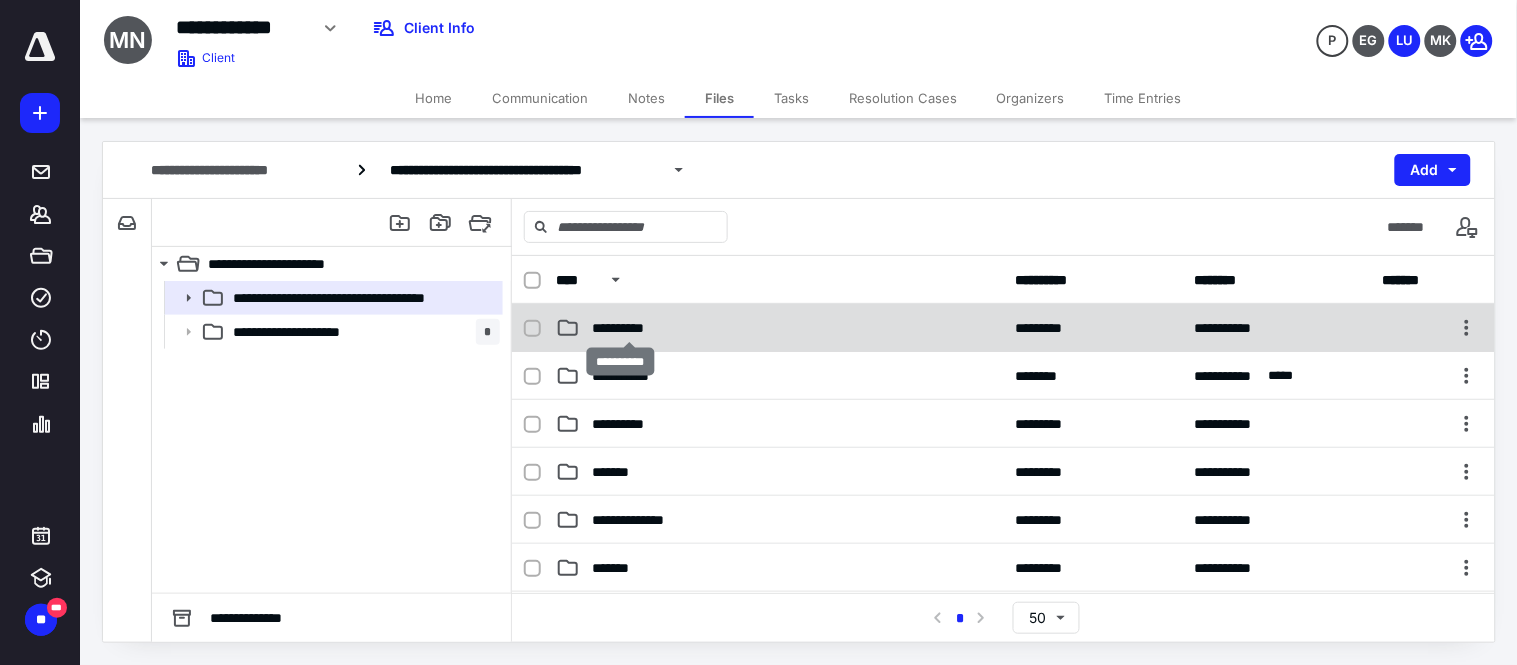 click on "**********" at bounding box center [629, 328] 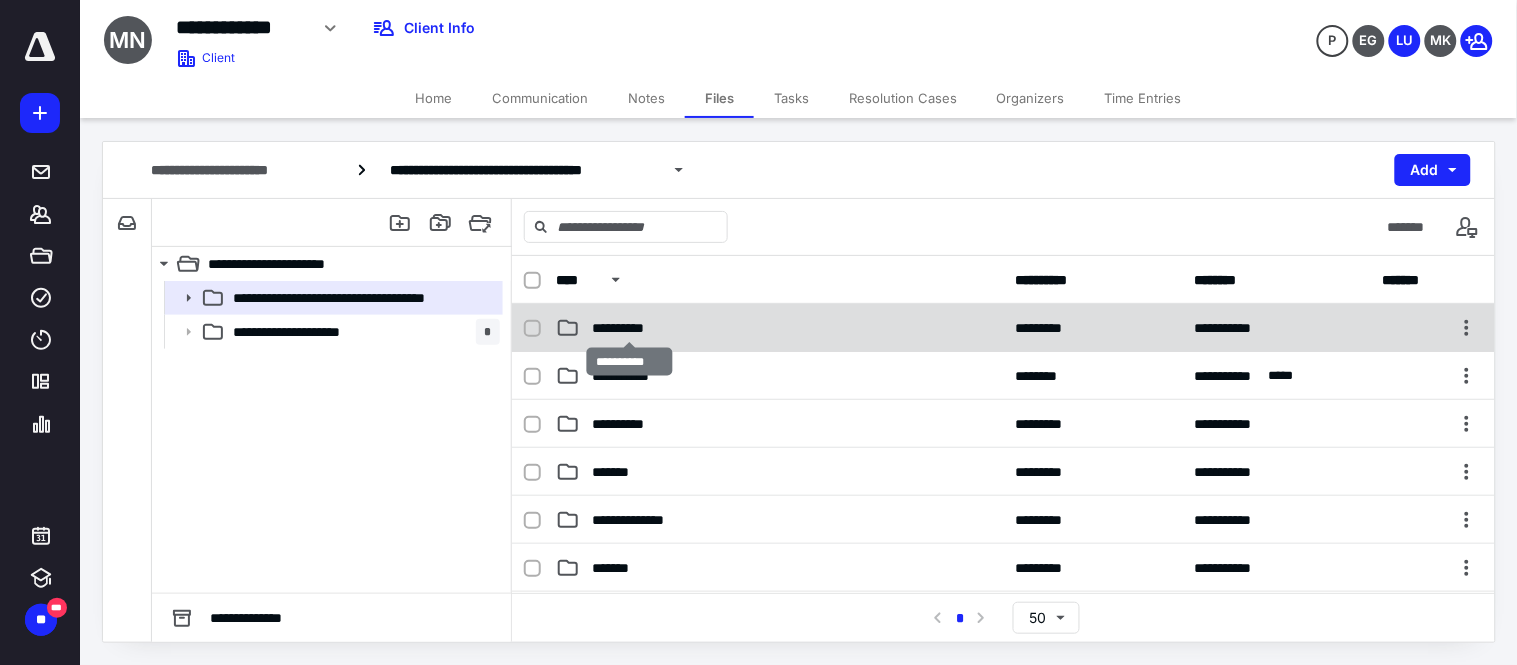click on "**********" at bounding box center (629, 328) 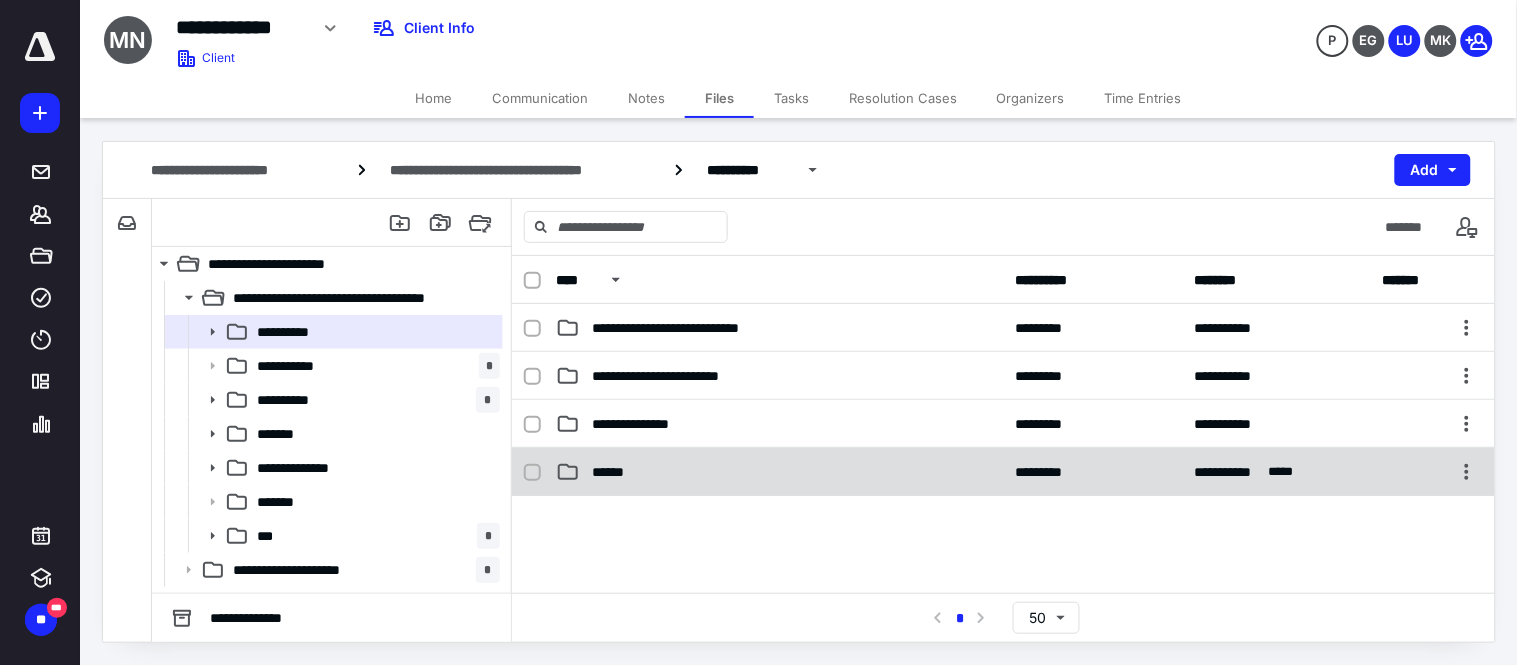 click on "******" at bounding box center (615, 472) 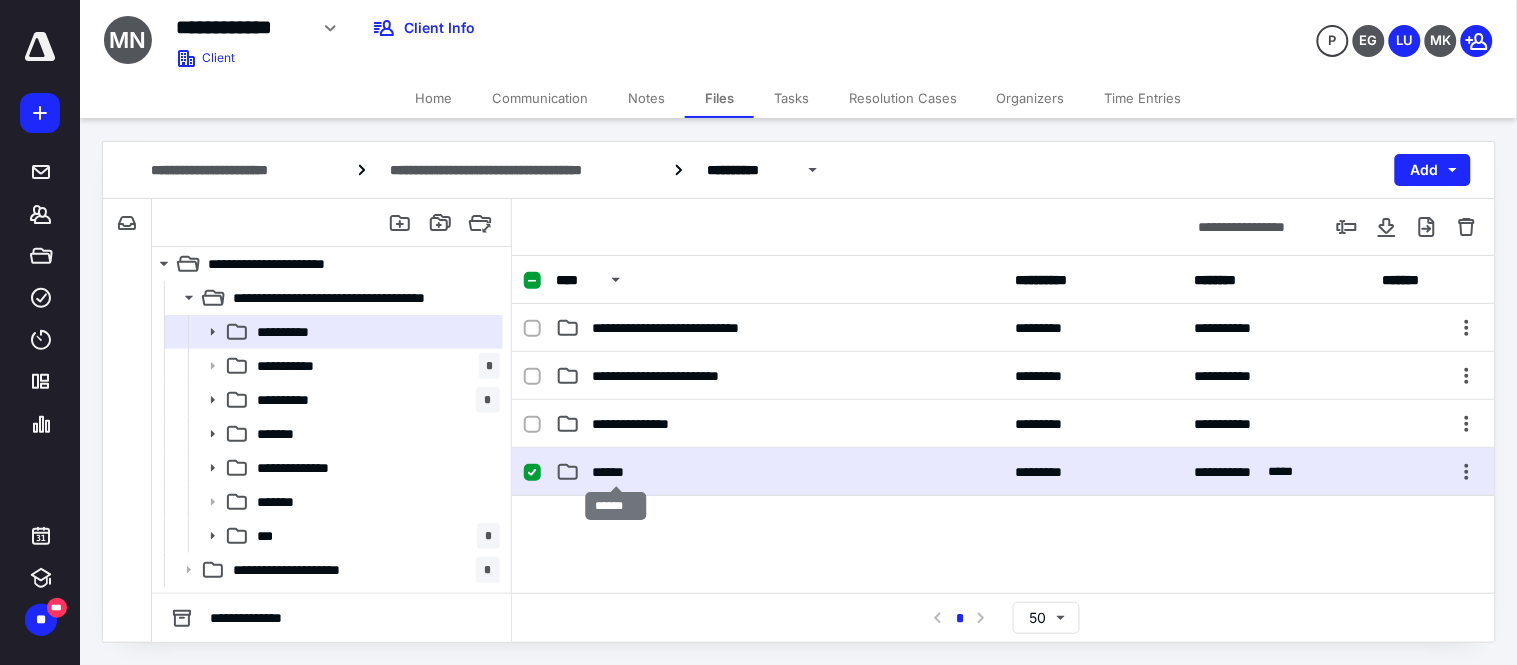 click on "******" at bounding box center [615, 472] 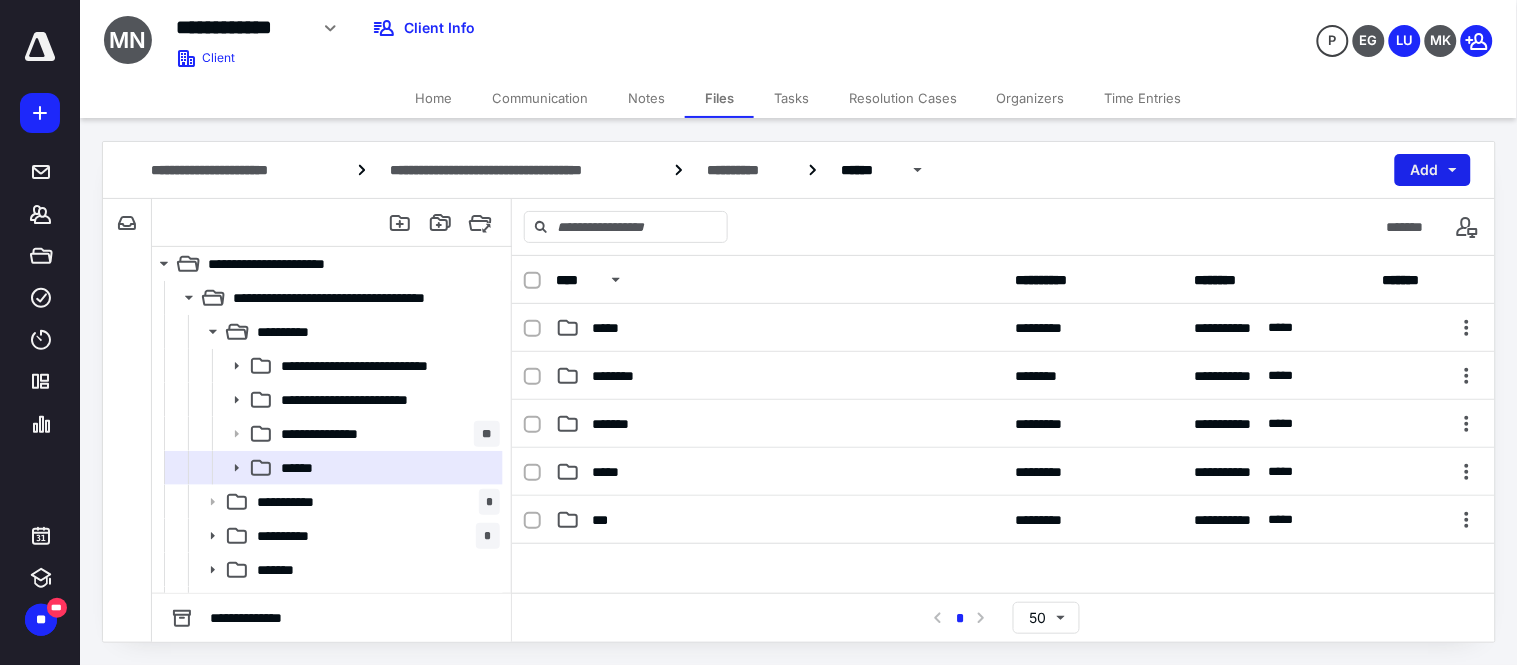 click on "Add" at bounding box center (1433, 170) 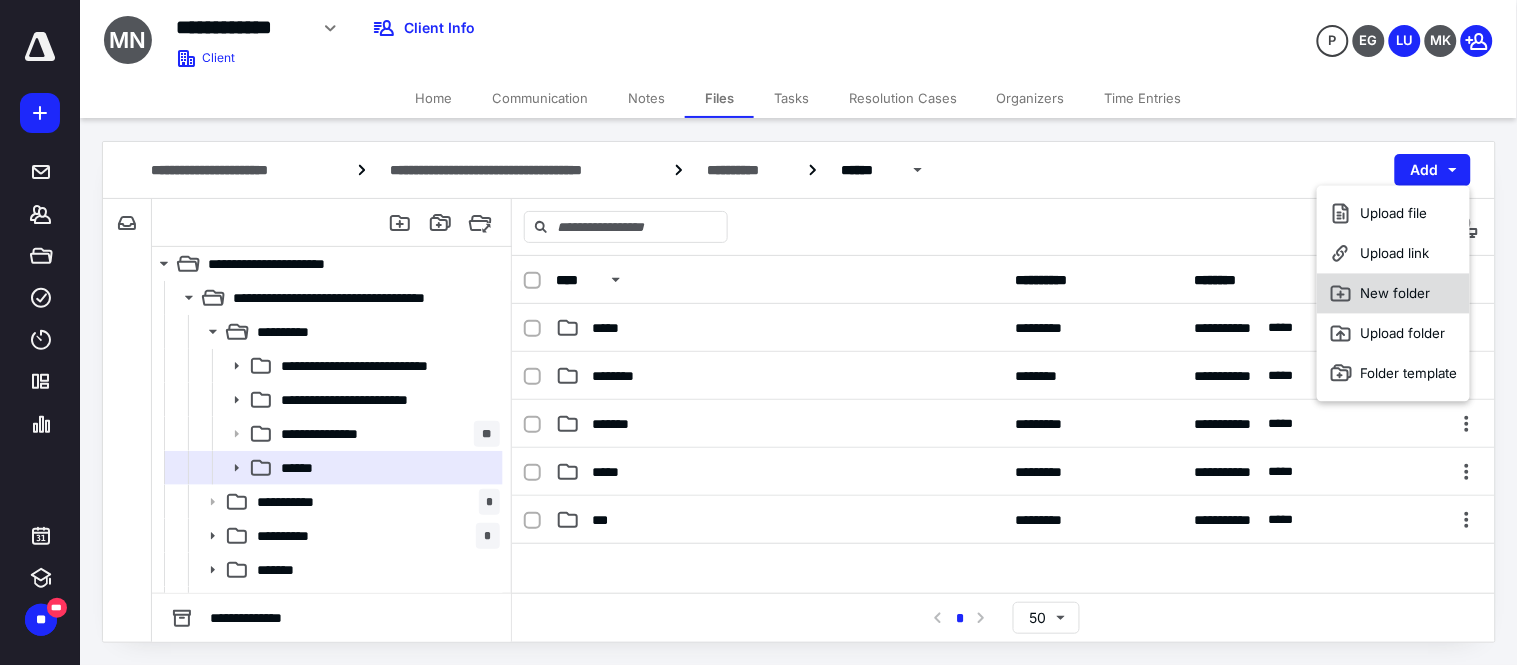 click on "New folder" at bounding box center [1393, 294] 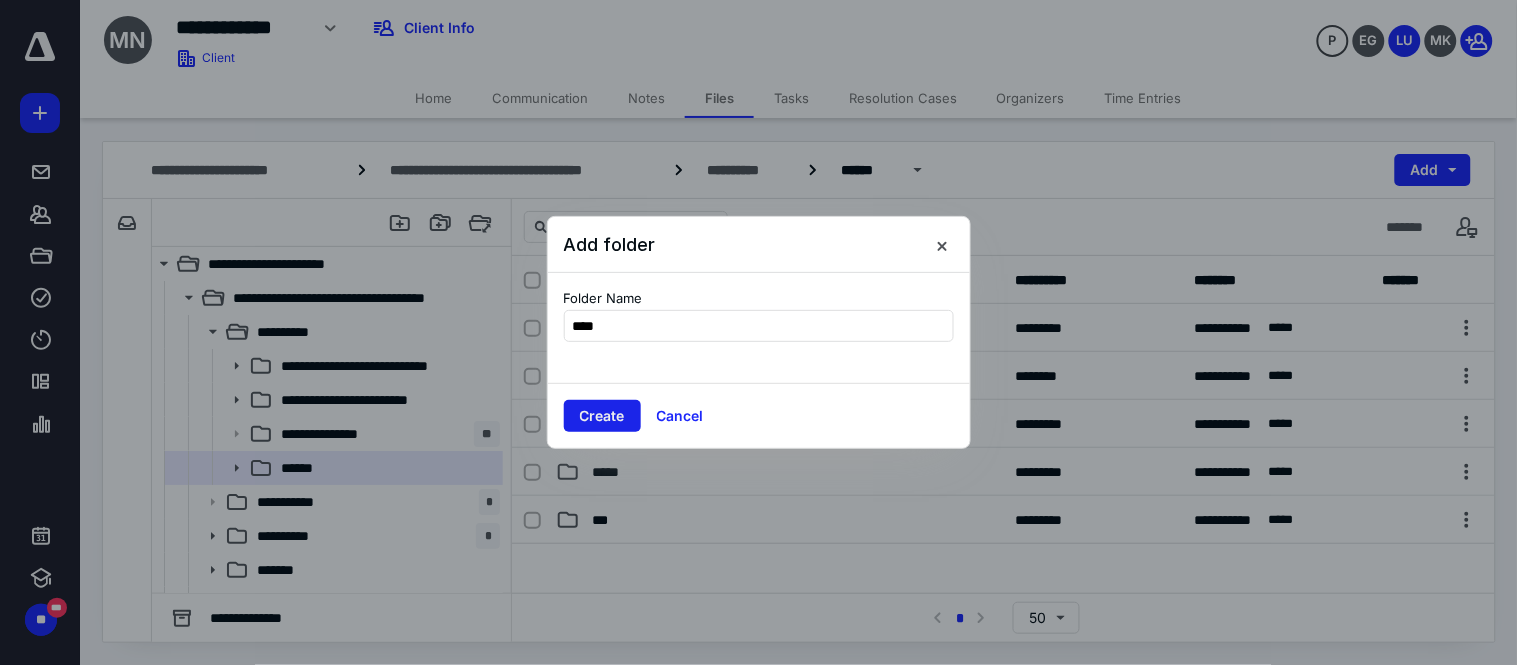type on "****" 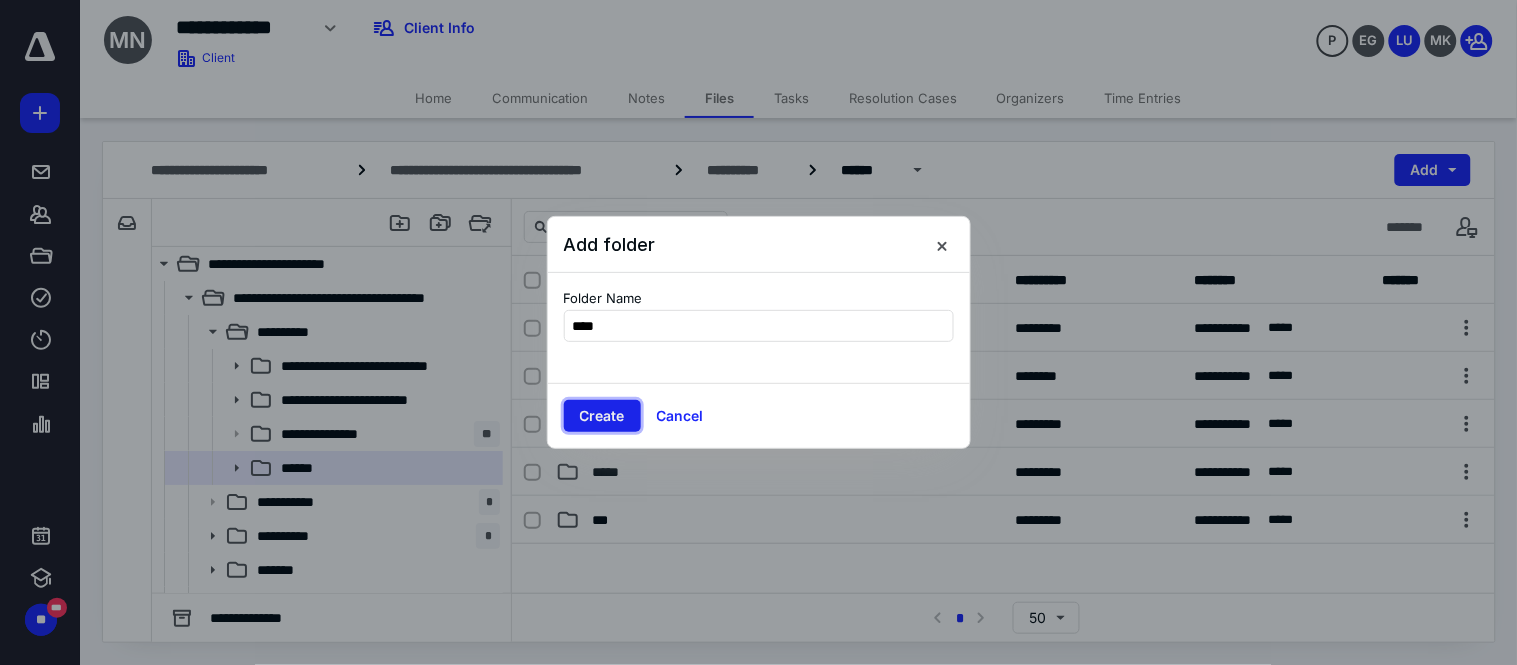 click on "Create" at bounding box center (602, 416) 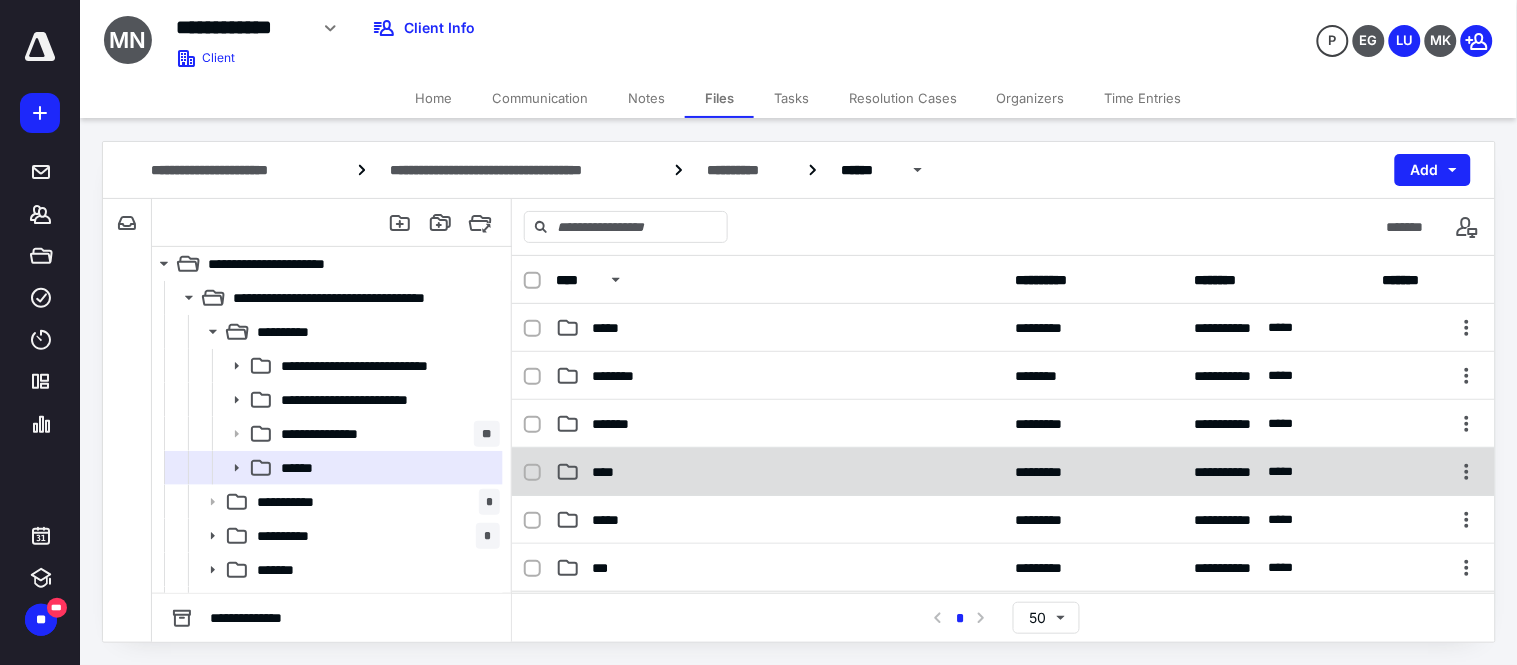 click on "****" at bounding box center [779, 472] 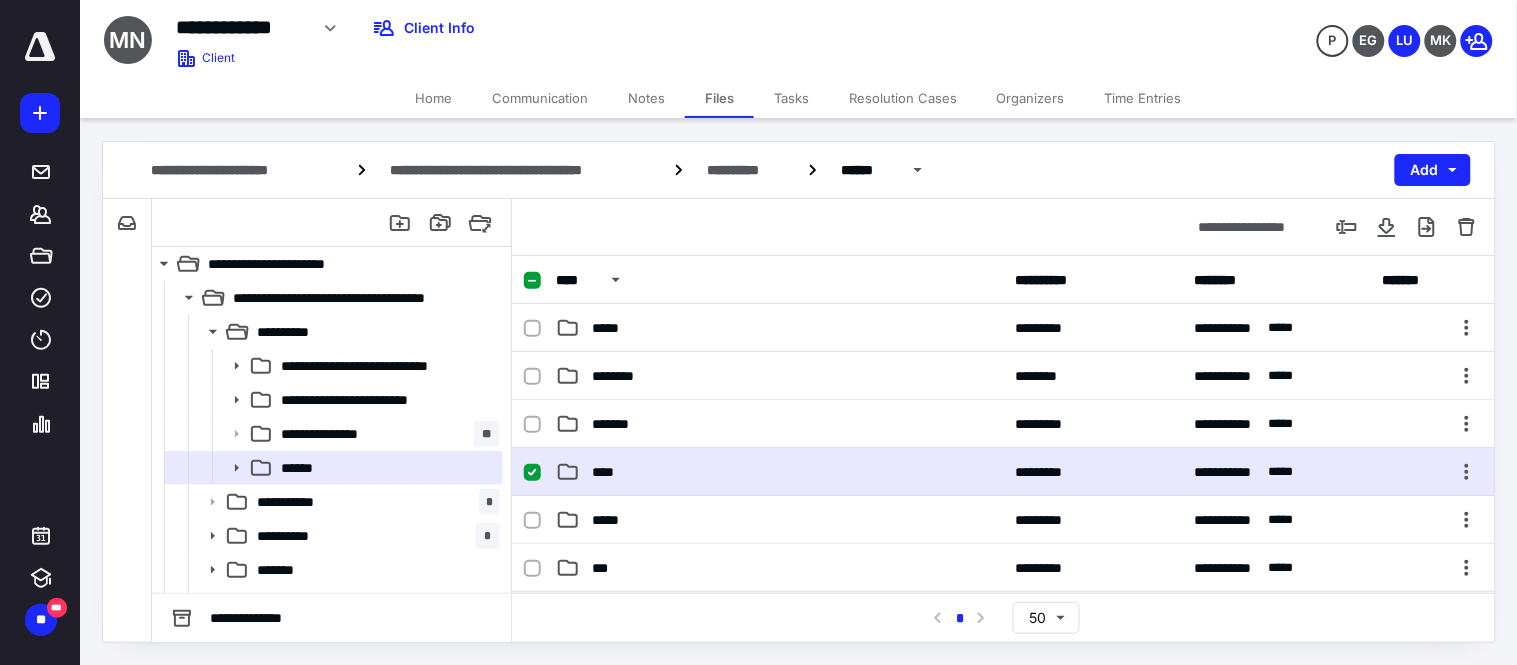 click on "****" at bounding box center (779, 472) 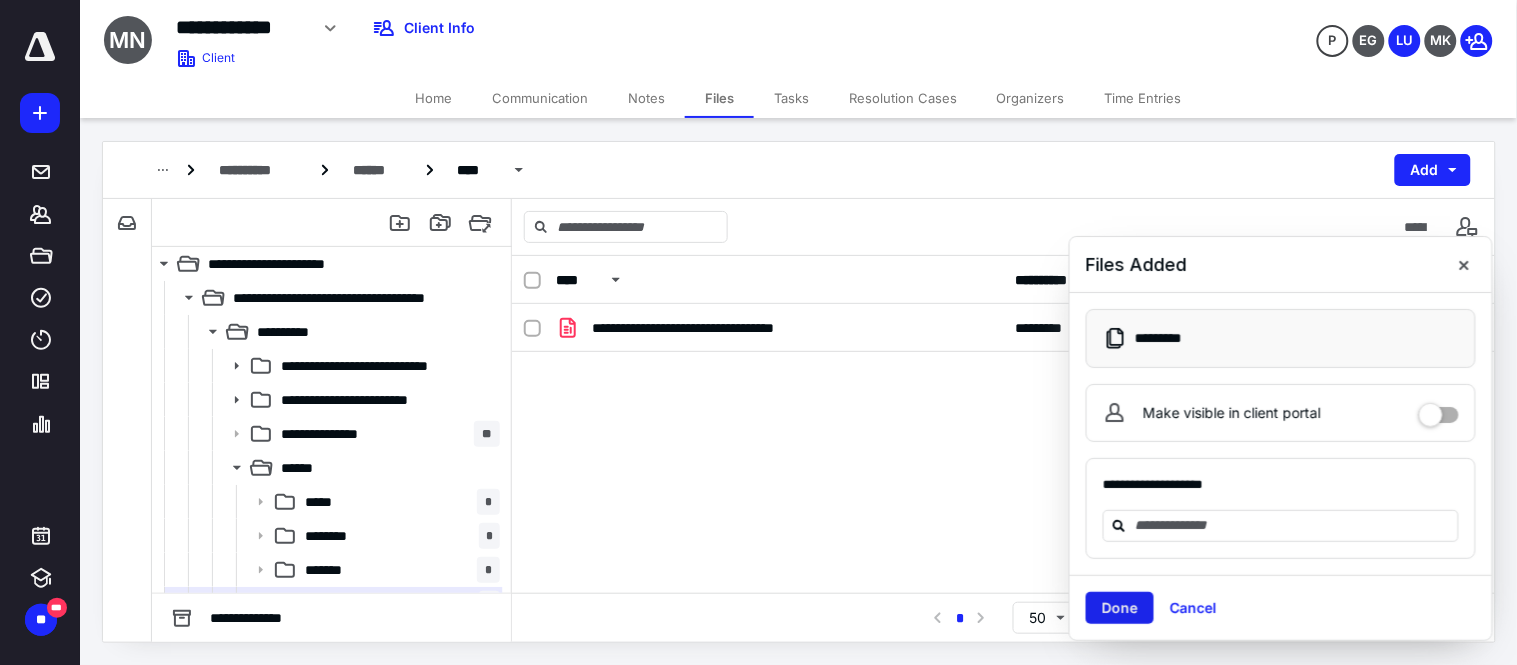 click on "Done" at bounding box center (1120, 608) 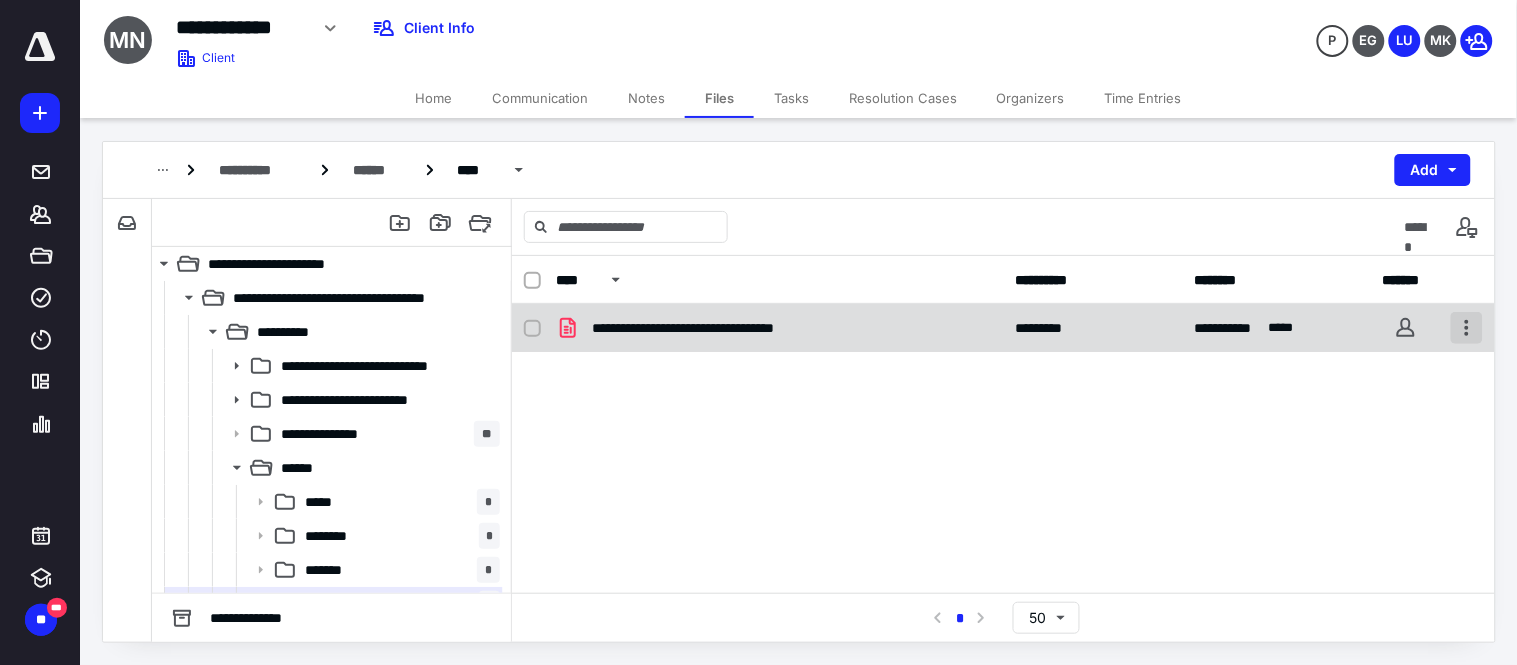 click at bounding box center (1467, 328) 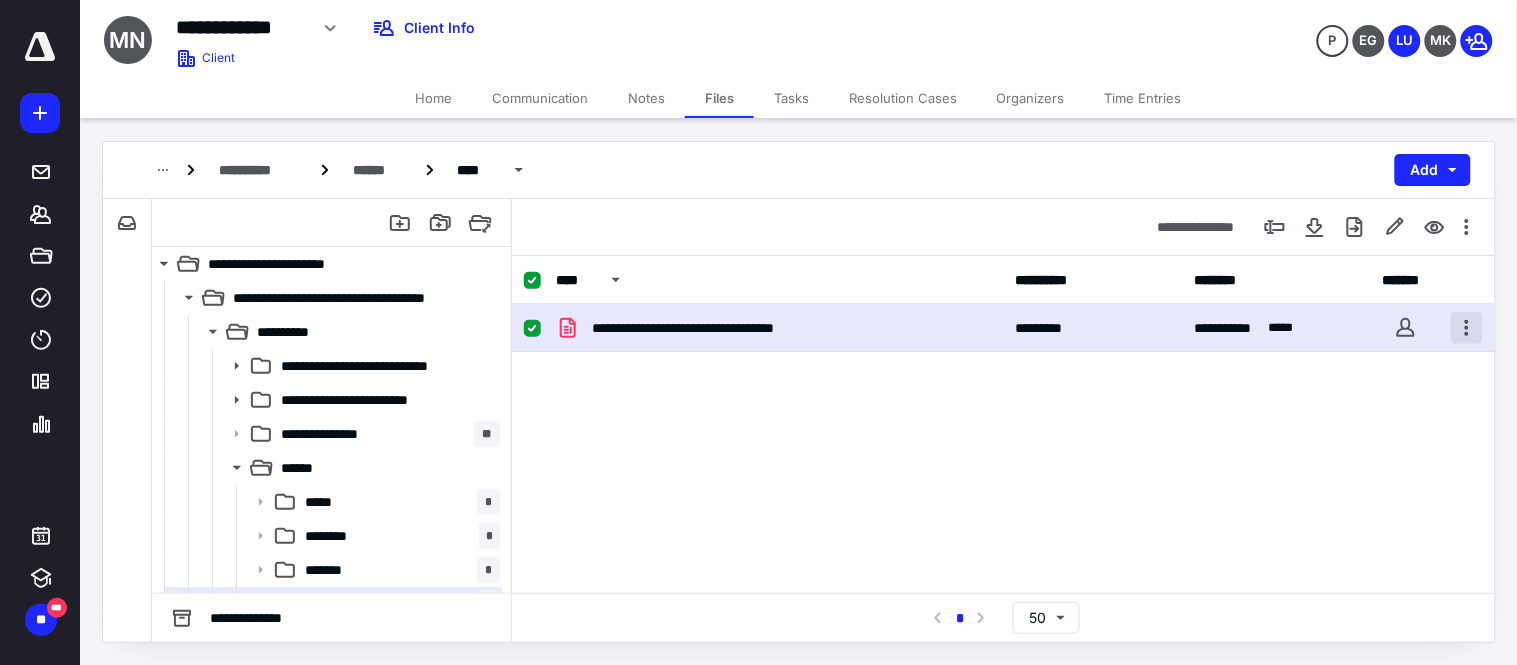 checkbox on "true" 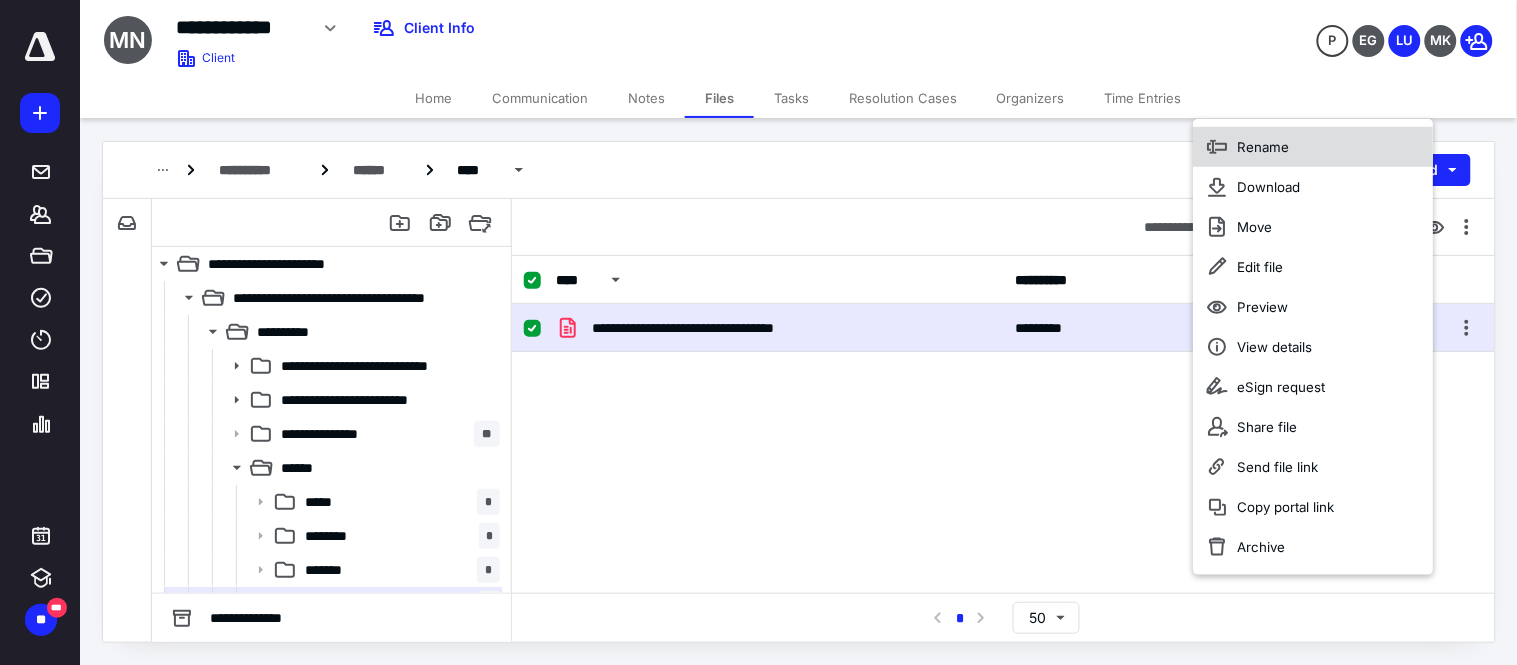click on "Rename" at bounding box center [1313, 147] 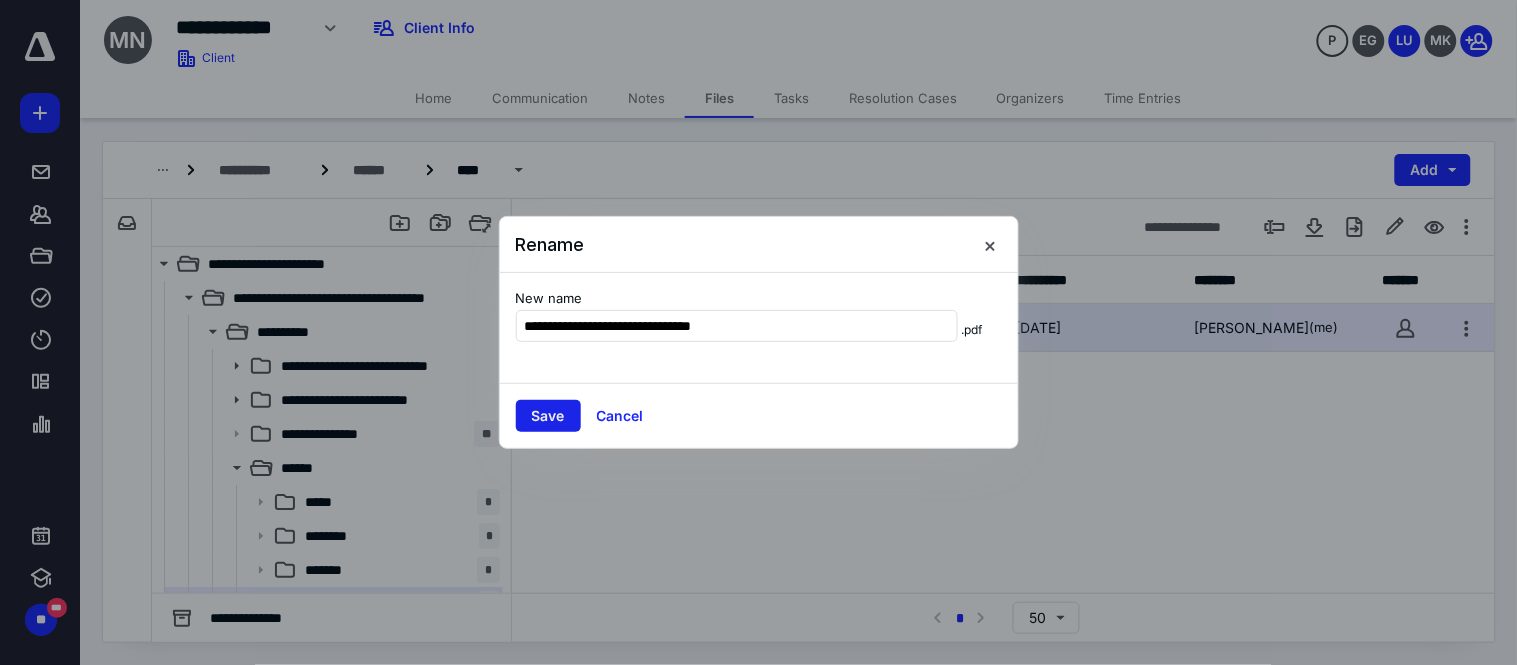 type on "**********" 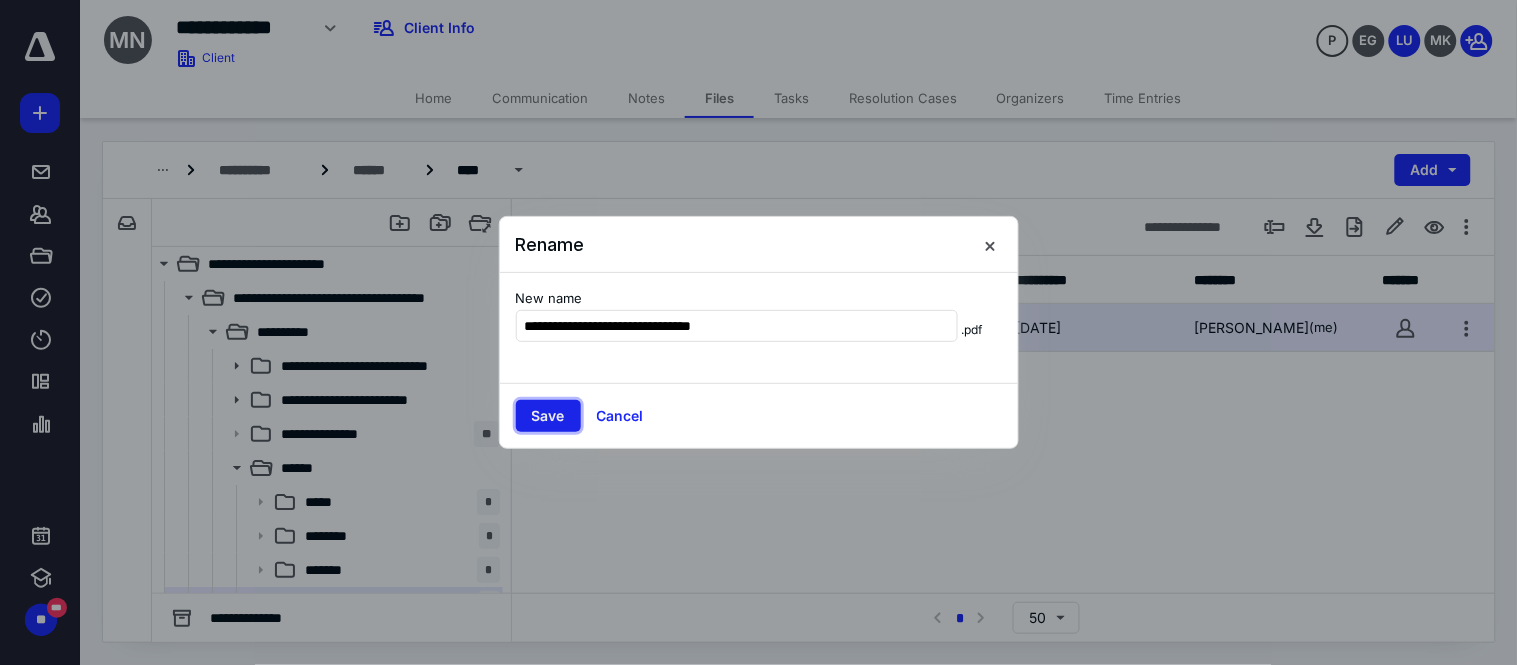 click on "Save" at bounding box center [548, 416] 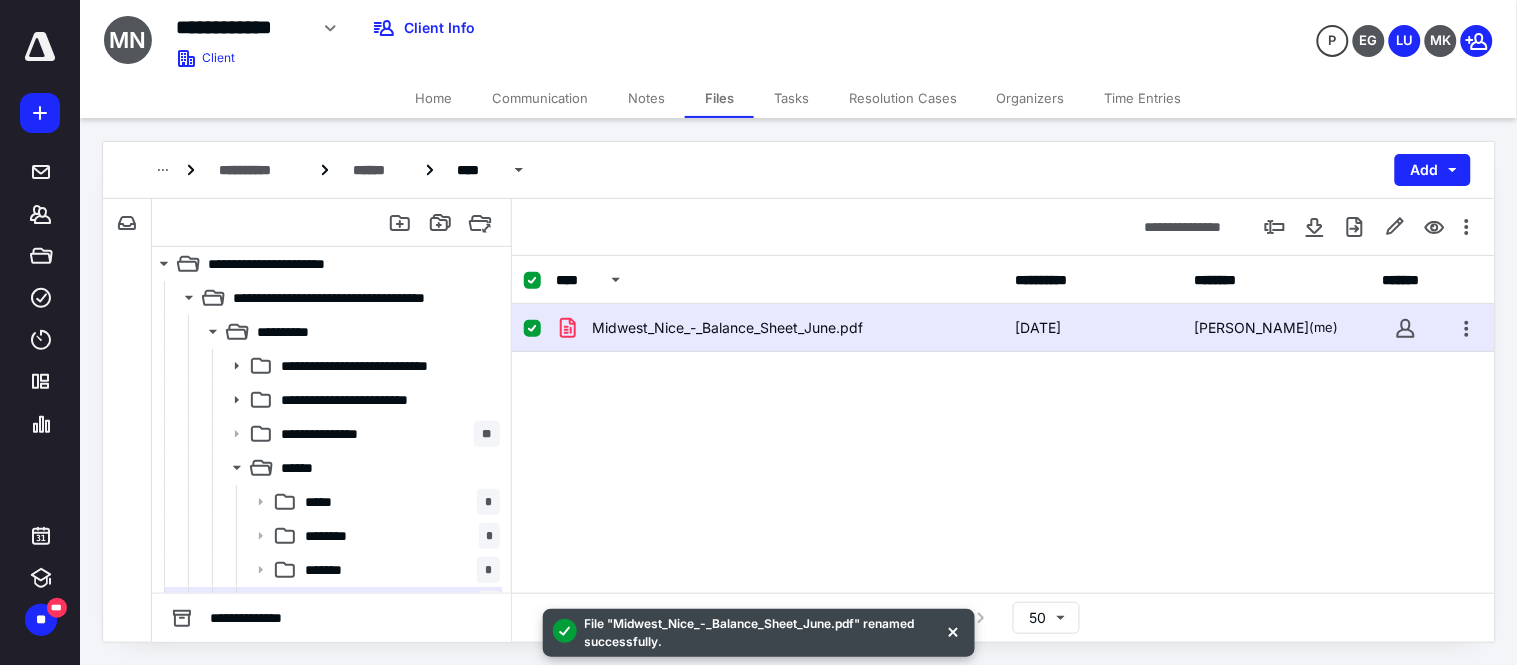 click on "Midwest_Nice_-_Balance_Sheet_June.pdf" at bounding box center (727, 328) 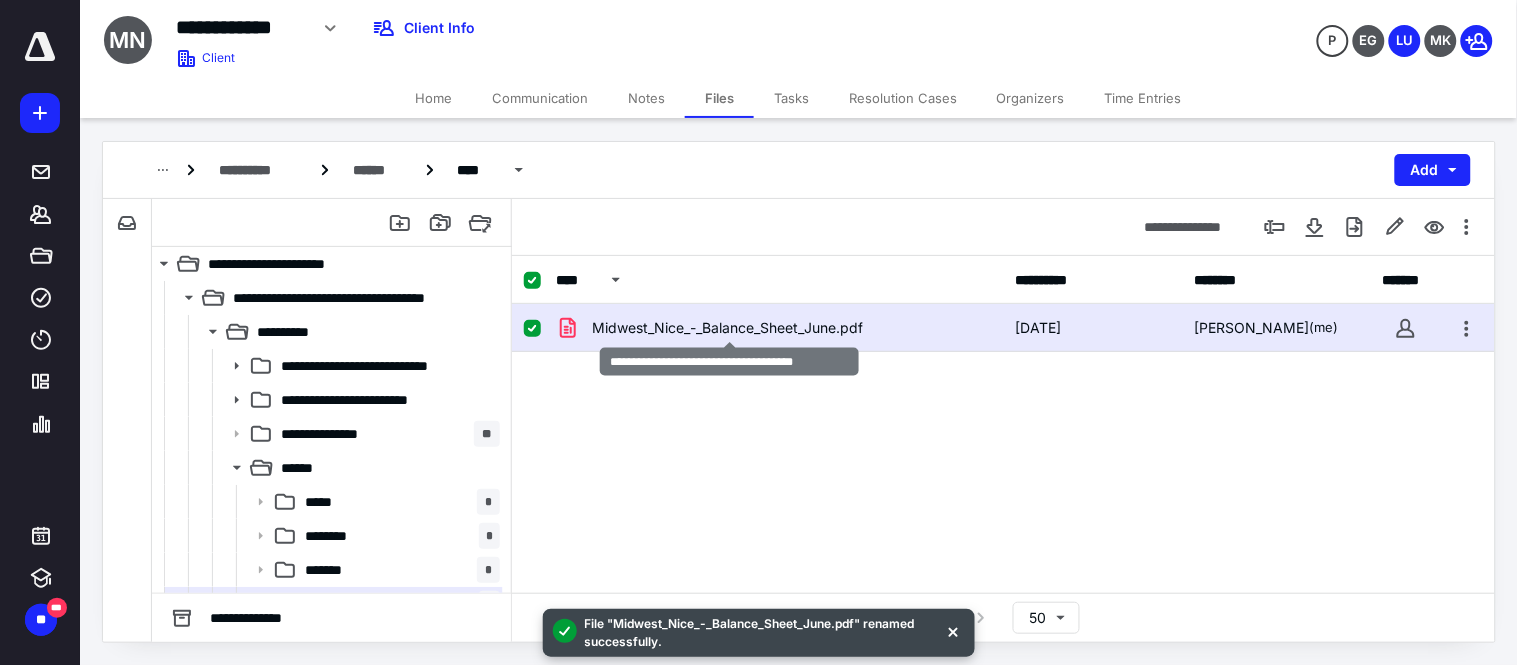 click on "Midwest_Nice_-_Balance_Sheet_June.pdf" at bounding box center (727, 328) 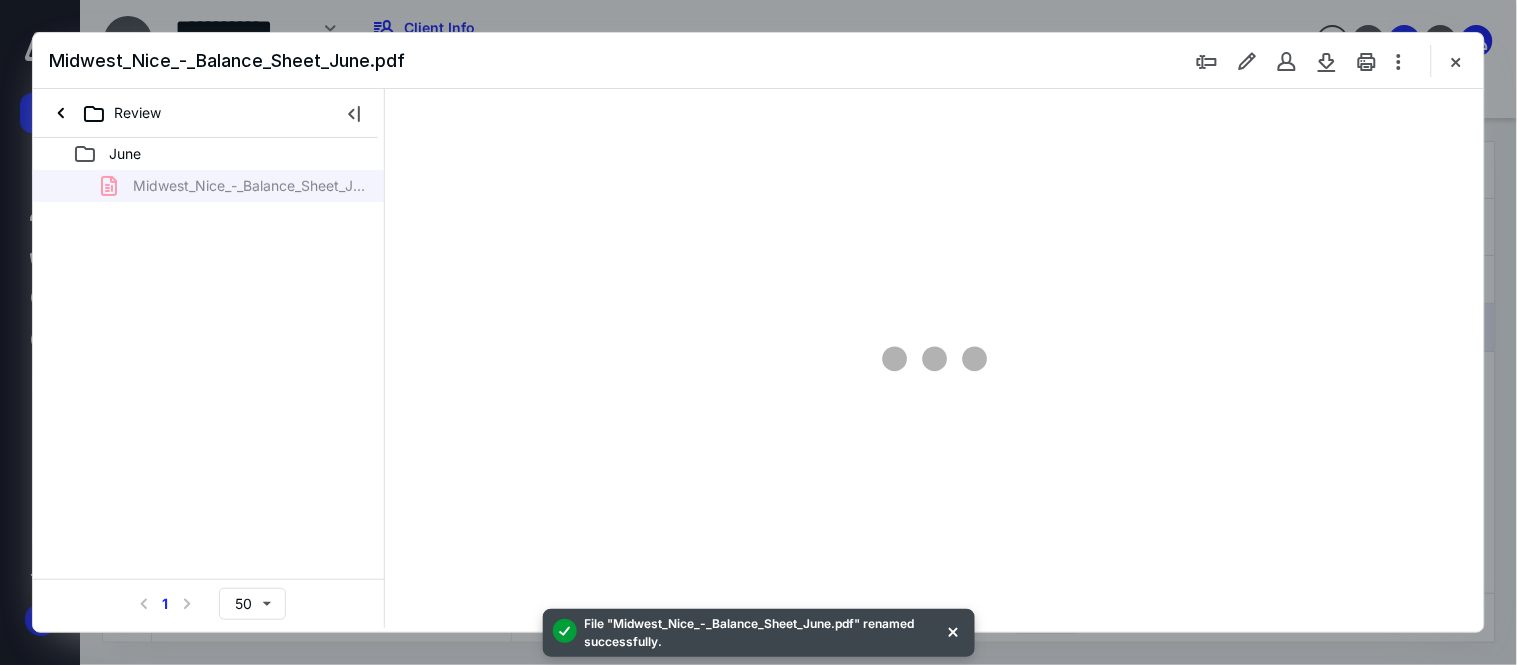 scroll, scrollTop: 0, scrollLeft: 0, axis: both 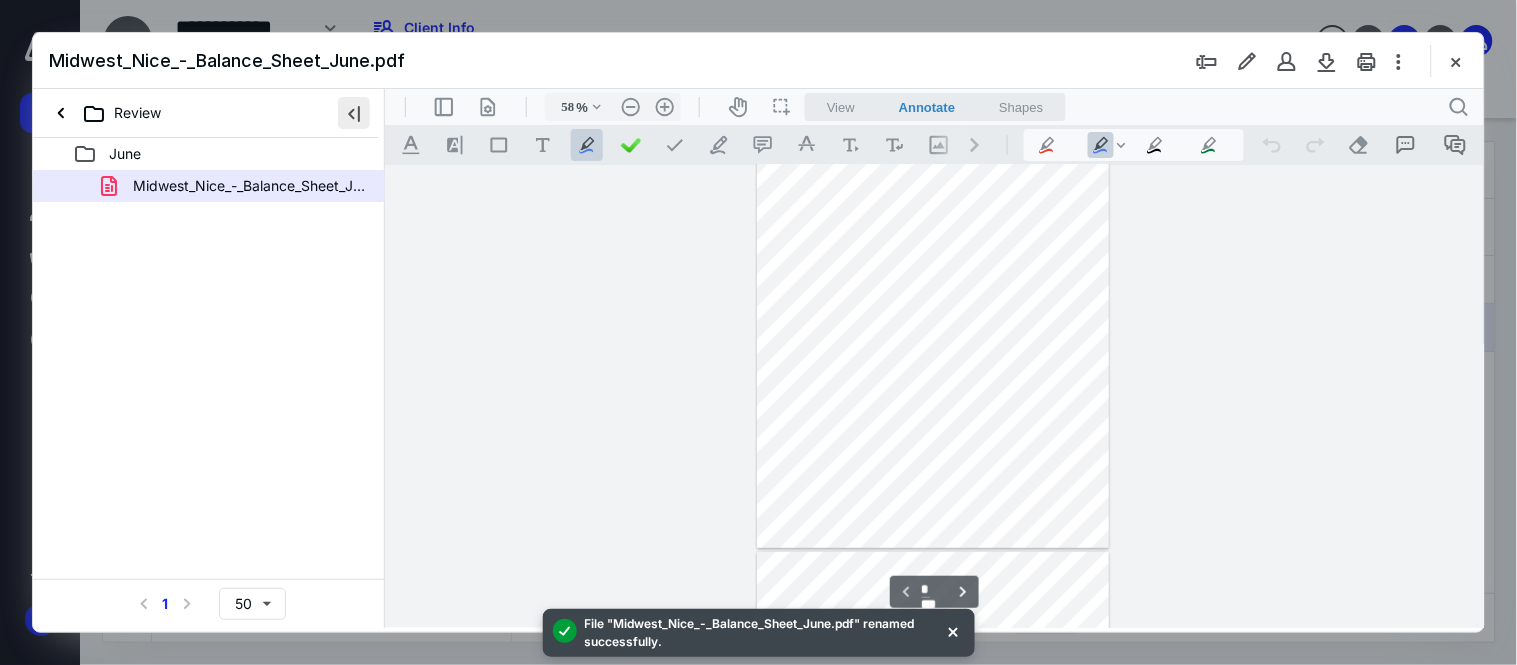 click at bounding box center (354, 113) 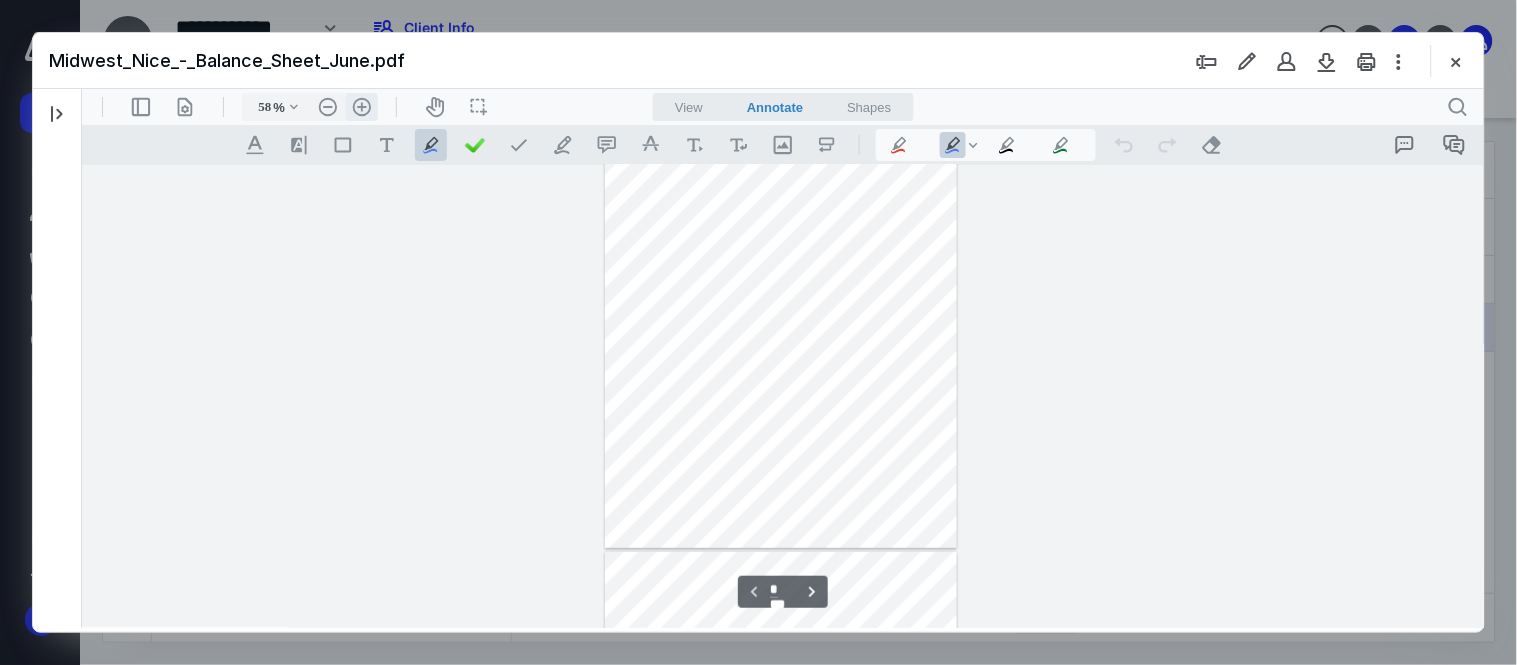 click on ".cls-1{fill:#abb0c4;} icon - header - zoom - in - line" at bounding box center [361, 106] 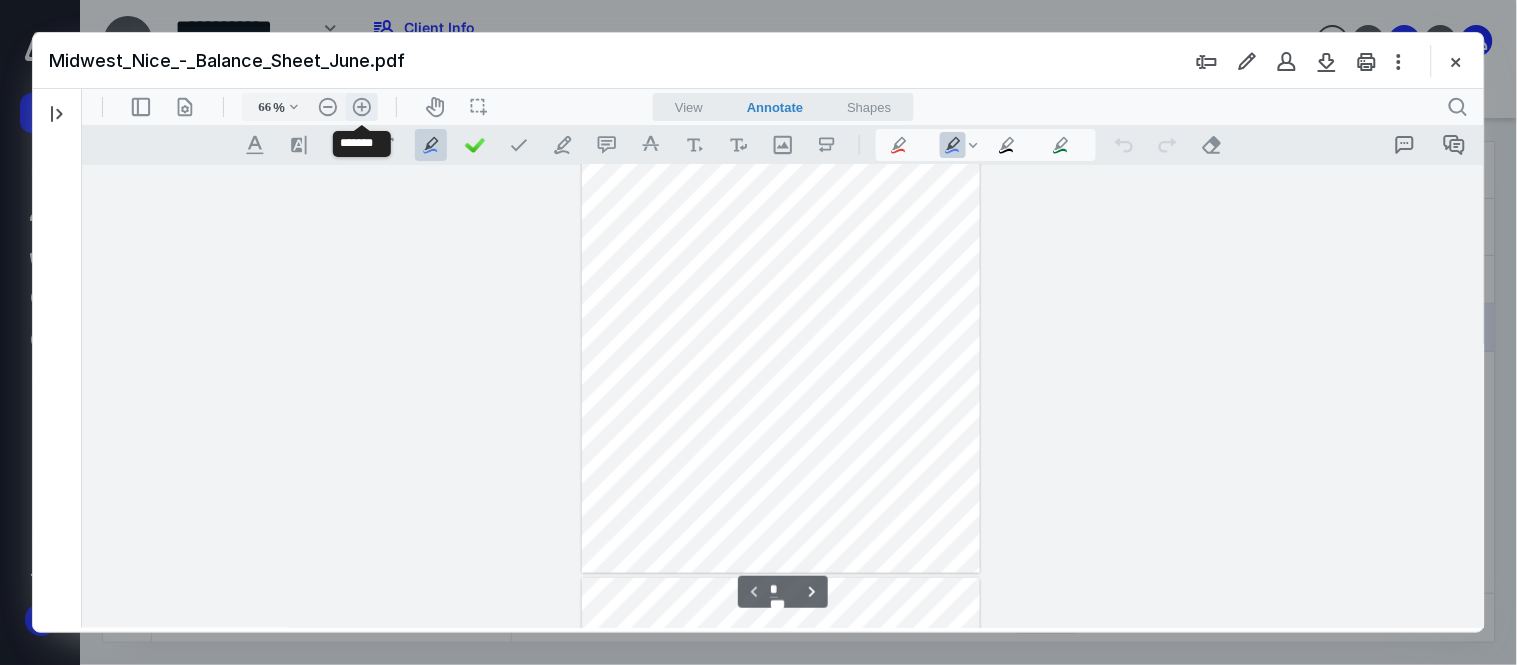 click on ".cls-1{fill:#abb0c4;} icon - header - zoom - in - line" at bounding box center [361, 106] 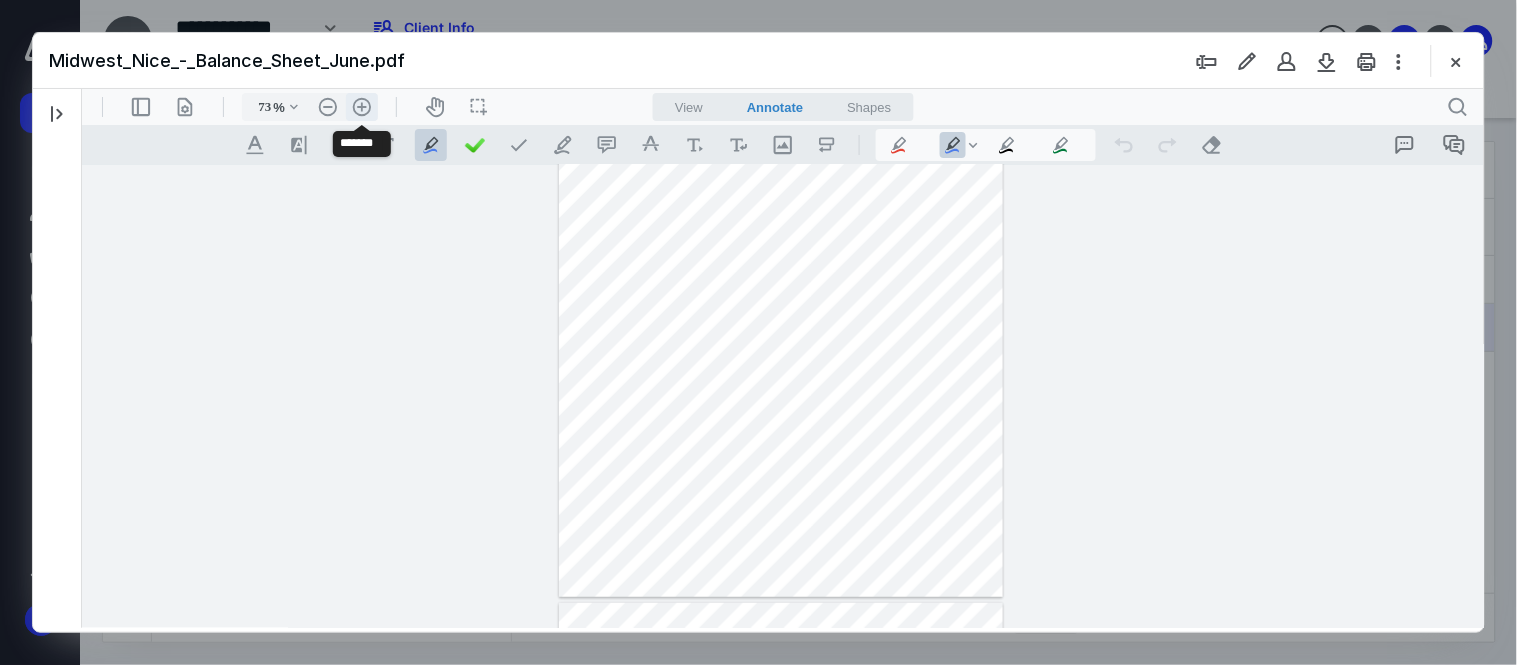 click on ".cls-1{fill:#abb0c4;} icon - header - zoom - in - line" at bounding box center (361, 106) 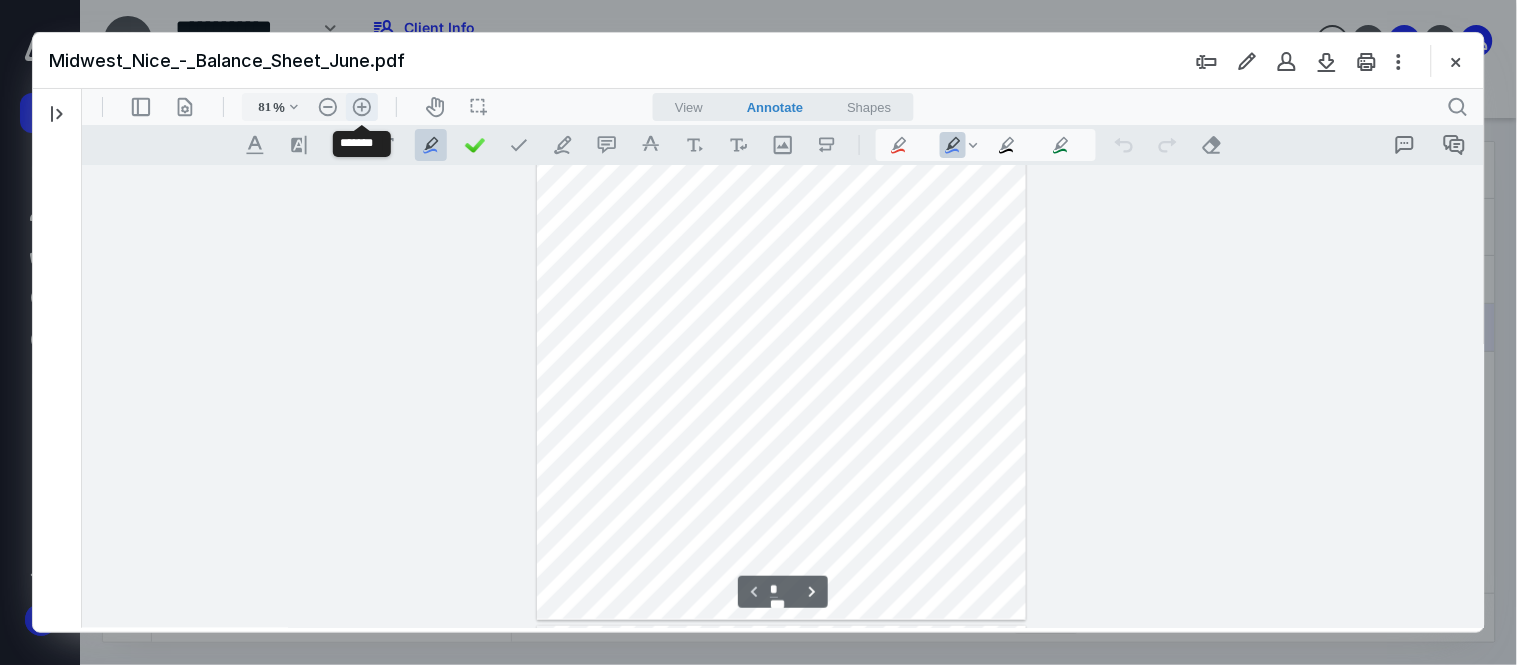 click on ".cls-1{fill:#abb0c4;} icon - header - zoom - in - line" at bounding box center [361, 106] 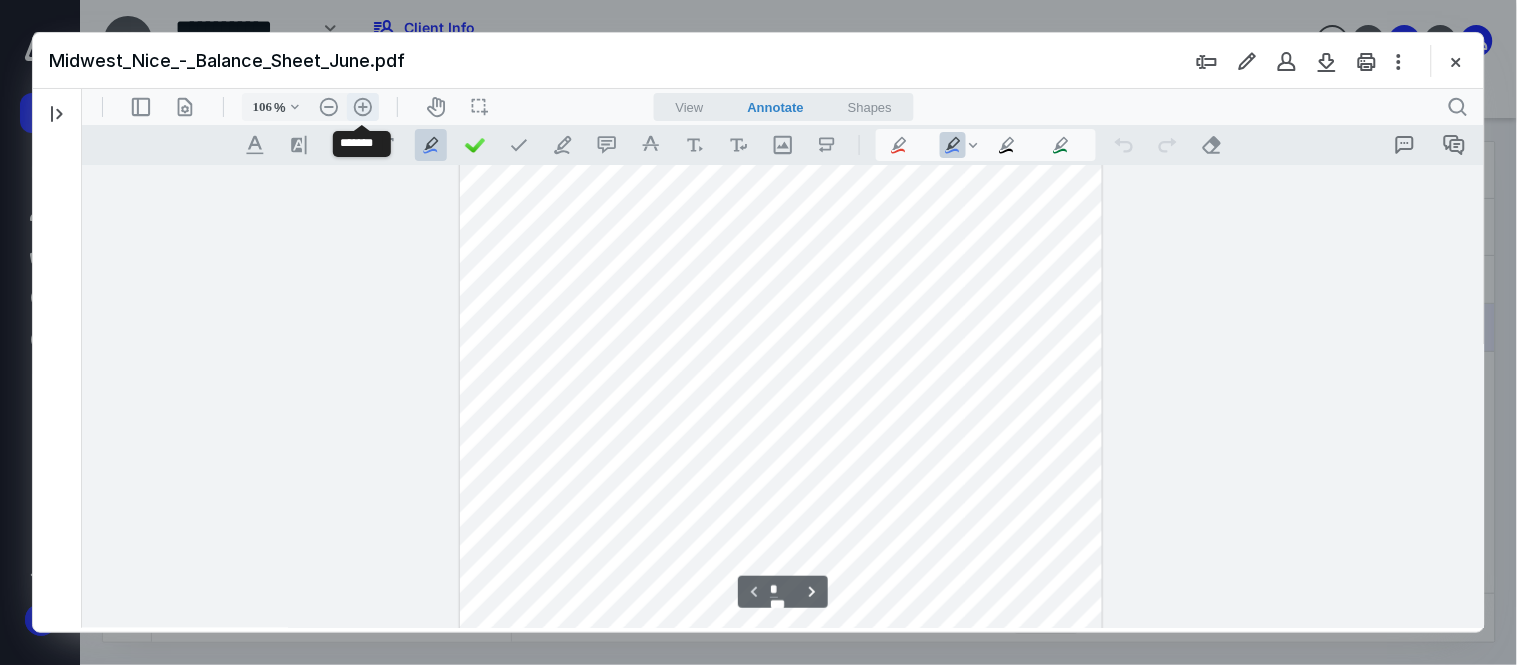 click on ".cls-1{fill:#abb0c4;} icon - header - zoom - in - line" at bounding box center (362, 106) 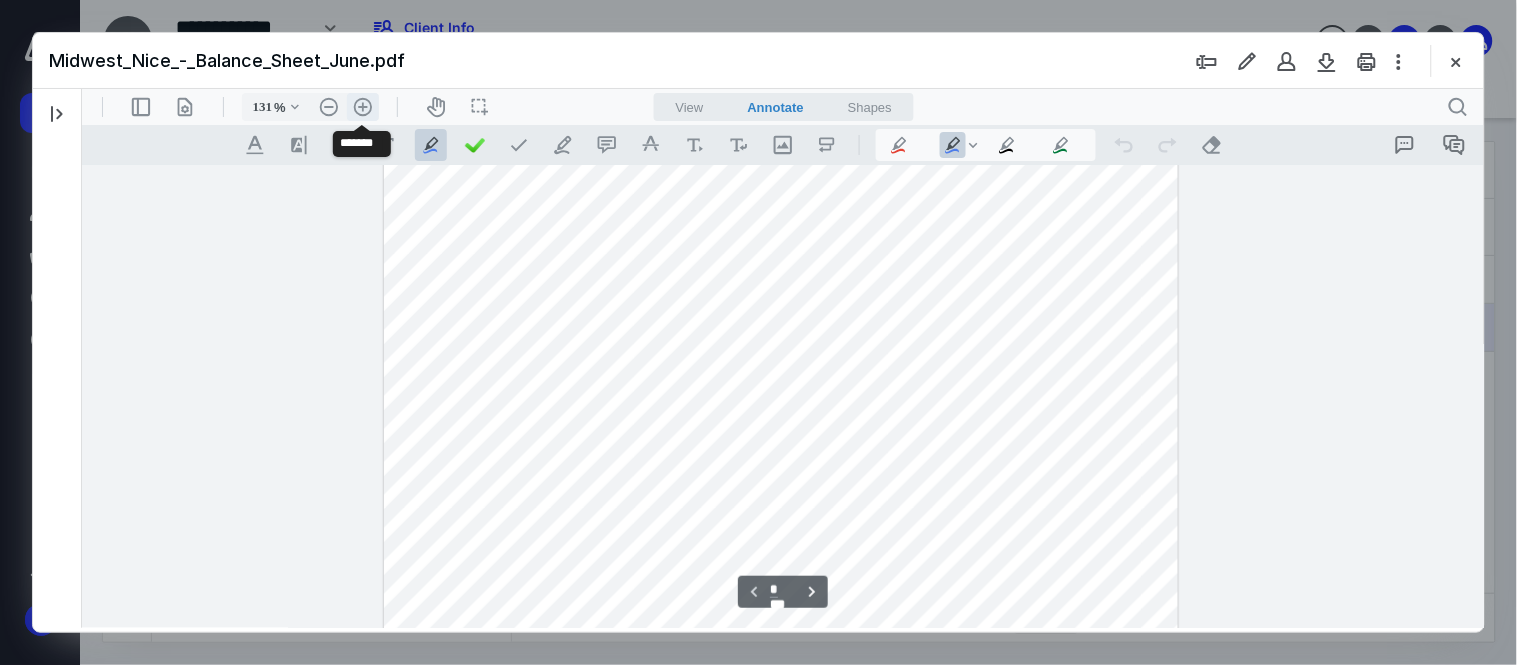 click on ".cls-1{fill:#abb0c4;} icon - header - zoom - in - line" at bounding box center (362, 106) 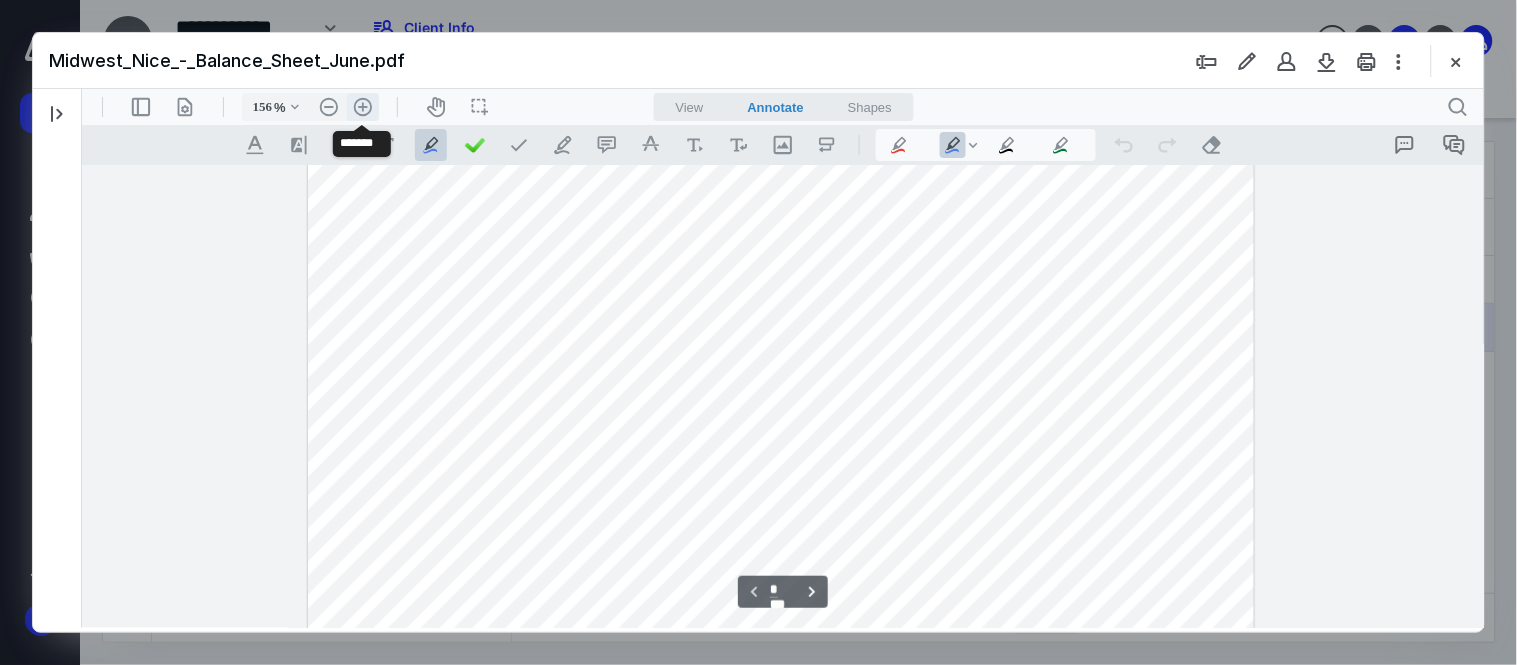 scroll, scrollTop: 537, scrollLeft: 0, axis: vertical 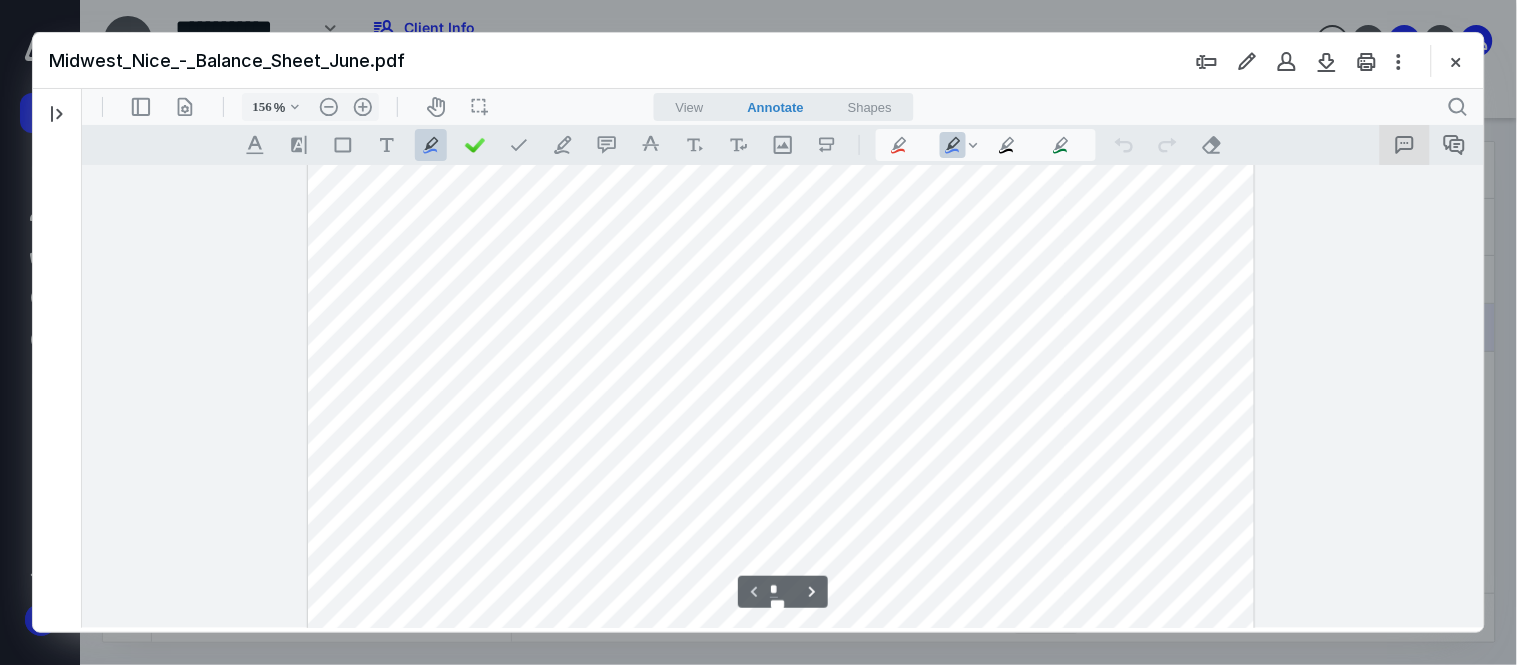 click 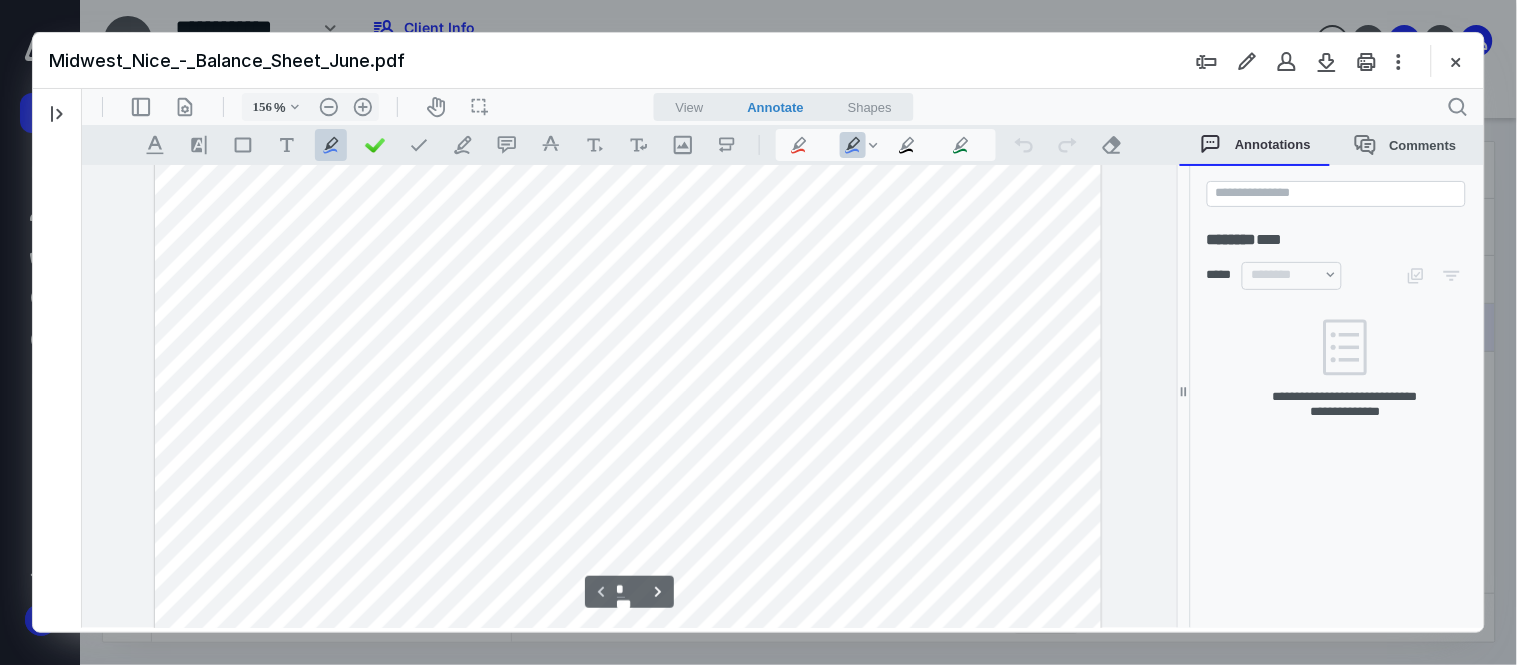 click on "Shapes" at bounding box center (869, 106) 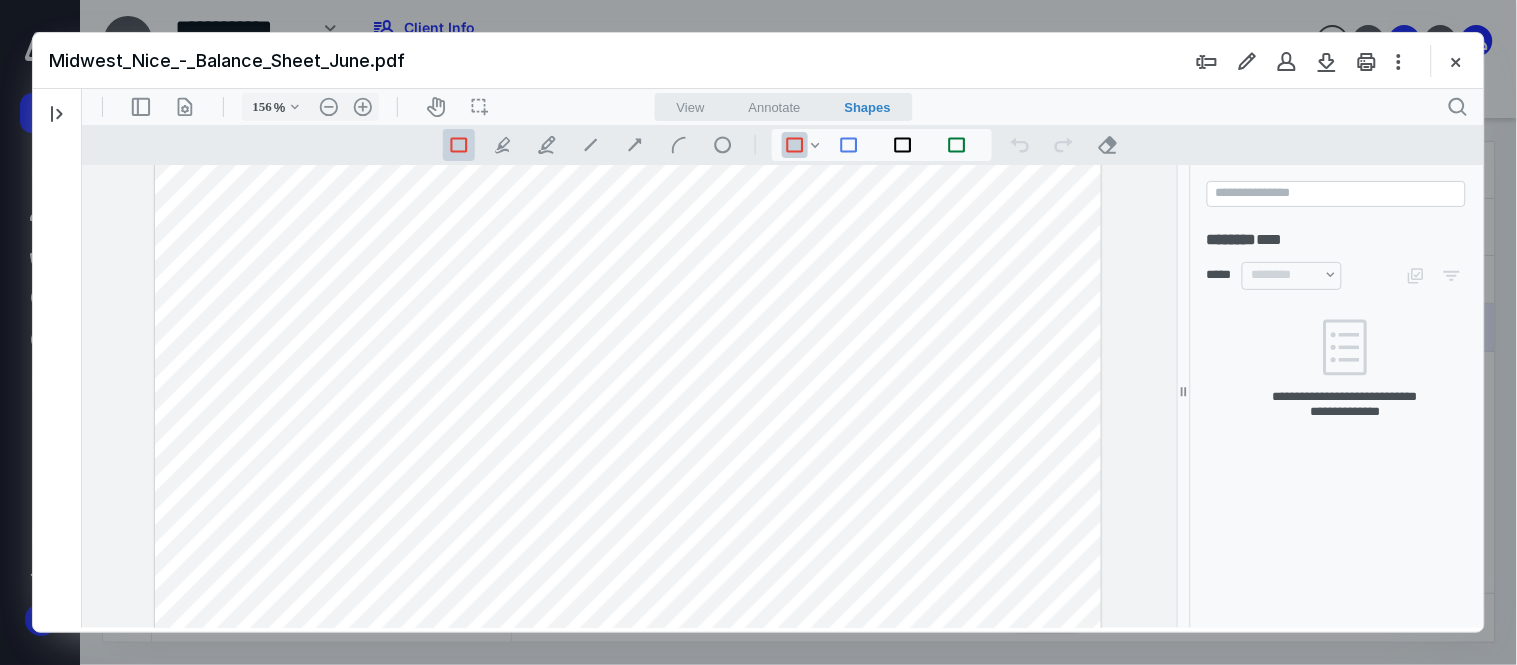 drag, startPoint x: 1166, startPoint y: 311, endPoint x: 1165, endPoint y: 238, distance: 73.00685 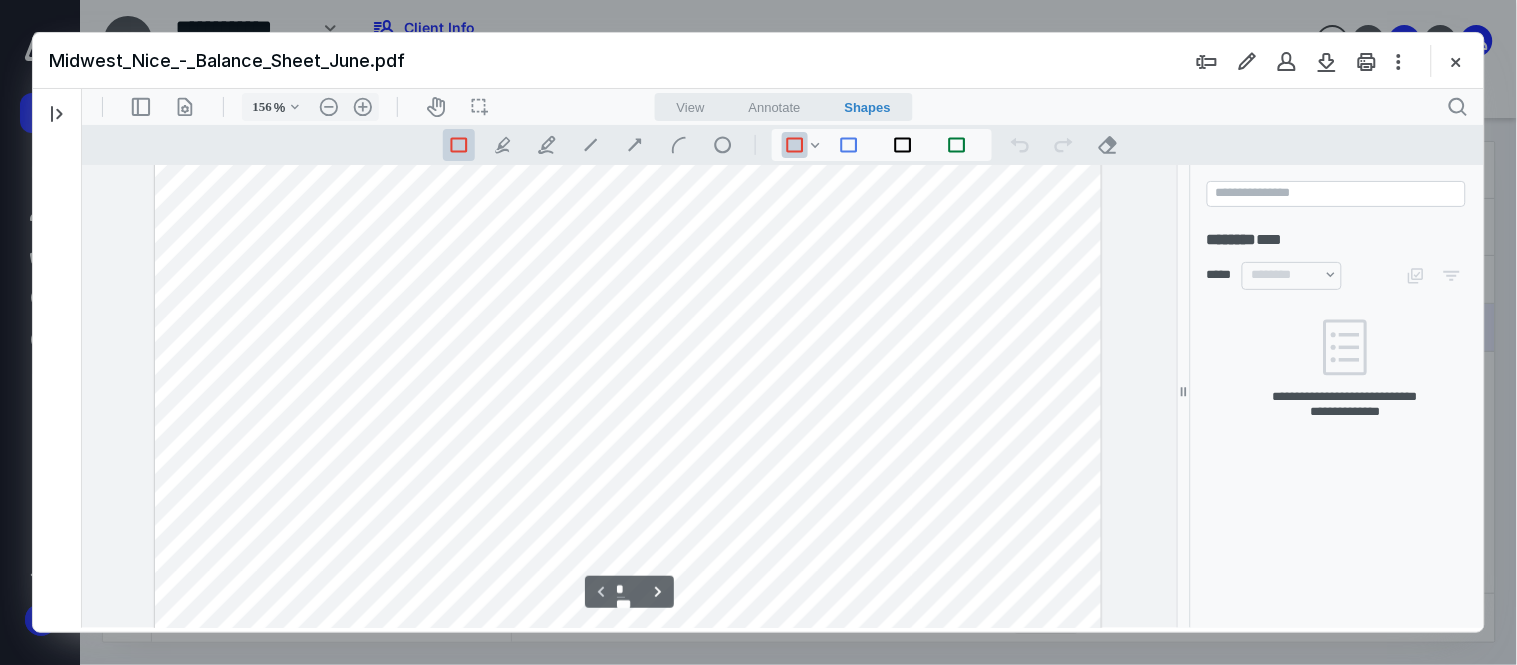 scroll, scrollTop: 363, scrollLeft: 0, axis: vertical 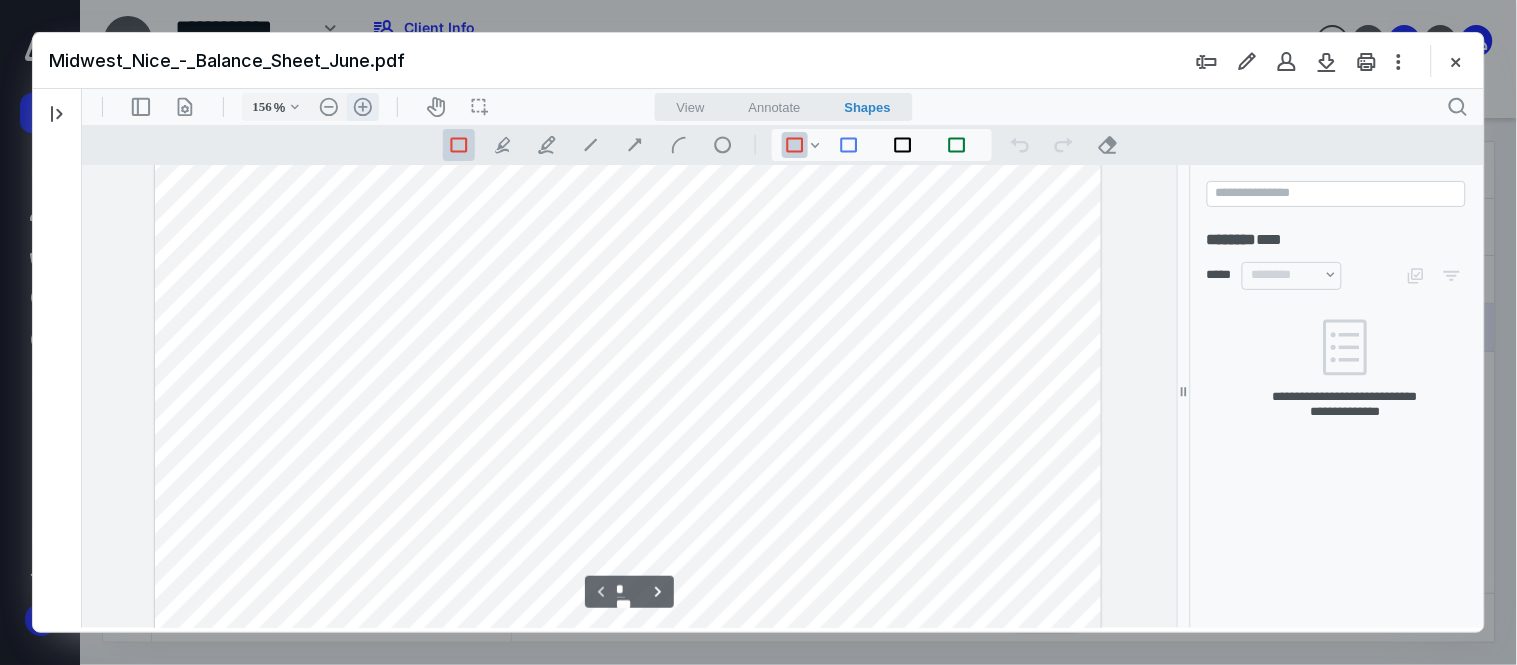 click on ".cls-1{fill:#abb0c4;} icon - header - zoom - in - line" at bounding box center (362, 106) 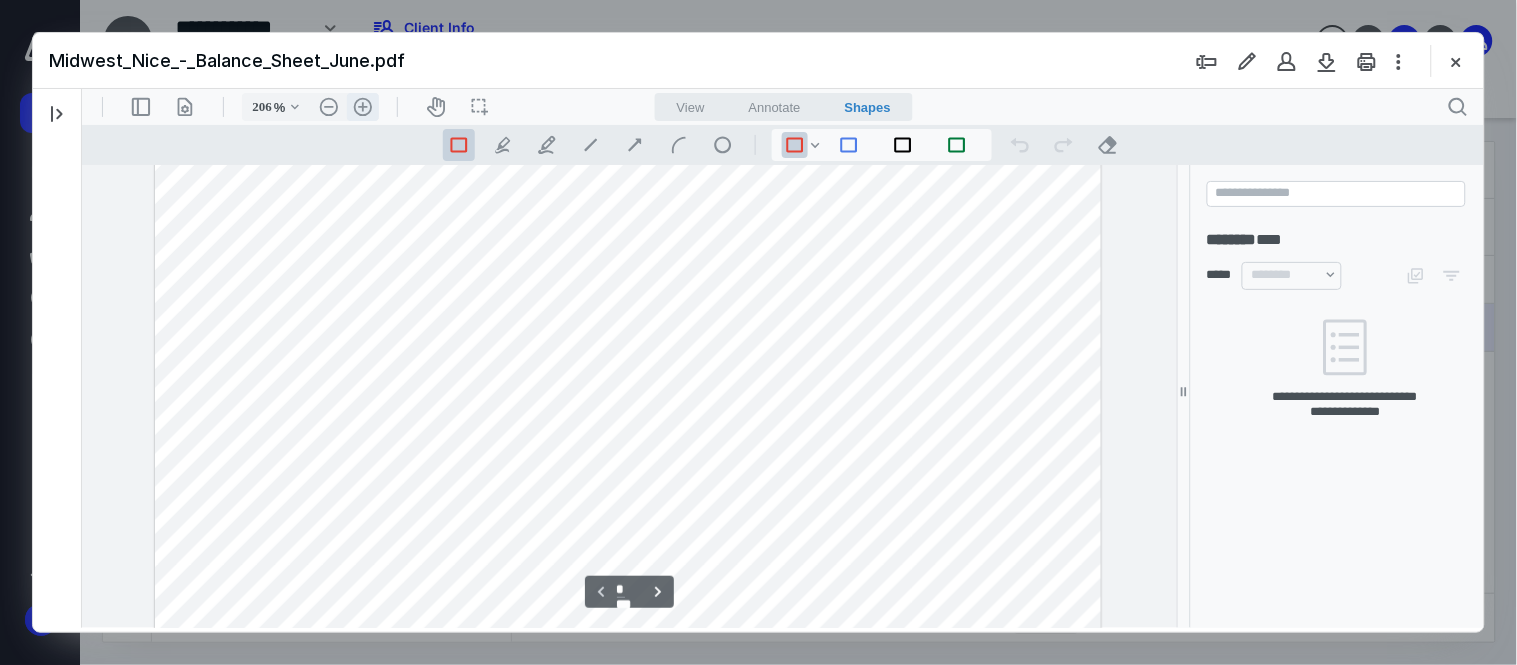 scroll, scrollTop: 542, scrollLeft: 141, axis: both 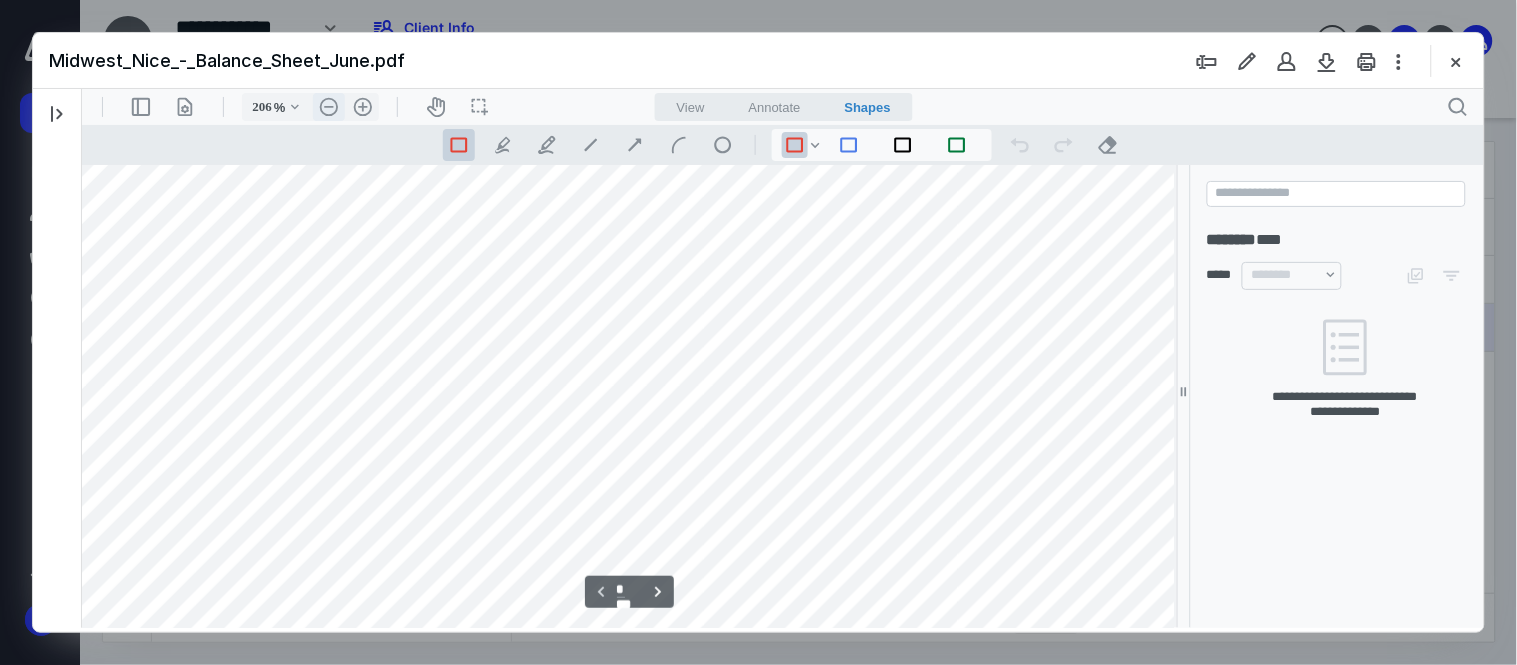 click on ".cls-1{fill:#abb0c4;} icon - header - zoom - out - line" at bounding box center (328, 106) 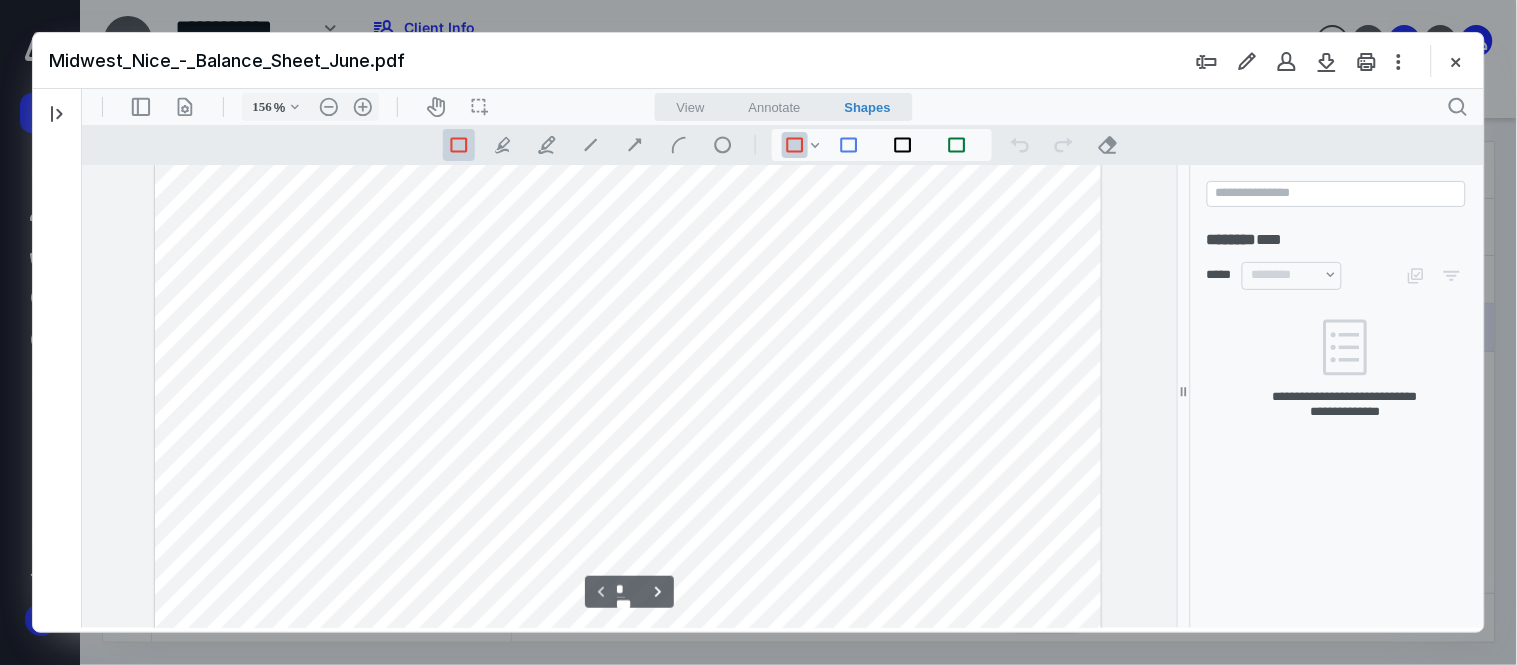 scroll, scrollTop: 207, scrollLeft: 0, axis: vertical 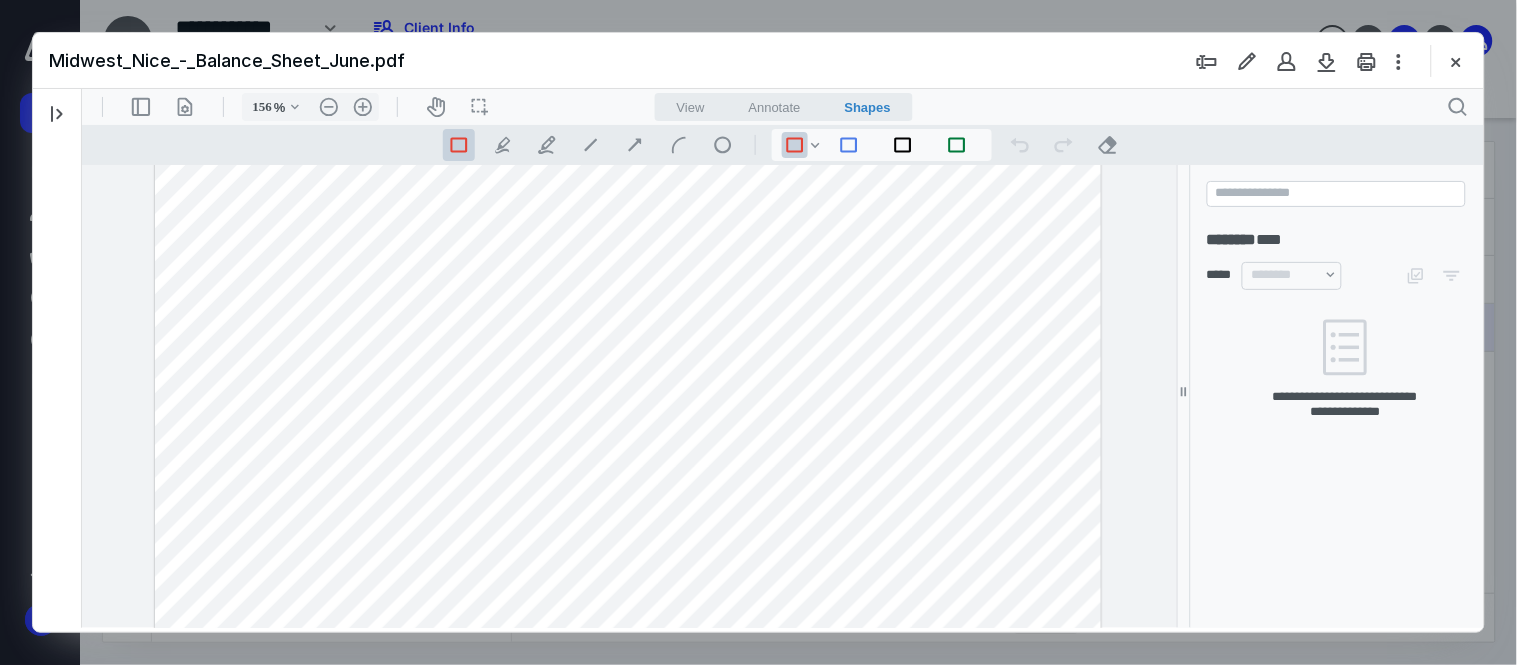 drag, startPoint x: 684, startPoint y: 373, endPoint x: 743, endPoint y: 401, distance: 65.30697 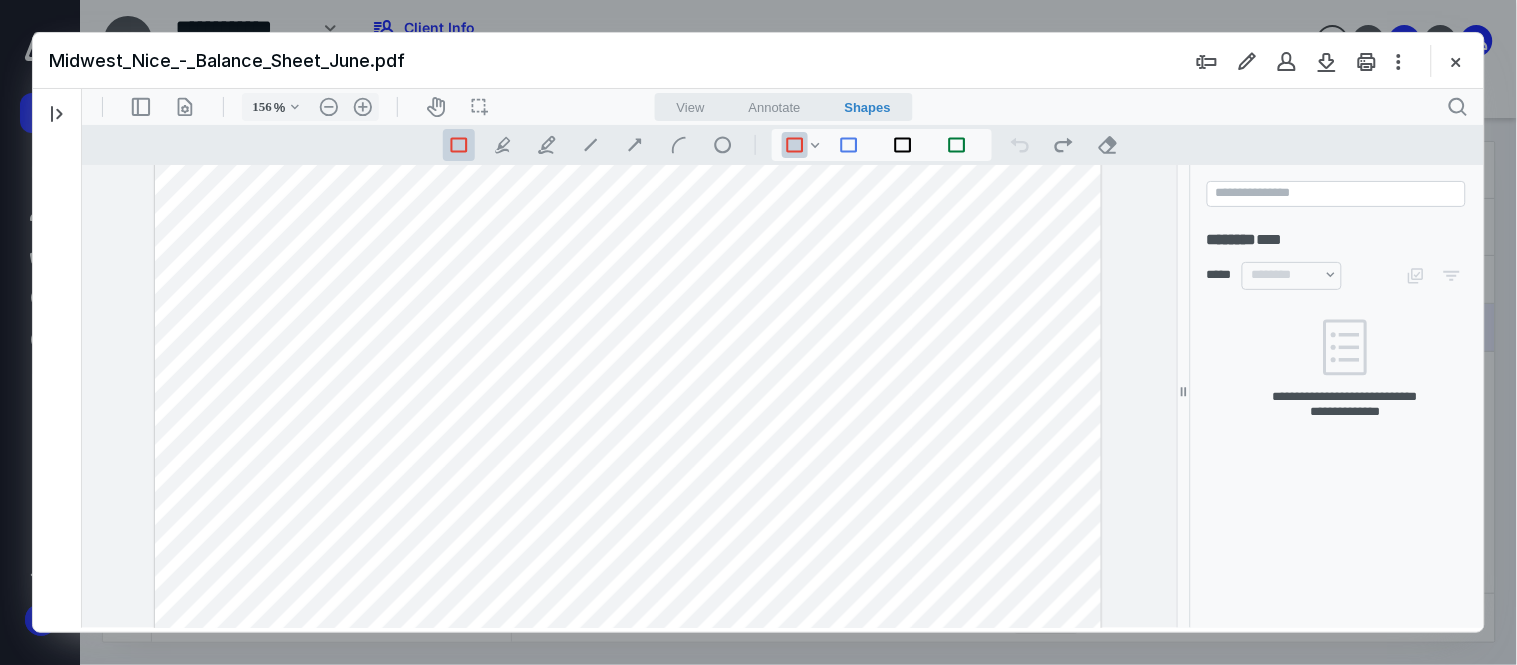 click at bounding box center [627, 578] 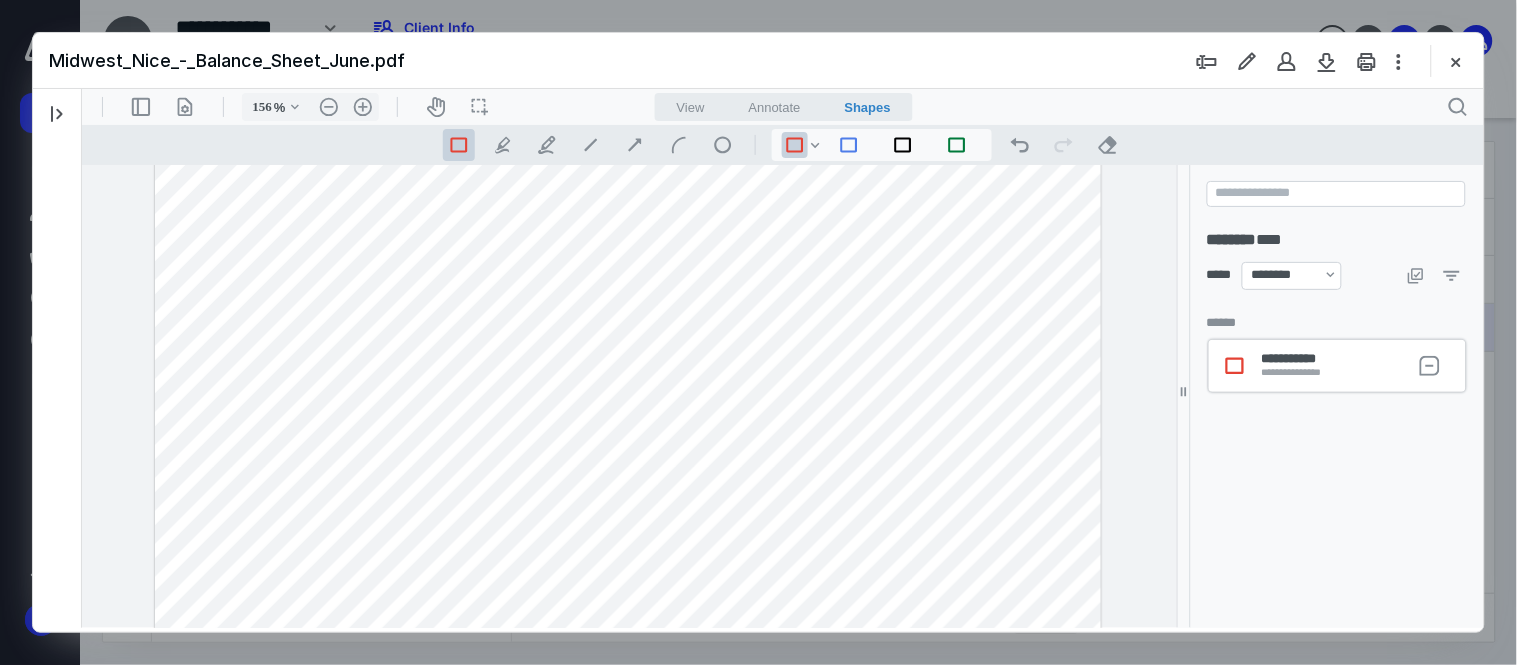 click on "**********" at bounding box center [1294, 372] 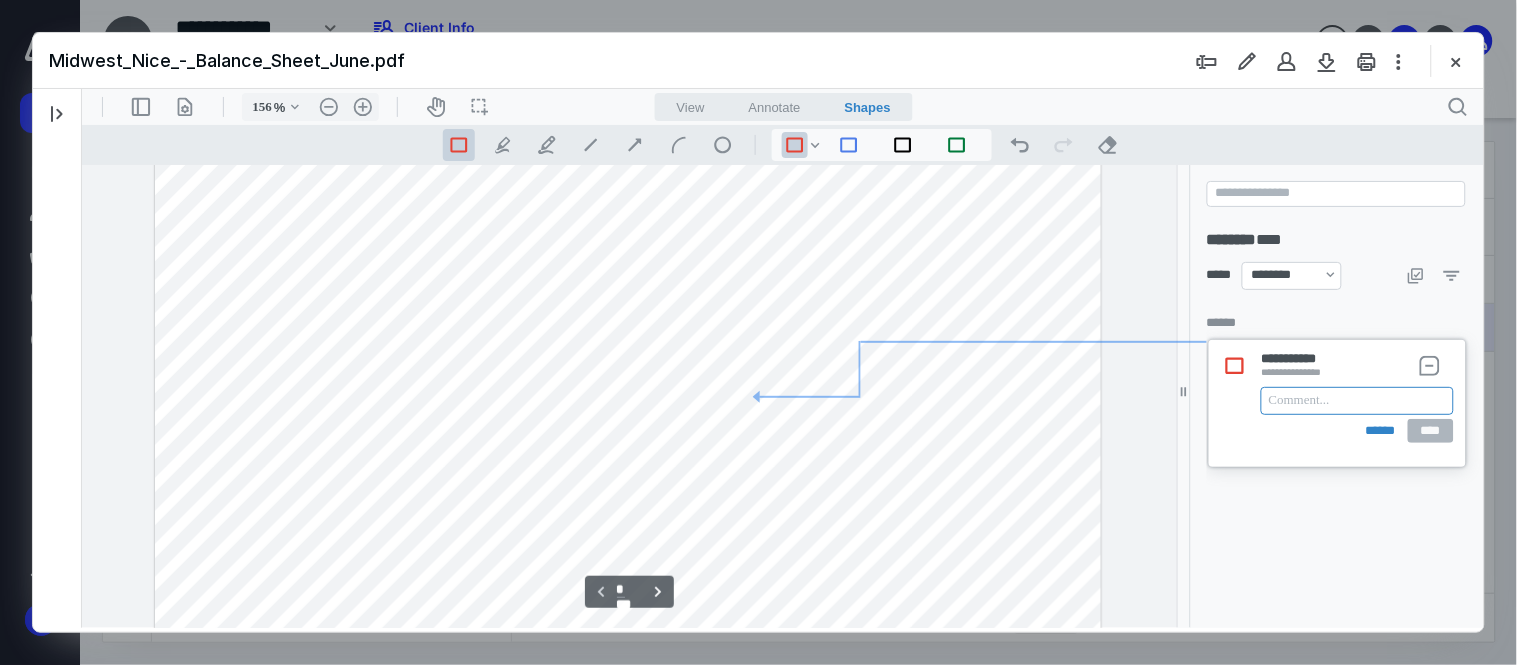 scroll, scrollTop: 198, scrollLeft: 0, axis: vertical 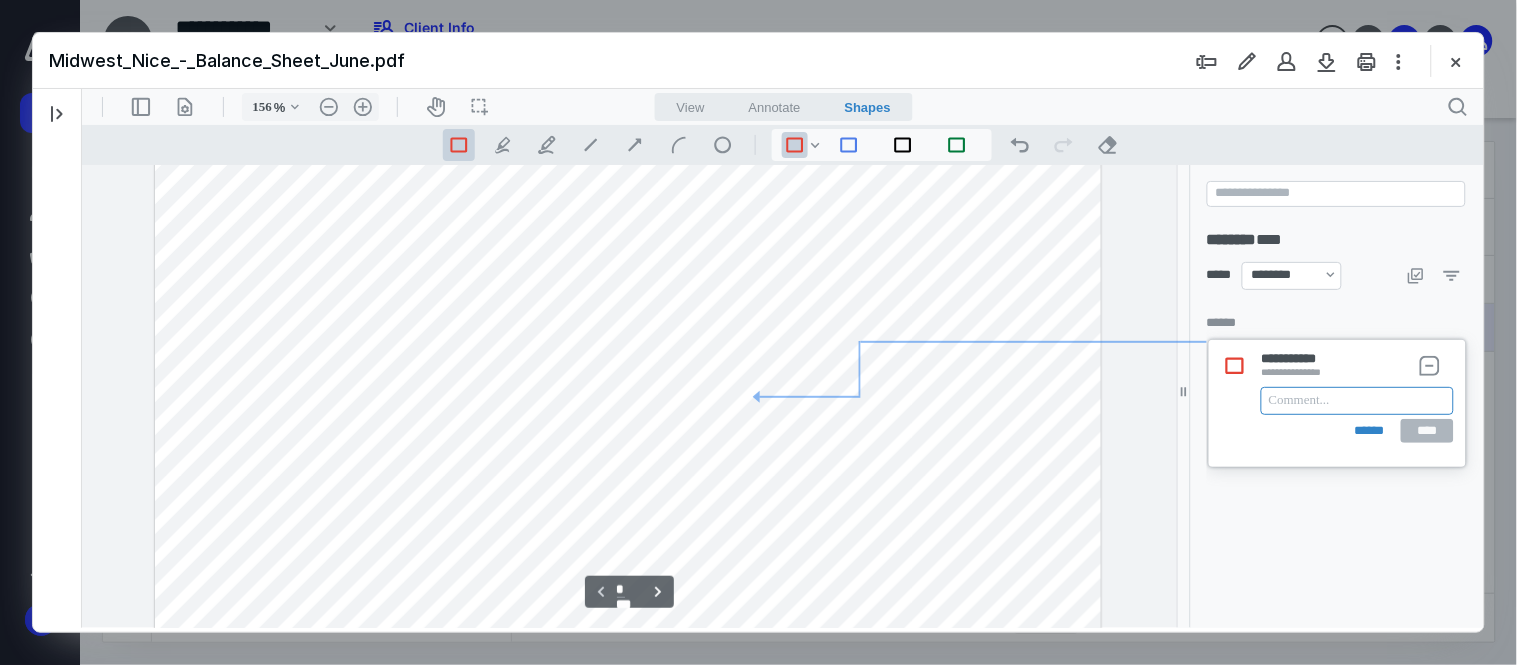 paste 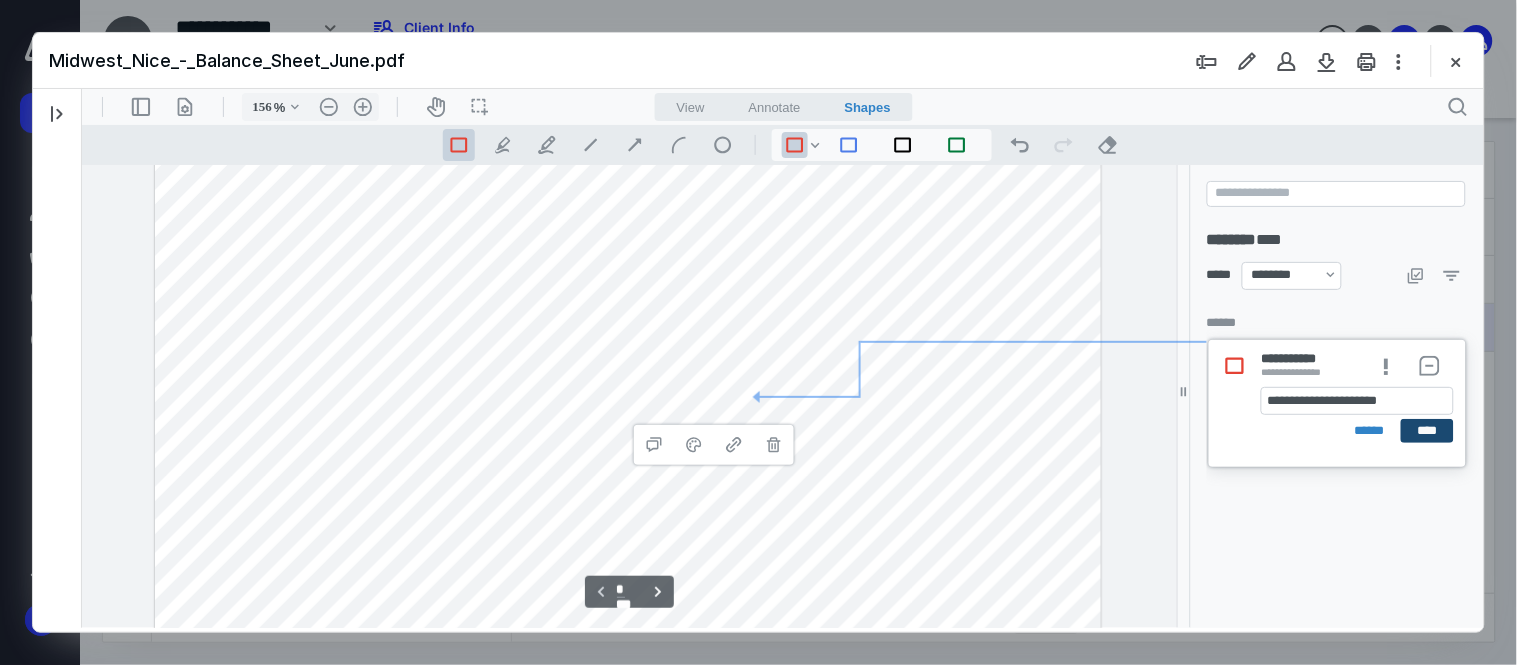 click on "****" at bounding box center [1426, 430] 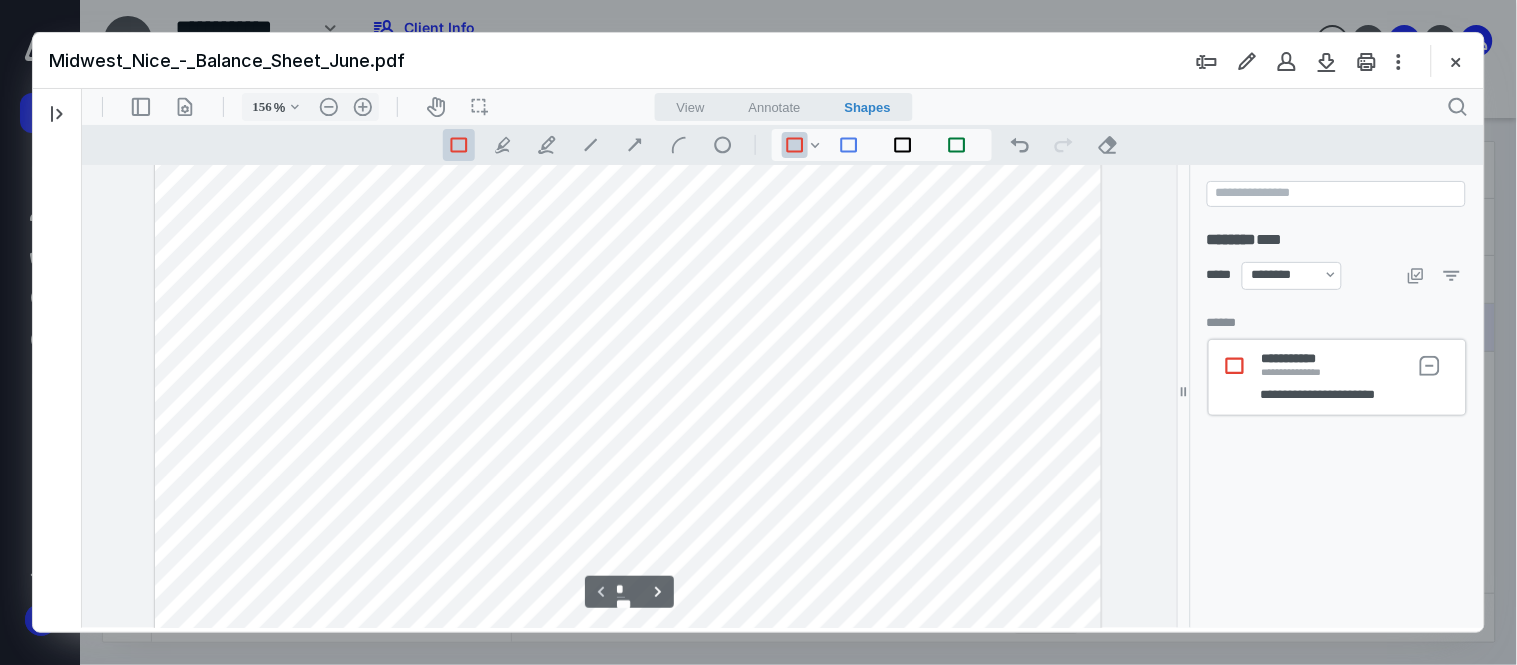 click at bounding box center [627, 587] 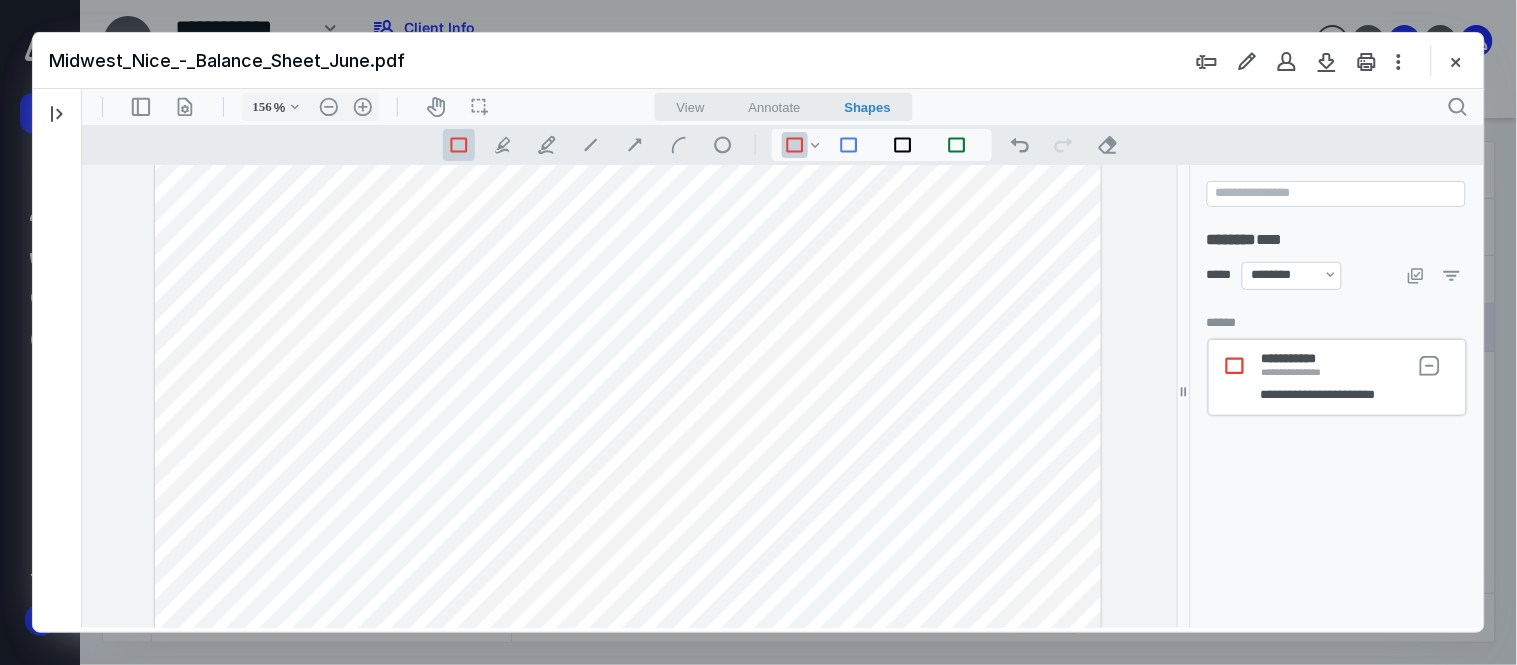 drag, startPoint x: 674, startPoint y: 473, endPoint x: 744, endPoint y: 497, distance: 74 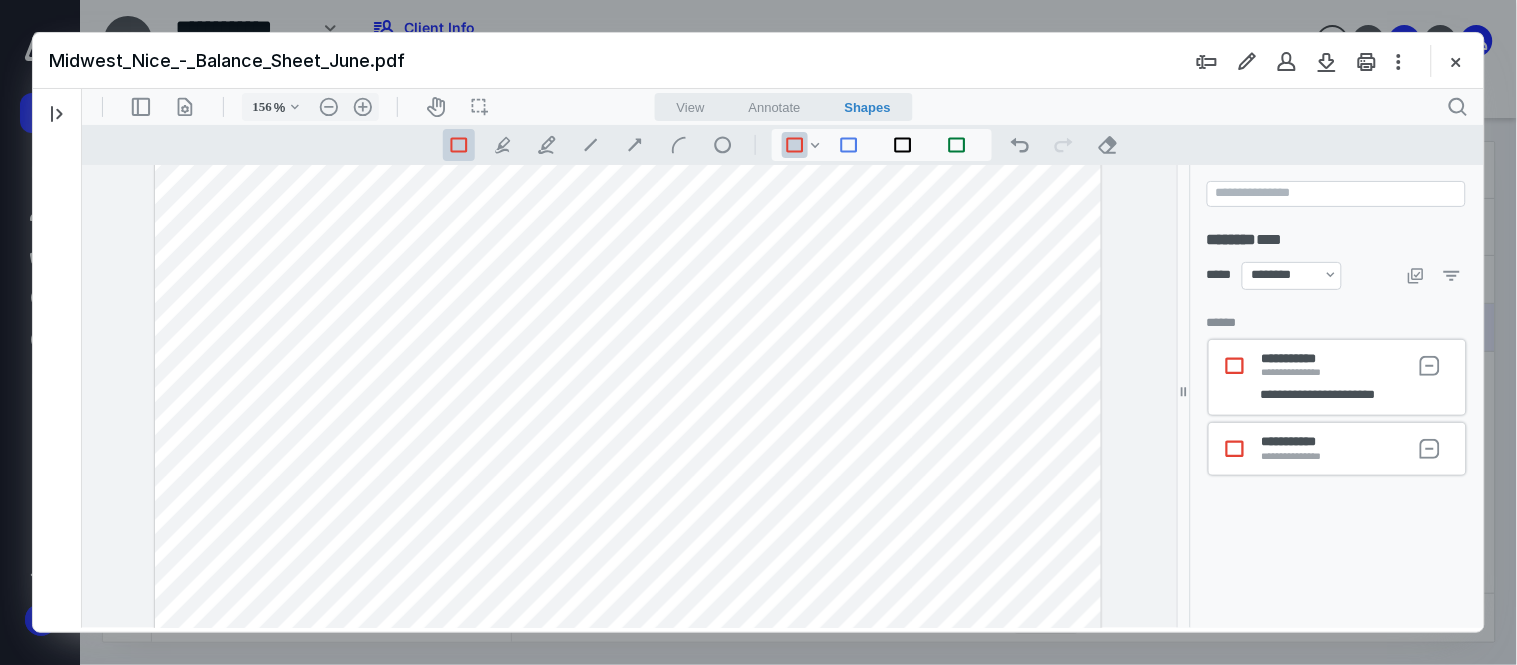 click at bounding box center (627, 587) 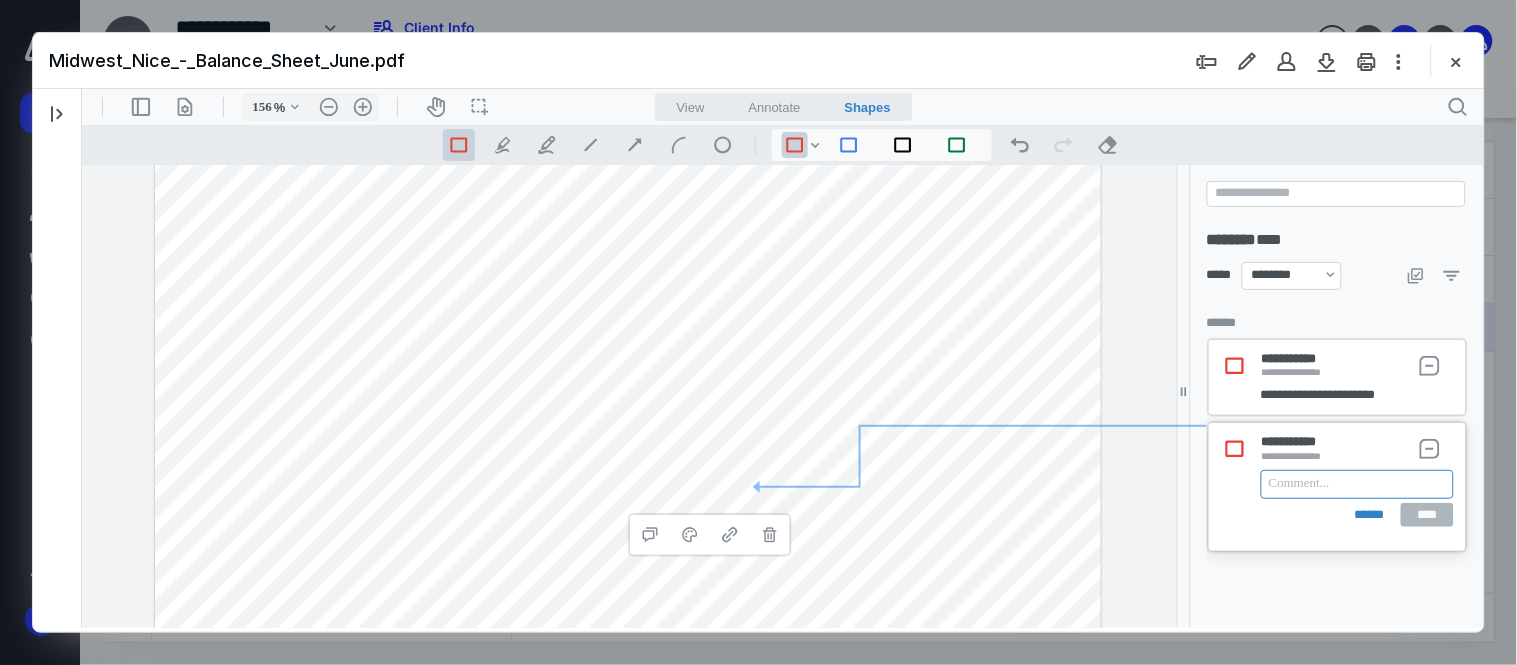 paste 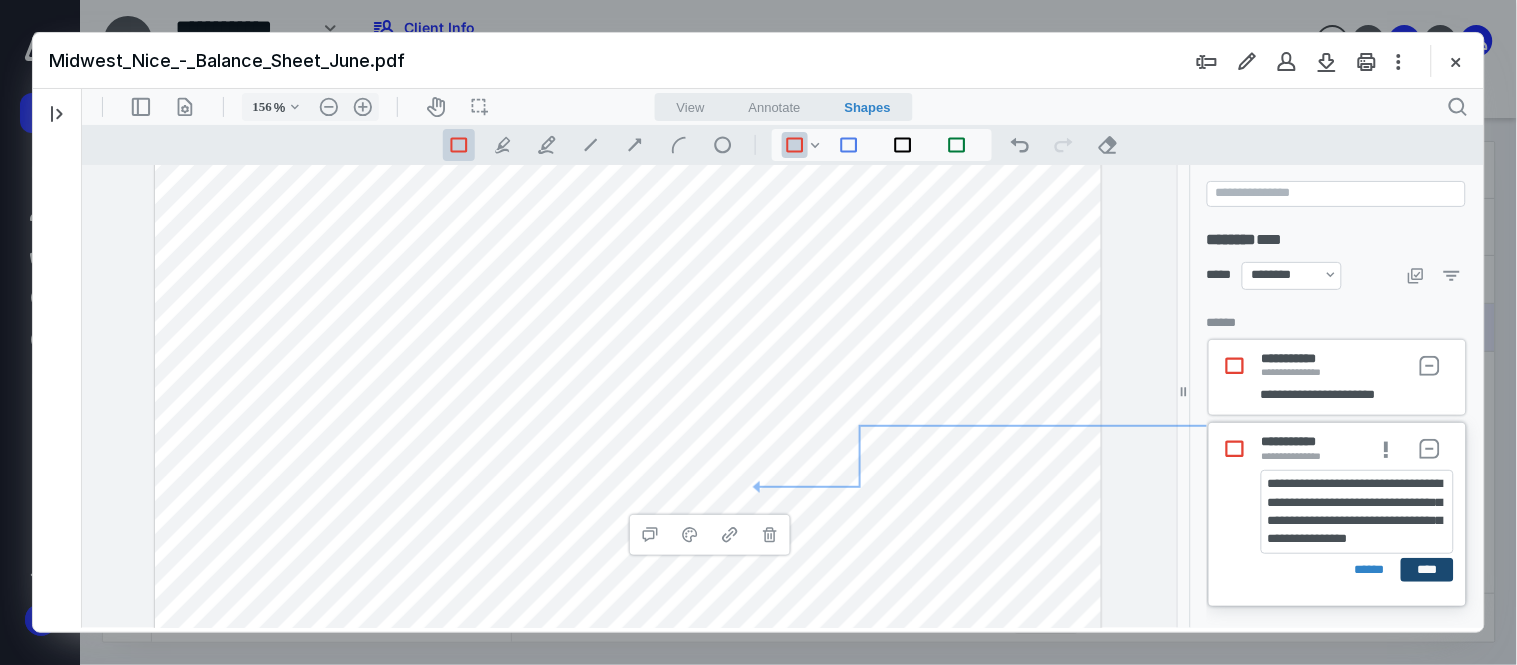 click on "****" at bounding box center [1426, 569] 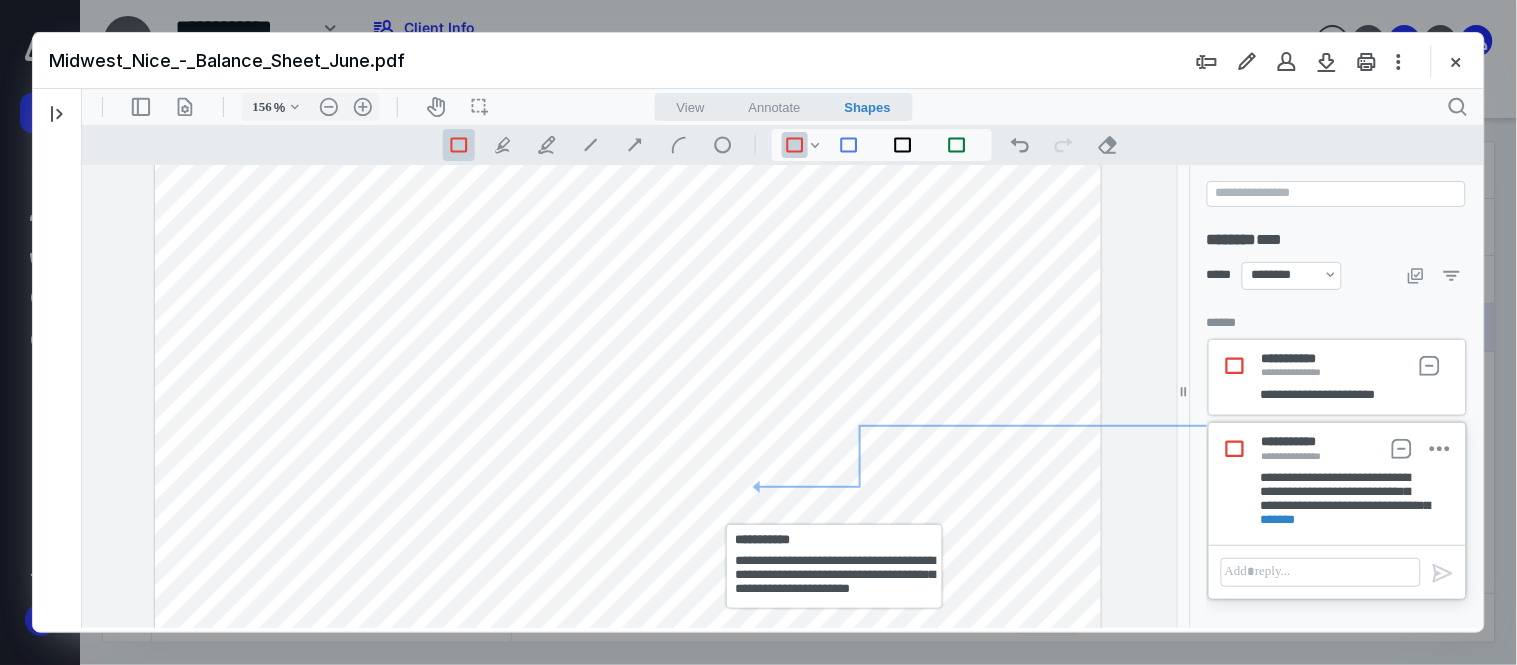 drag, startPoint x: 706, startPoint y: 504, endPoint x: 705, endPoint y: 494, distance: 10.049875 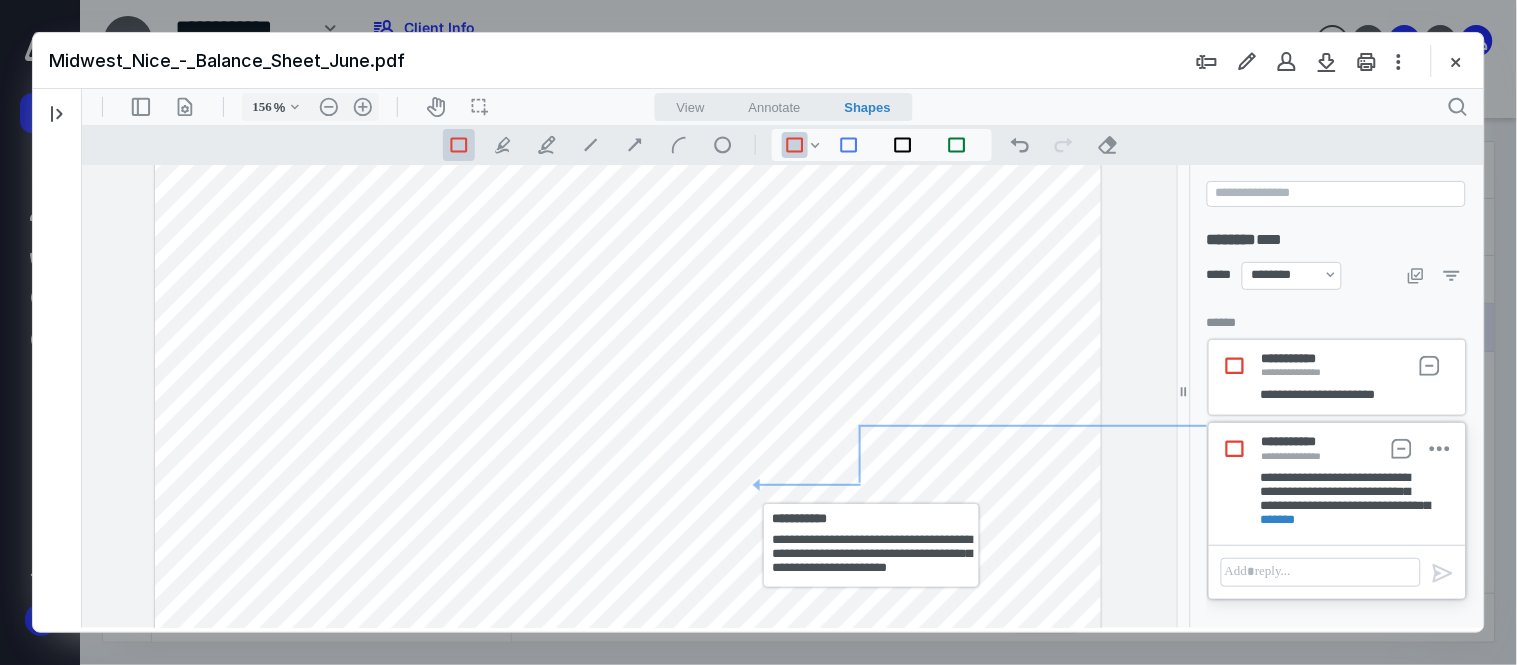 click at bounding box center (627, 587) 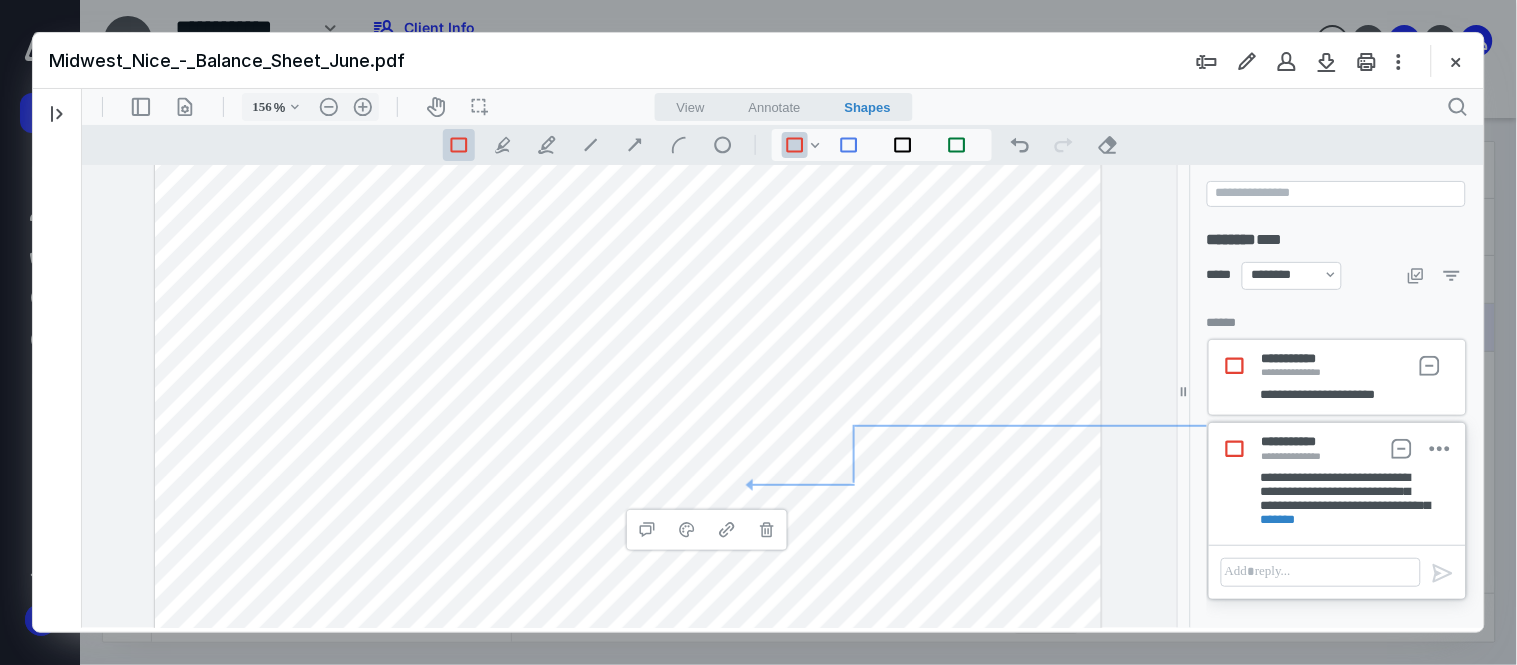 click at bounding box center [627, 587] 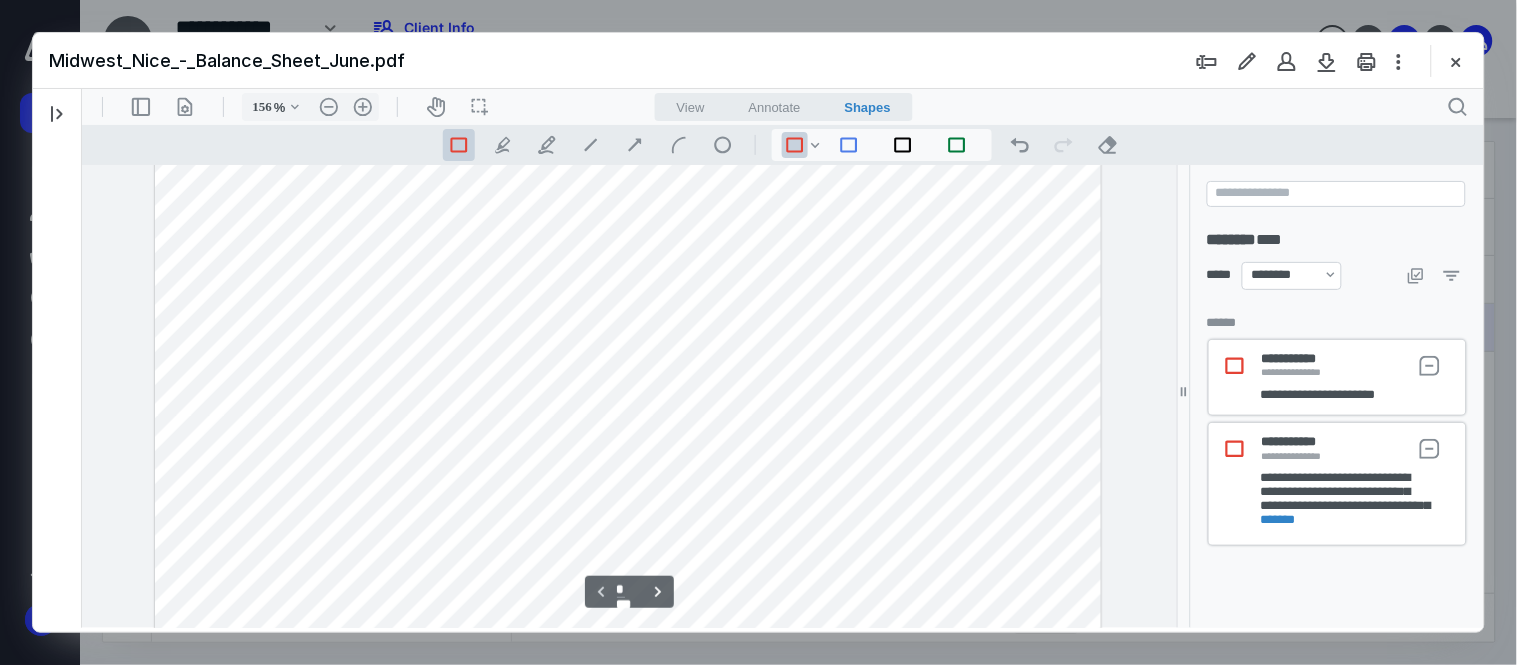 scroll, scrollTop: 518, scrollLeft: 0, axis: vertical 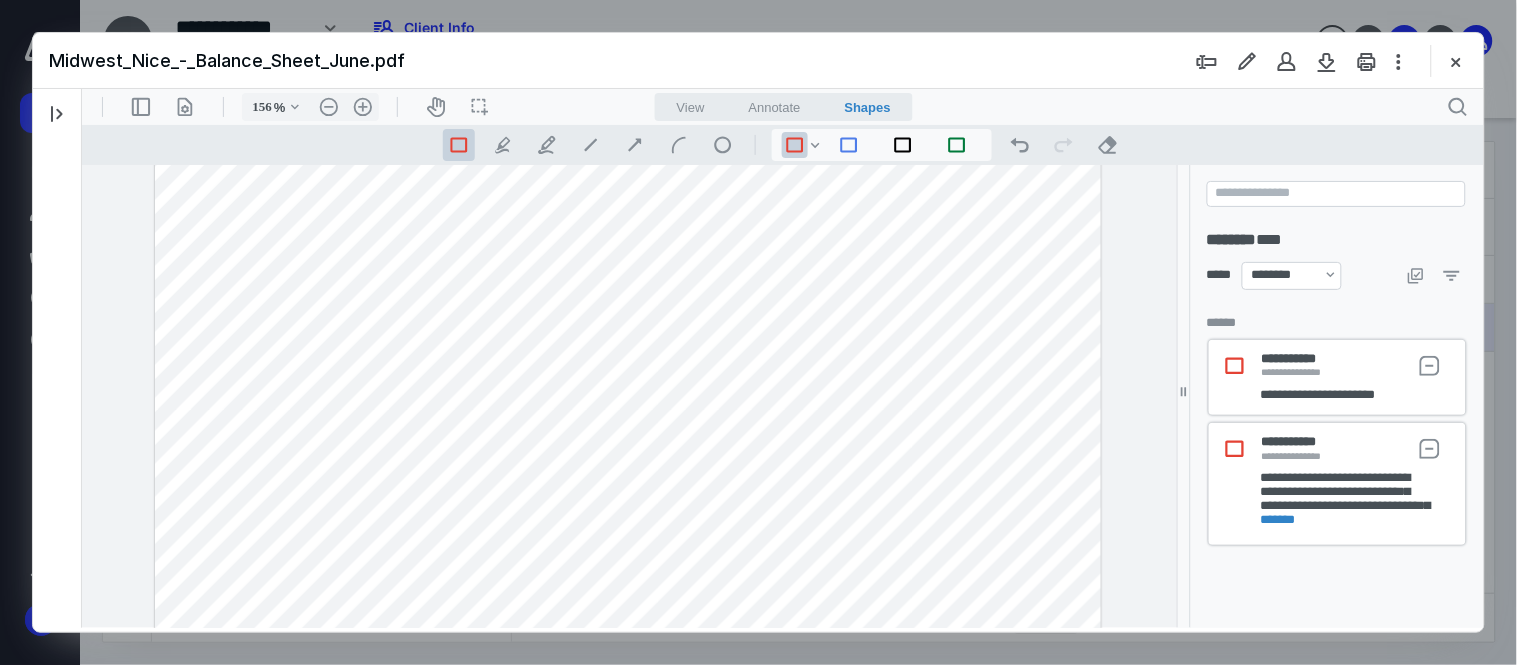 drag, startPoint x: 679, startPoint y: 272, endPoint x: 735, endPoint y: 290, distance: 58.821766 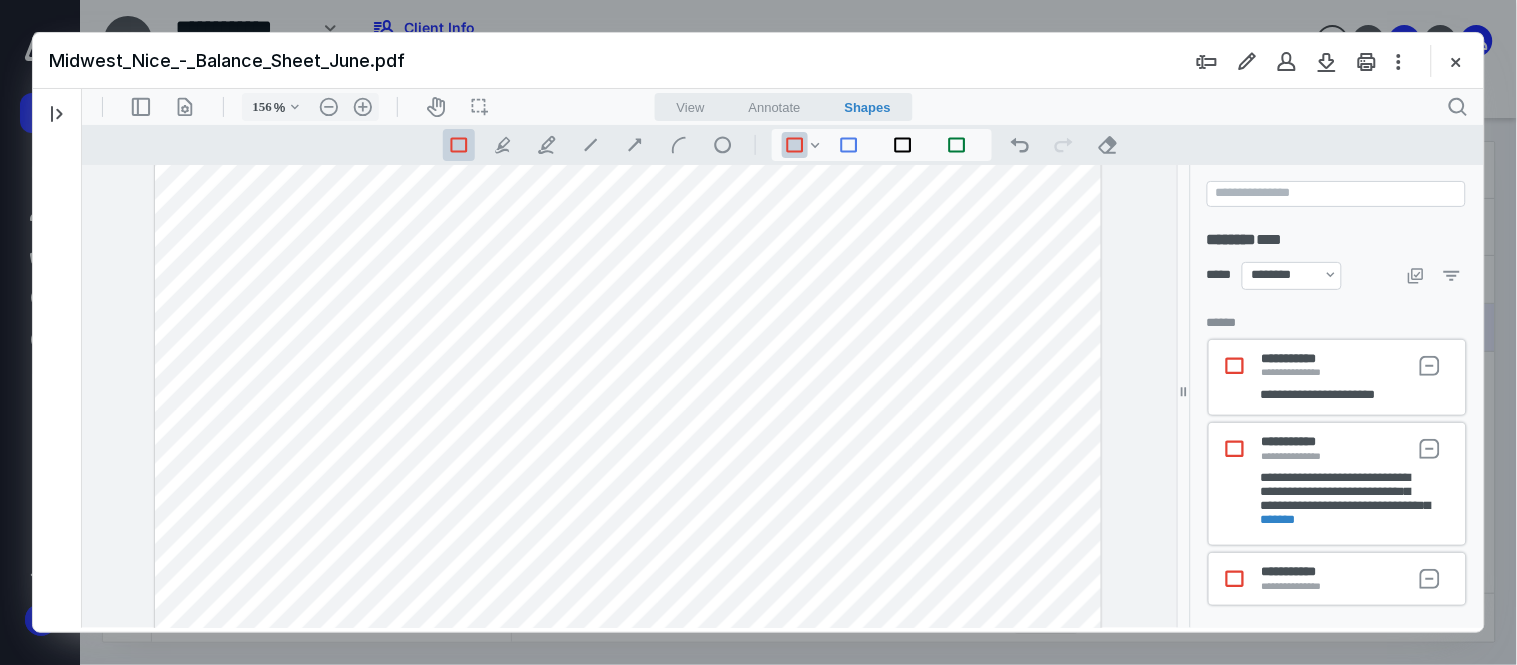click at bounding box center [627, 267] 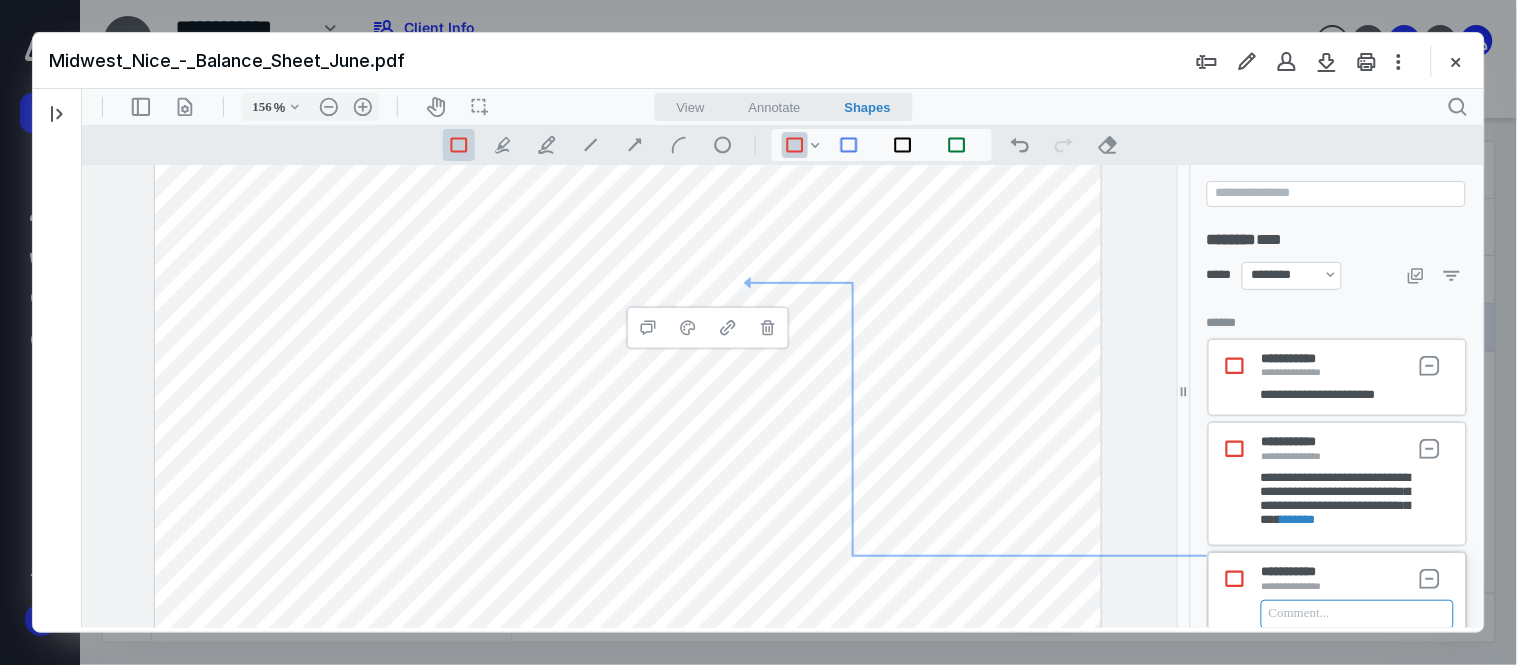 paste 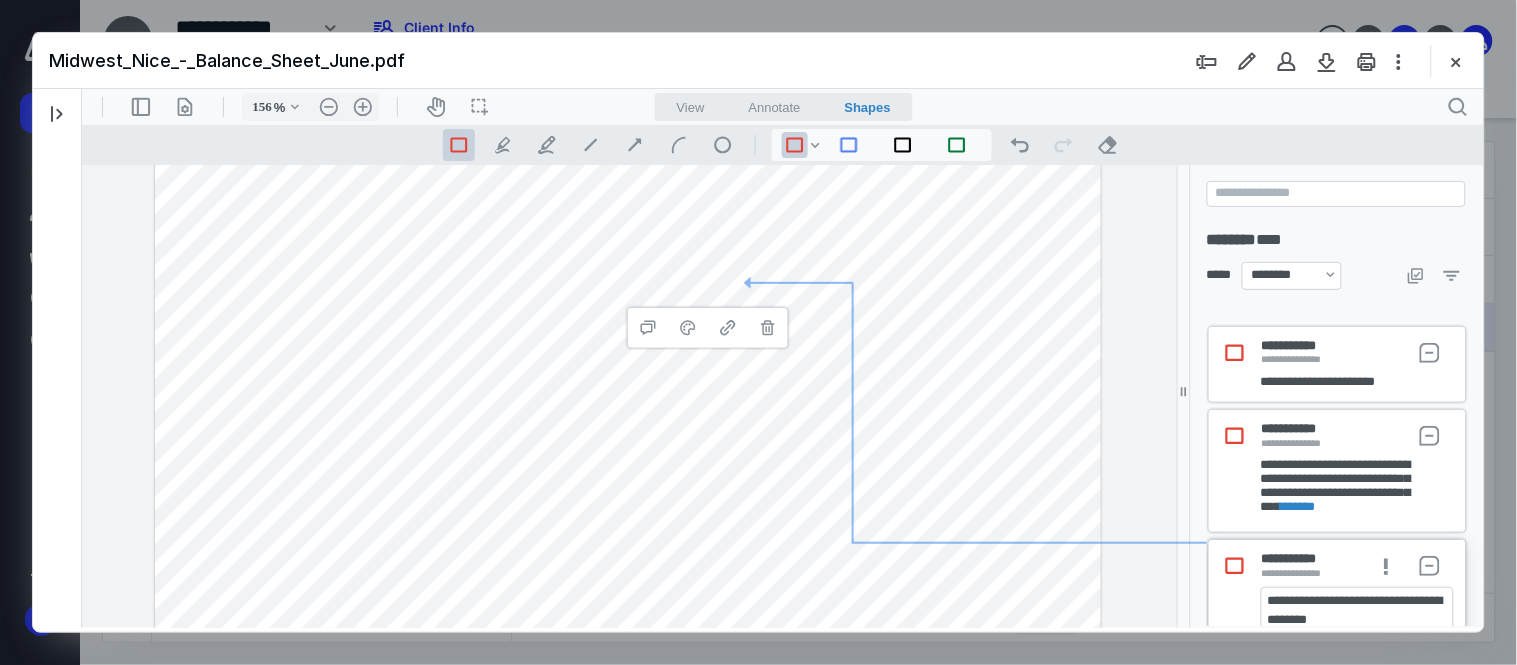 drag, startPoint x: 1475, startPoint y: 538, endPoint x: 1475, endPoint y: 587, distance: 49 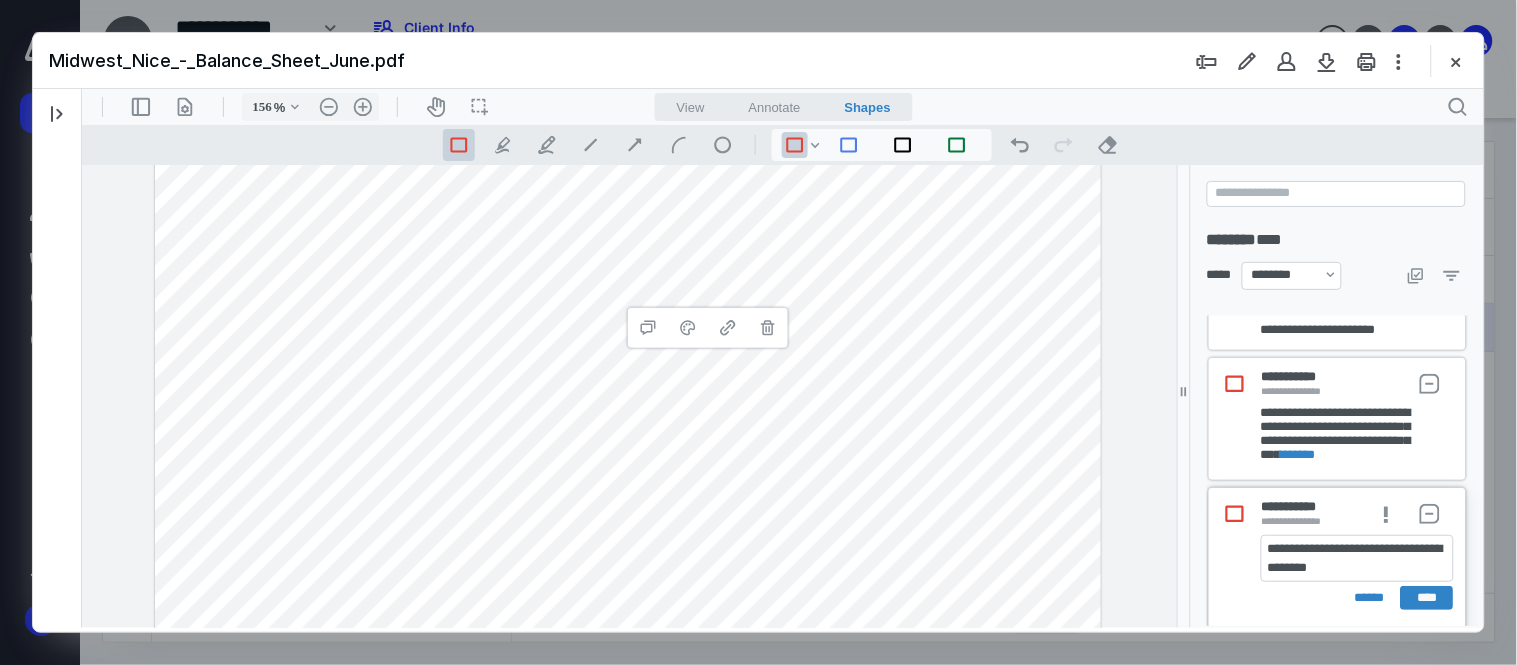 scroll, scrollTop: 67, scrollLeft: 0, axis: vertical 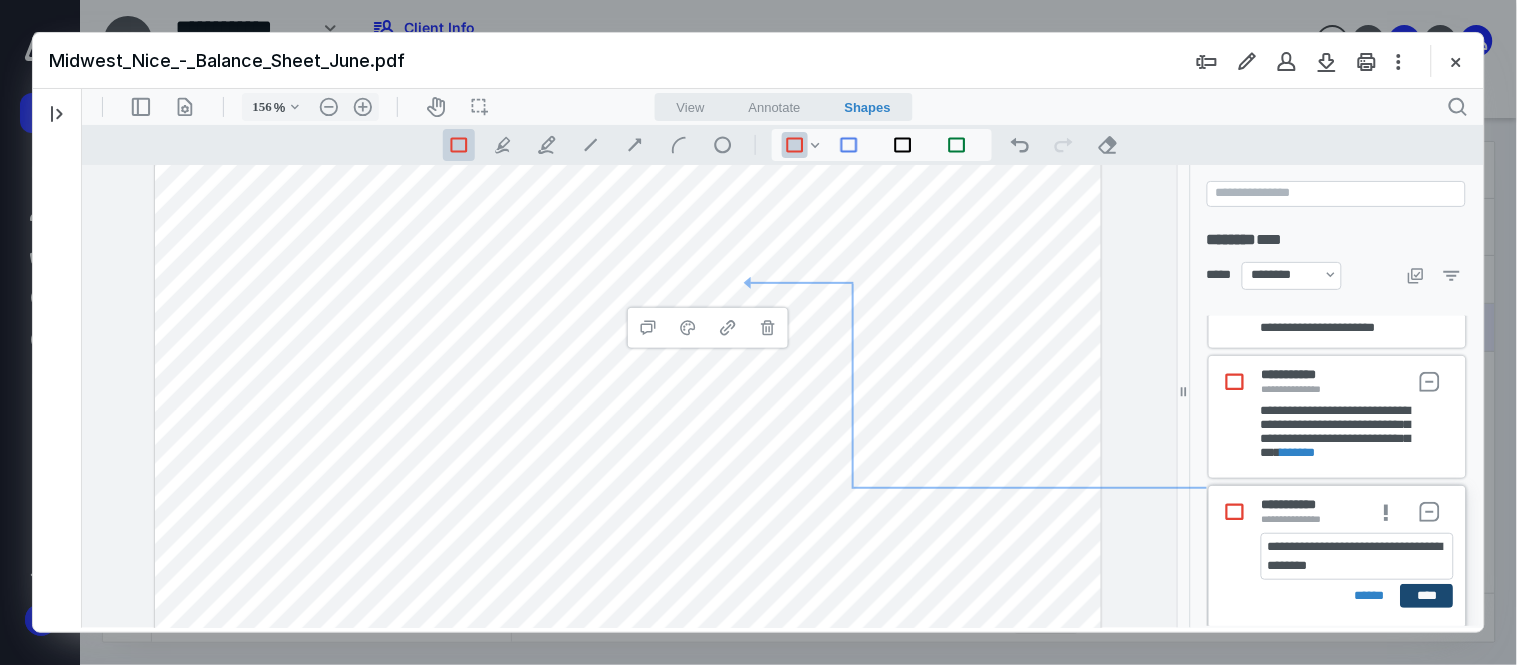 click on "****" at bounding box center [1426, 595] 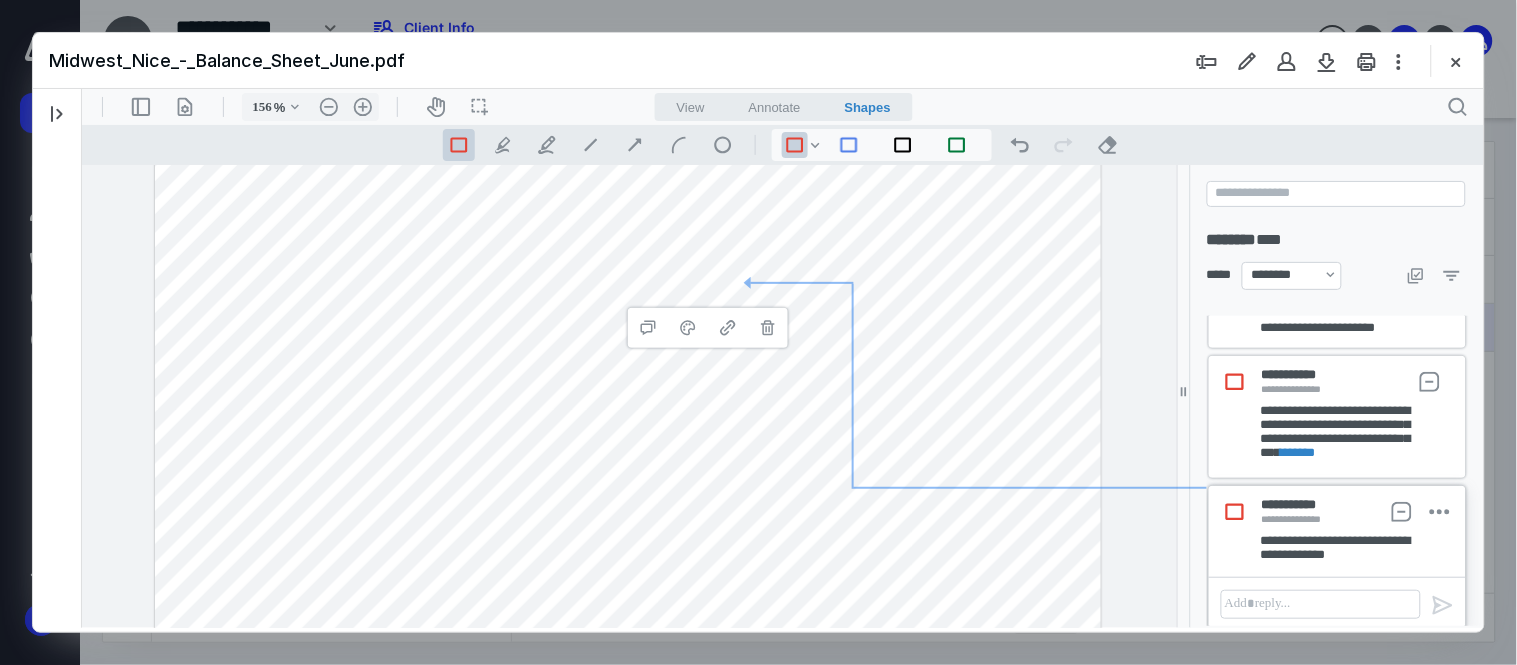 scroll, scrollTop: 26, scrollLeft: 0, axis: vertical 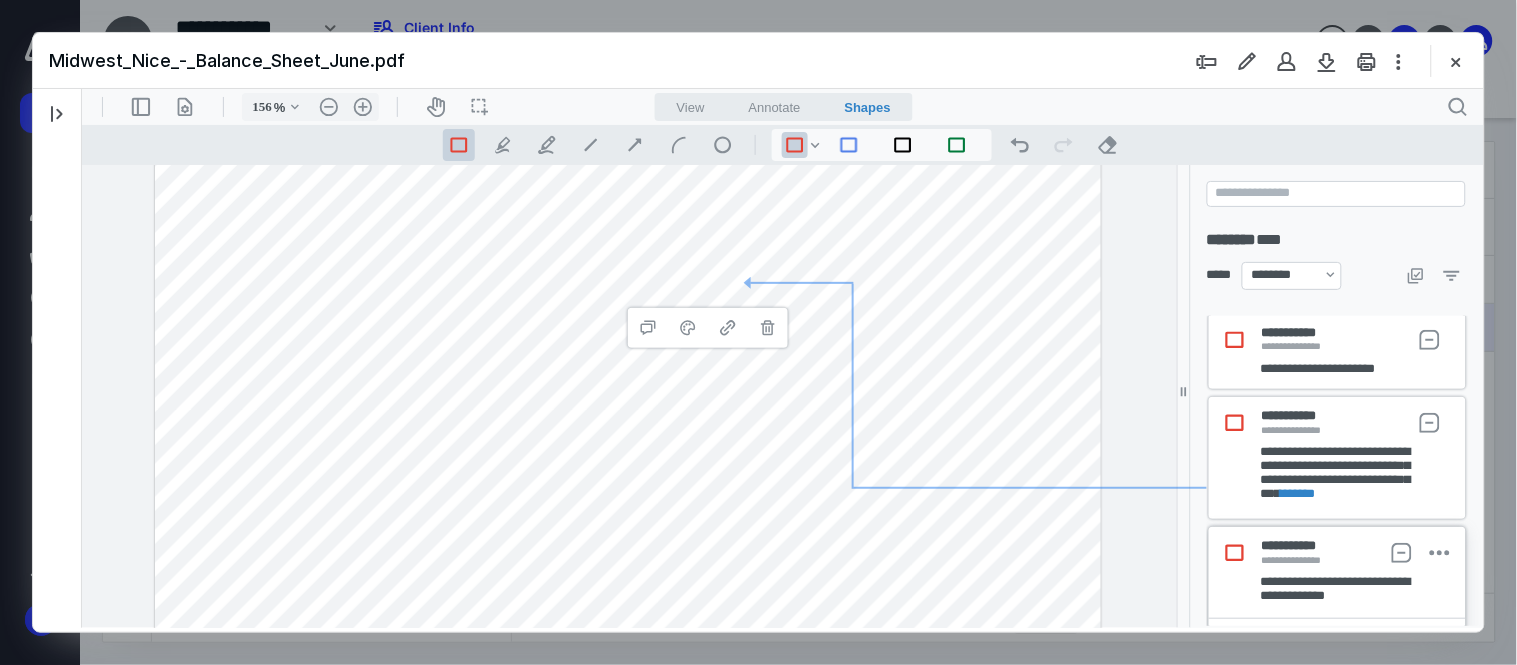 click on "**********" at bounding box center [628, 395] 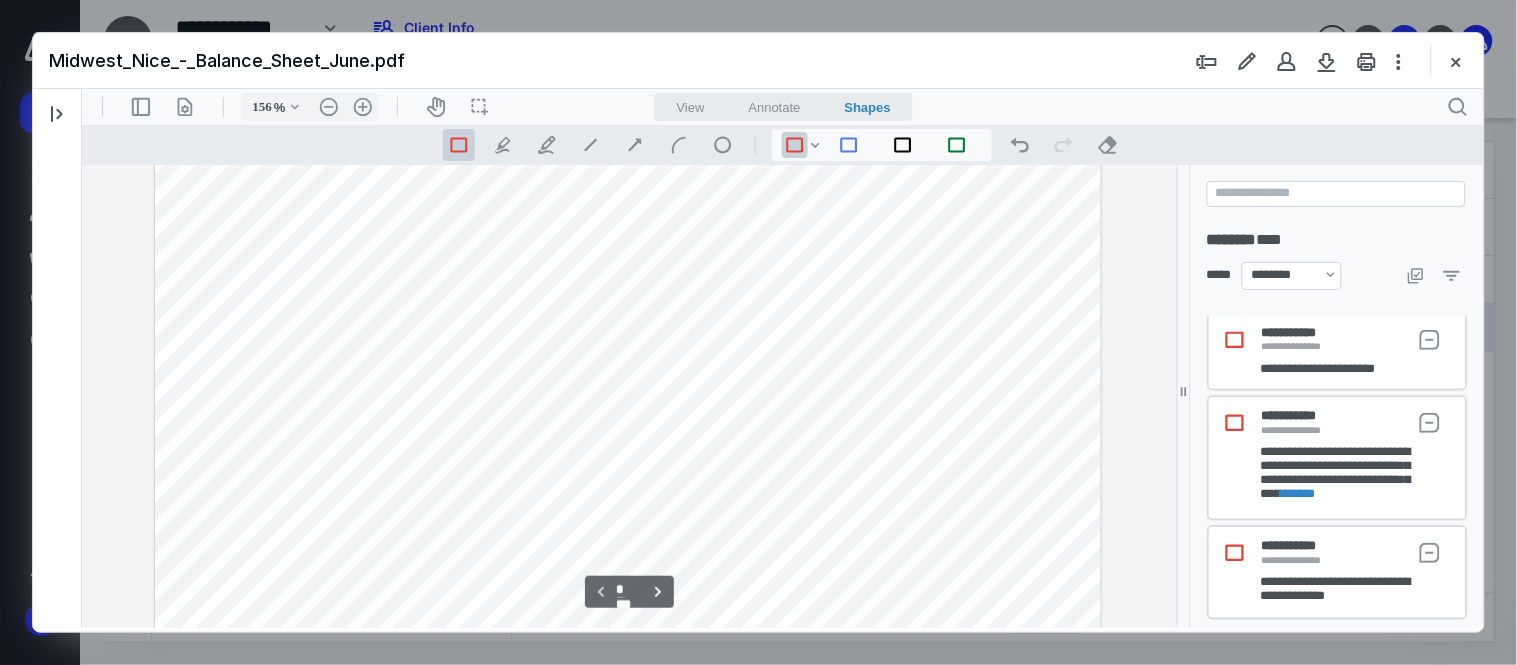 scroll, scrollTop: 631, scrollLeft: 0, axis: vertical 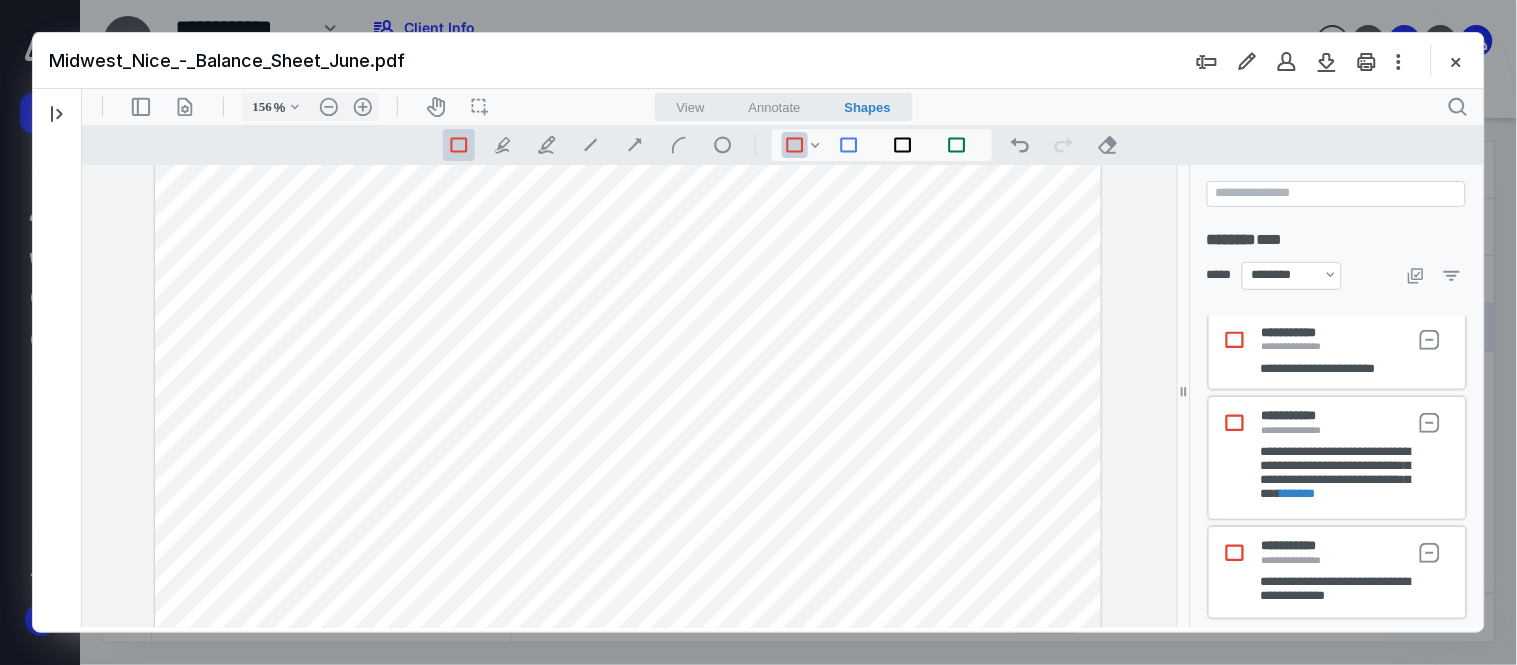 drag, startPoint x: 668, startPoint y: 317, endPoint x: 738, endPoint y: 342, distance: 74.330345 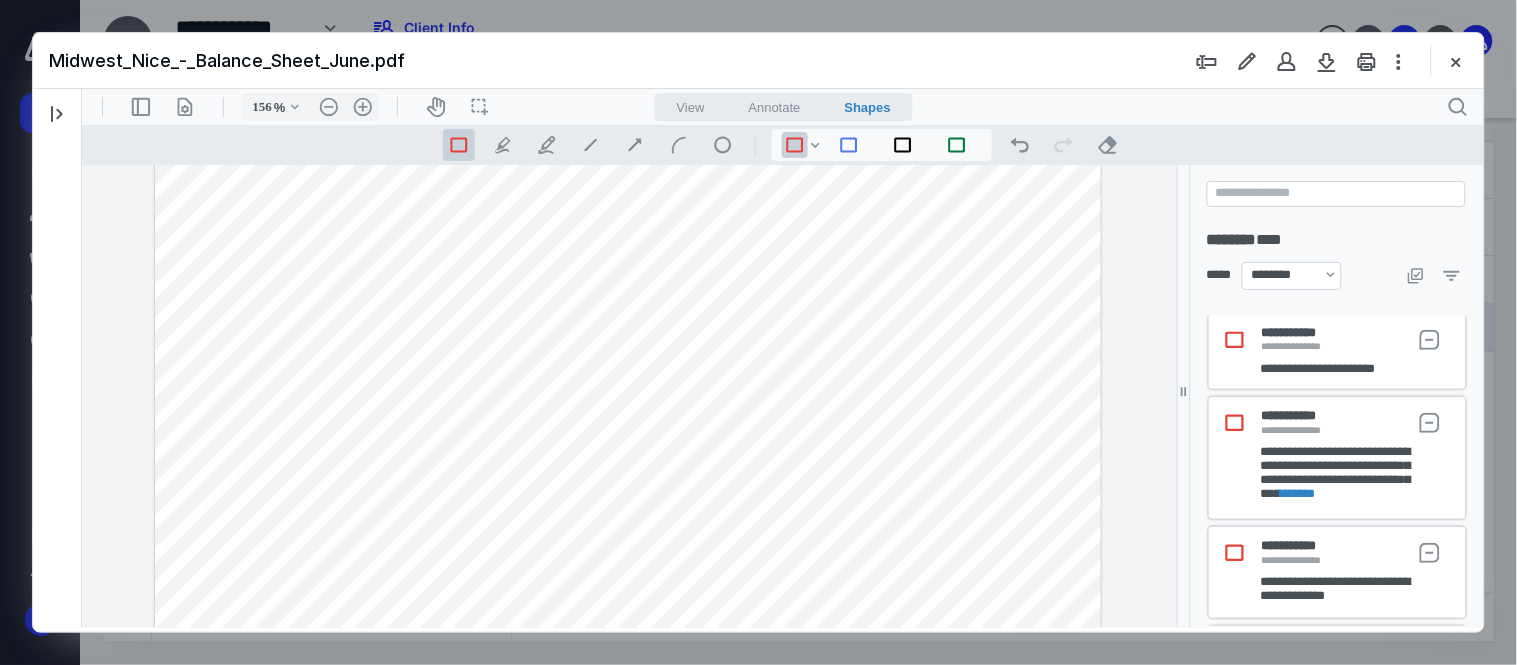 scroll, scrollTop: 67, scrollLeft: 0, axis: vertical 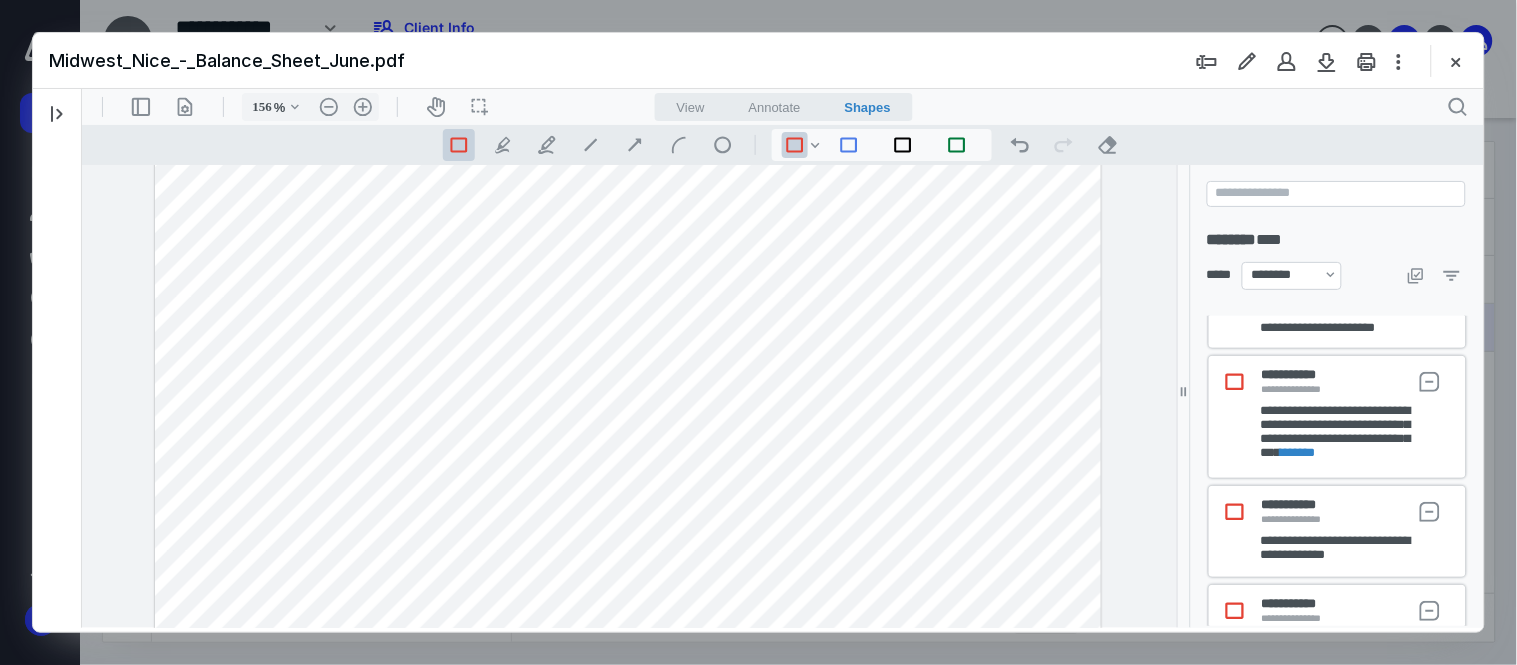 click at bounding box center (627, 154) 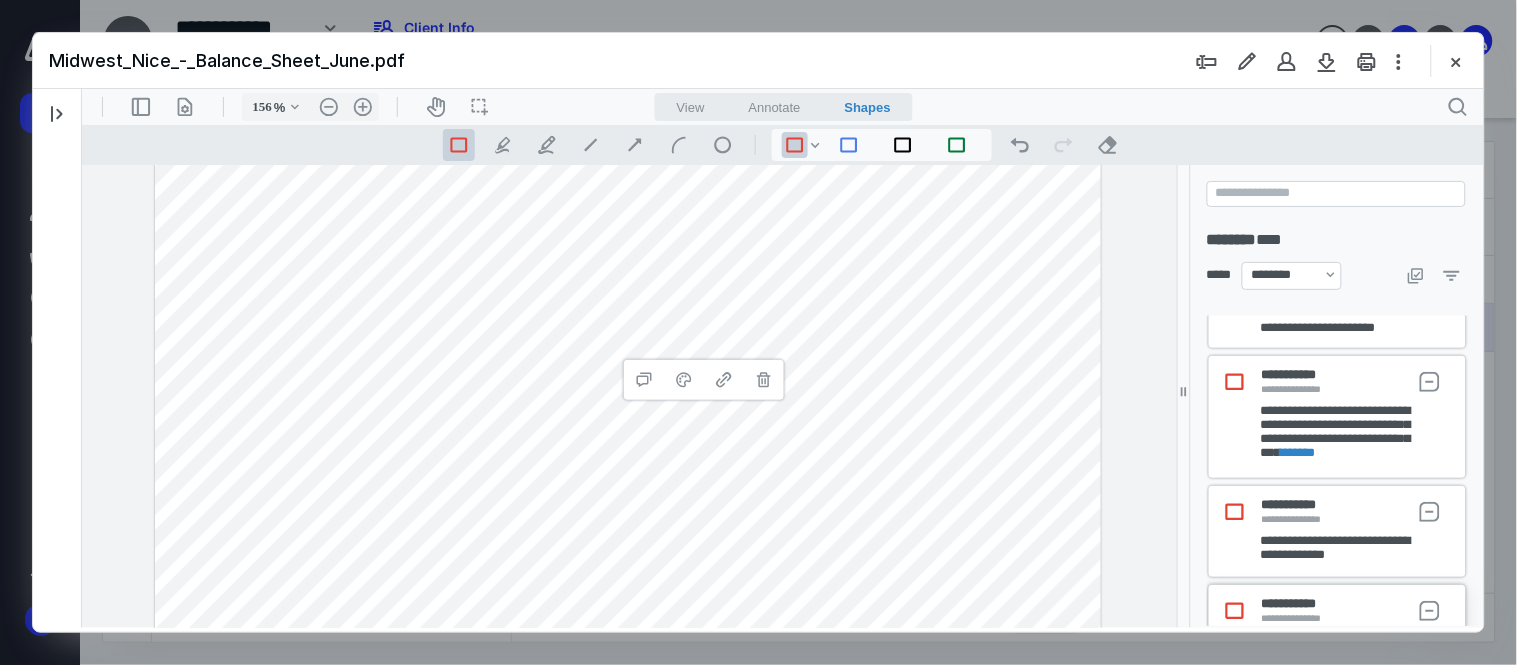 scroll, scrollTop: 162, scrollLeft: 0, axis: vertical 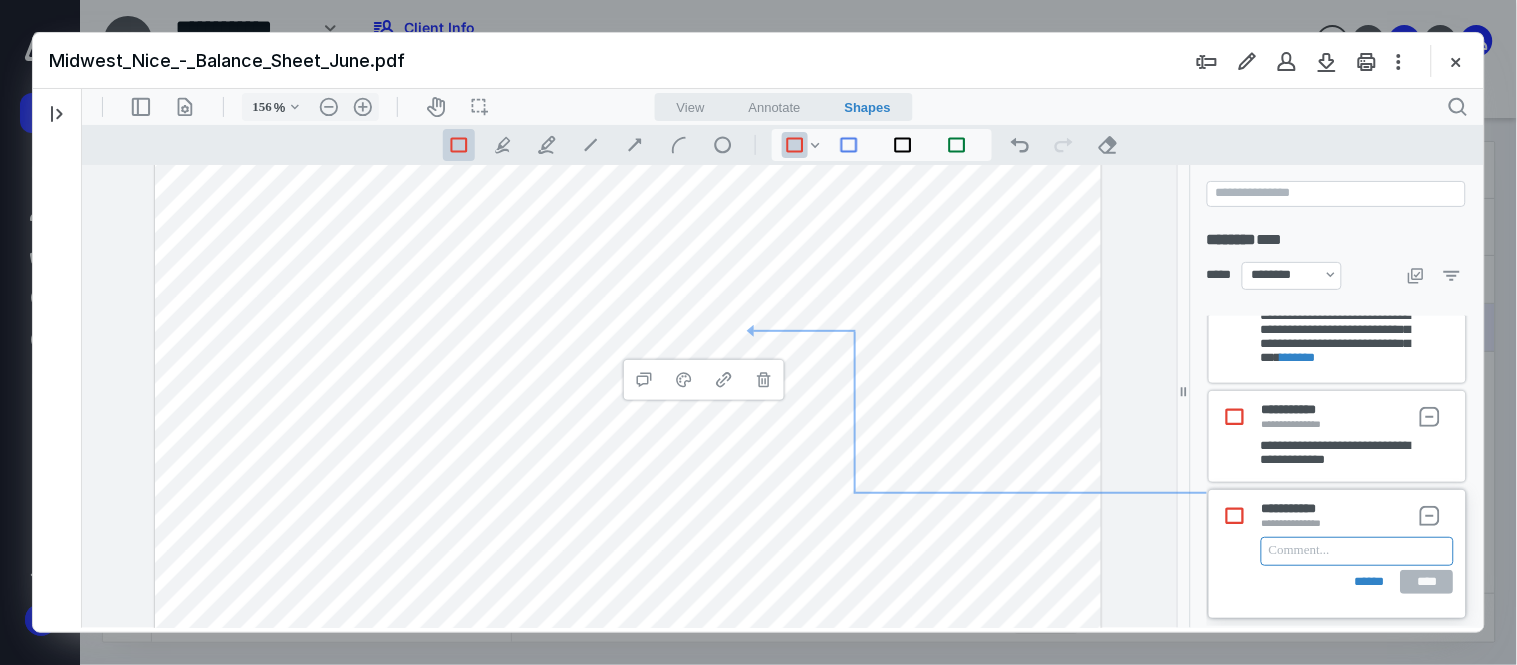paste 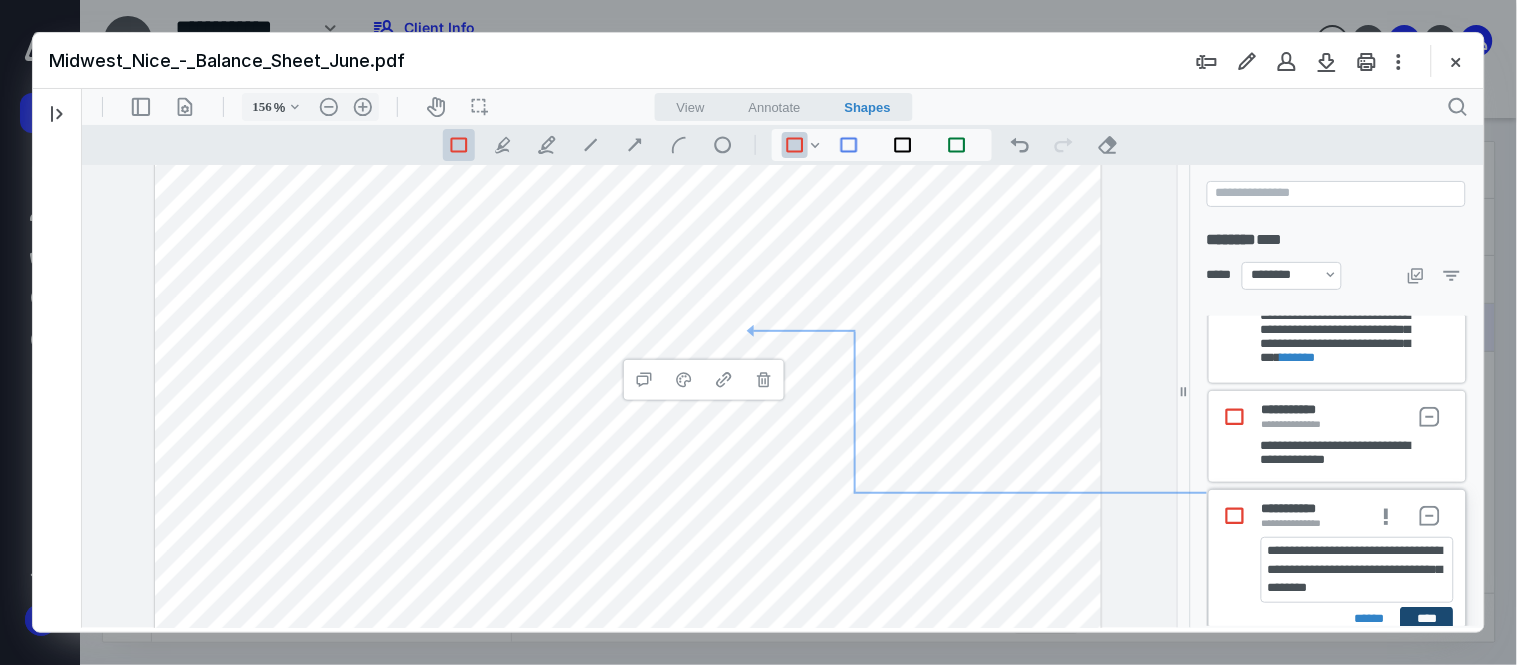click on "****" at bounding box center (1426, 618) 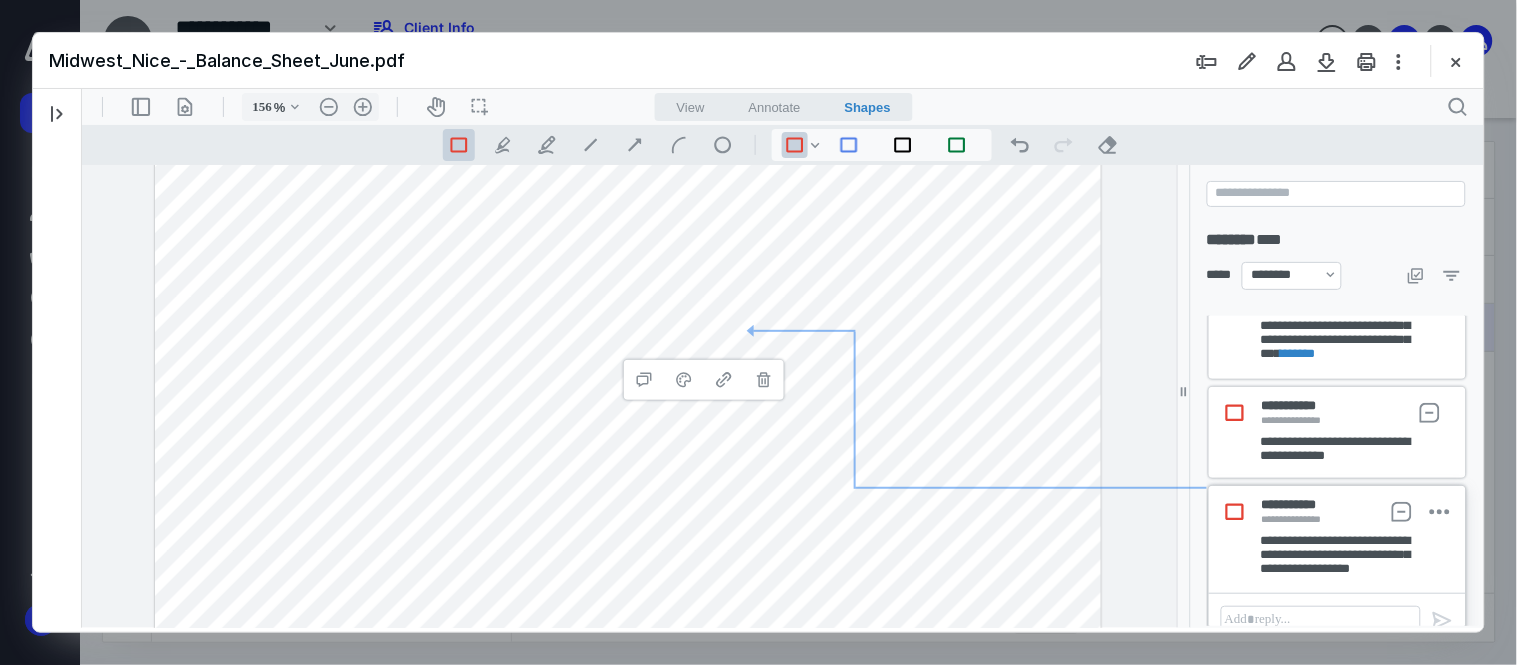 click on "**********" at bounding box center (628, 395) 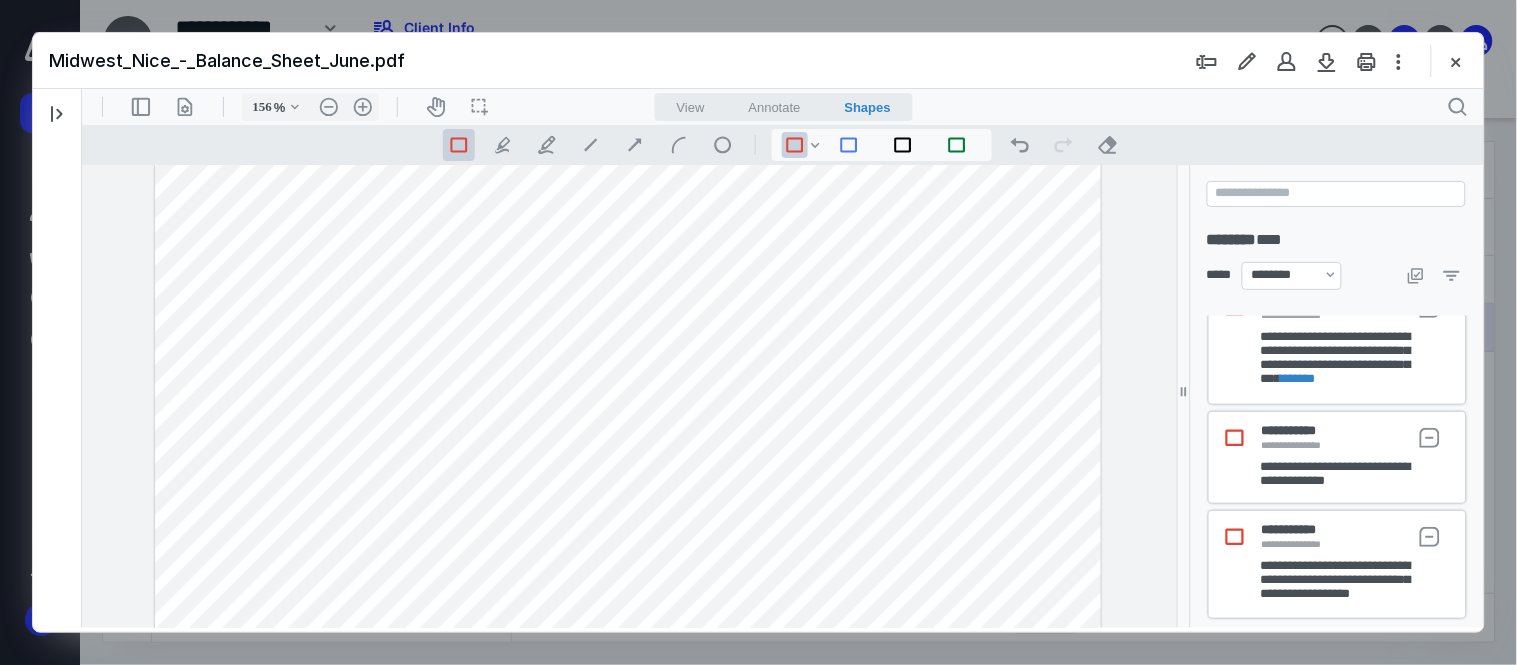 scroll, scrollTop: 141, scrollLeft: 0, axis: vertical 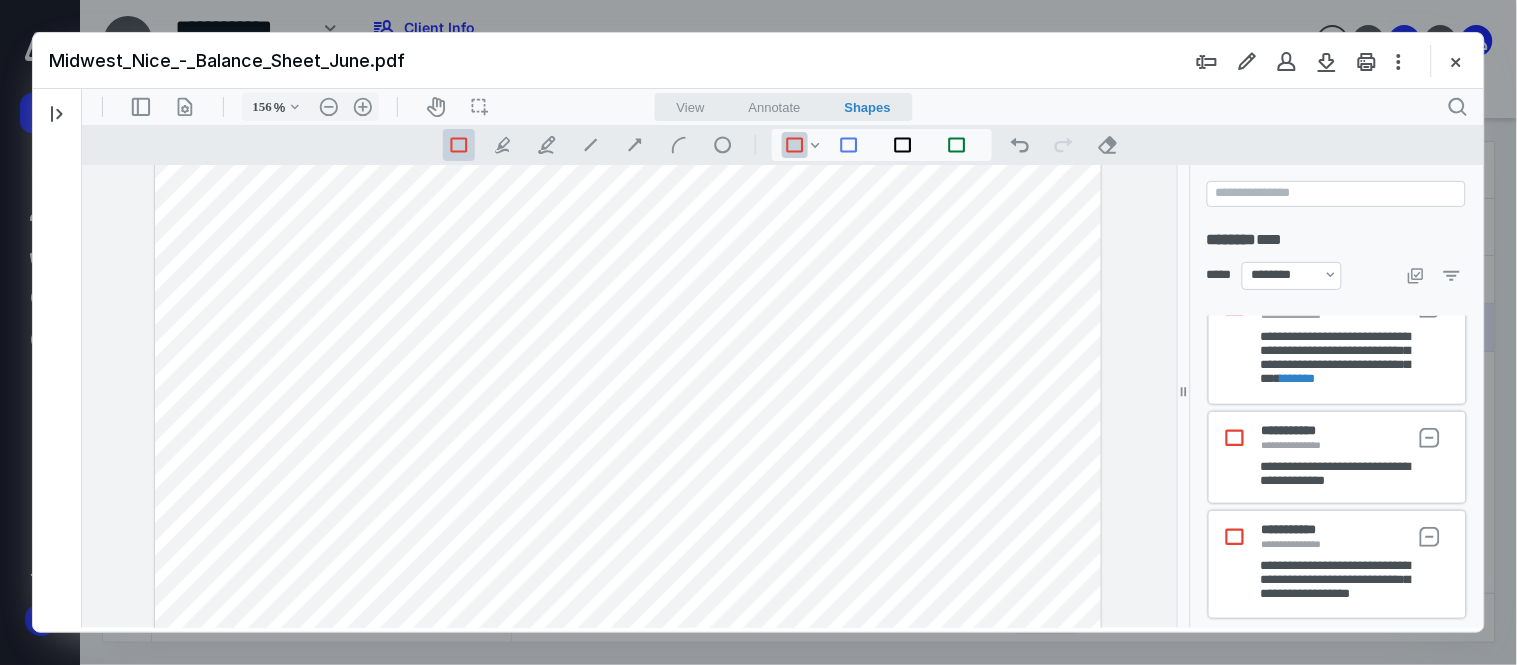 drag, startPoint x: 675, startPoint y: 250, endPoint x: 739, endPoint y: 265, distance: 65.734314 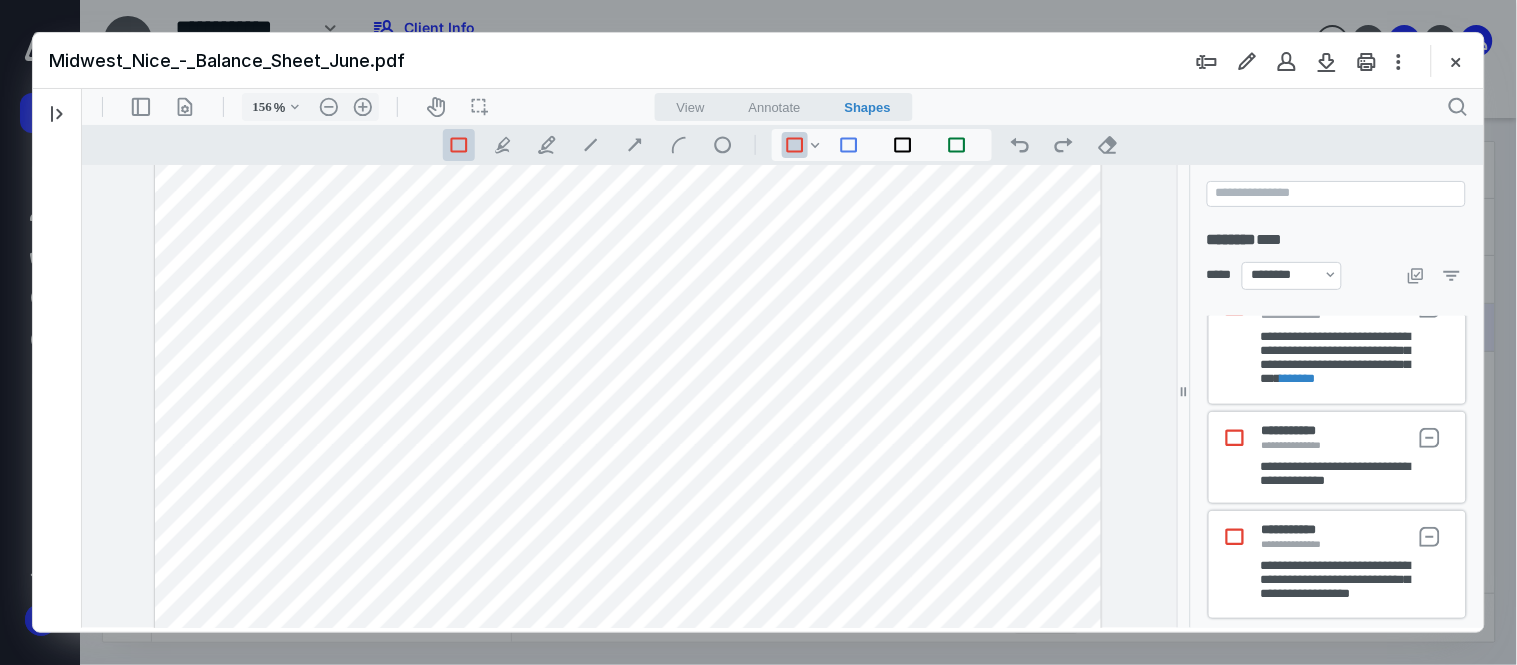 scroll, scrollTop: 141, scrollLeft: 0, axis: vertical 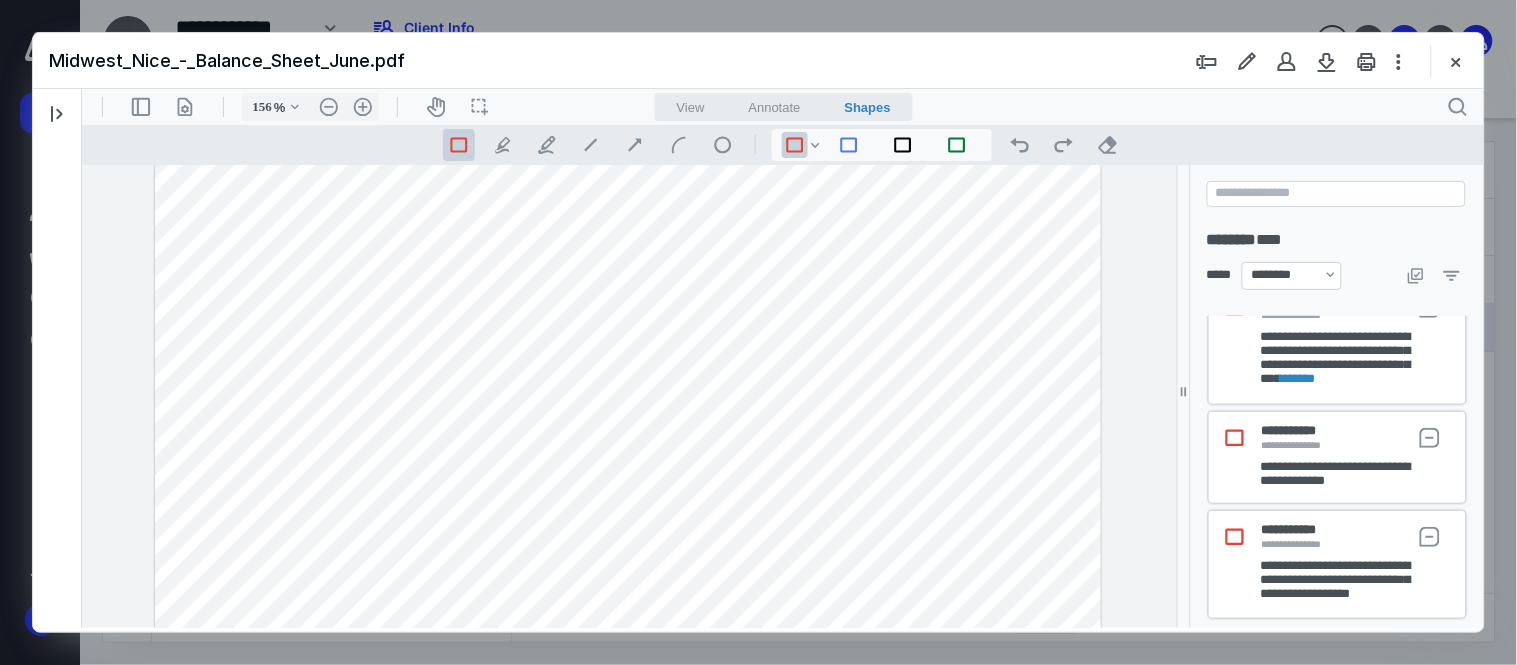 drag, startPoint x: 665, startPoint y: 248, endPoint x: 737, endPoint y: 266, distance: 74.215904 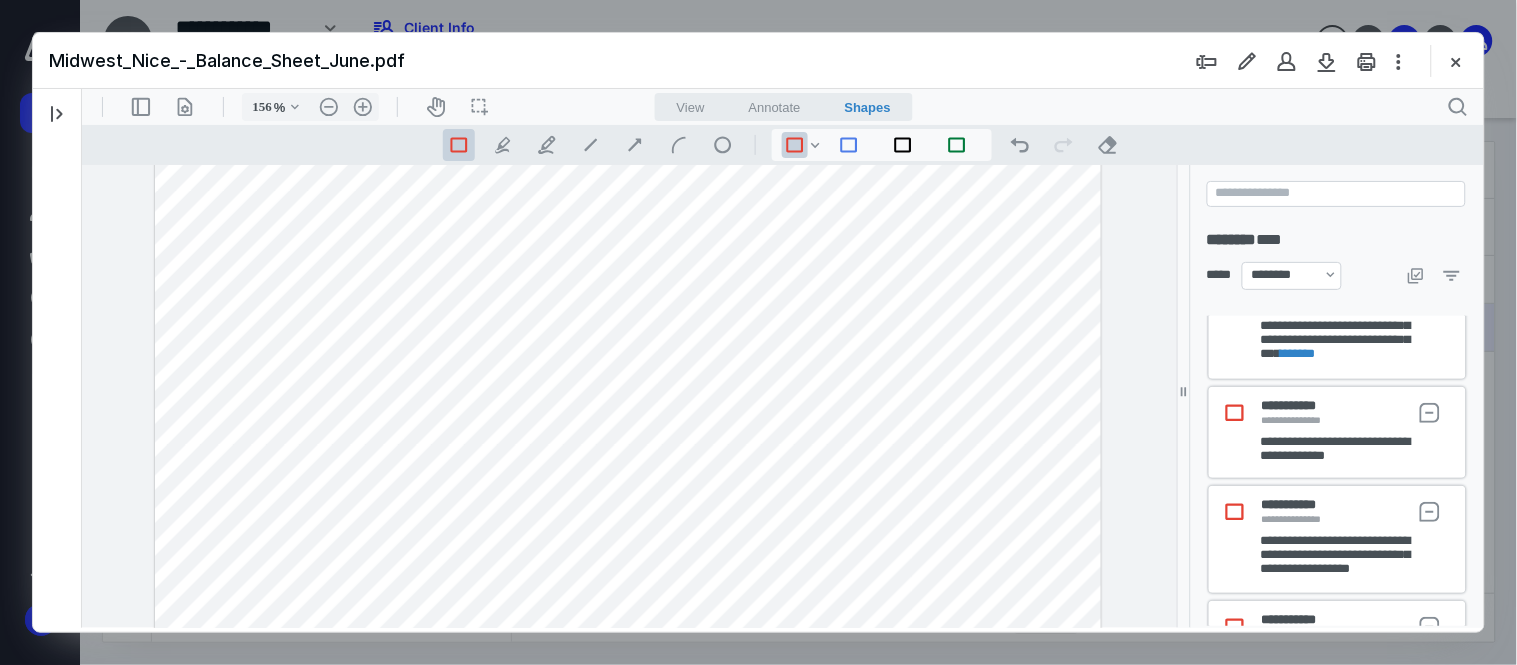 click at bounding box center [627, 48] 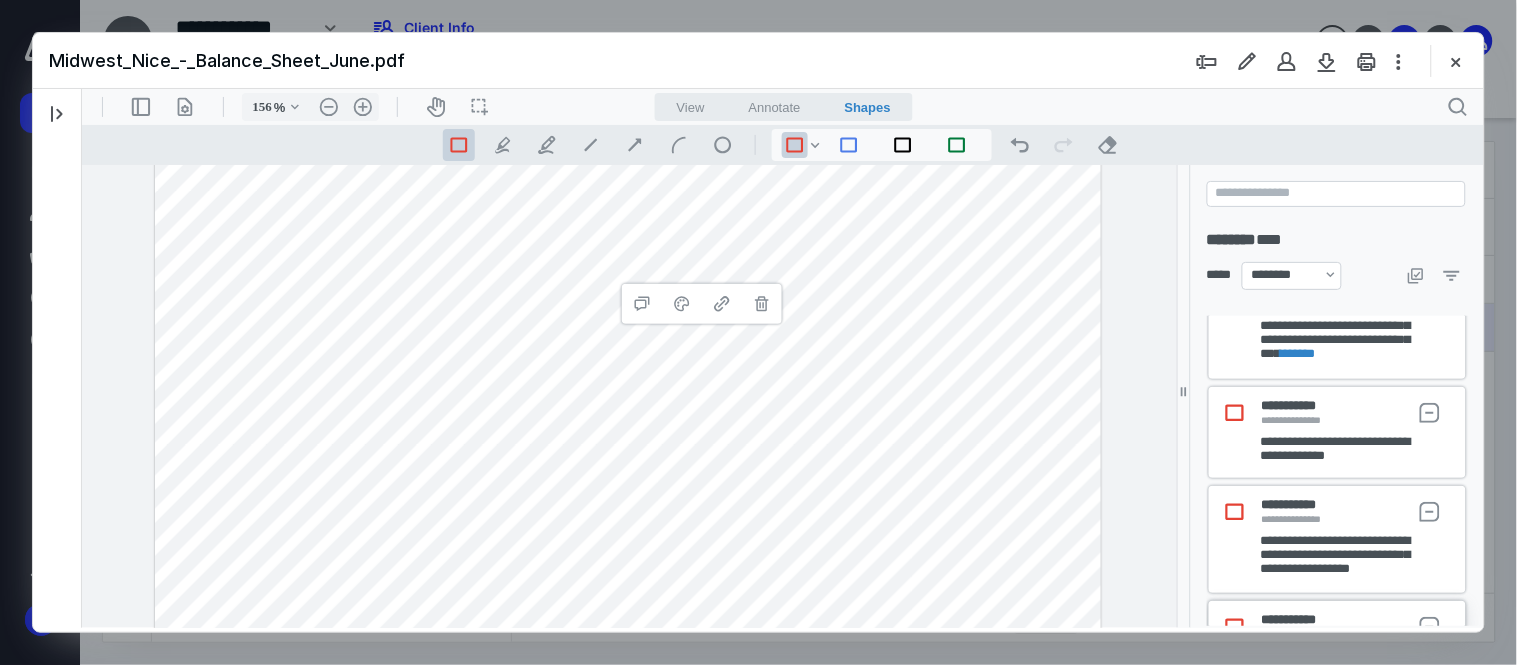 scroll, scrollTop: 276, scrollLeft: 0, axis: vertical 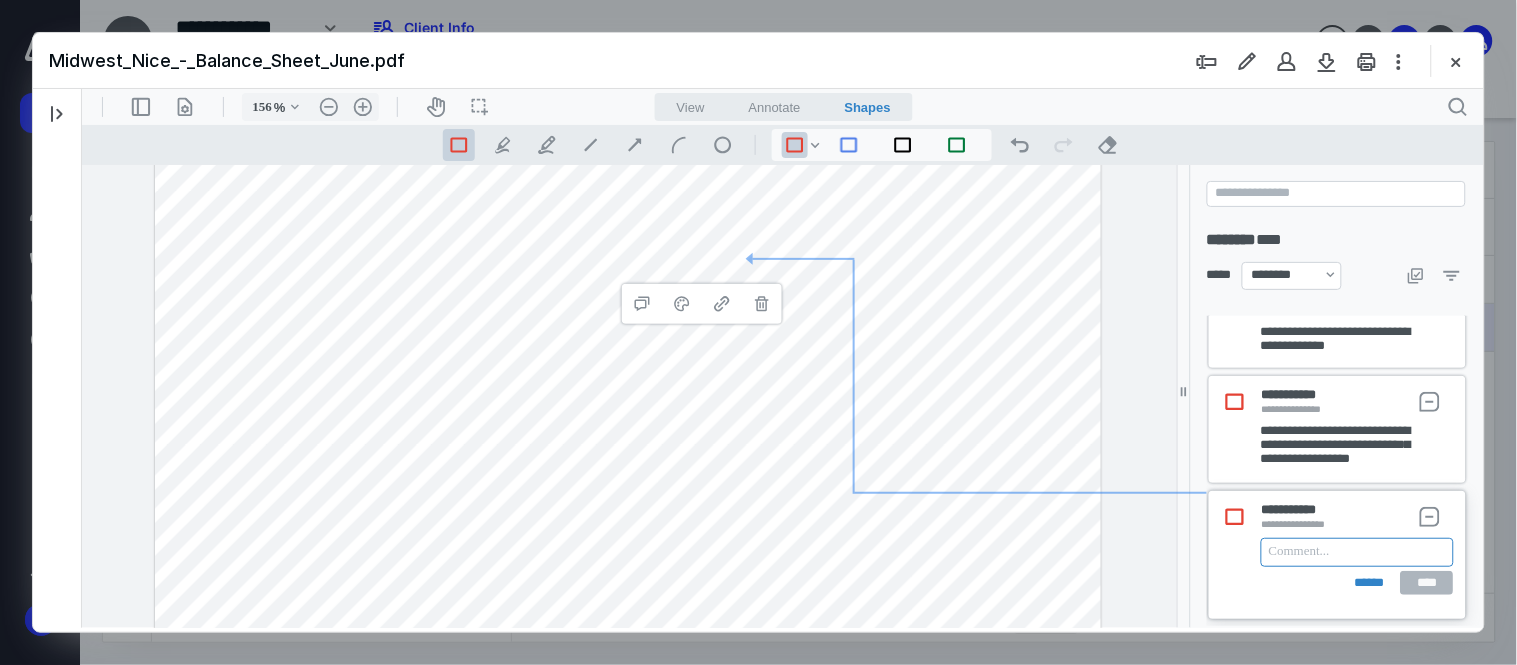 paste 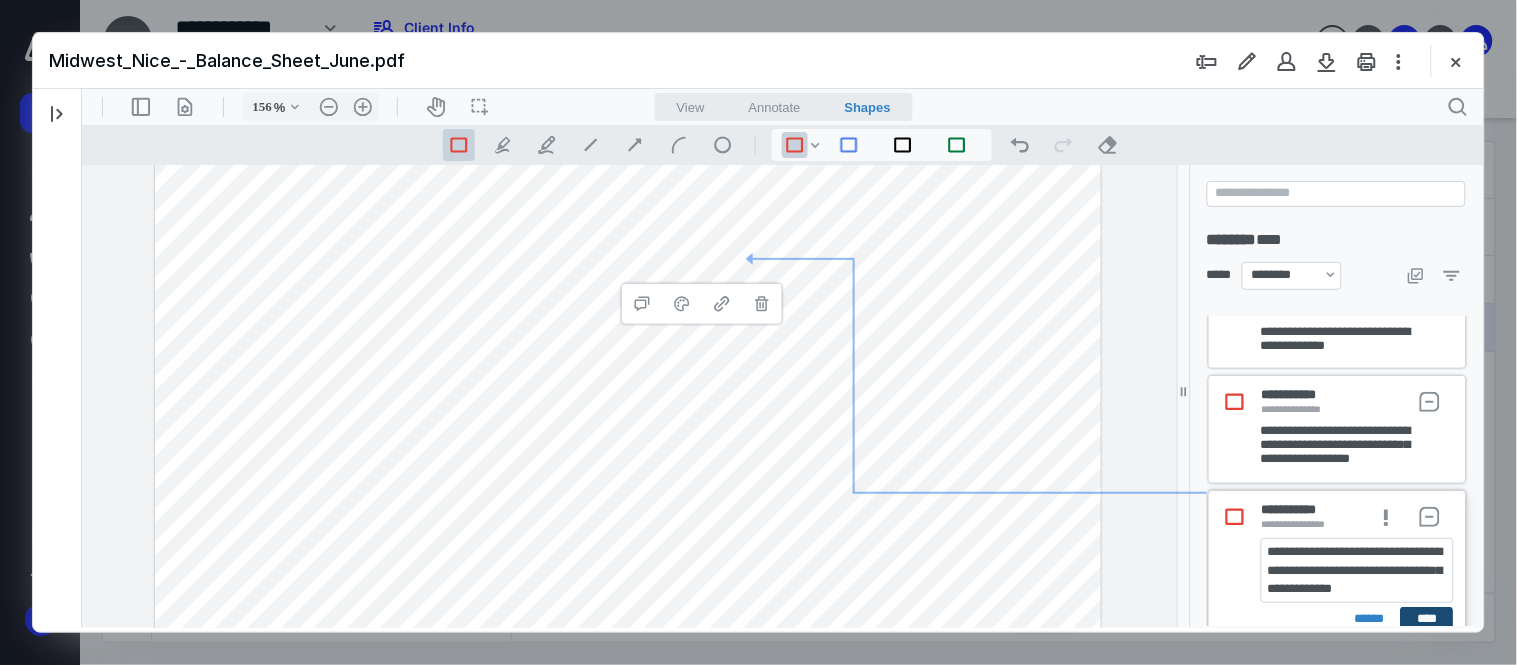 click on "****" at bounding box center [1426, 618] 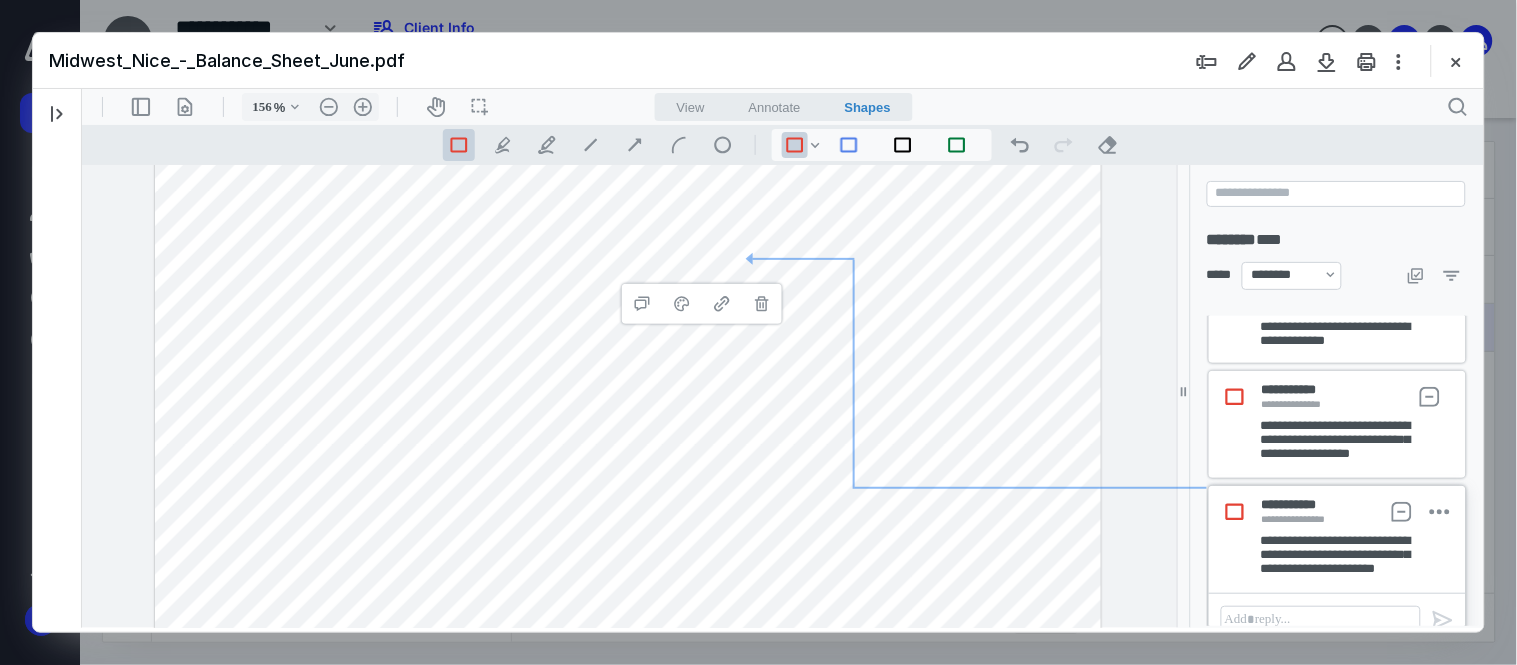 scroll, scrollTop: 255, scrollLeft: 0, axis: vertical 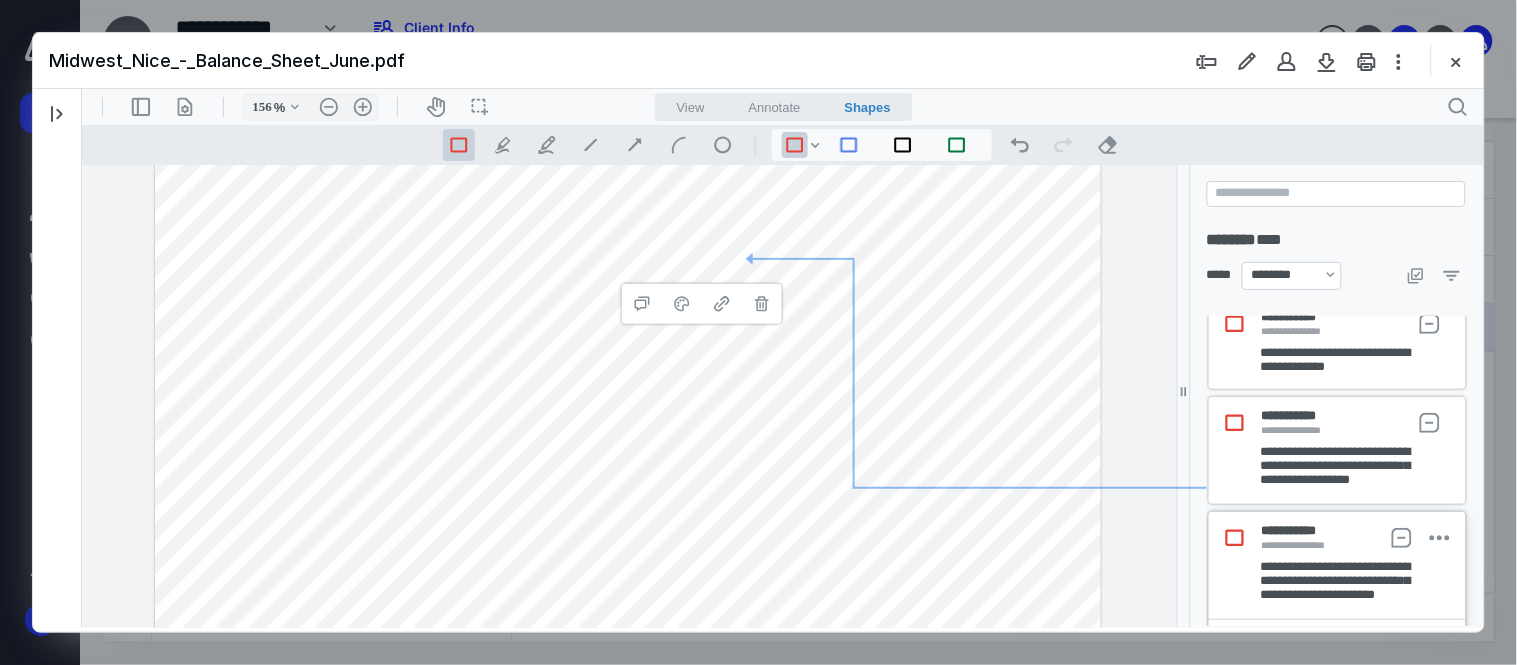click on "**********" at bounding box center (628, 395) 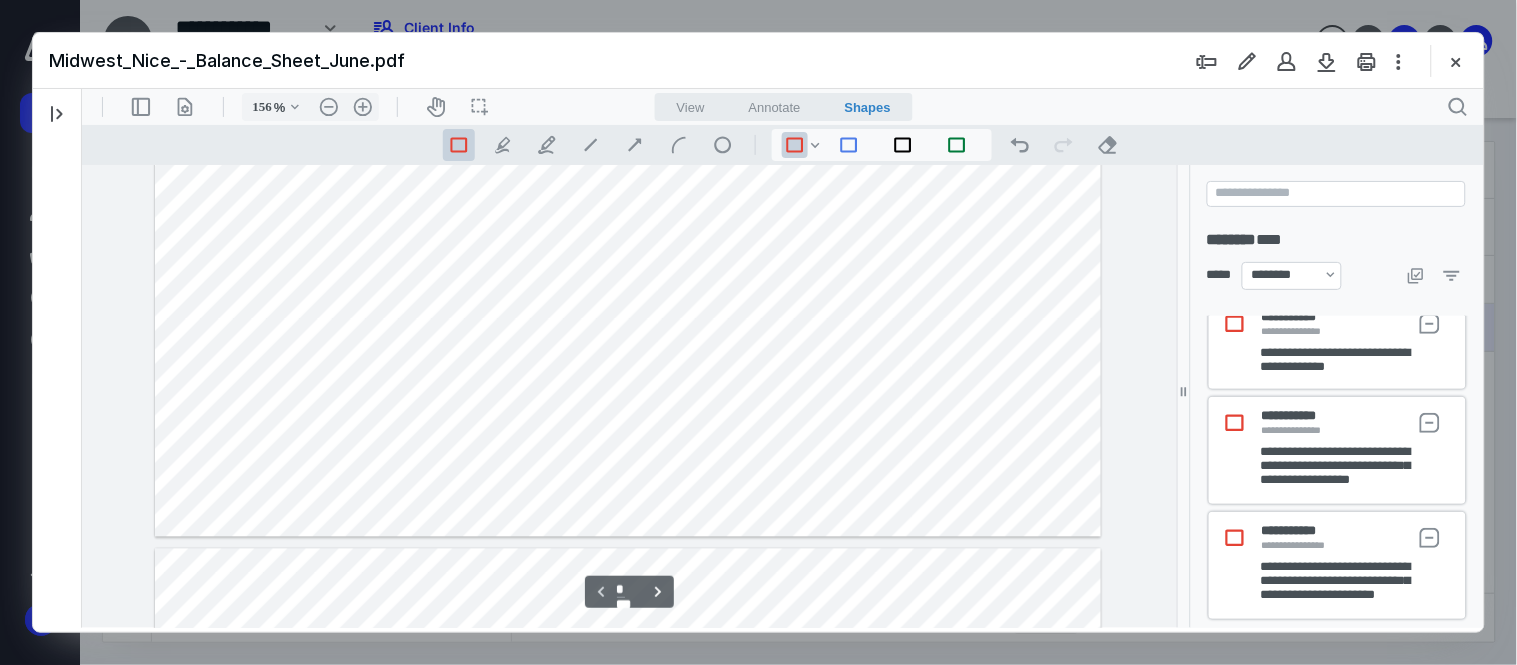 scroll, scrollTop: 845, scrollLeft: 0, axis: vertical 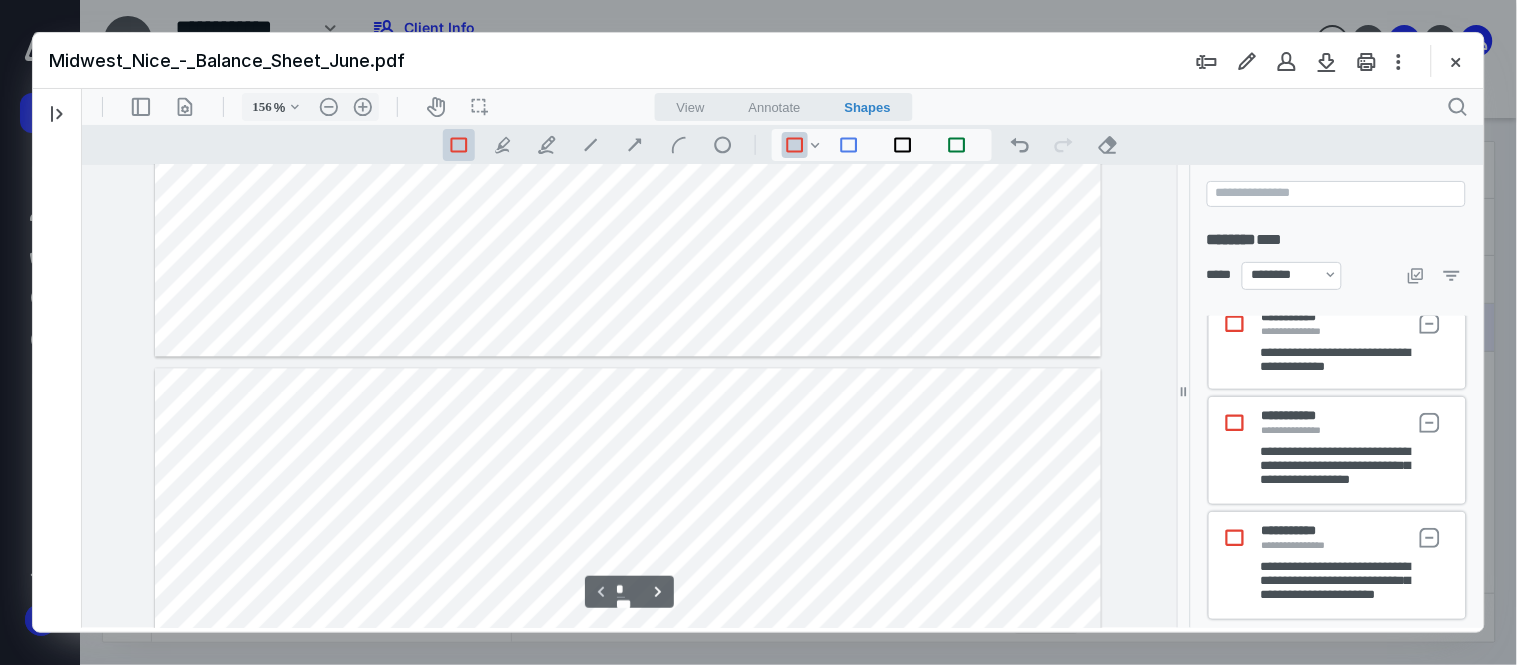 type on "*" 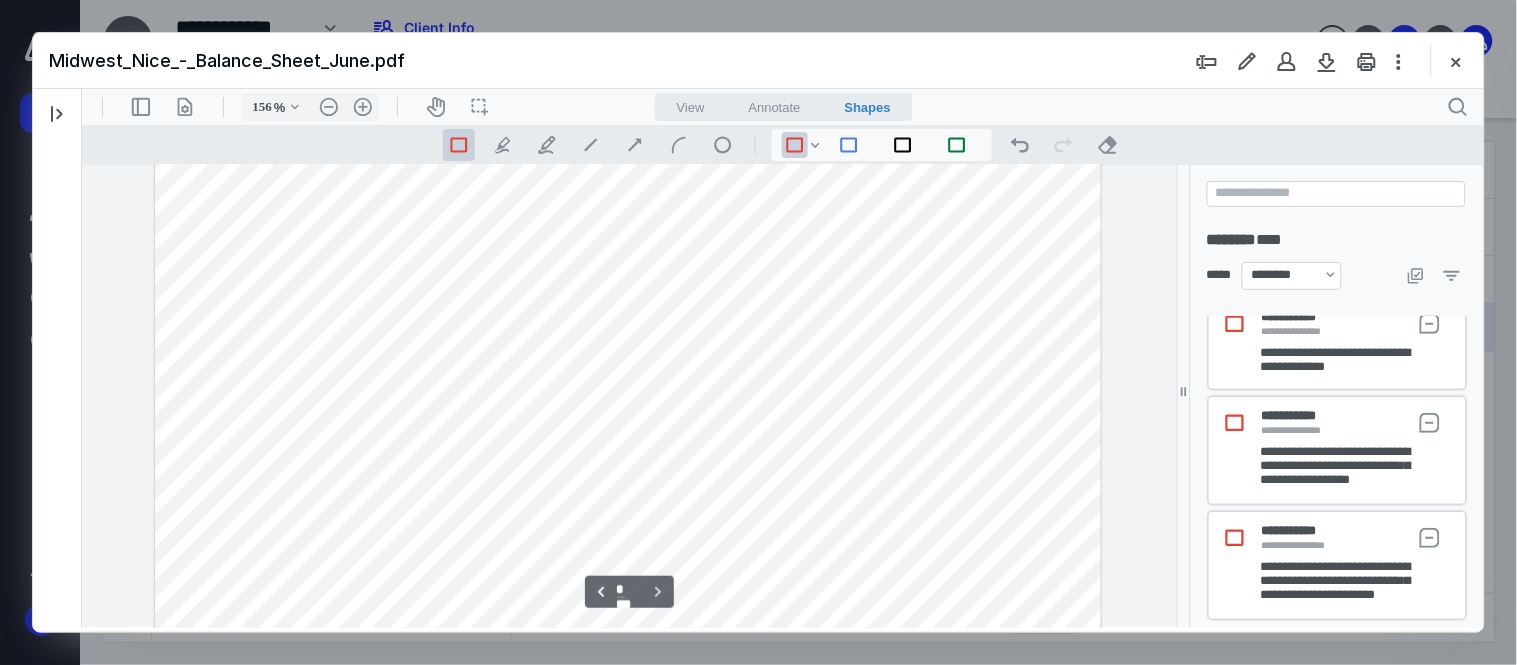 scroll, scrollTop: 1345, scrollLeft: 0, axis: vertical 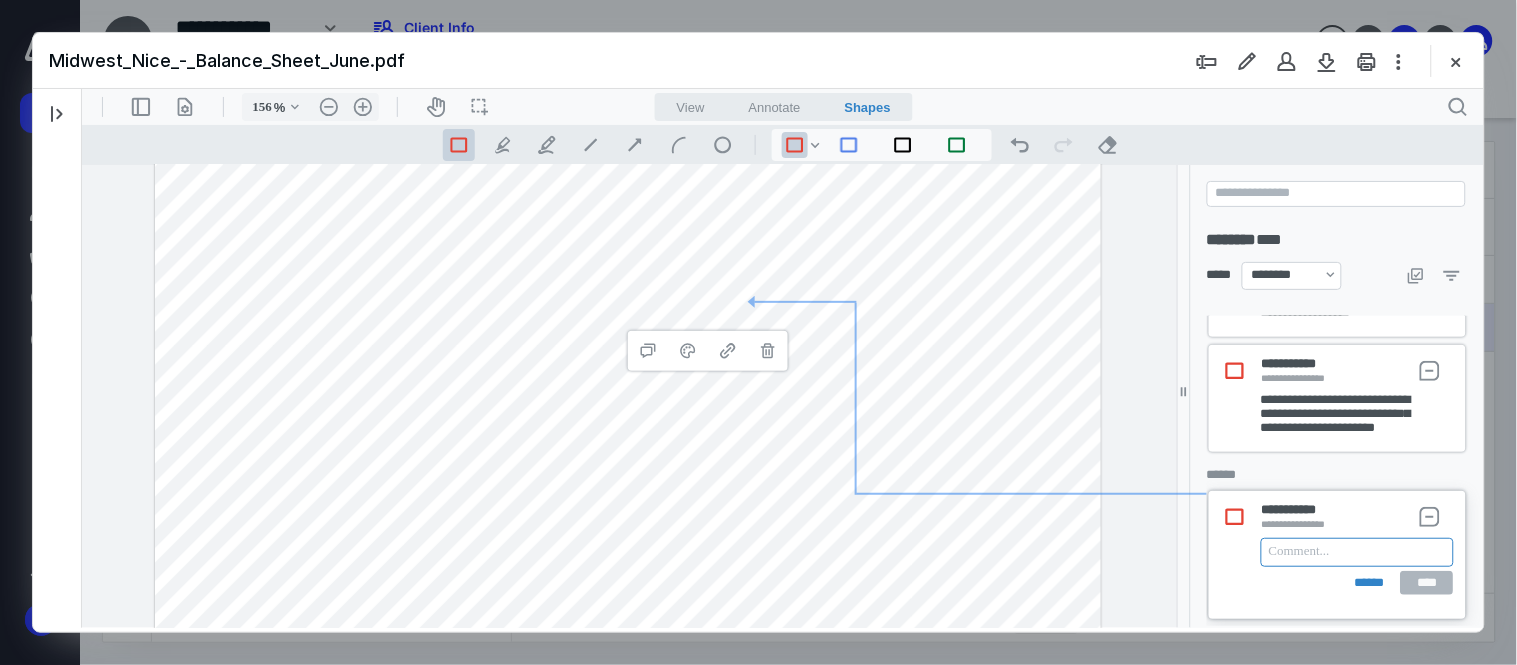 paste 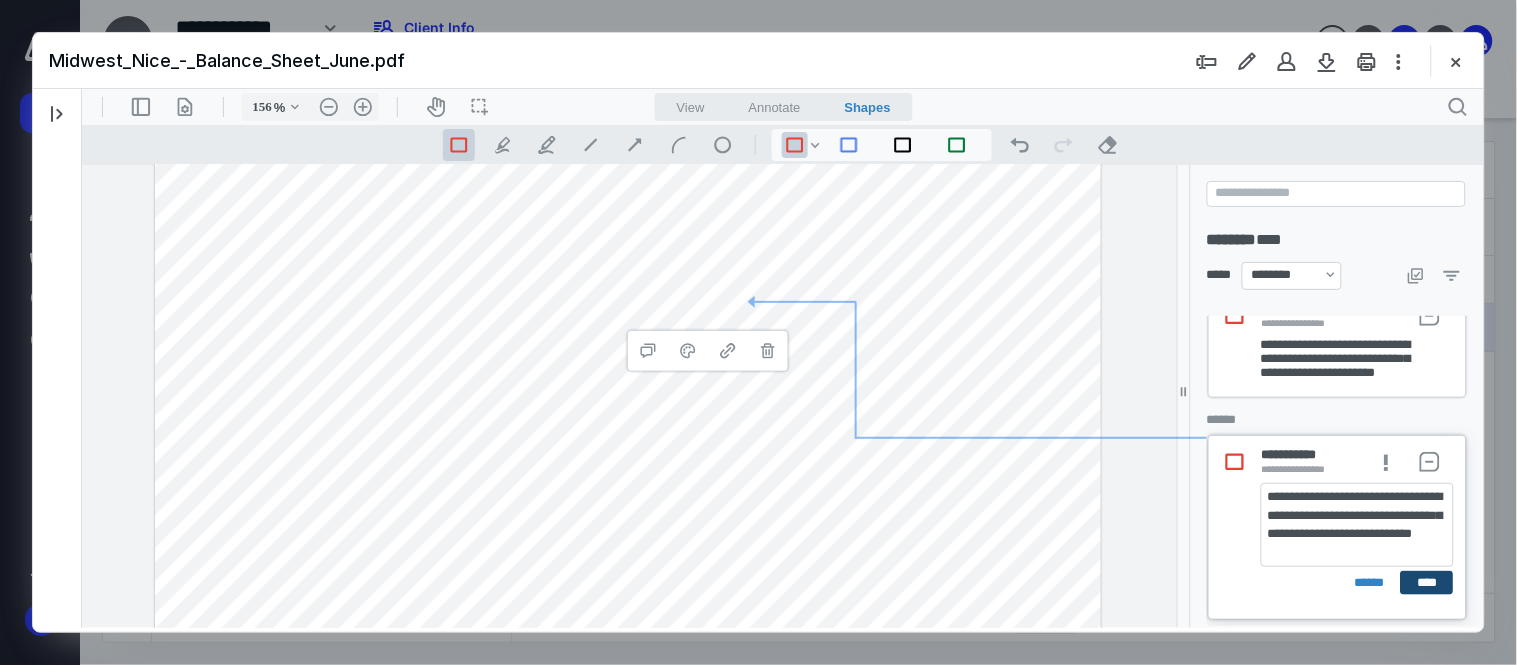 click on "****" at bounding box center (1426, 582) 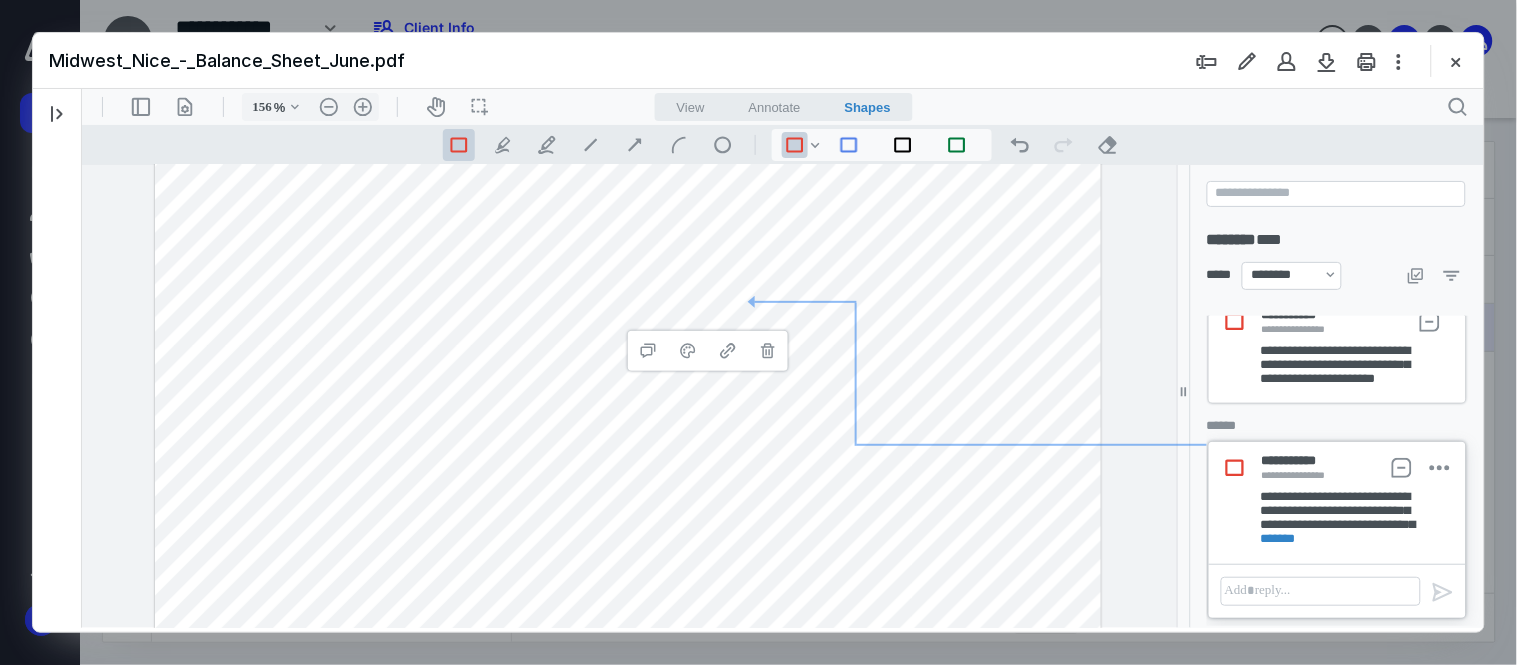 scroll, scrollTop: 417, scrollLeft: 0, axis: vertical 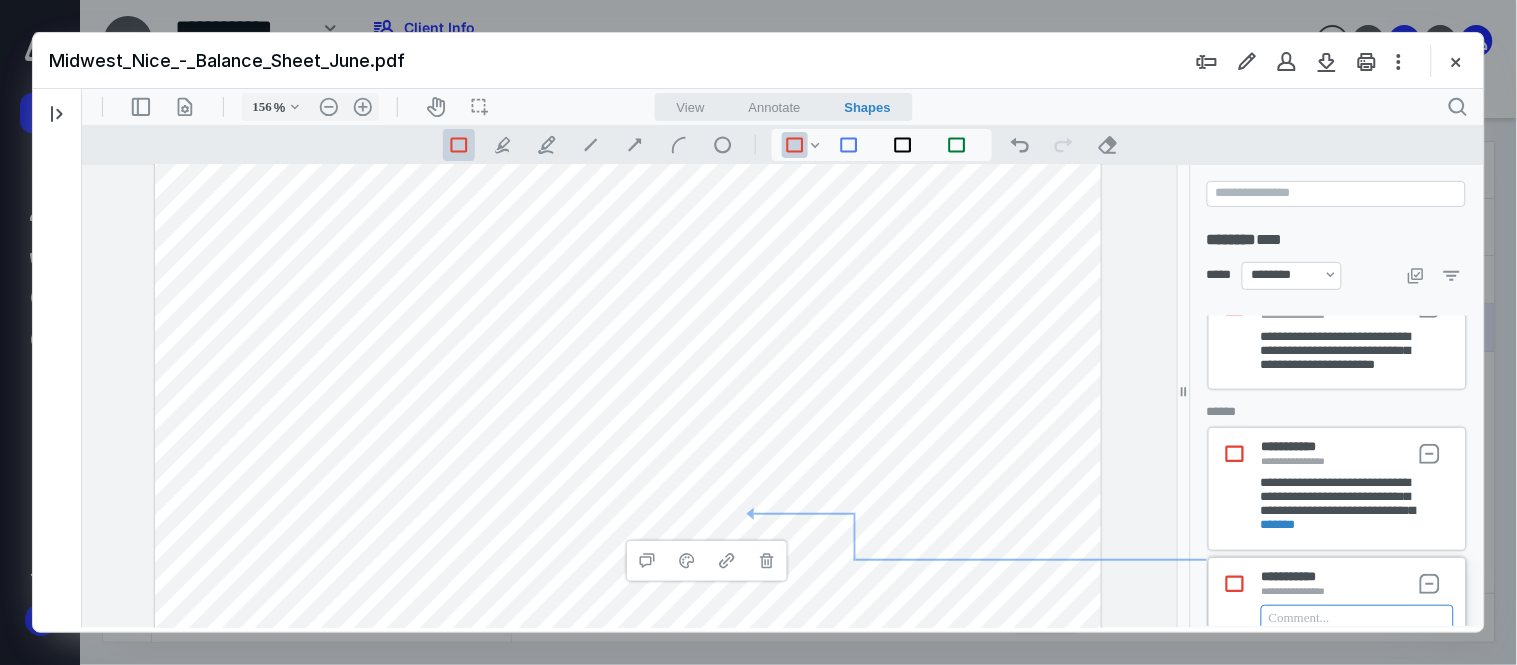 paste 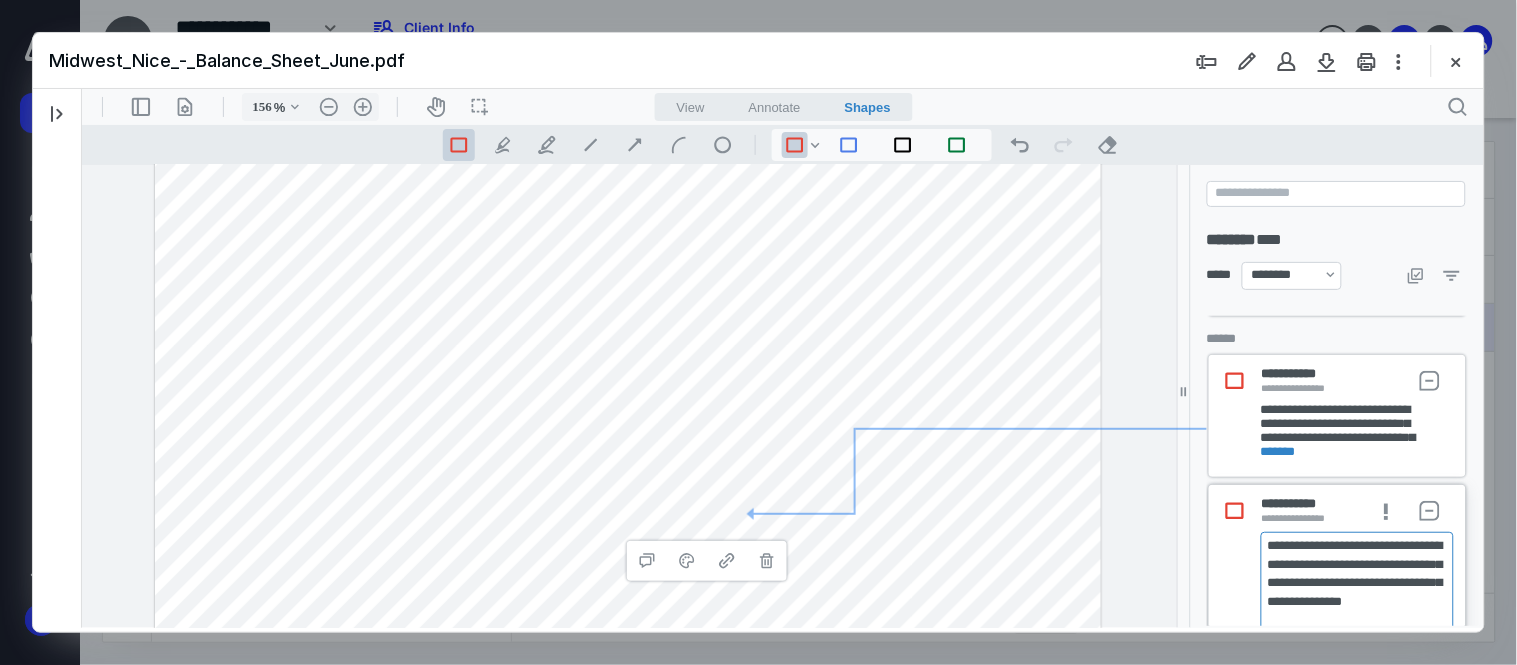 scroll, scrollTop: 616, scrollLeft: 0, axis: vertical 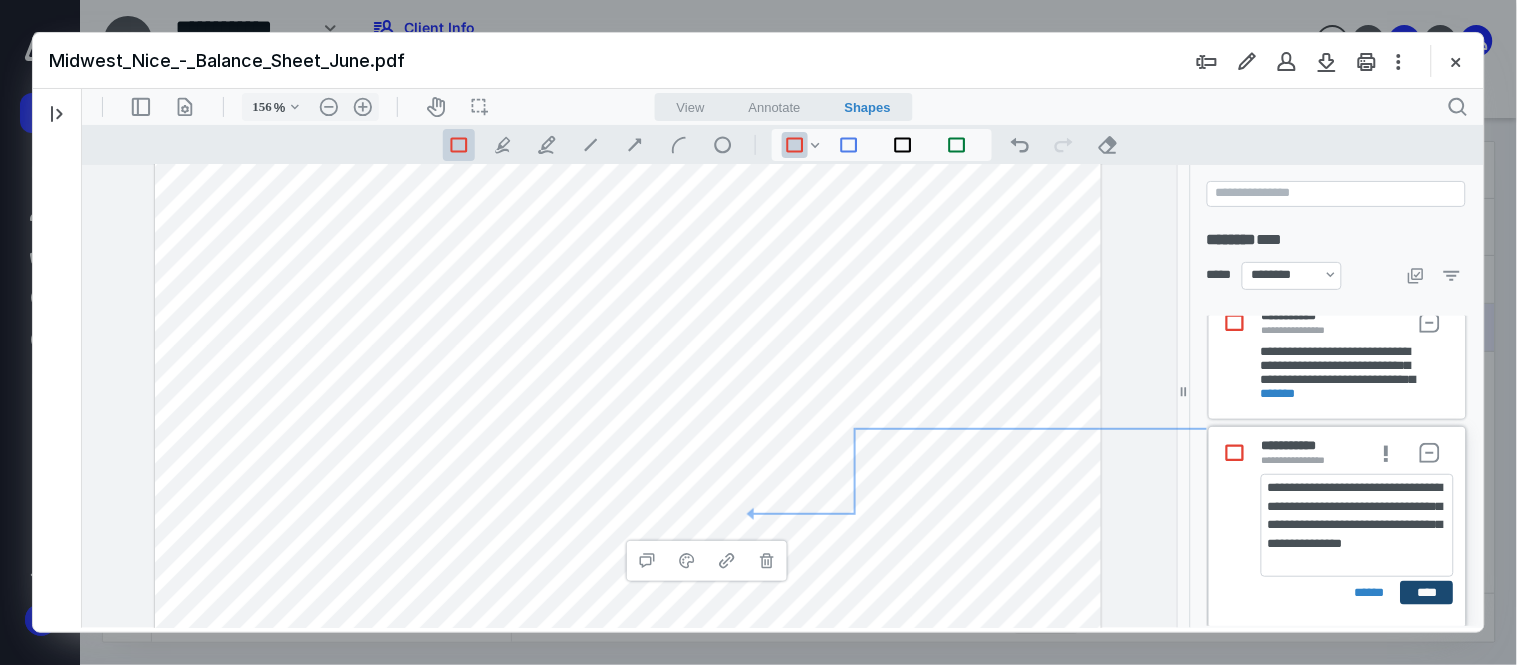 click on "****" at bounding box center [1426, 592] 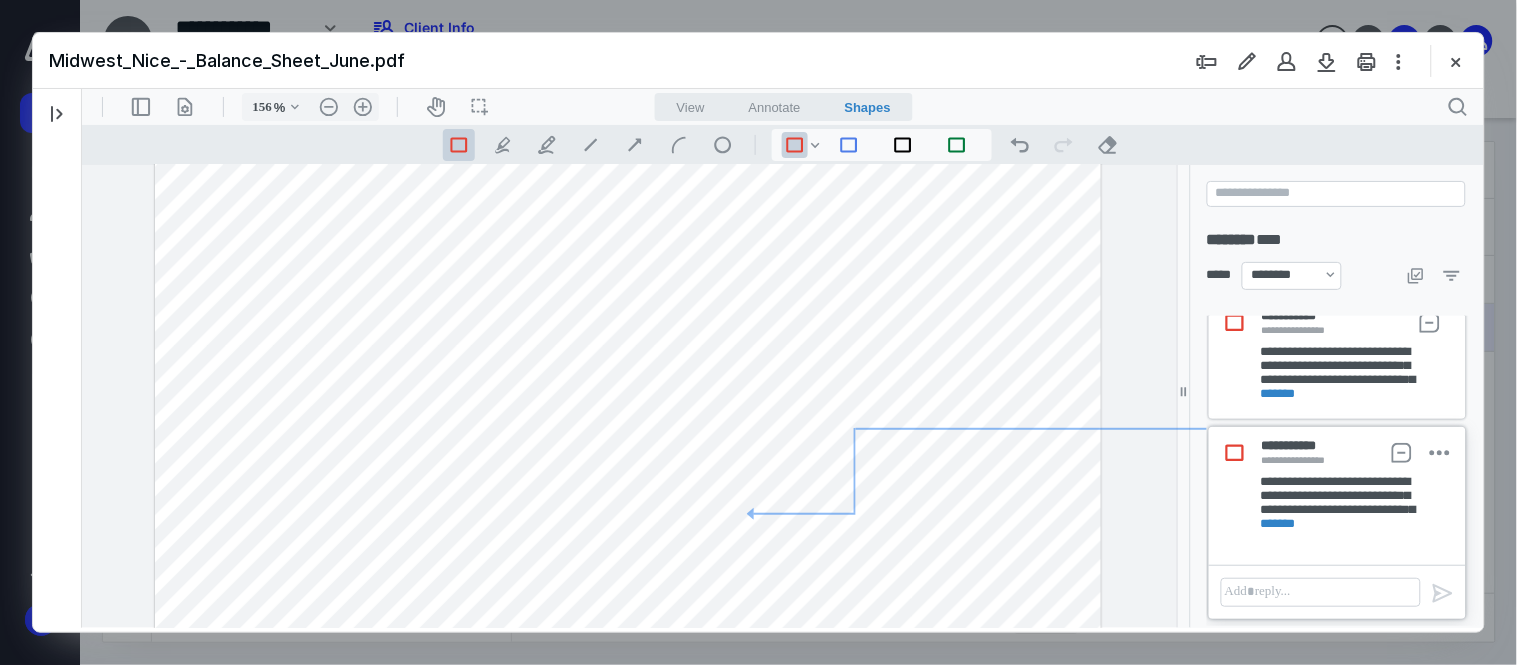 drag, startPoint x: 1174, startPoint y: 441, endPoint x: 1141, endPoint y: 567, distance: 130.24976 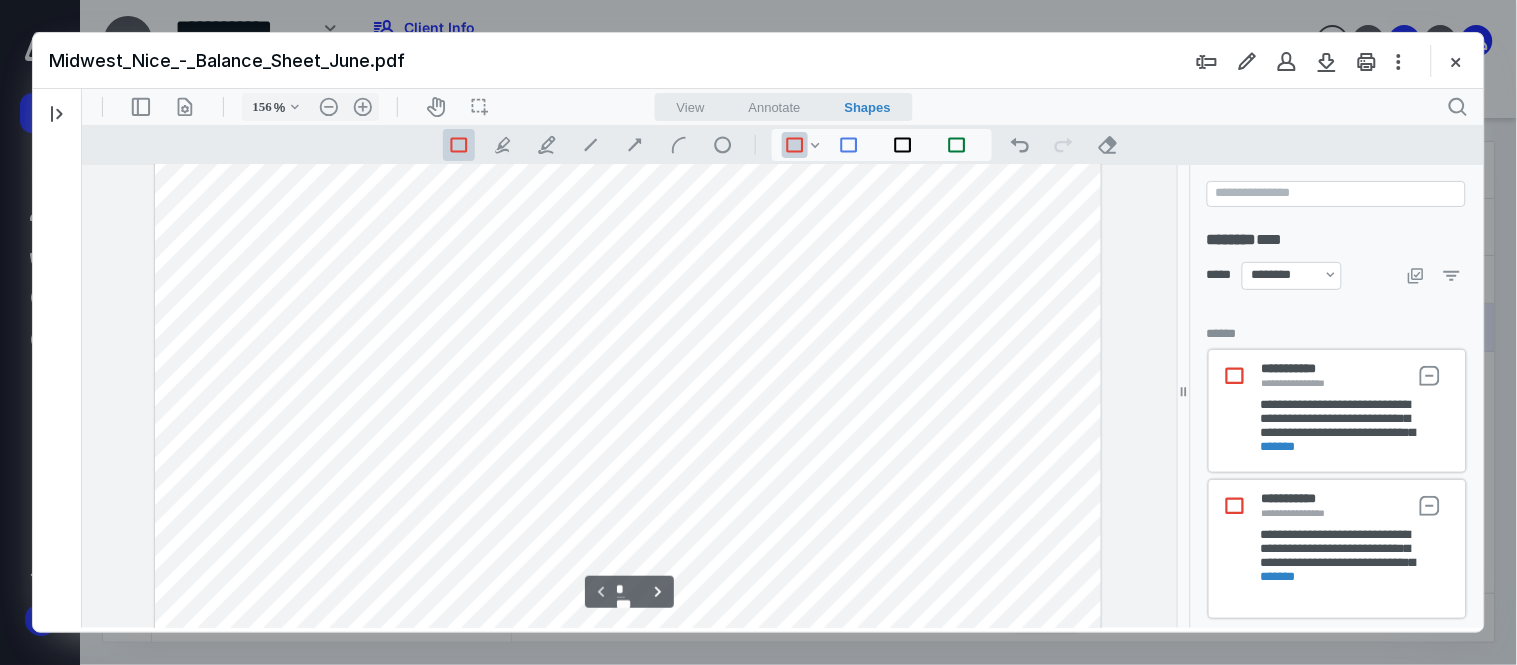 scroll, scrollTop: 0, scrollLeft: 0, axis: both 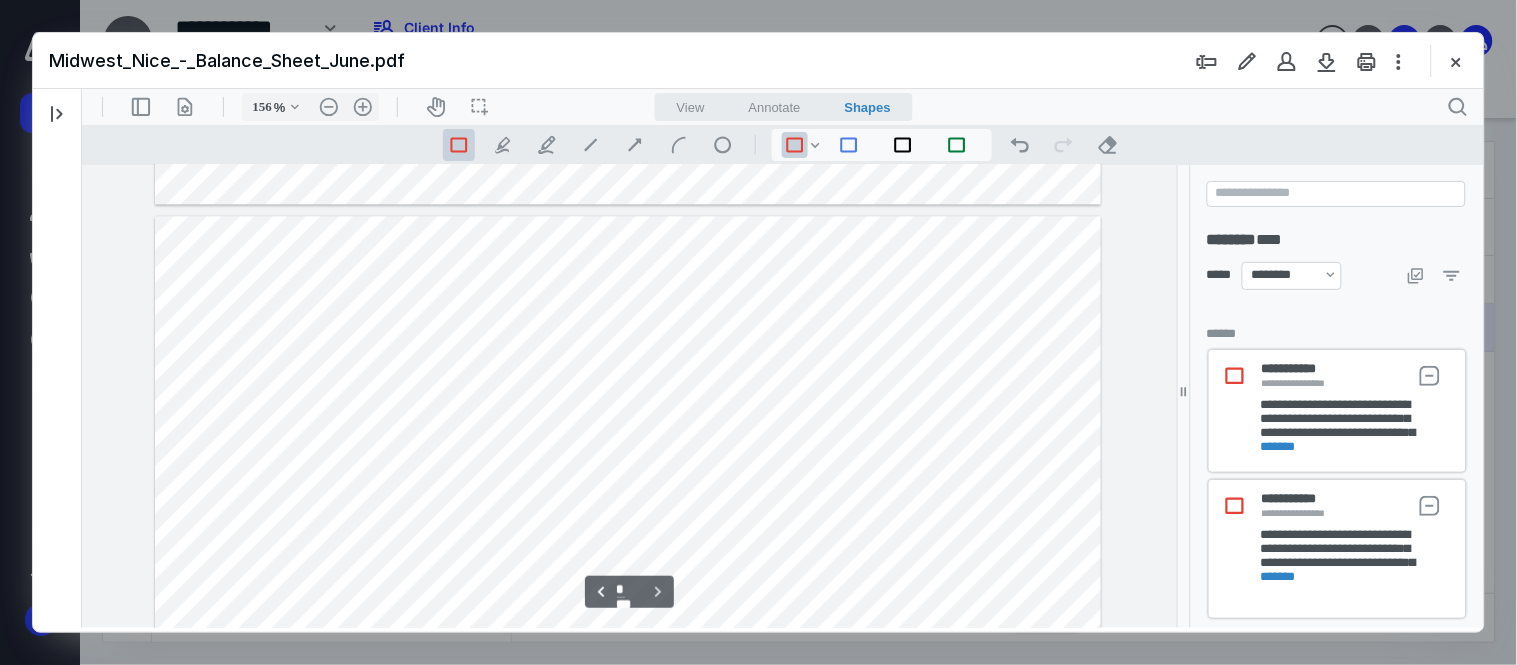 type on "*" 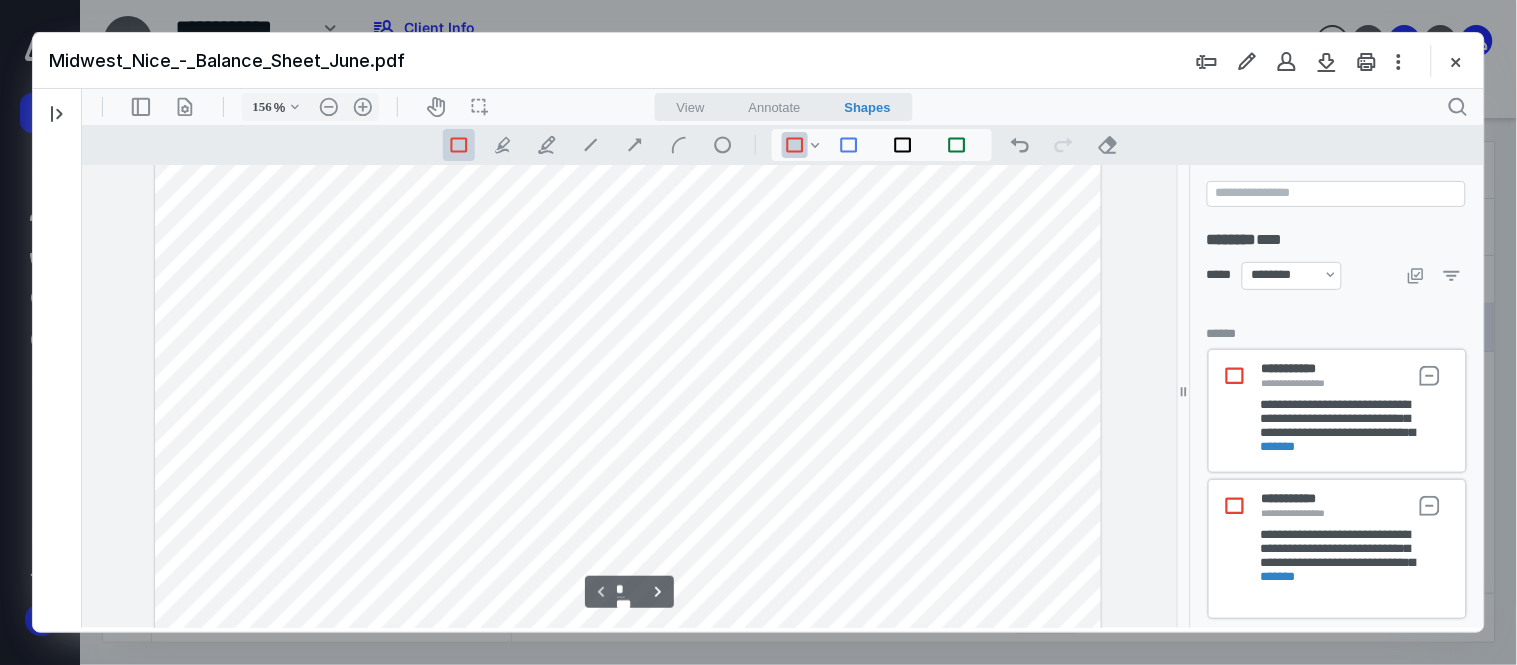scroll, scrollTop: 190, scrollLeft: 0, axis: vertical 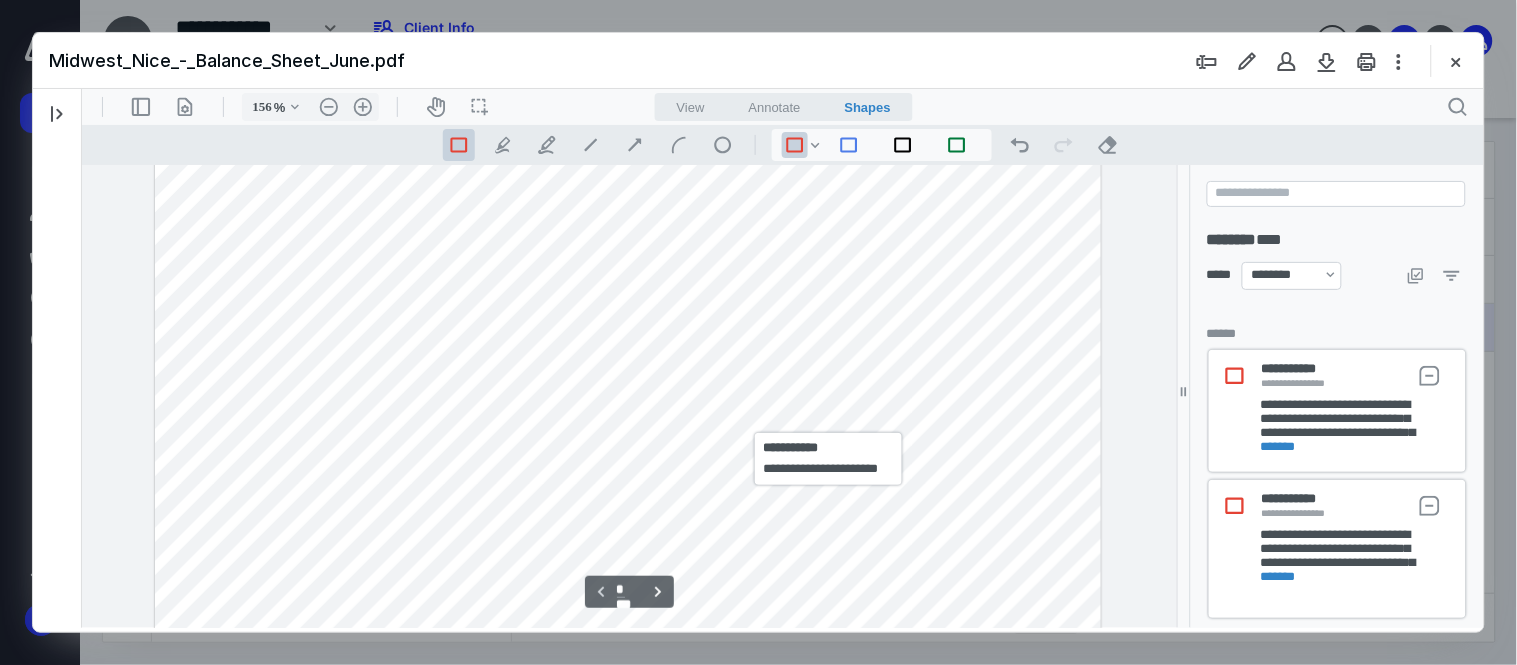click at bounding box center [627, 595] 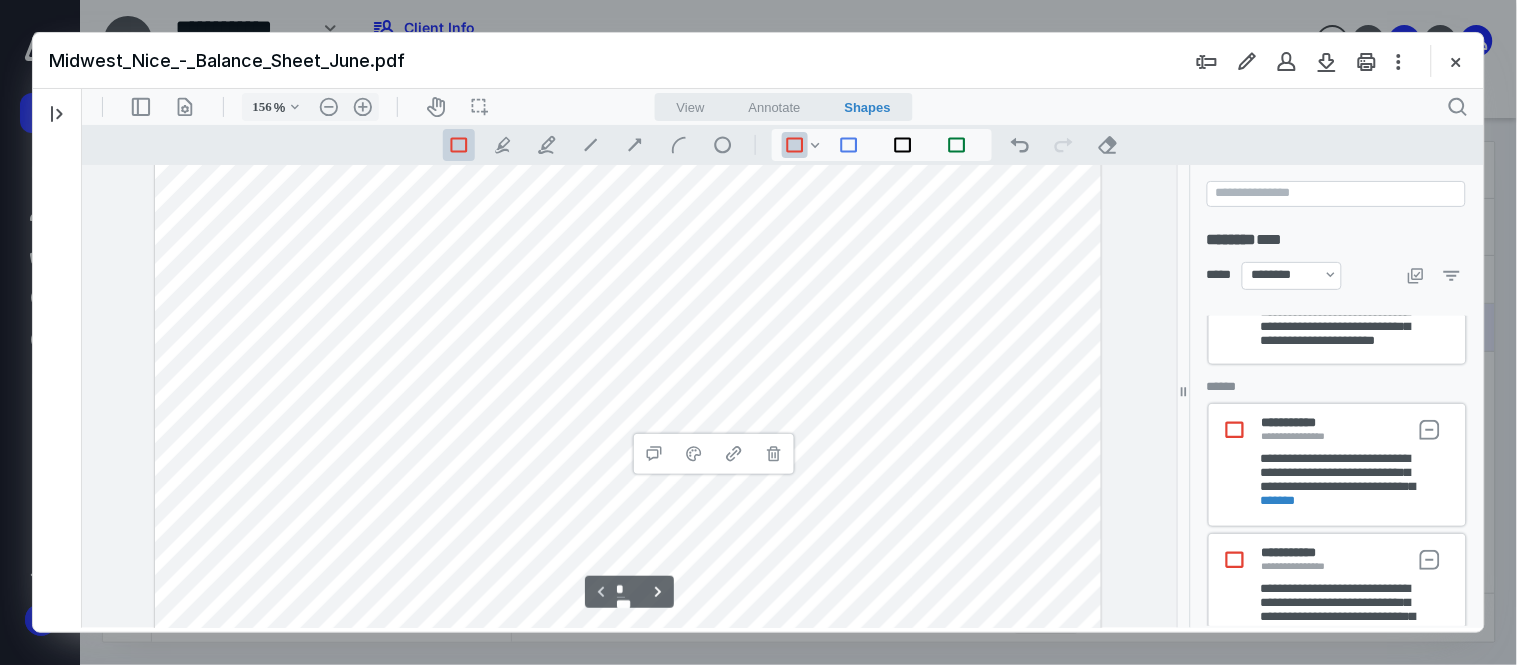 scroll, scrollTop: 0, scrollLeft: 0, axis: both 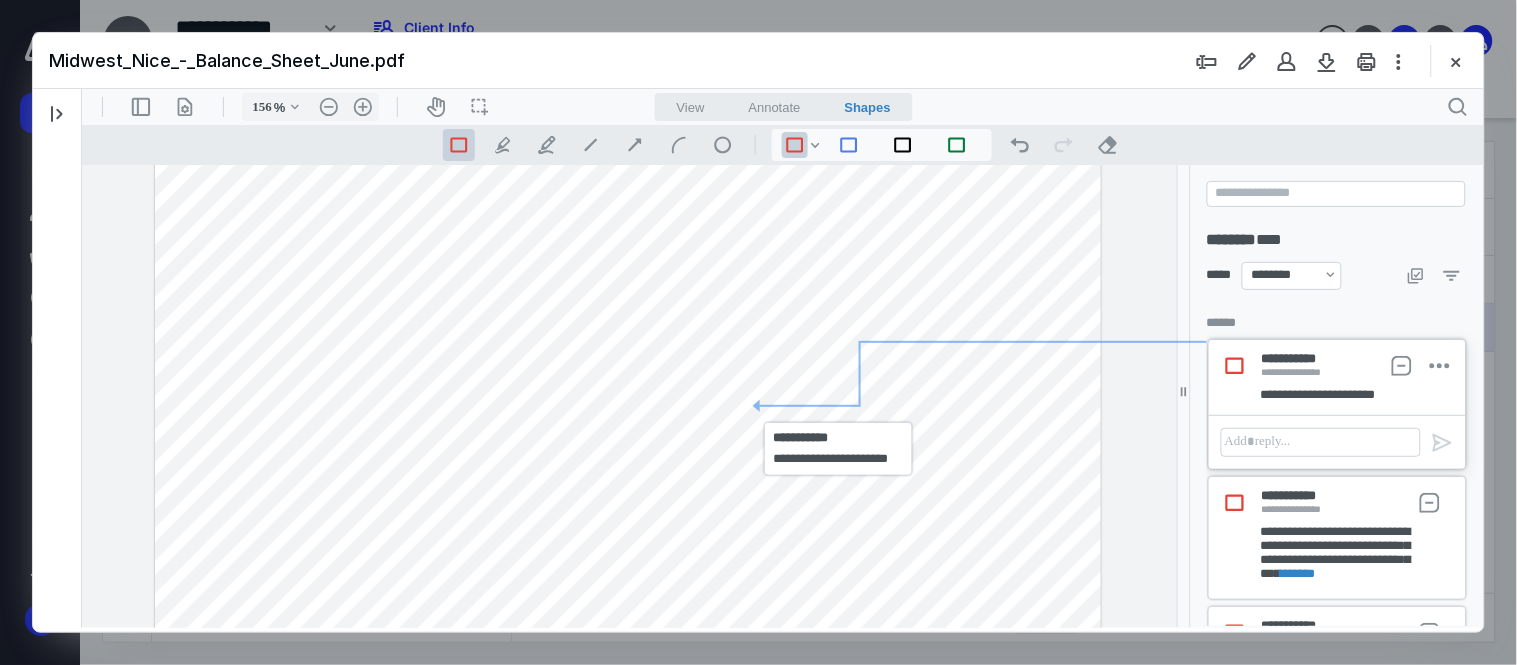 click at bounding box center (627, 595) 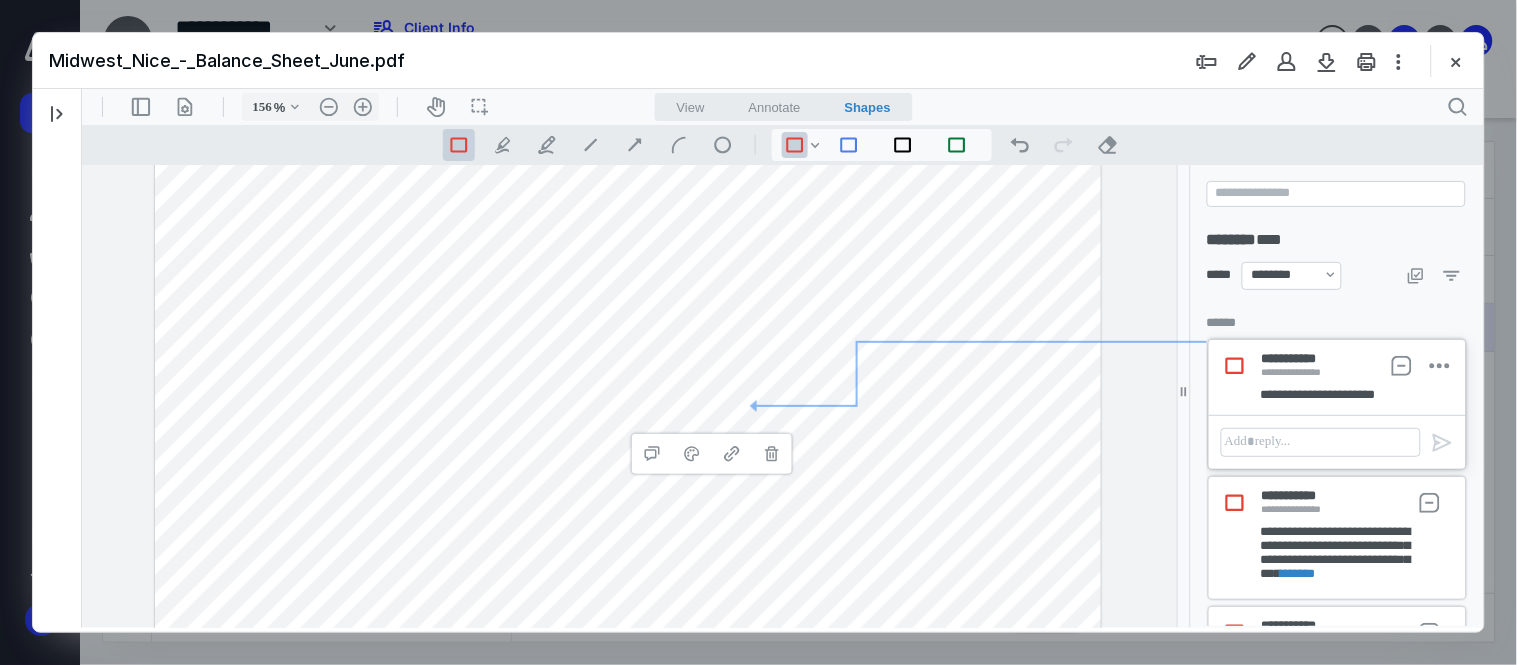 click at bounding box center [627, 595] 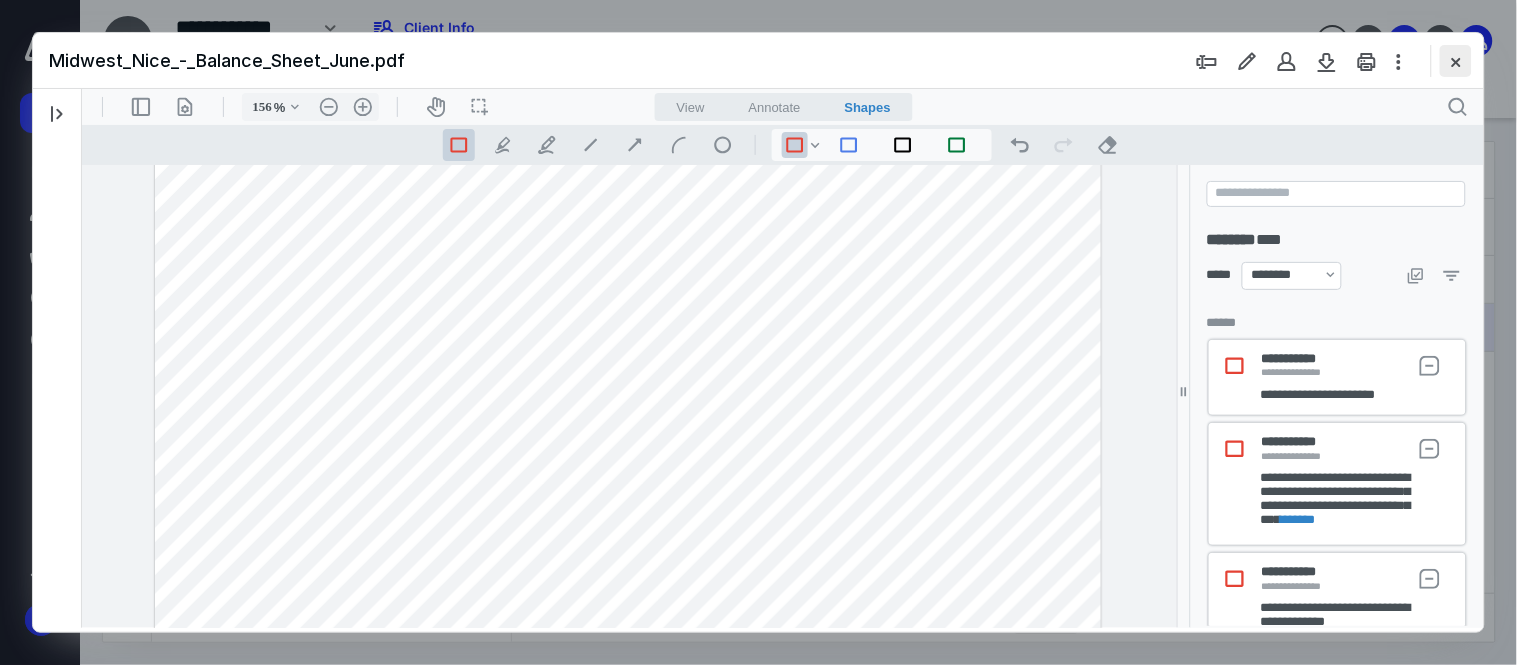 click at bounding box center (1456, 61) 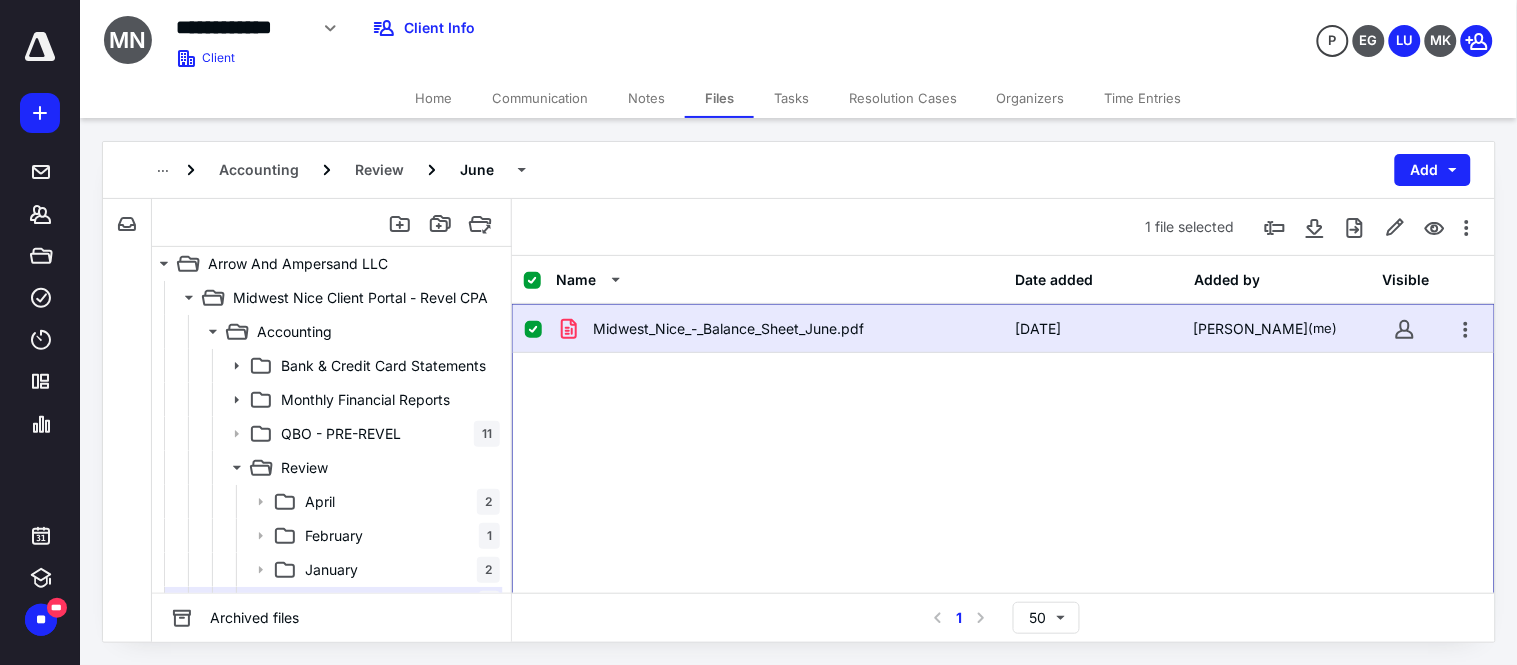 checkbox on "false" 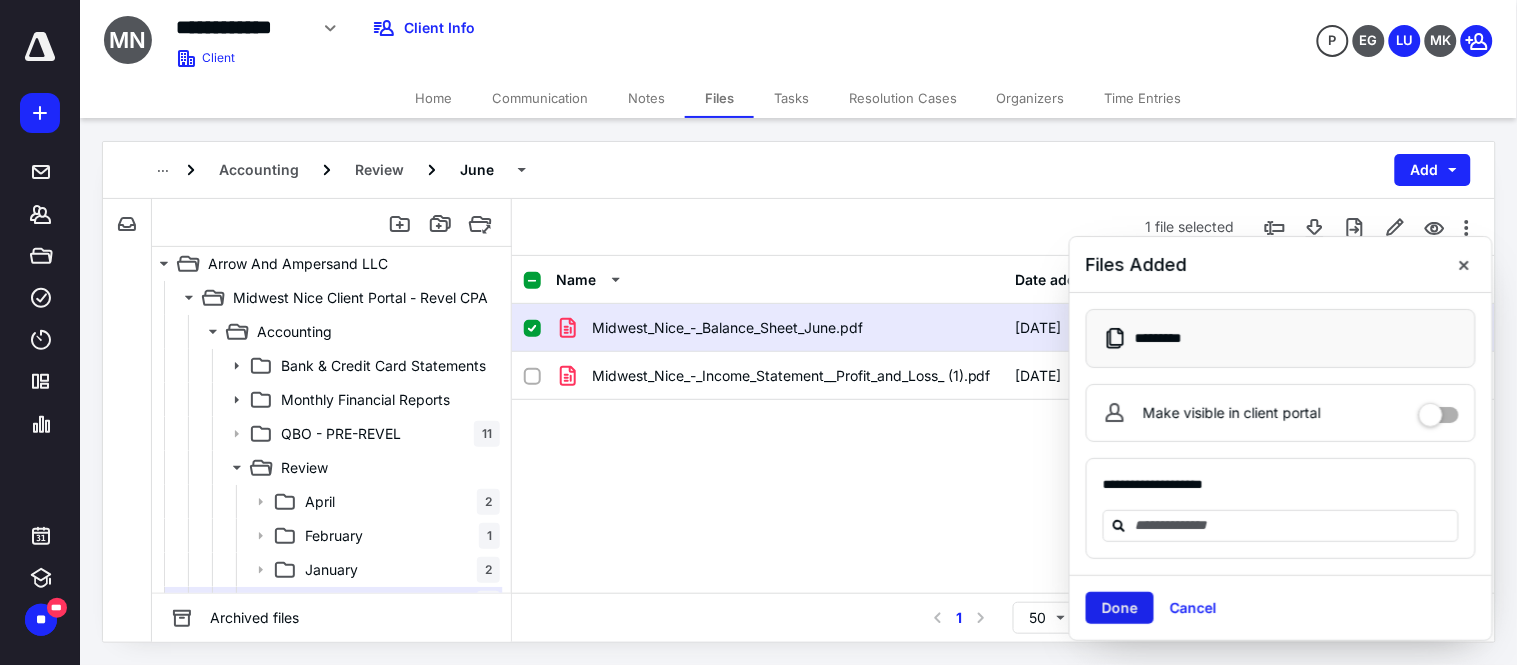 click on "Done" at bounding box center [1120, 608] 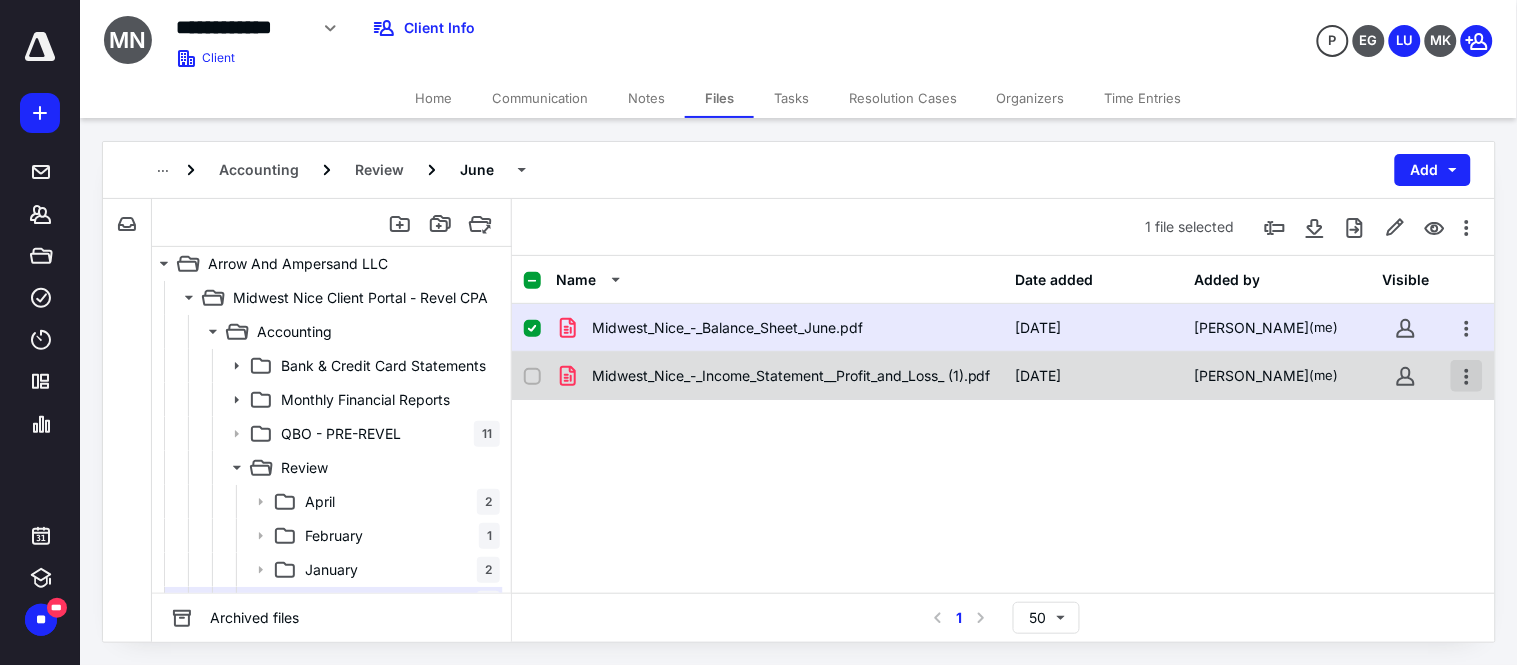 click at bounding box center [1467, 376] 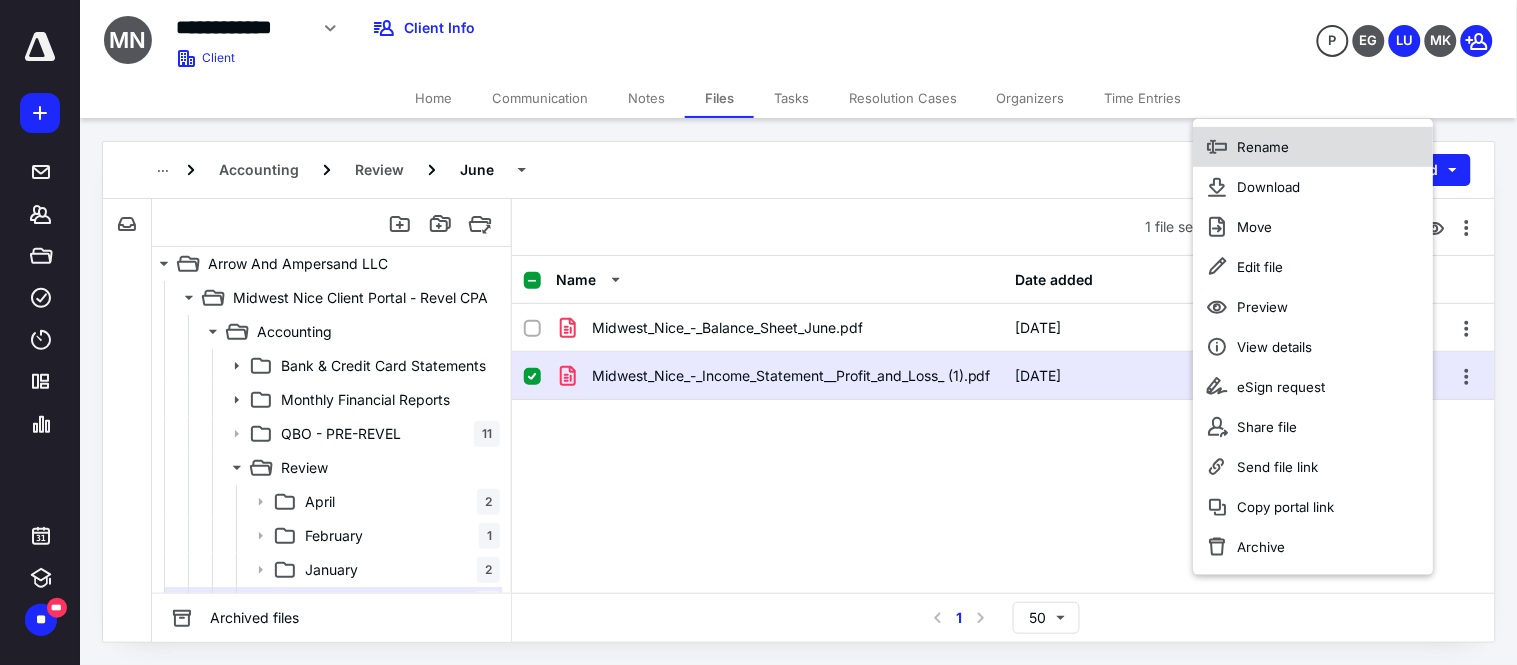 click on "Rename" at bounding box center [1263, 147] 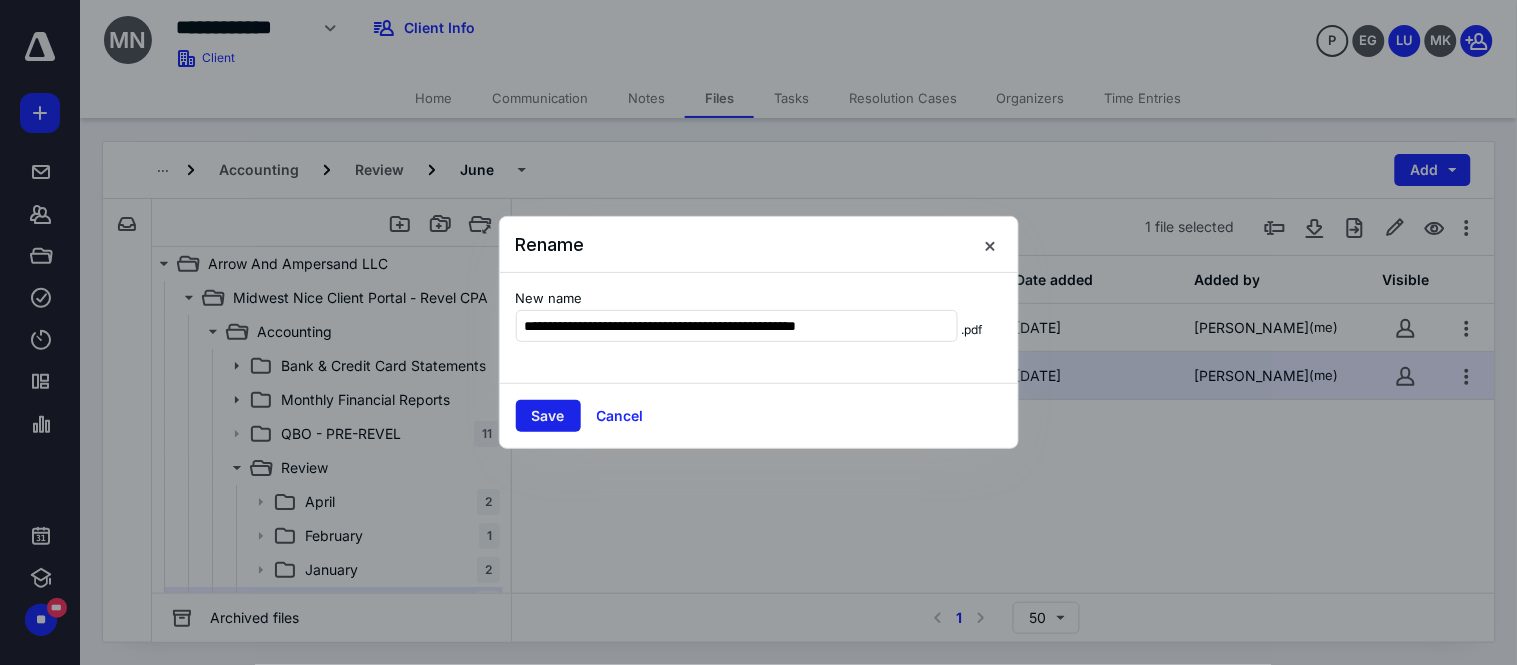 type on "**********" 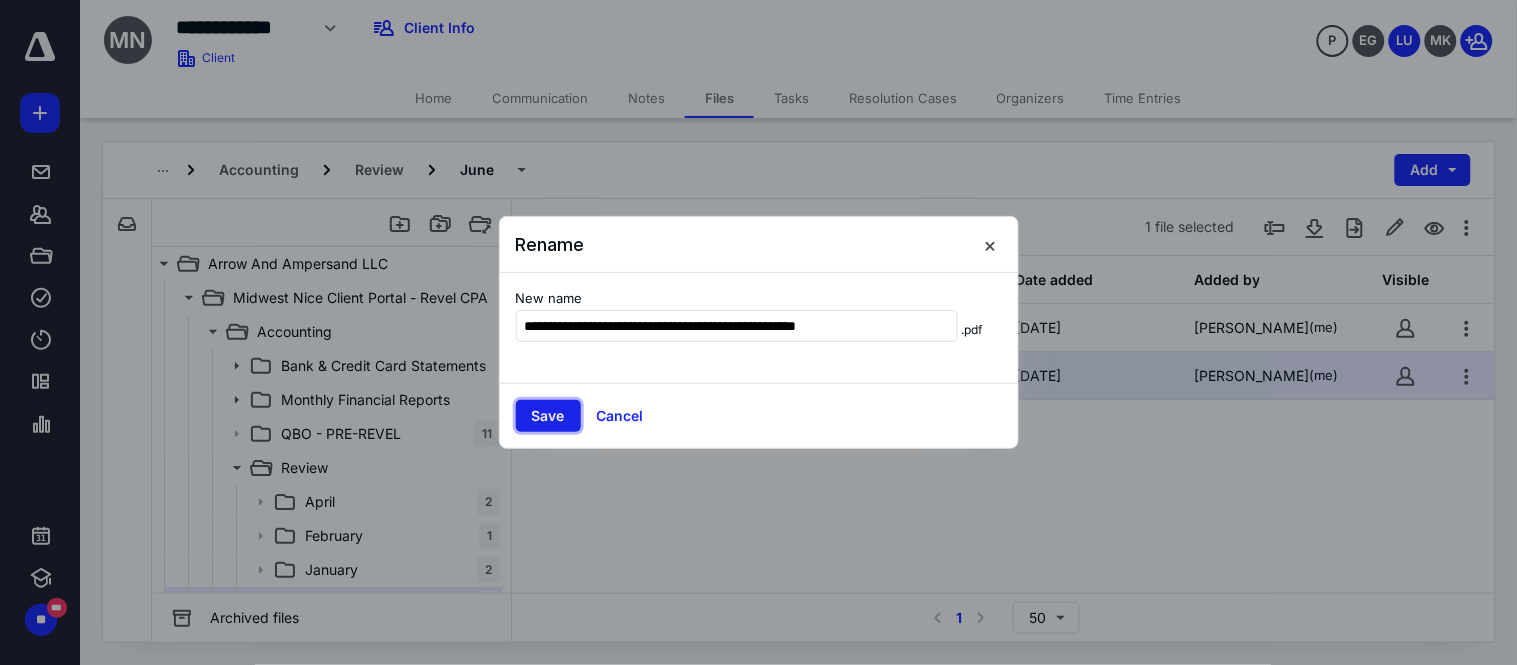 click on "Save" at bounding box center (548, 416) 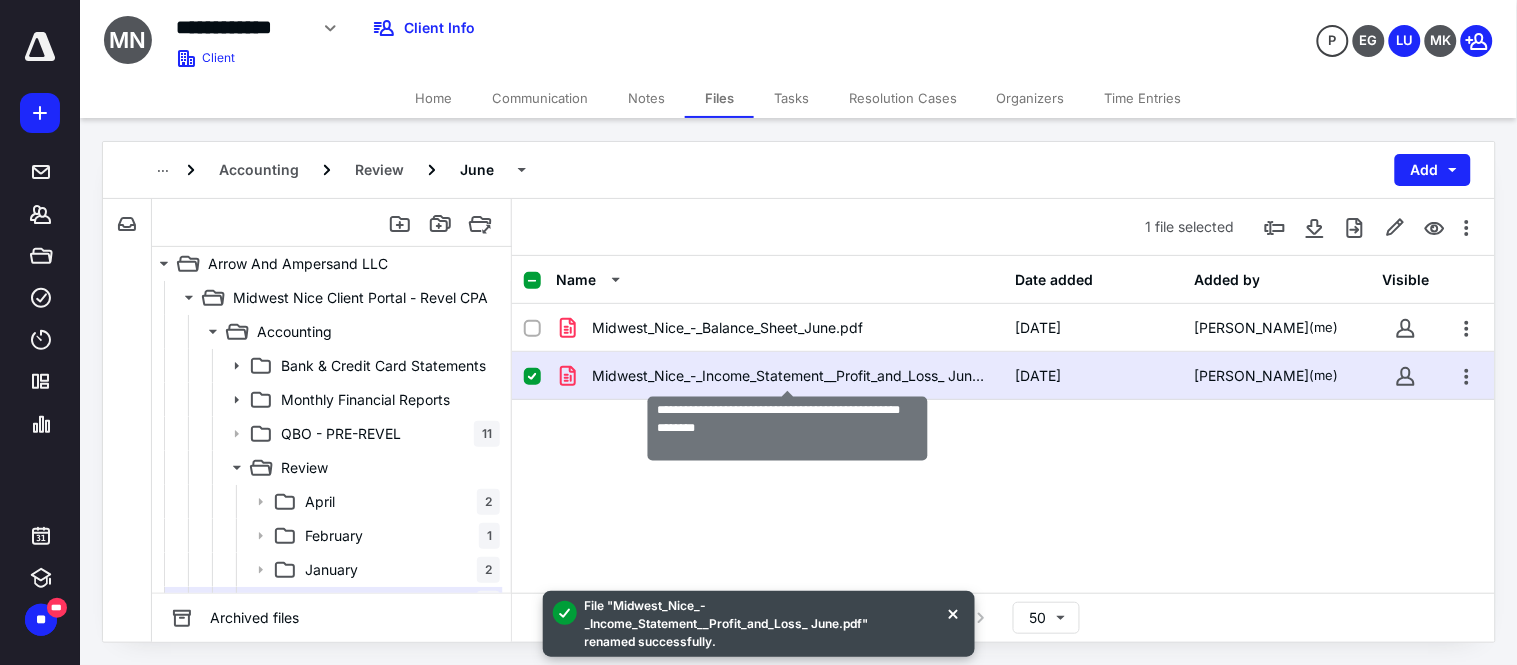 click on "Midwest_Nice_-_Income_Statement__Profit_and_Loss_ June.pdf" at bounding box center [791, 376] 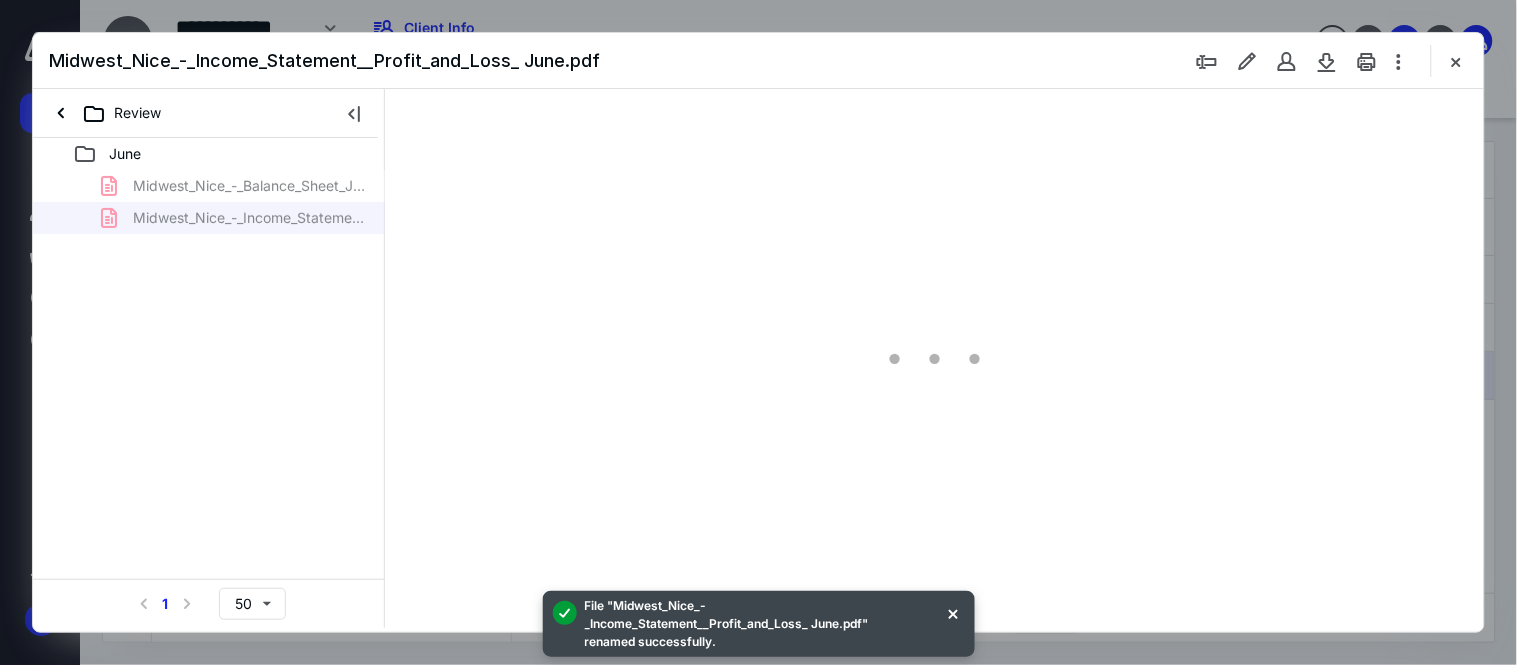 scroll, scrollTop: 0, scrollLeft: 0, axis: both 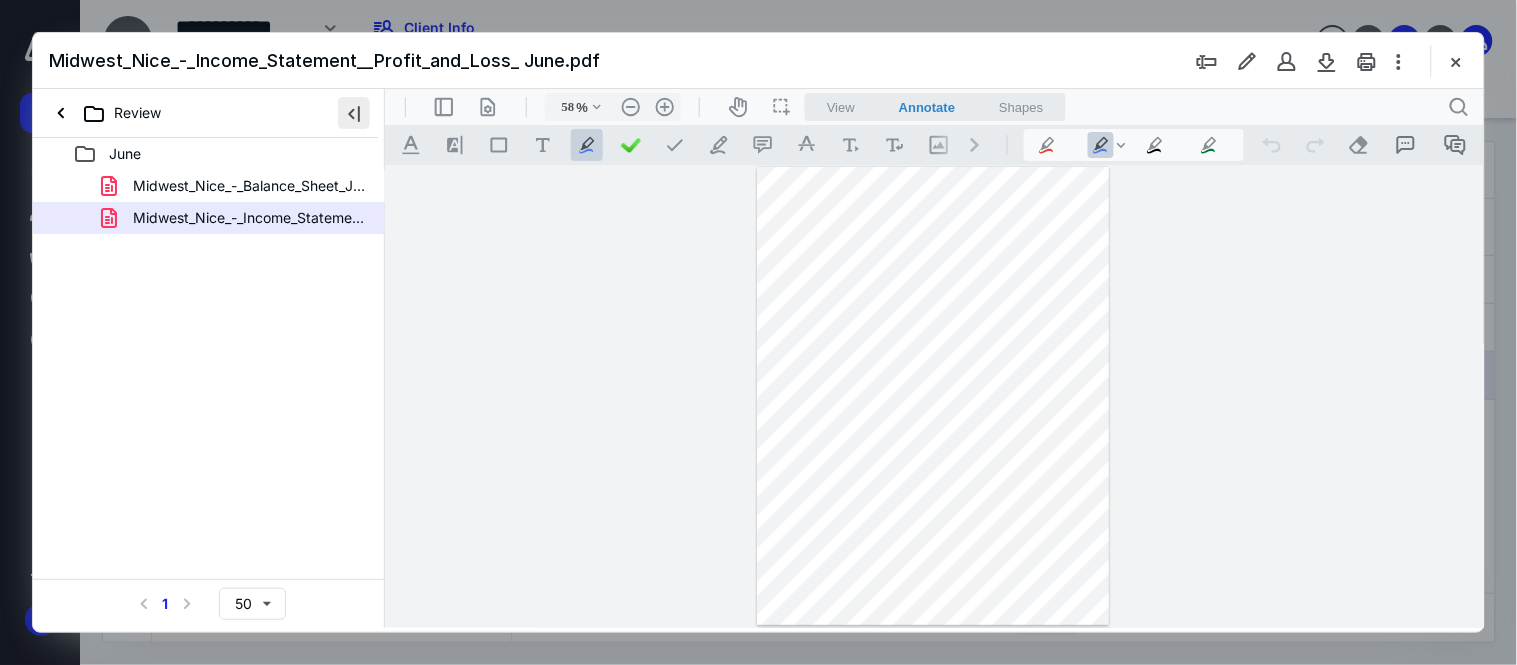 click at bounding box center [354, 113] 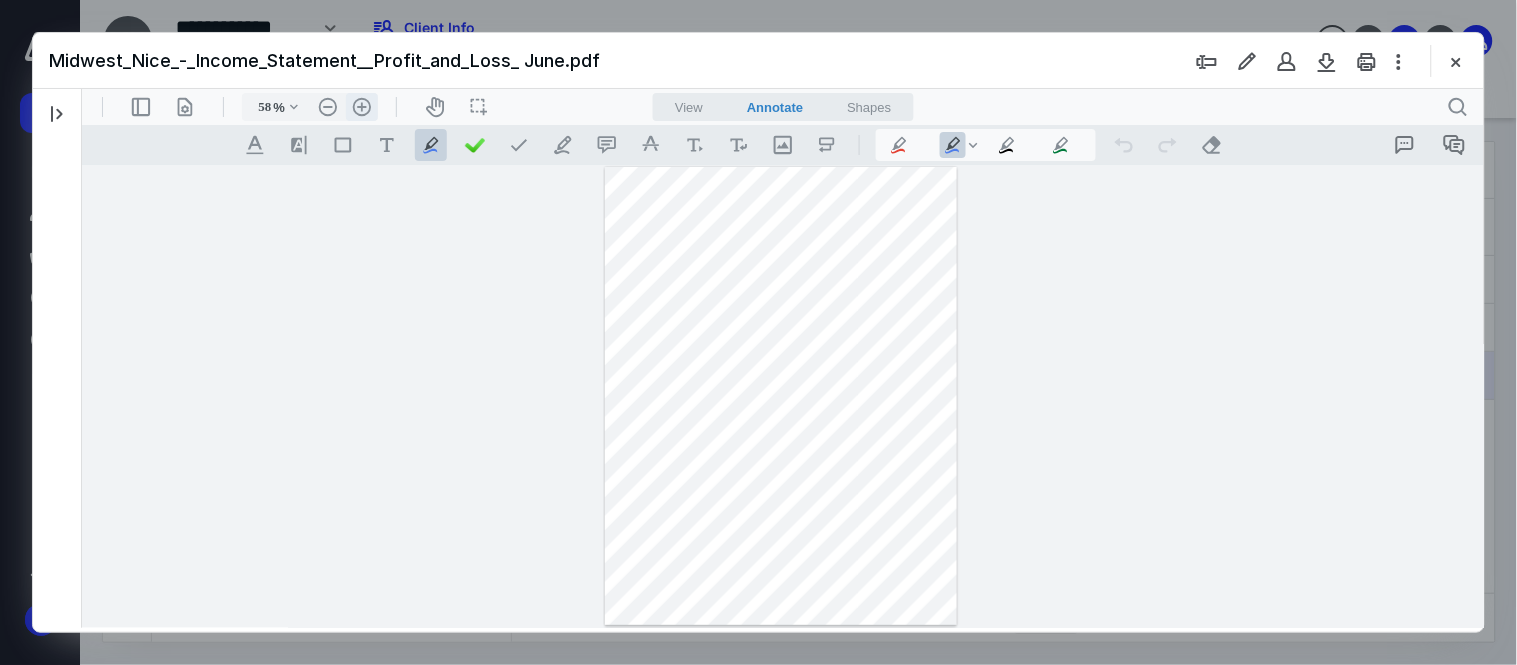 click on ".cls-1{fill:#abb0c4;} icon - header - zoom - in - line" at bounding box center (361, 106) 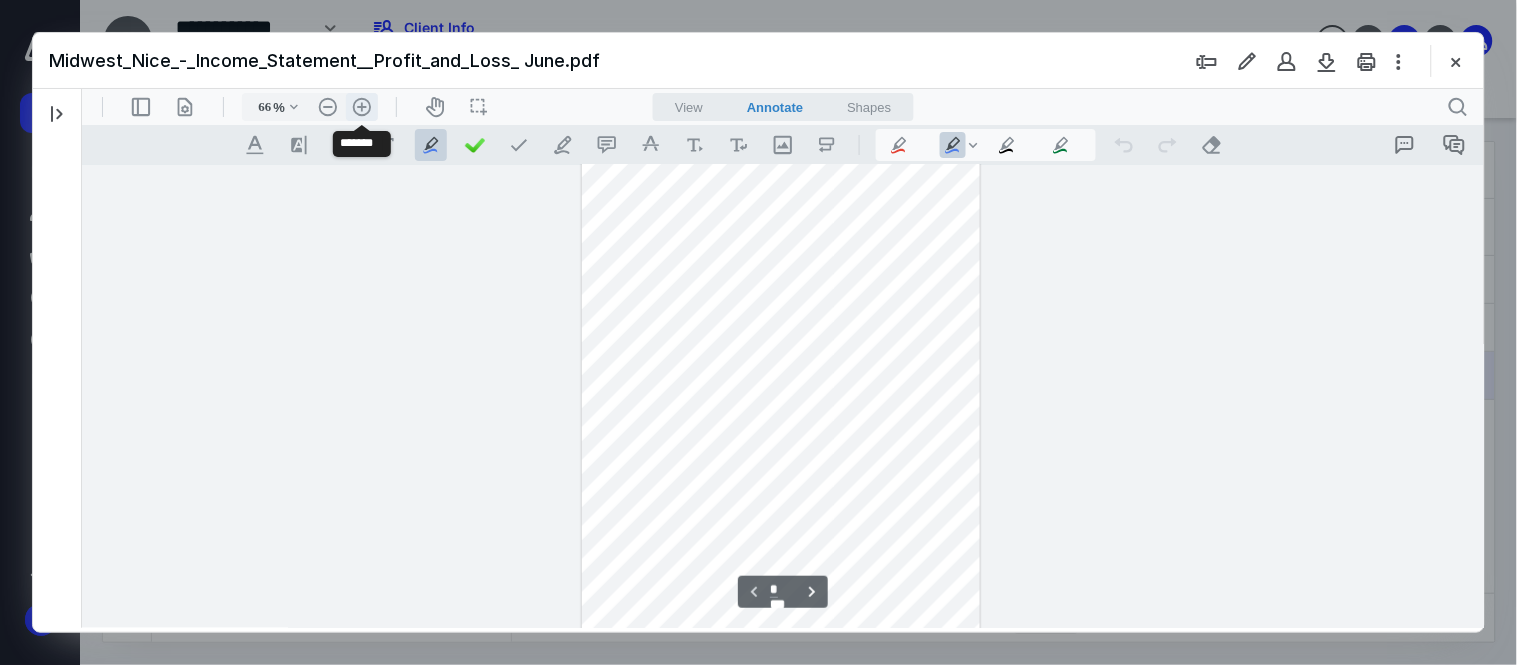 click on ".cls-1{fill:#abb0c4;} icon - header - zoom - in - line" at bounding box center (361, 106) 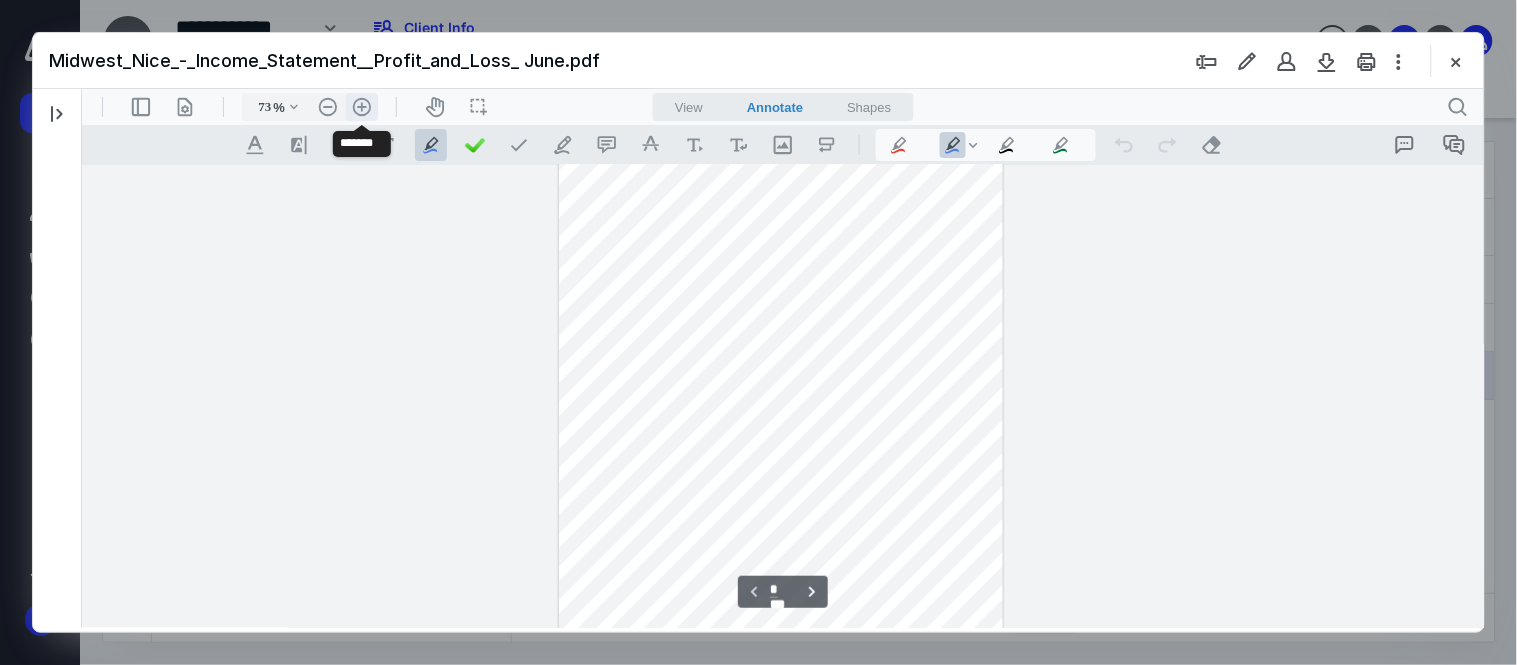 click on ".cls-1{fill:#abb0c4;} icon - header - zoom - in - line" at bounding box center [361, 106] 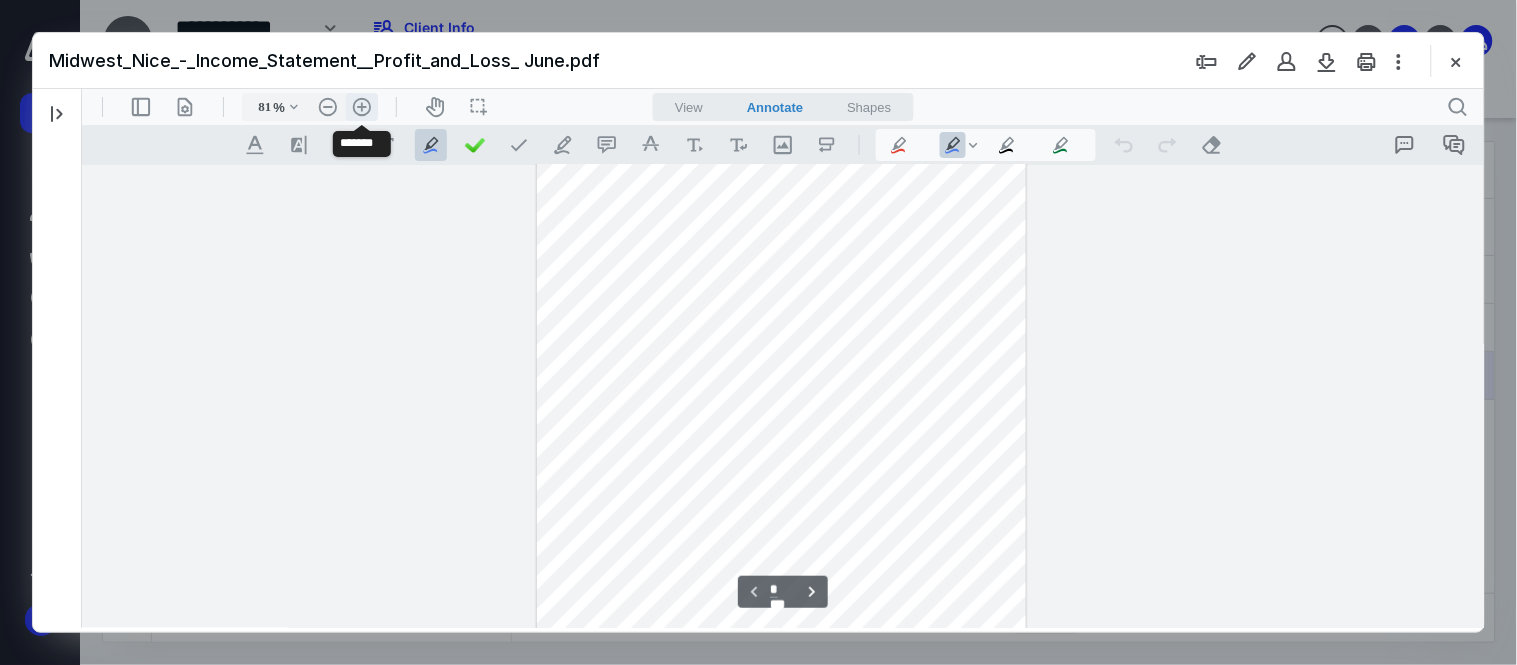 click on ".cls-1{fill:#abb0c4;} icon - header - zoom - in - line" at bounding box center (361, 106) 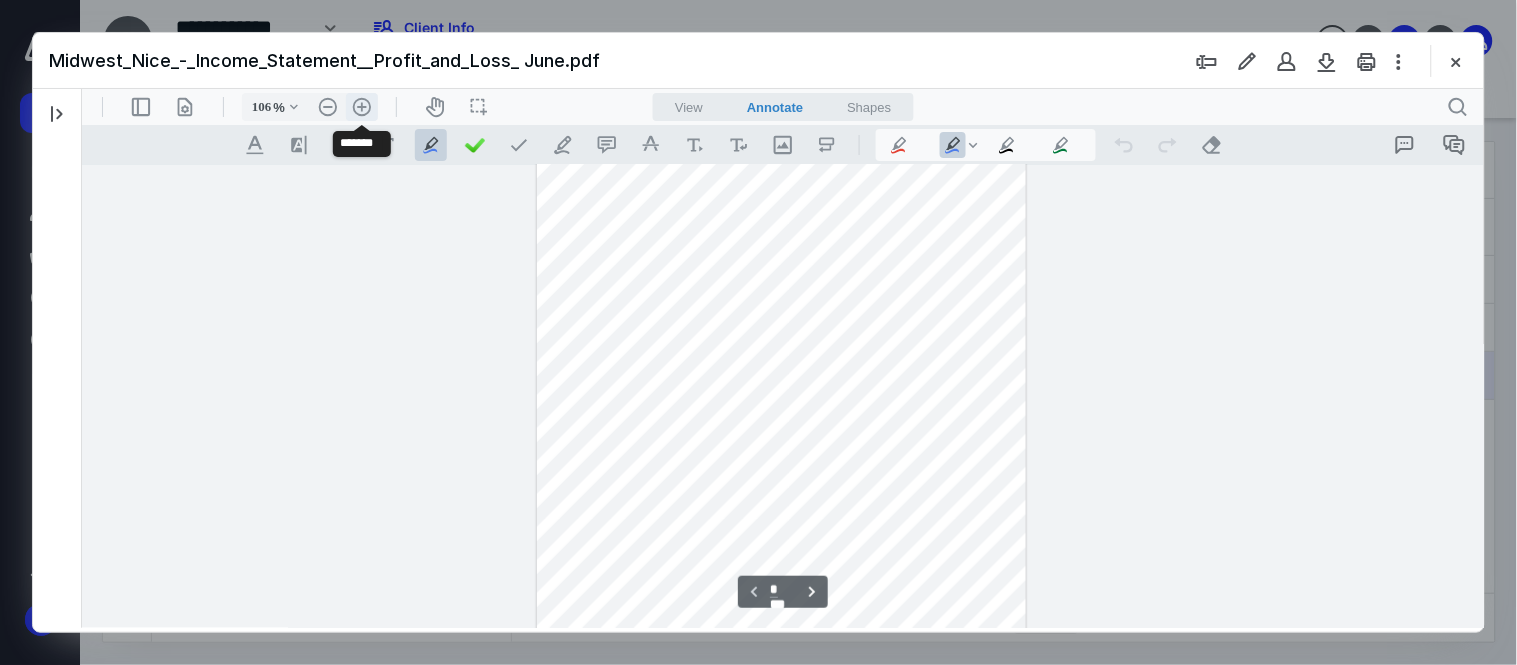 click on ".cls-1{fill:#abb0c4;} icon - header - zoom - in - line" at bounding box center [361, 106] 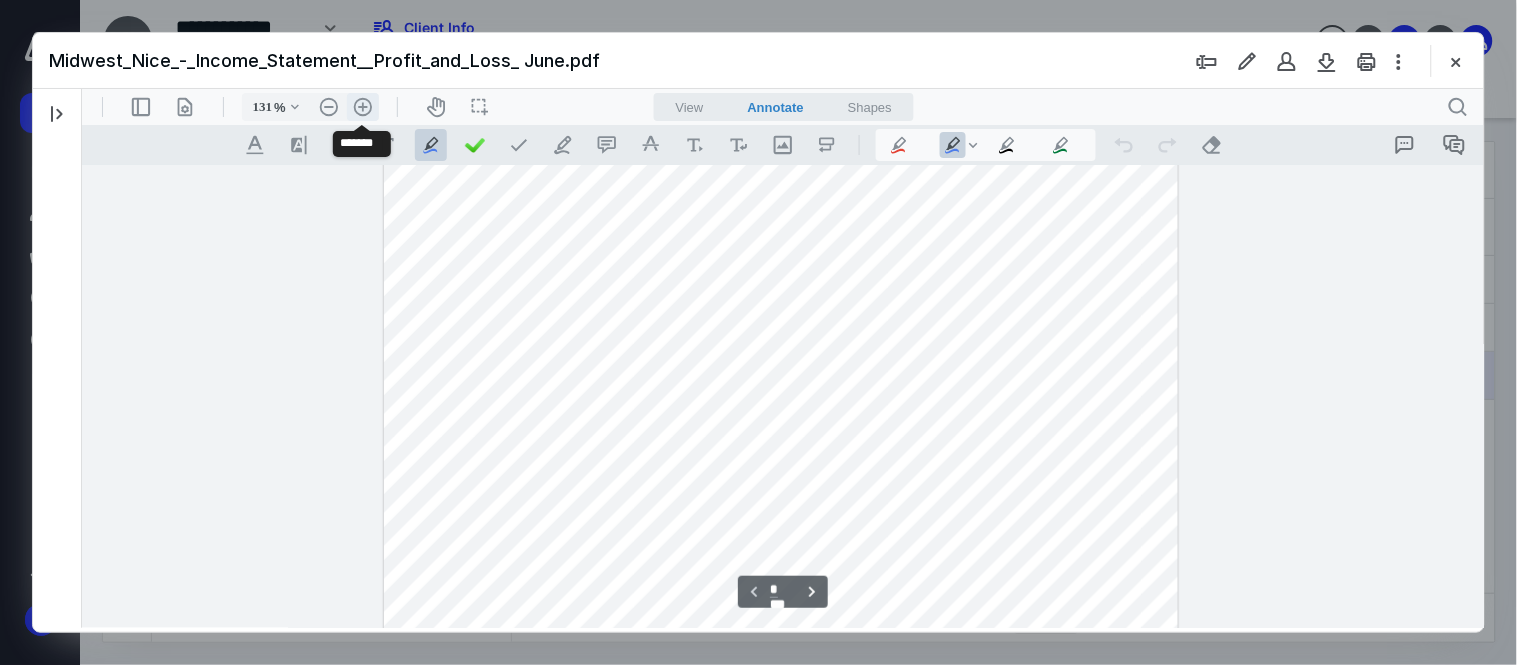 click on ".cls-1{fill:#abb0c4;} icon - header - zoom - in - line" at bounding box center [362, 106] 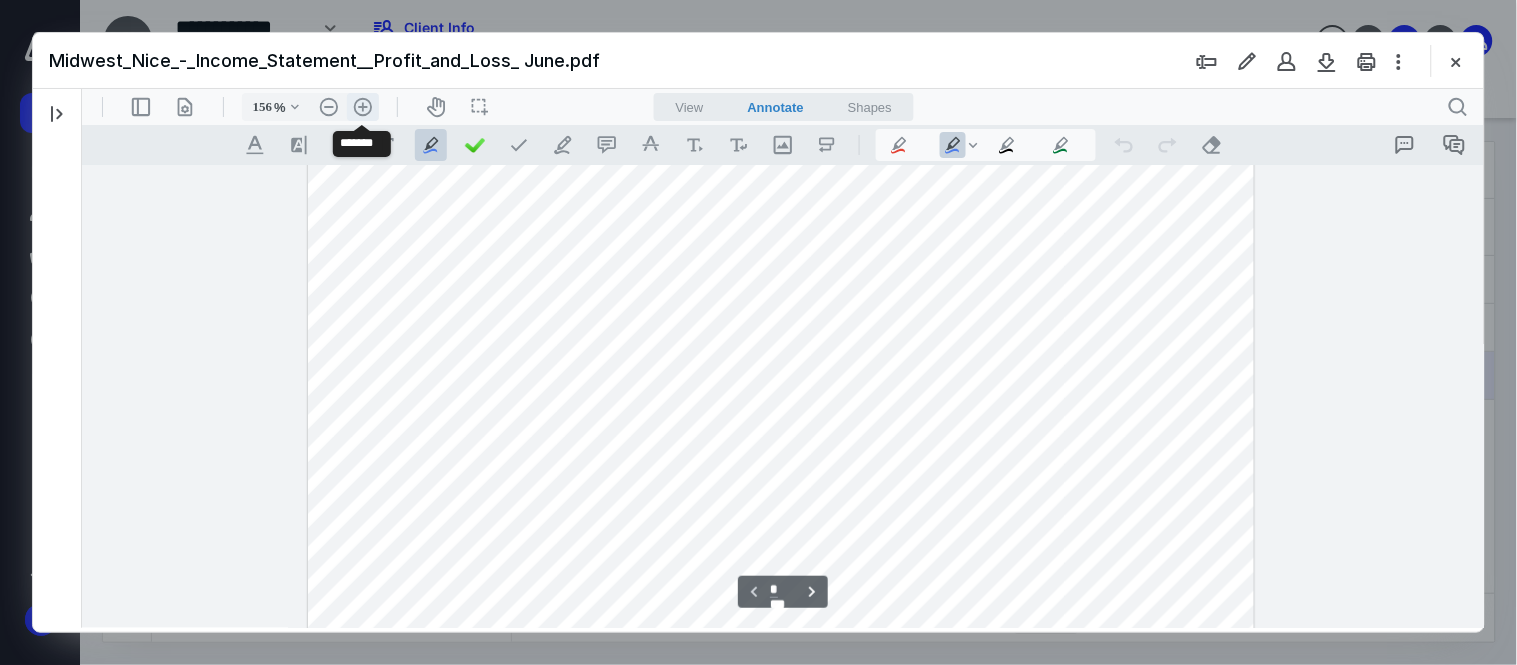 scroll, scrollTop: 320, scrollLeft: 0, axis: vertical 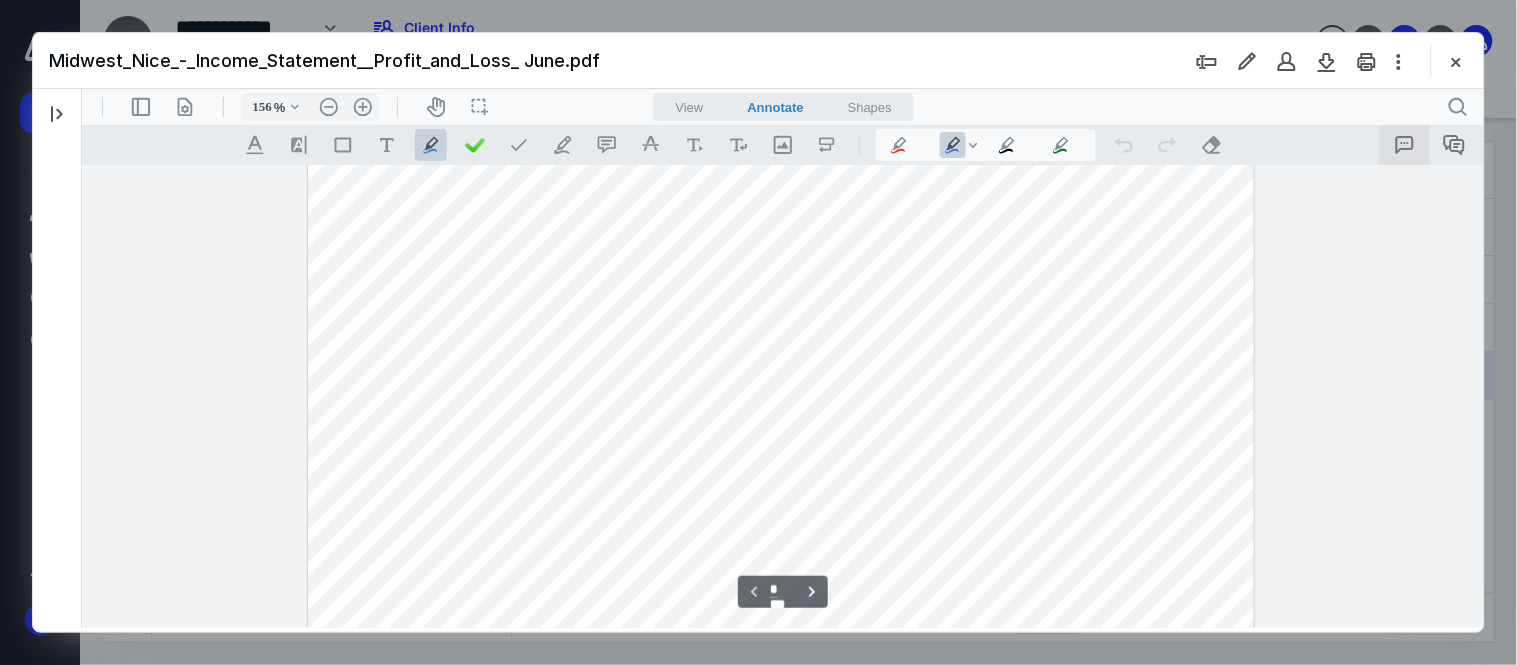 click at bounding box center [1404, 144] 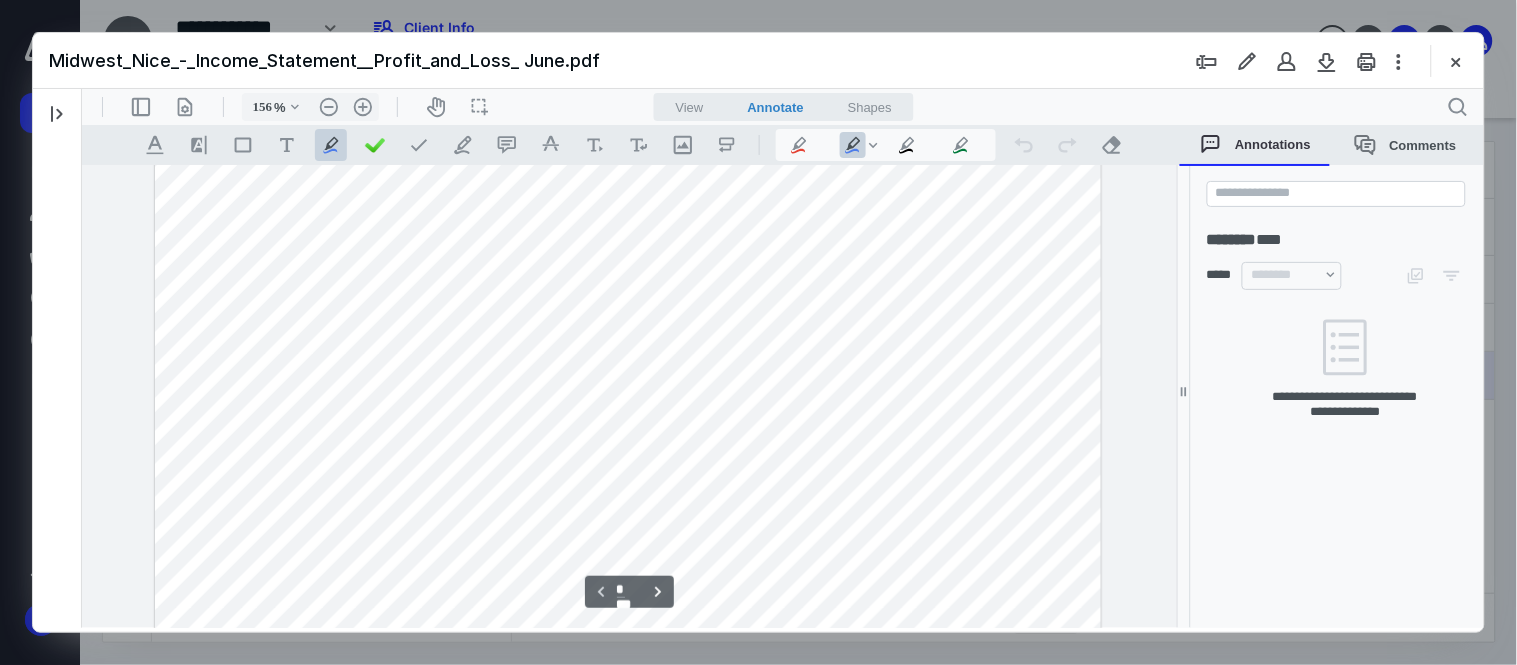click on "Shapes" at bounding box center [869, 106] 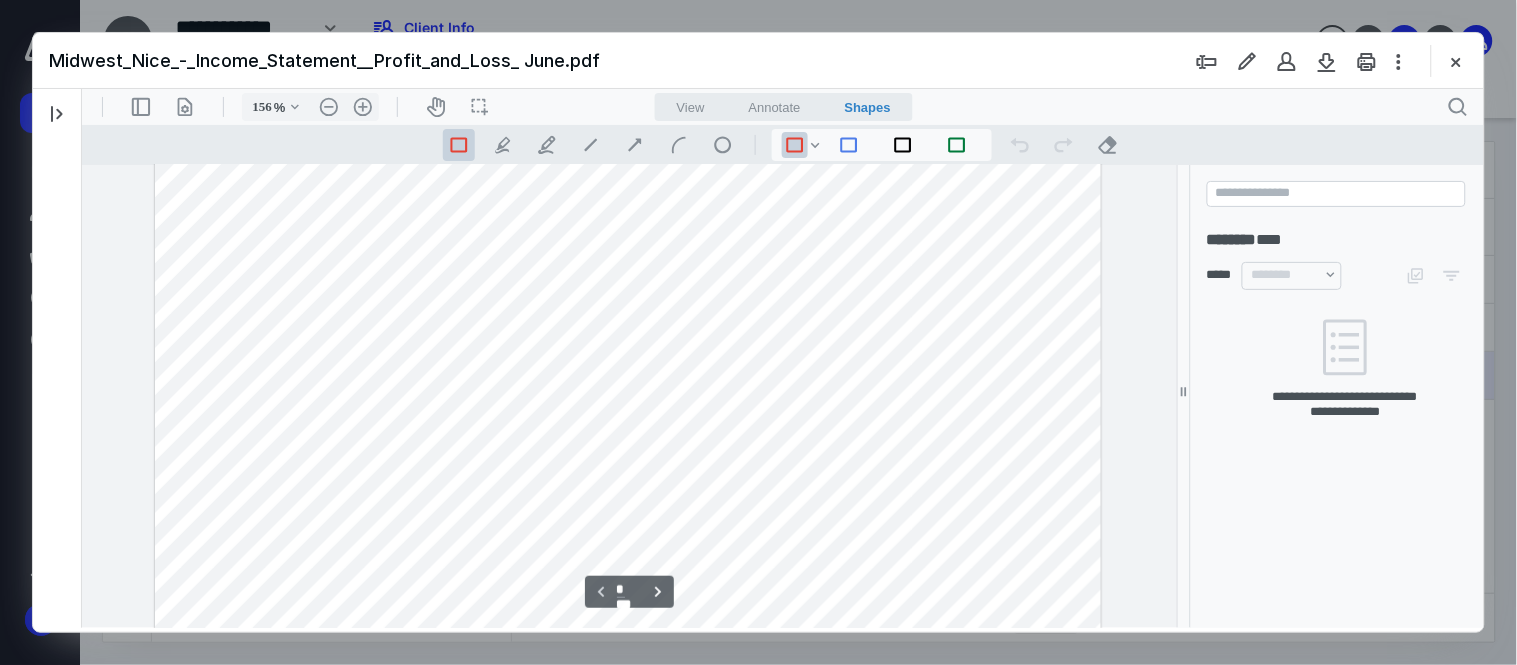 scroll, scrollTop: 95, scrollLeft: 0, axis: vertical 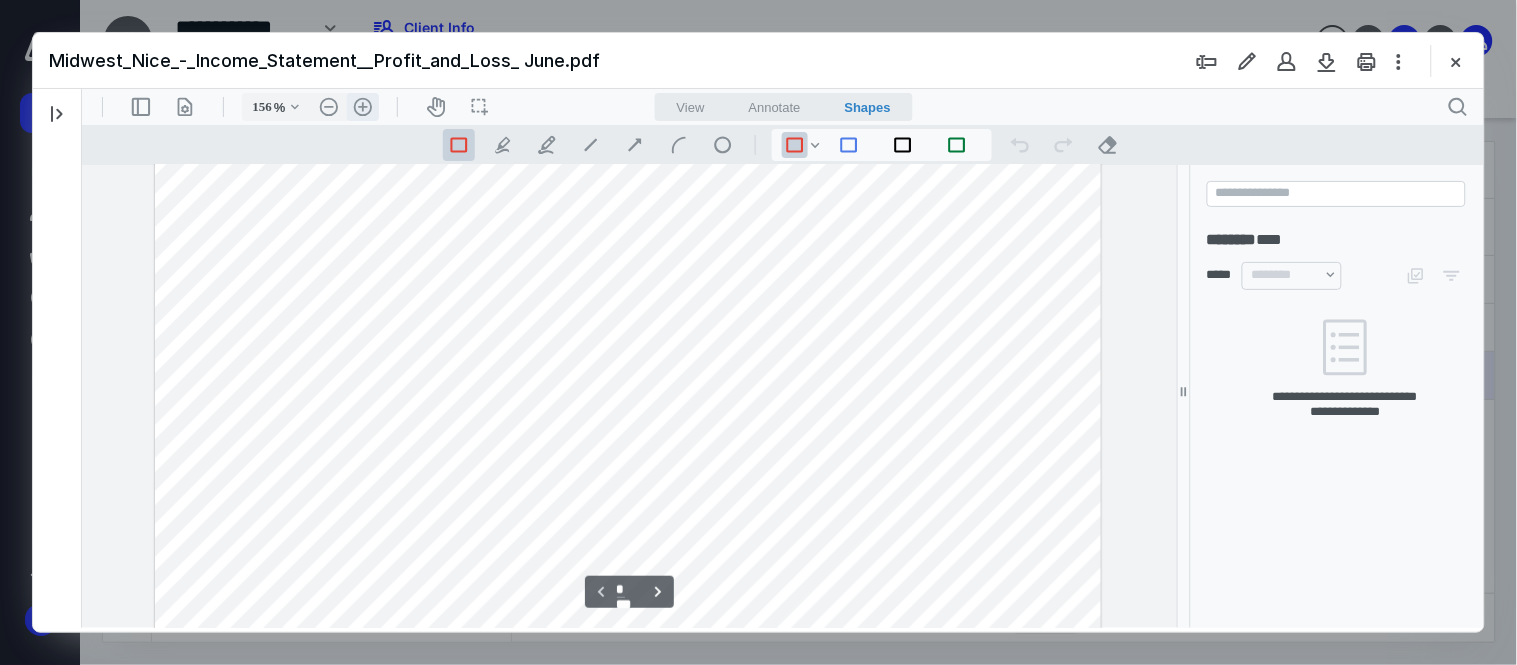 click on ".cls-1{fill:#abb0c4;} icon - header - zoom - in - line" at bounding box center (362, 106) 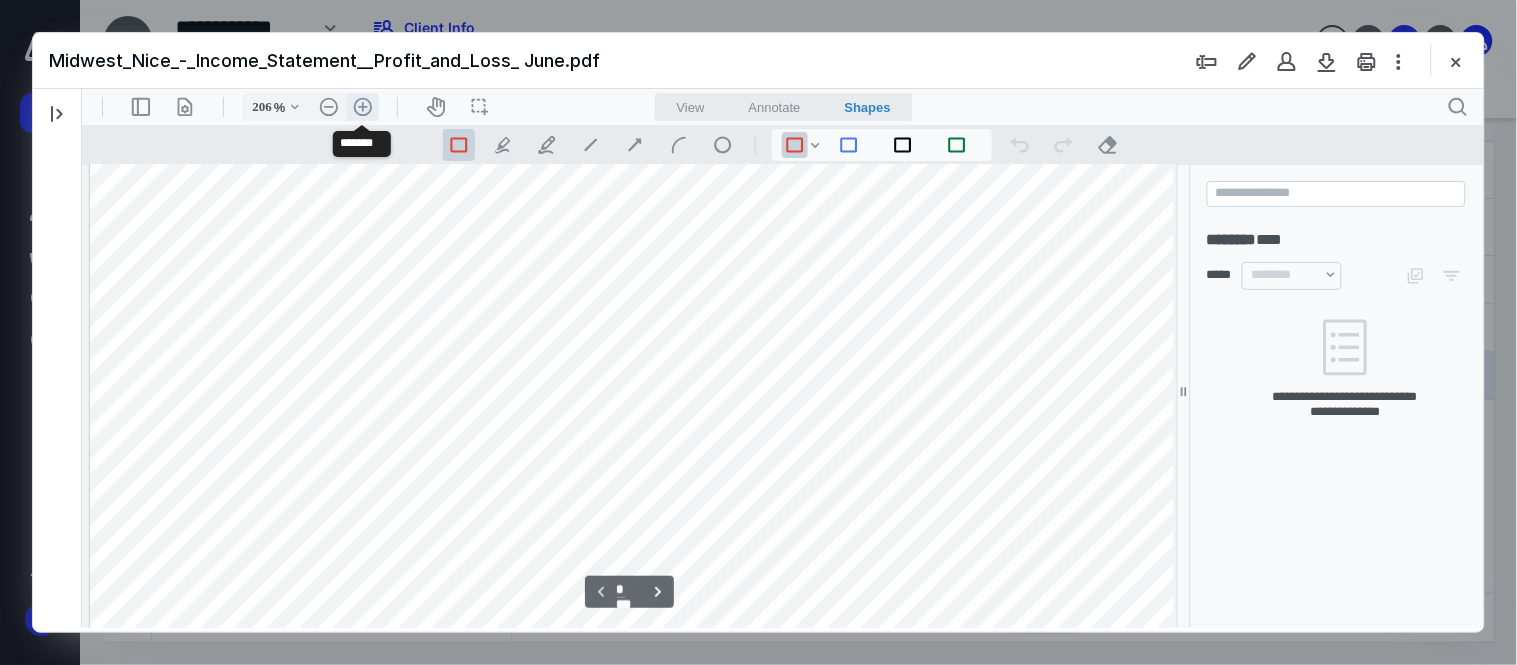 scroll, scrollTop: 188, scrollLeft: 141, axis: both 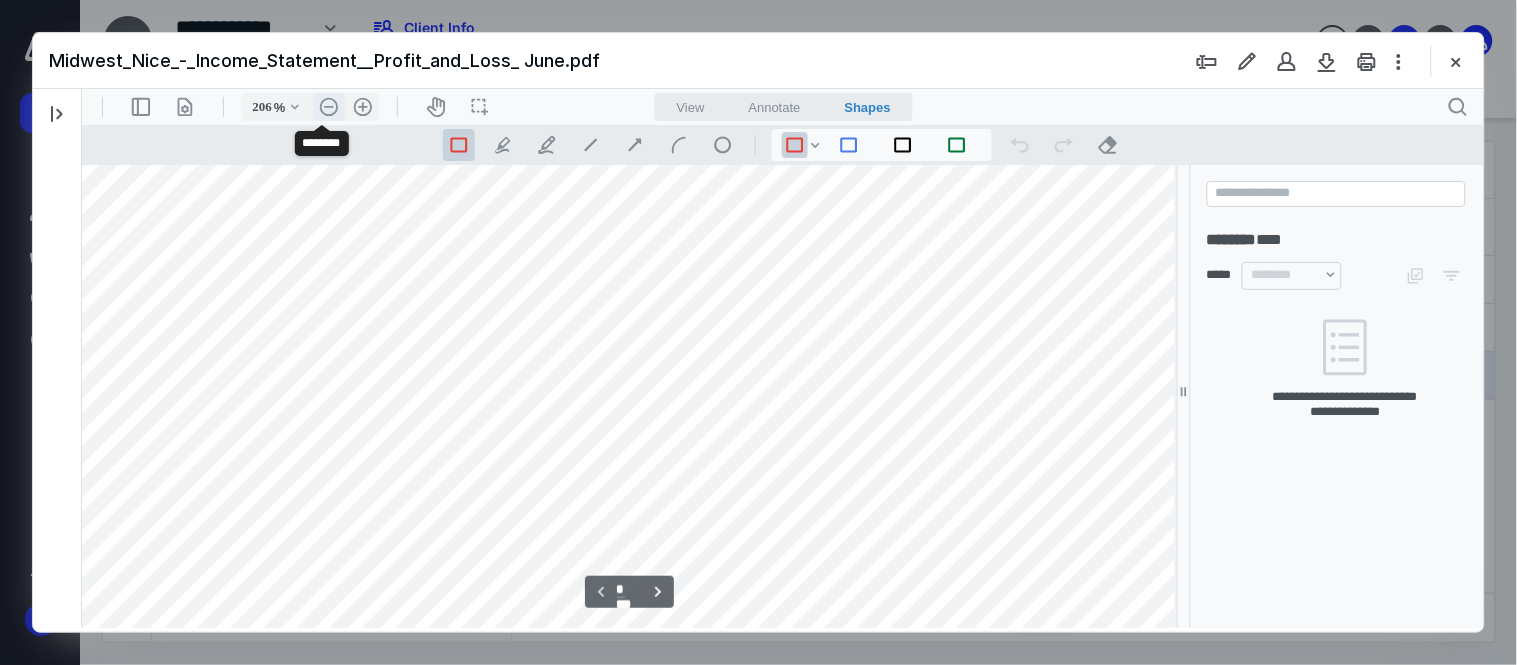 click on ".cls-1{fill:#abb0c4;} icon - header - zoom - out - line" at bounding box center [328, 106] 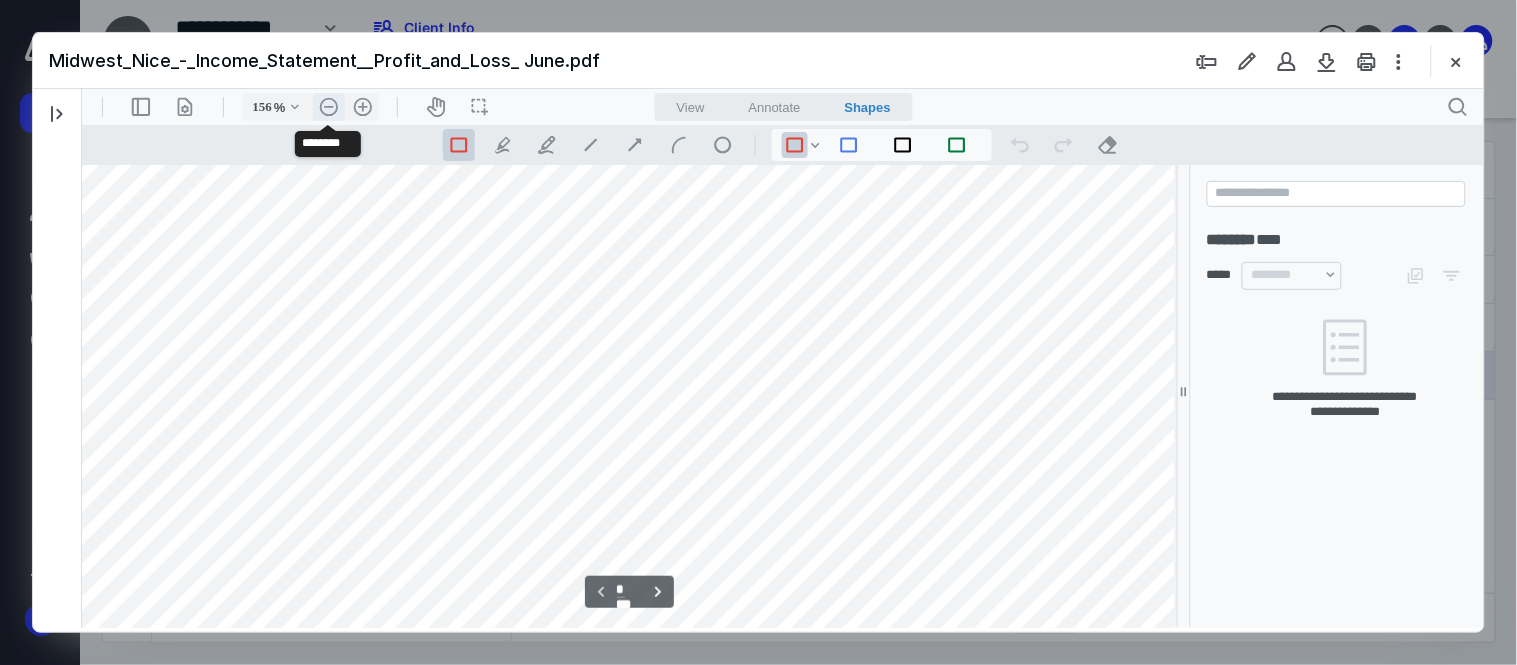 scroll, scrollTop: 95, scrollLeft: 0, axis: vertical 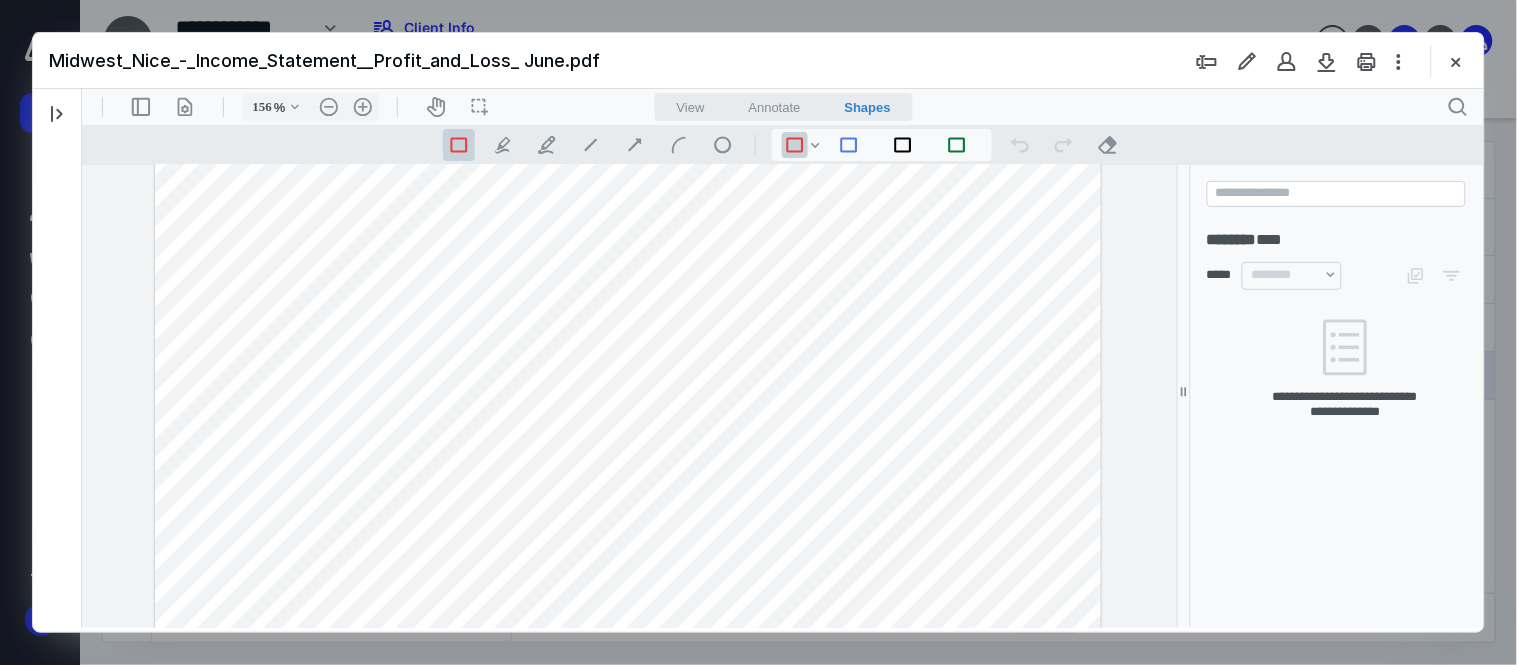 drag, startPoint x: 675, startPoint y: 476, endPoint x: 739, endPoint y: 500, distance: 68.35203 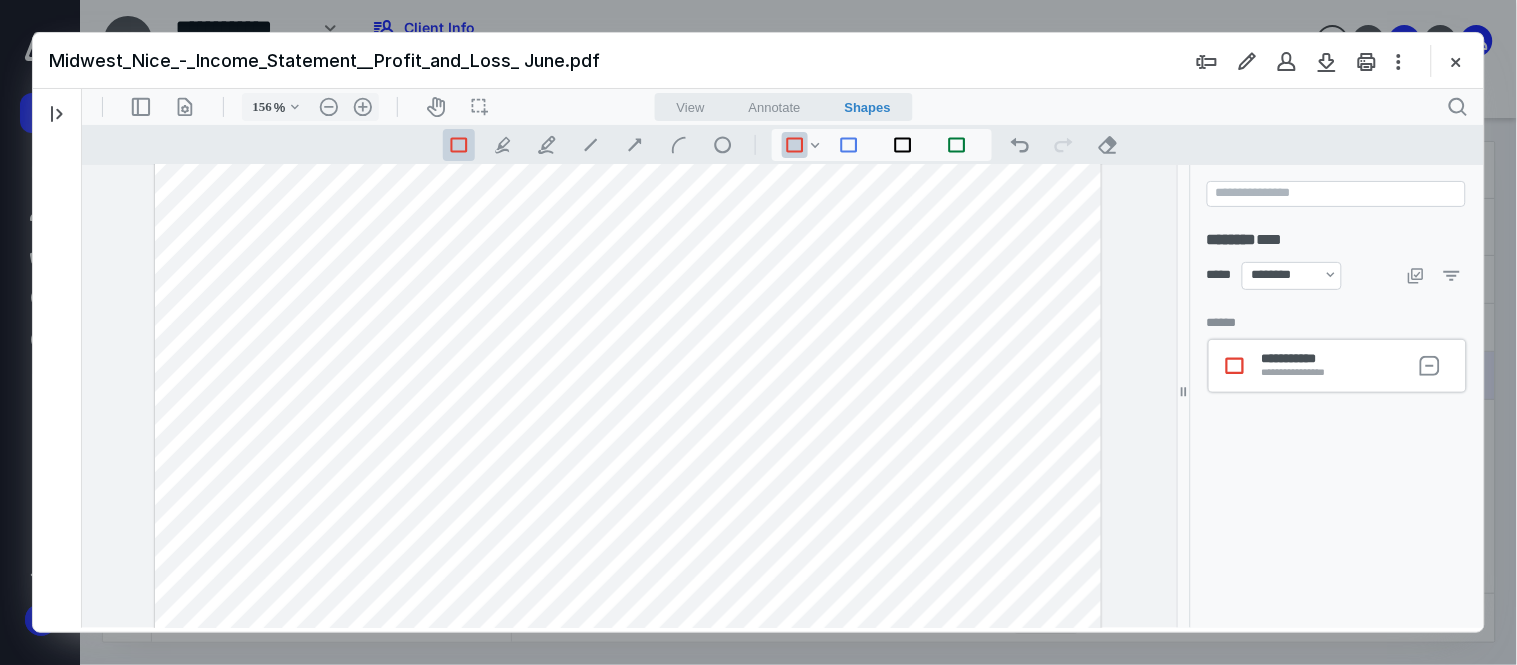 click on "**********" at bounding box center (1297, 359) 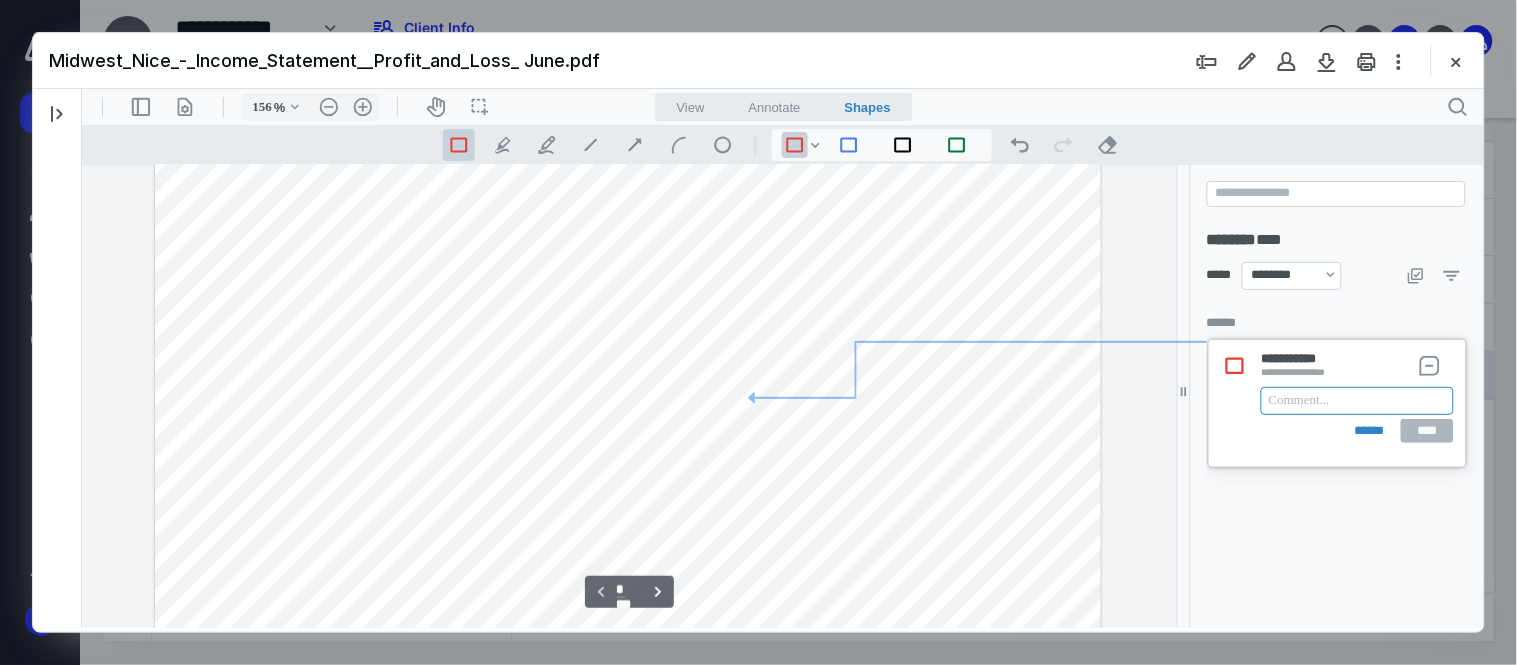 scroll, scrollTop: 187, scrollLeft: 0, axis: vertical 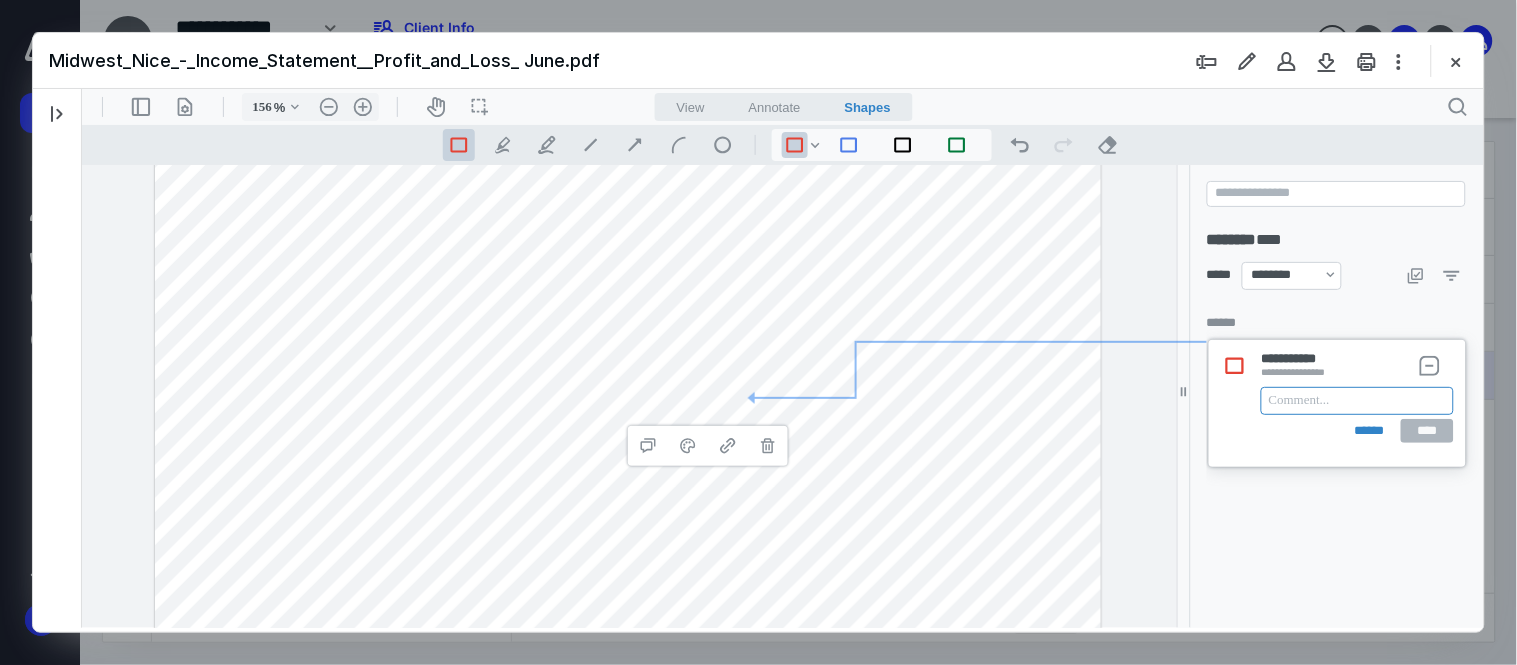 click at bounding box center (1356, 400) 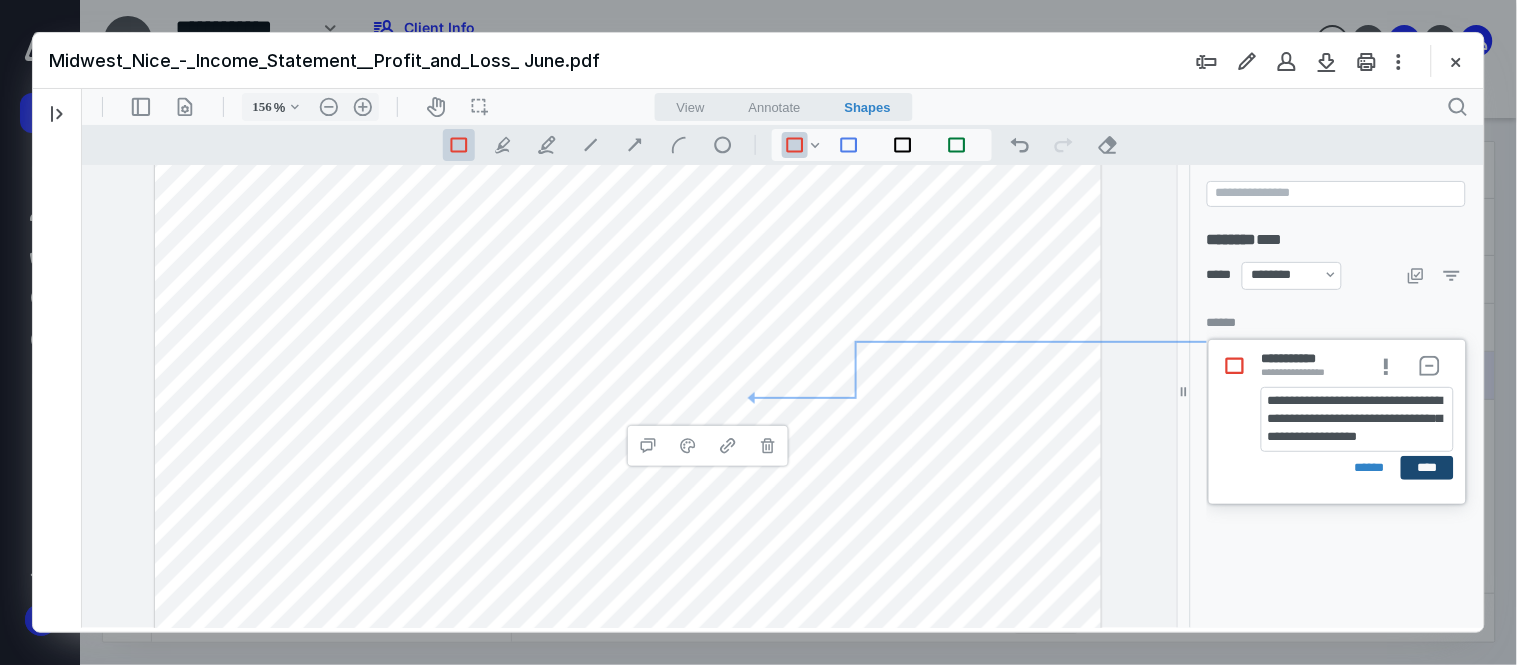 click on "****" at bounding box center [1426, 467] 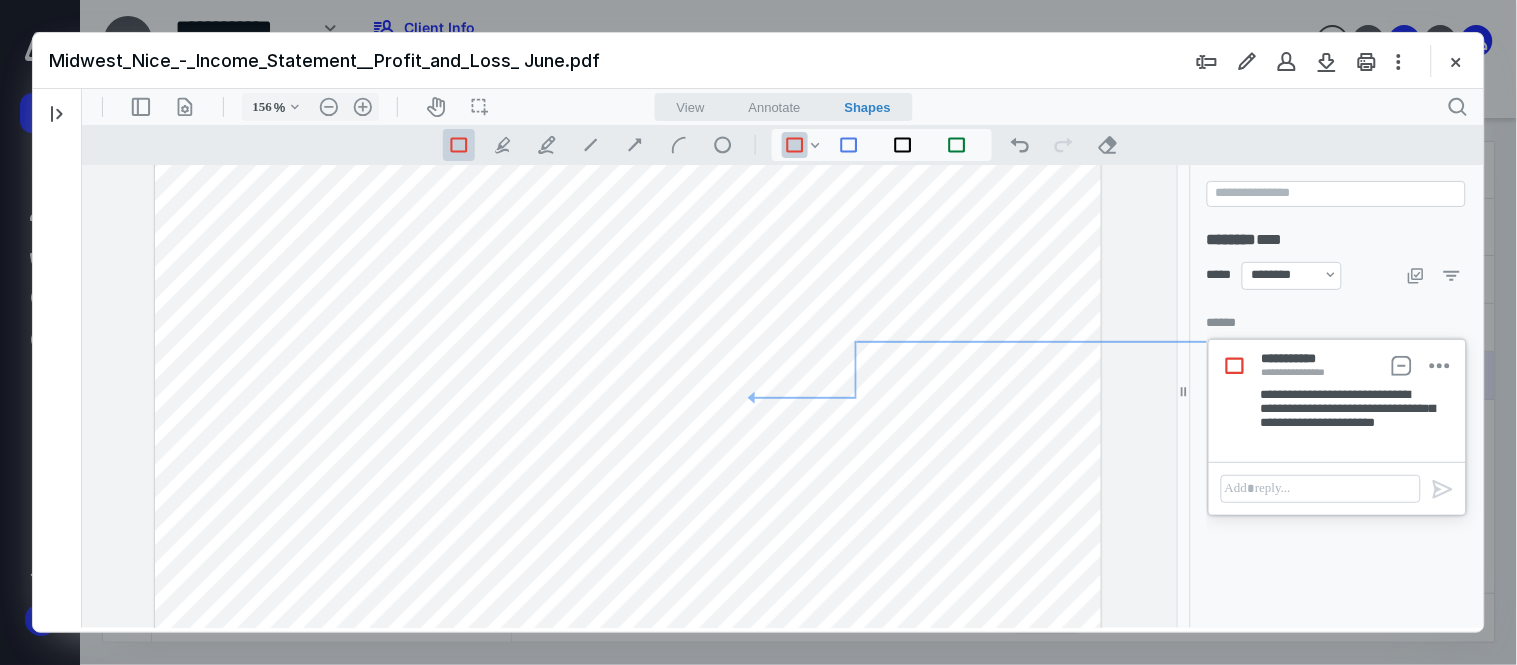 click on "**********" at bounding box center (1183, 395) 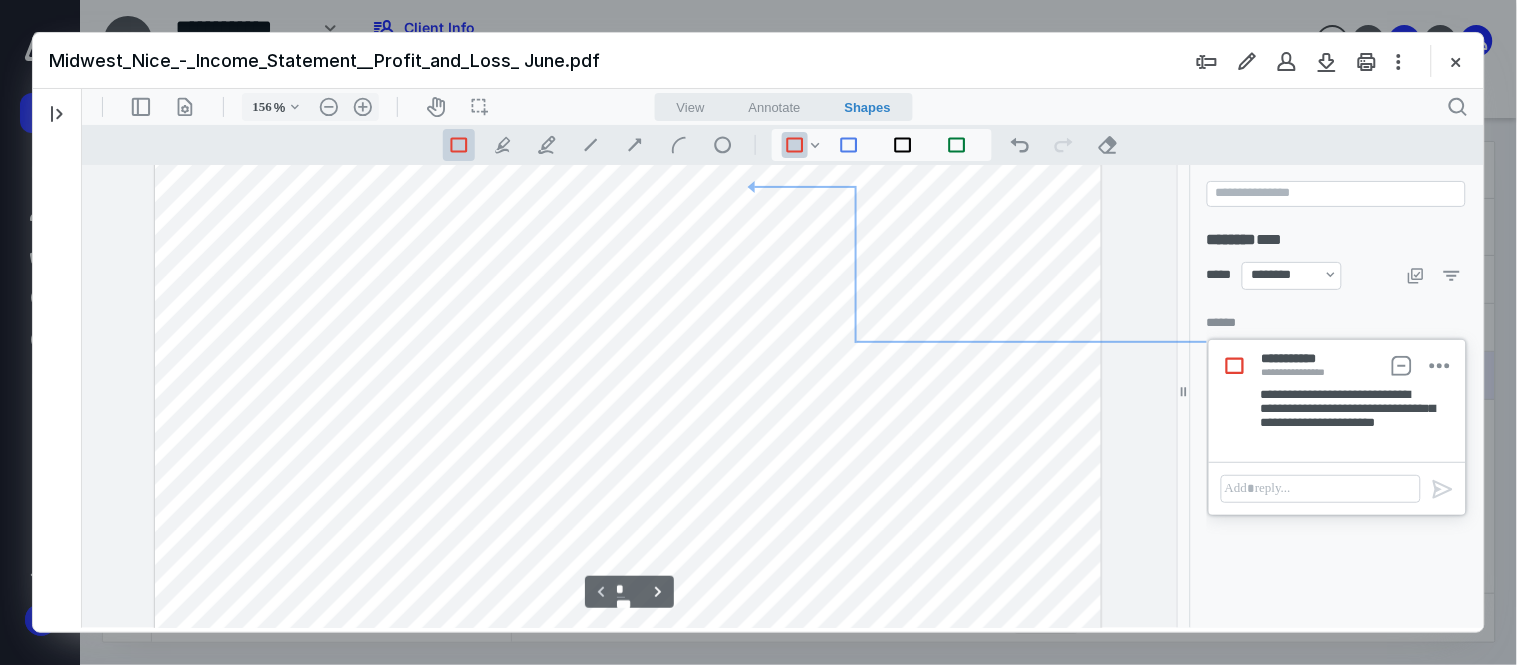 scroll, scrollTop: 405, scrollLeft: 0, axis: vertical 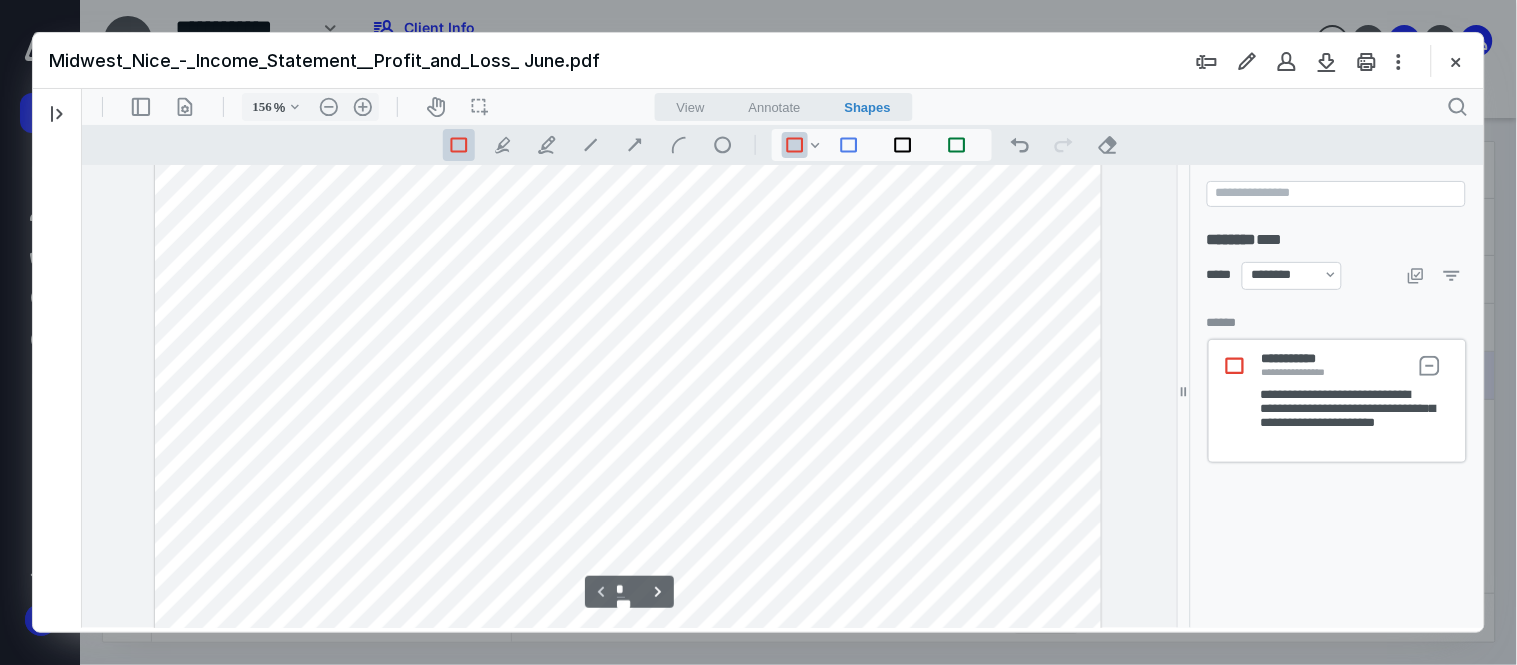drag, startPoint x: 675, startPoint y: 337, endPoint x: 741, endPoint y: 354, distance: 68.154236 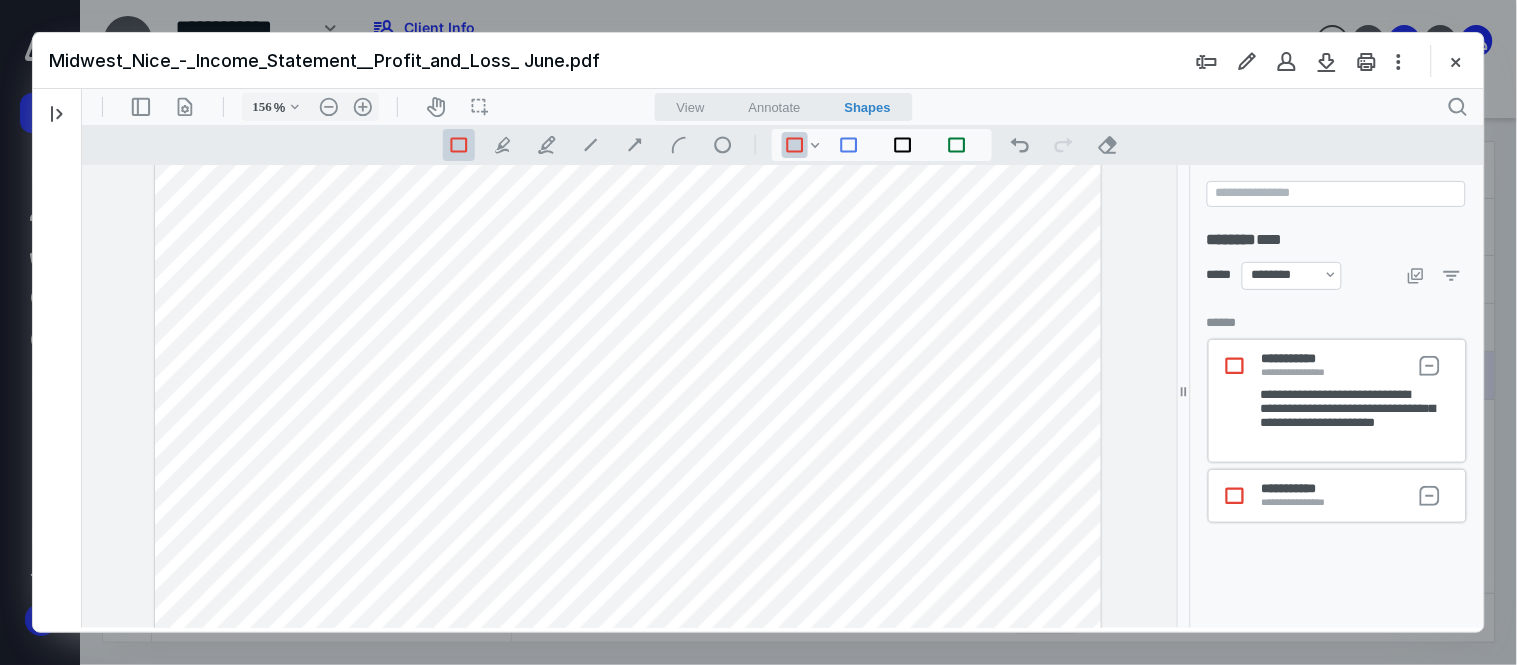 click at bounding box center (627, 380) 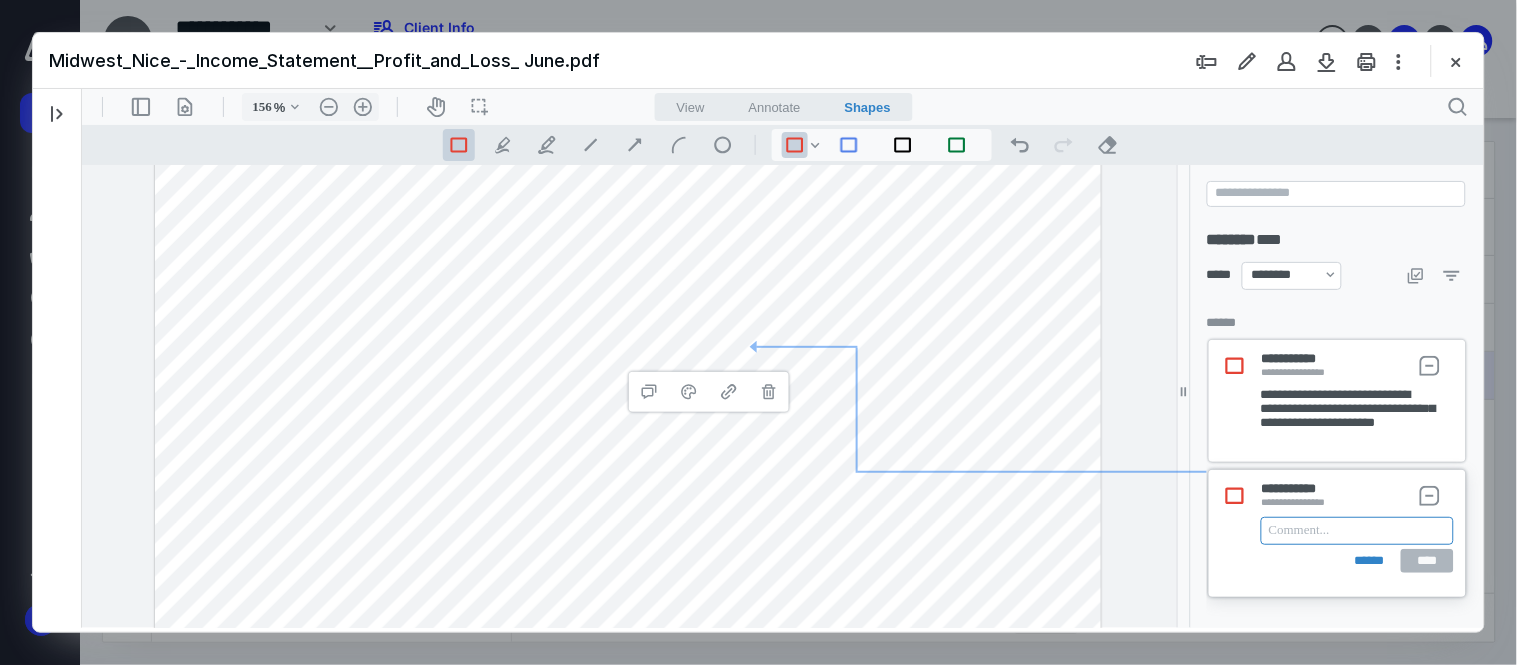 paste 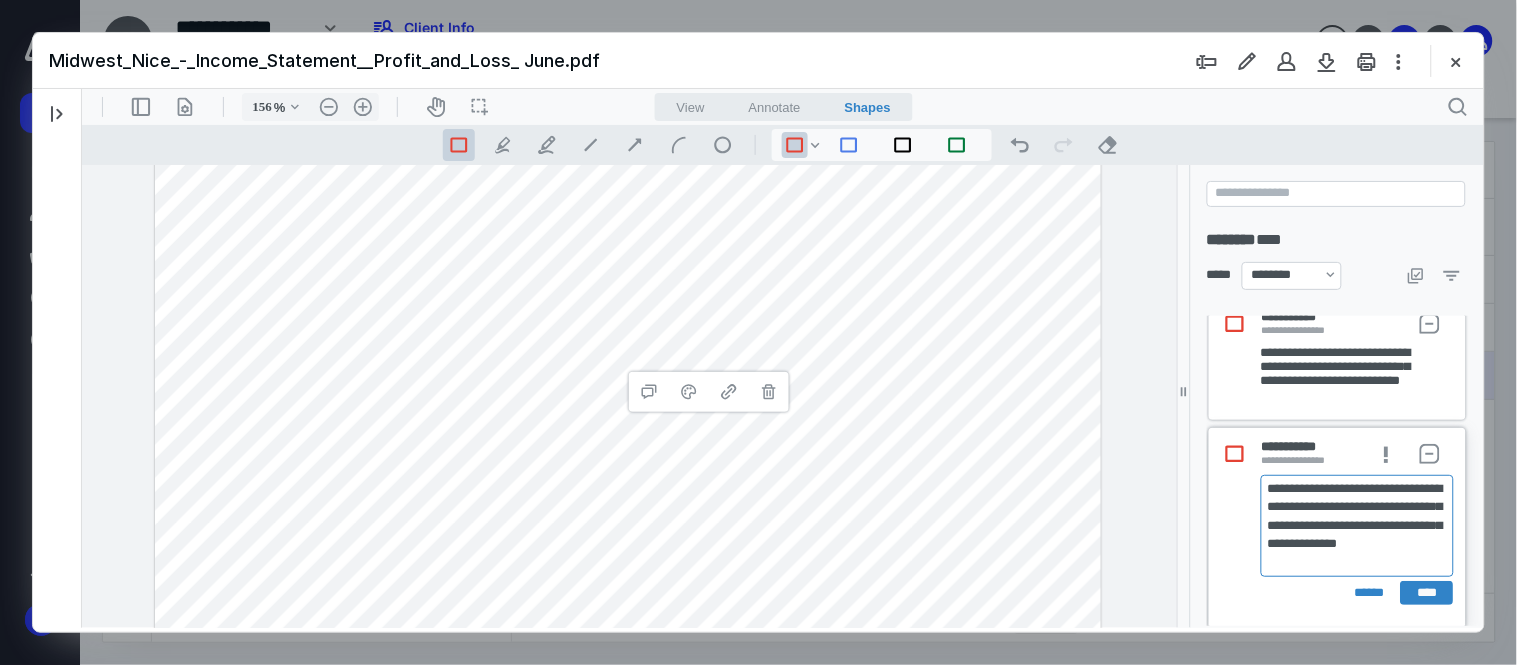 scroll, scrollTop: 53, scrollLeft: 0, axis: vertical 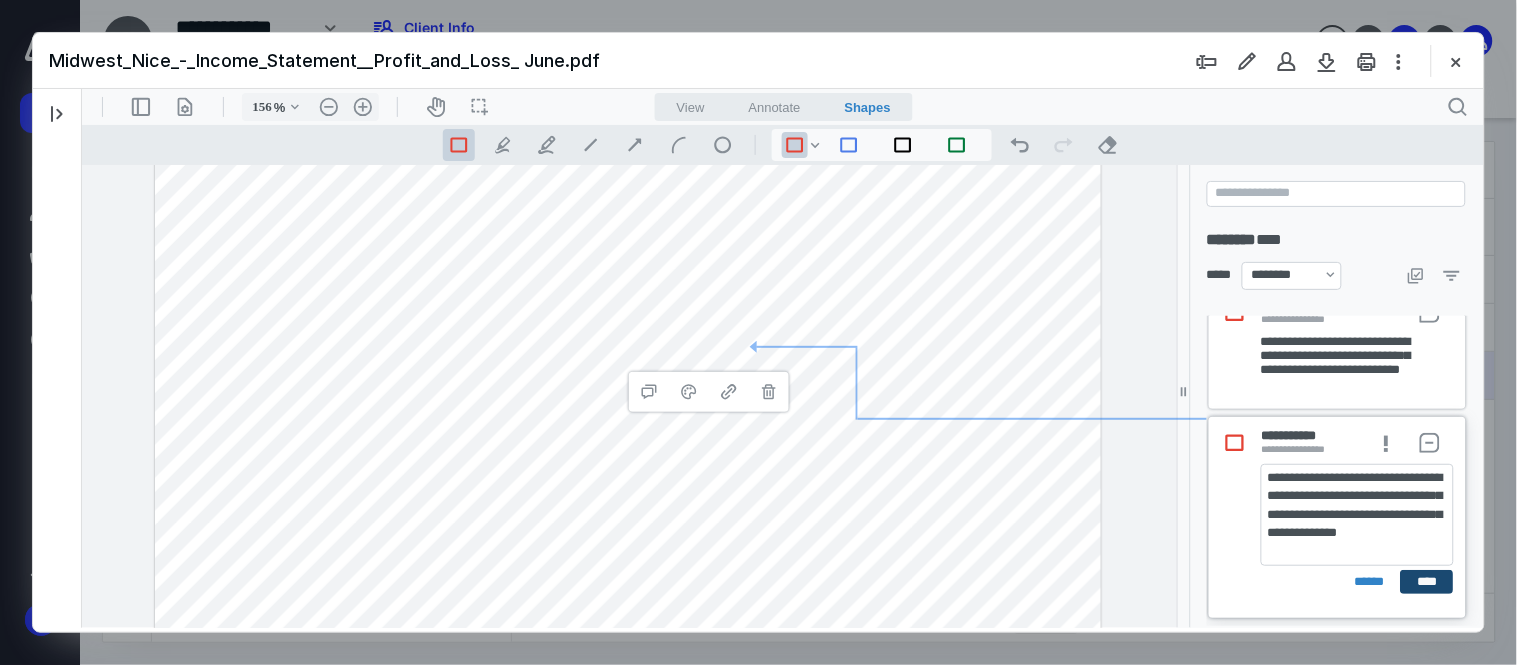click on "****" at bounding box center (1426, 581) 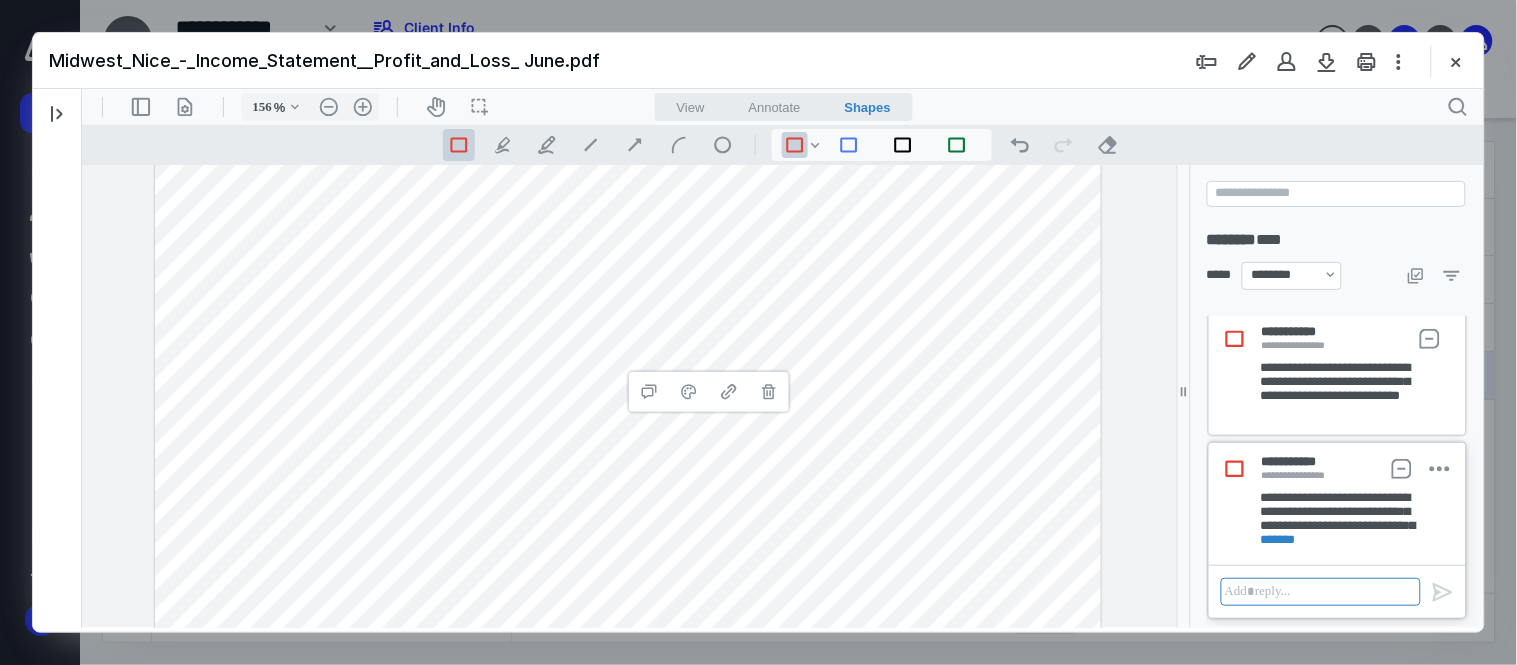 scroll, scrollTop: 0, scrollLeft: 0, axis: both 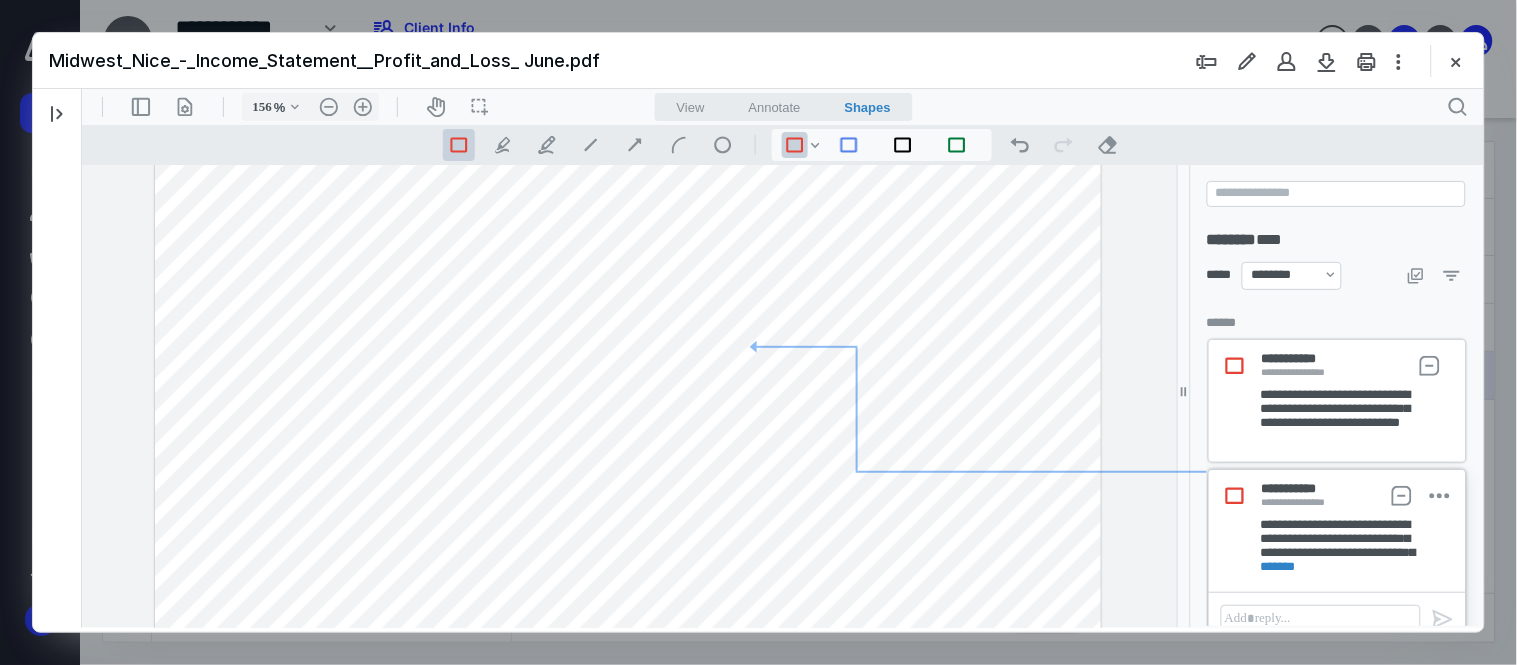 drag, startPoint x: 1174, startPoint y: 300, endPoint x: 1183, endPoint y: 343, distance: 43.931767 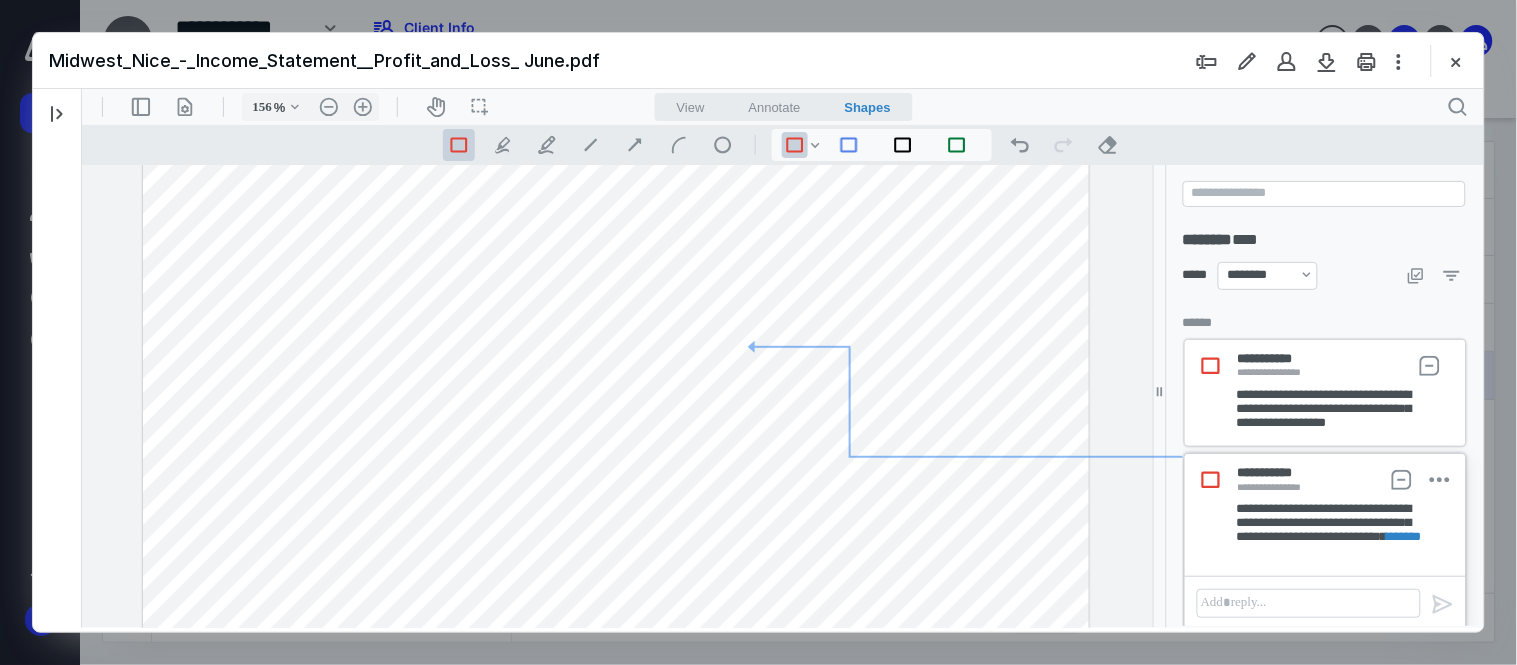 drag, startPoint x: 1176, startPoint y: 310, endPoint x: 1159, endPoint y: 462, distance: 152.94771 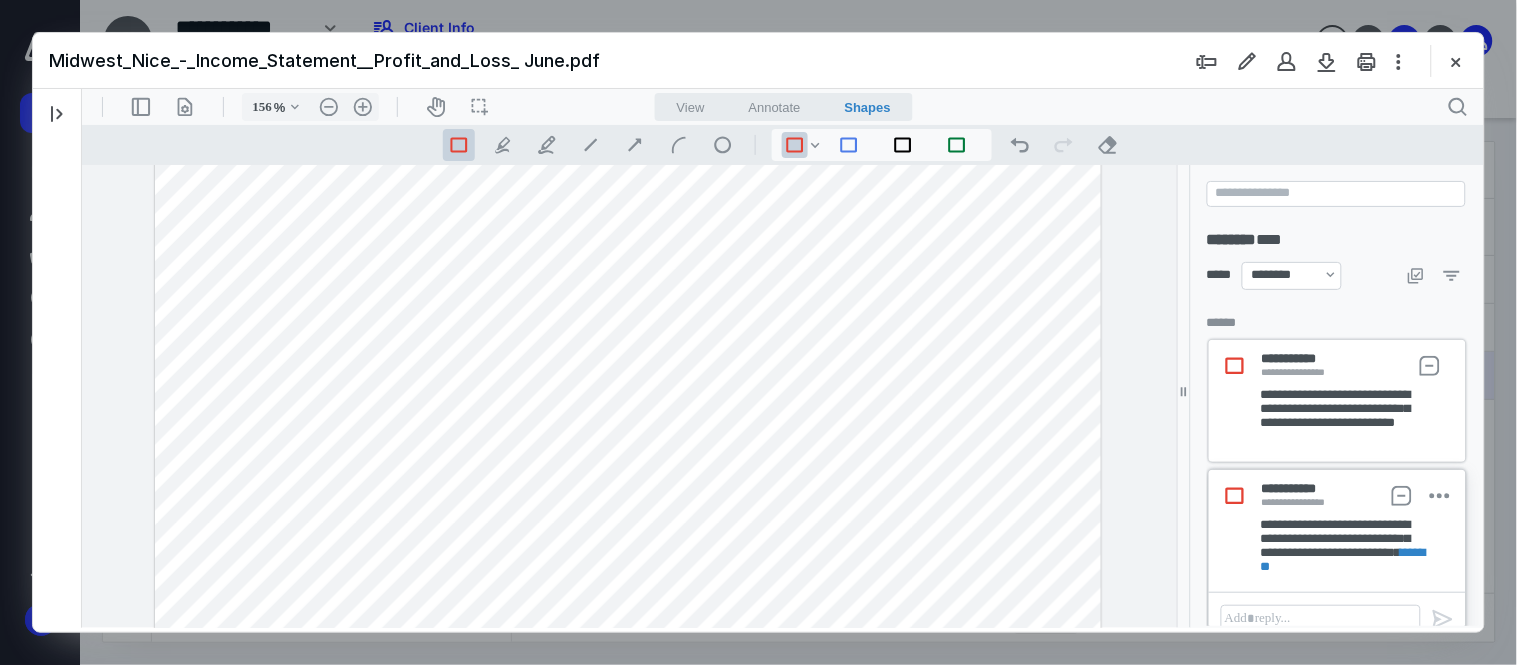 drag, startPoint x: 1154, startPoint y: 465, endPoint x: 1255, endPoint y: 470, distance: 101.12369 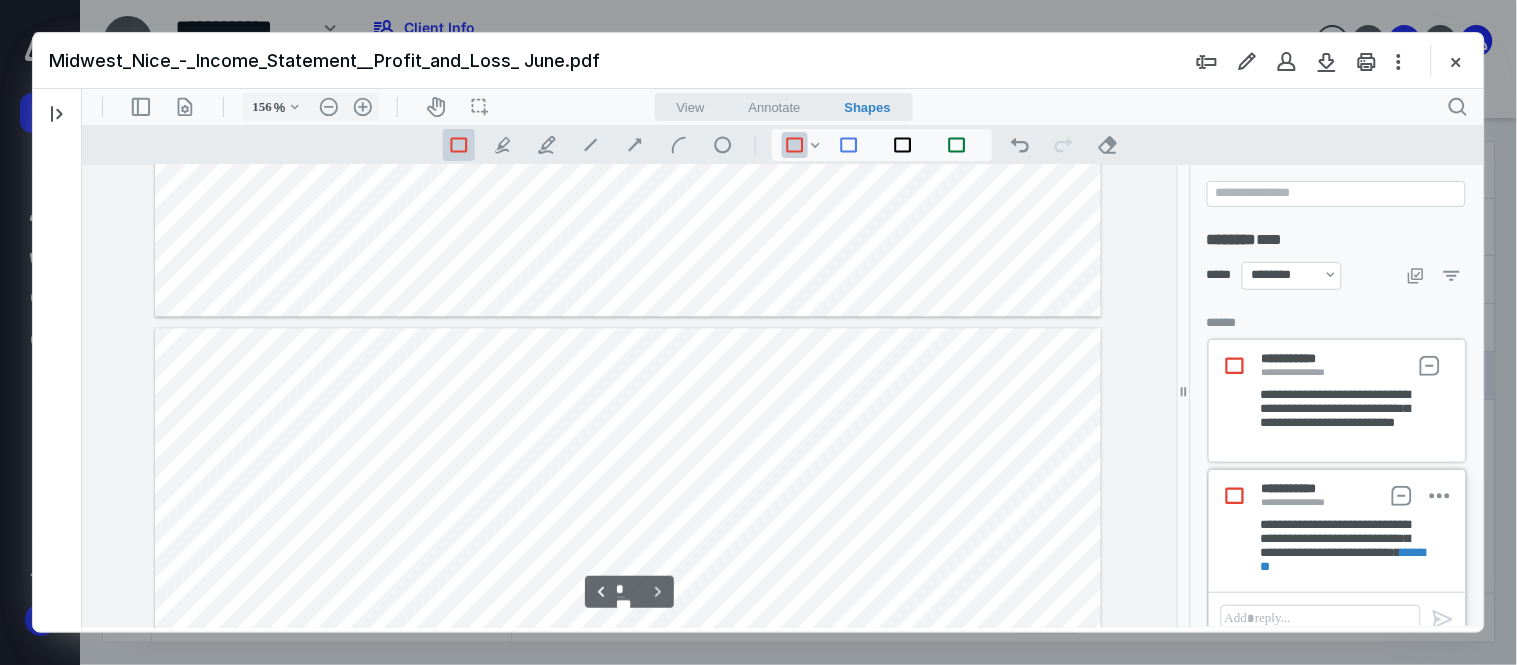 scroll, scrollTop: 1090, scrollLeft: 0, axis: vertical 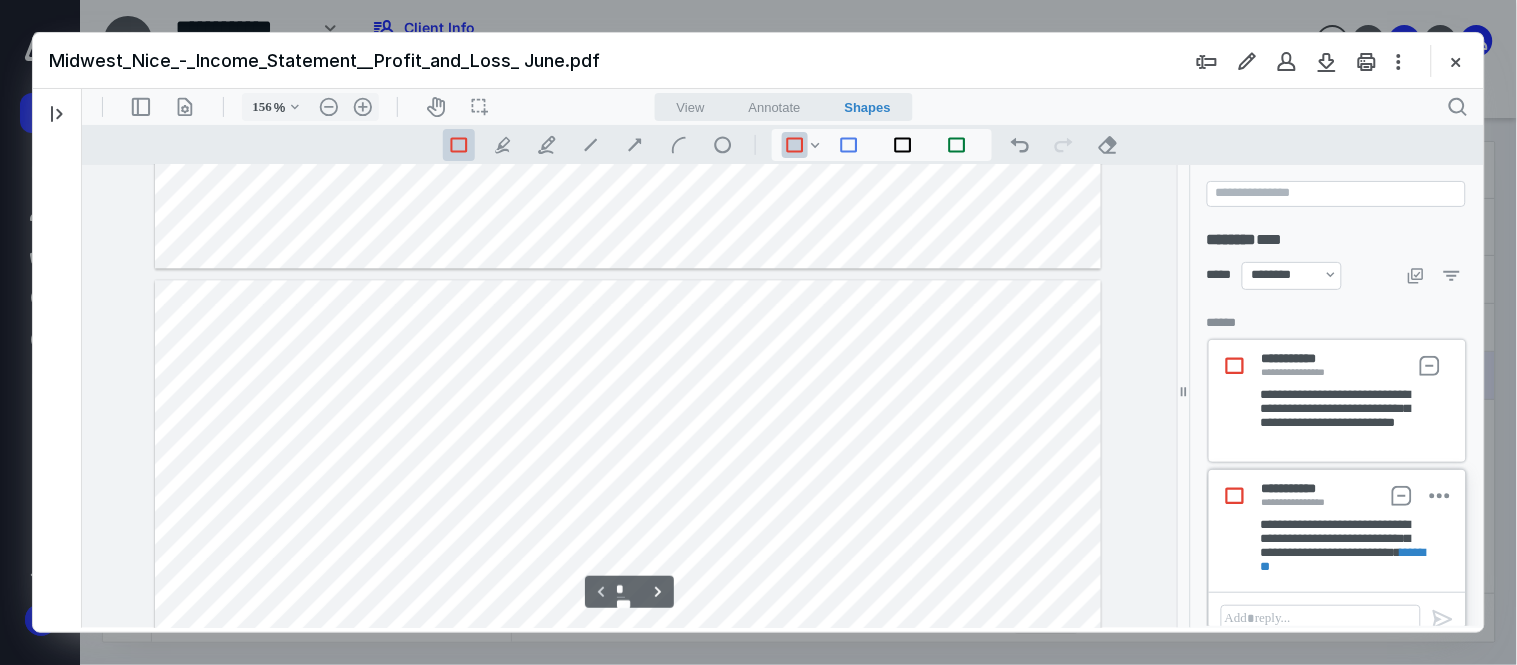 type on "*" 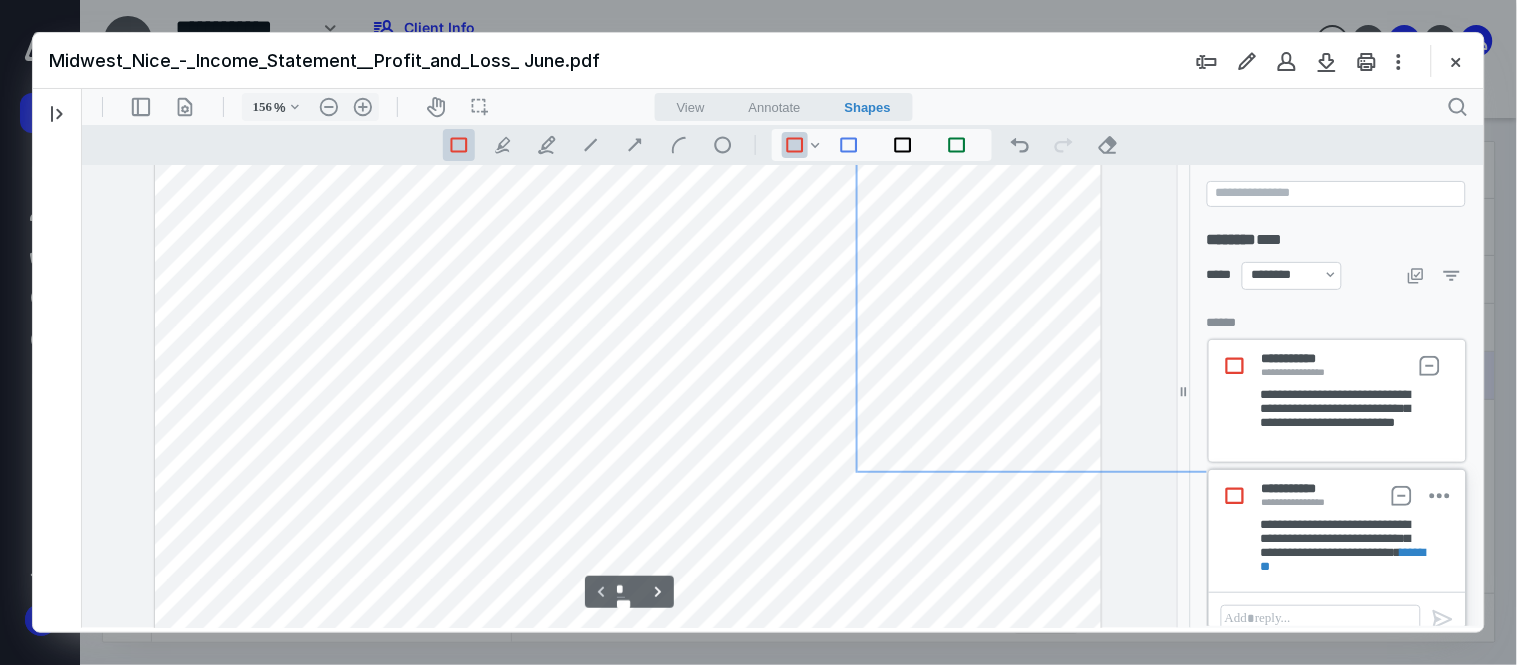 scroll, scrollTop: 595, scrollLeft: 0, axis: vertical 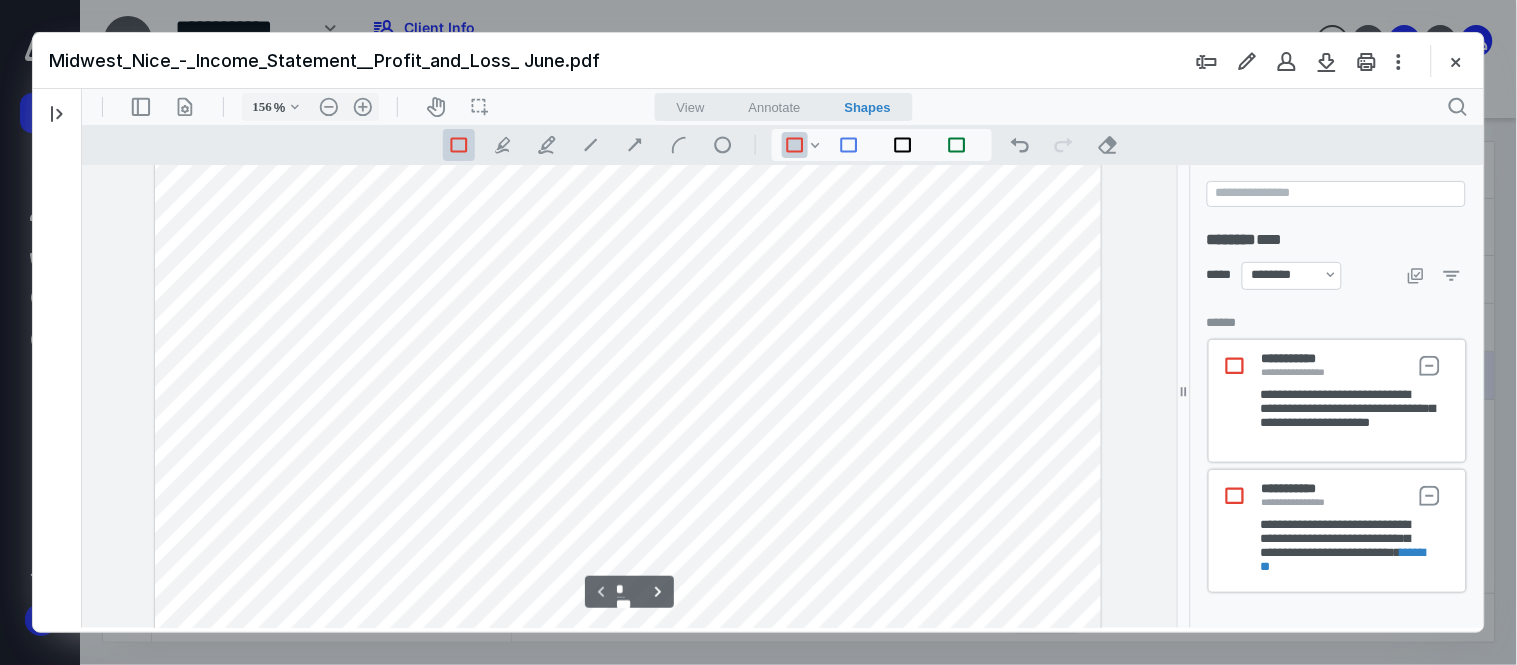 click at bounding box center [627, 190] 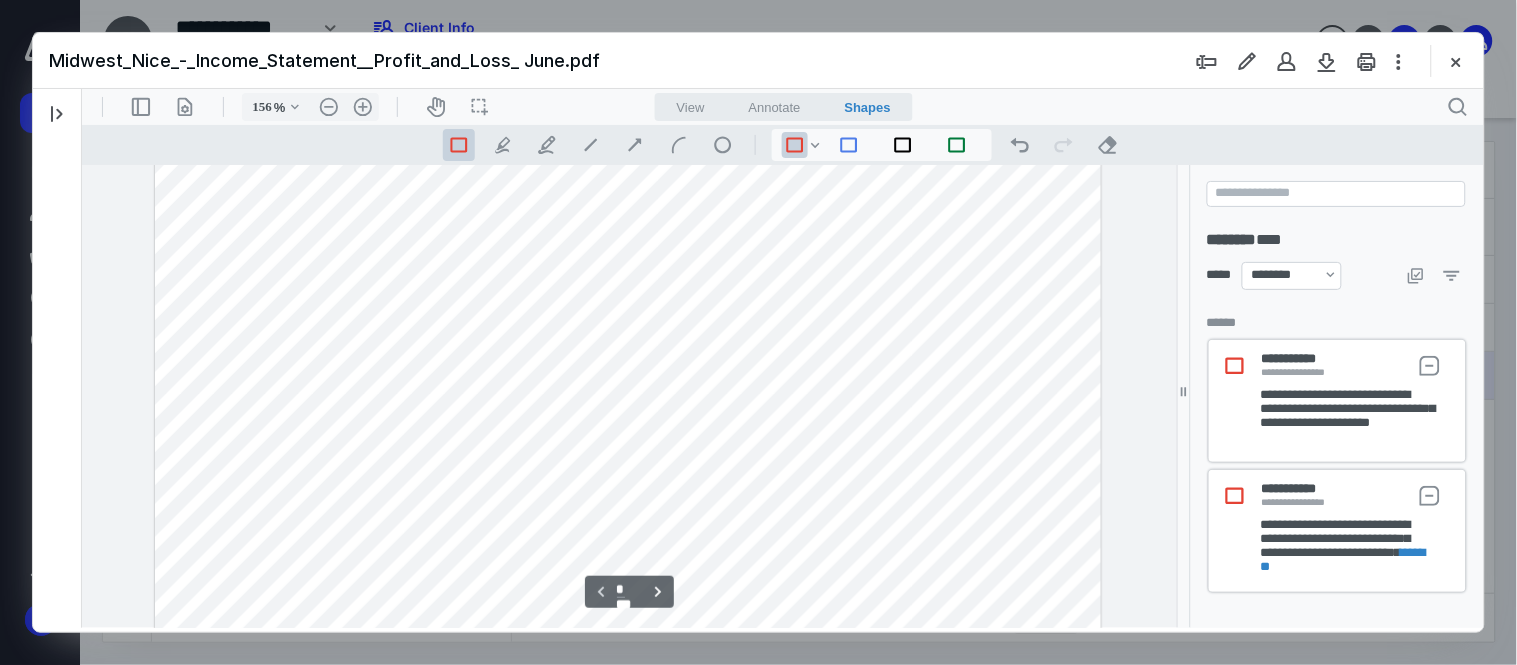 scroll, scrollTop: 255, scrollLeft: 0, axis: vertical 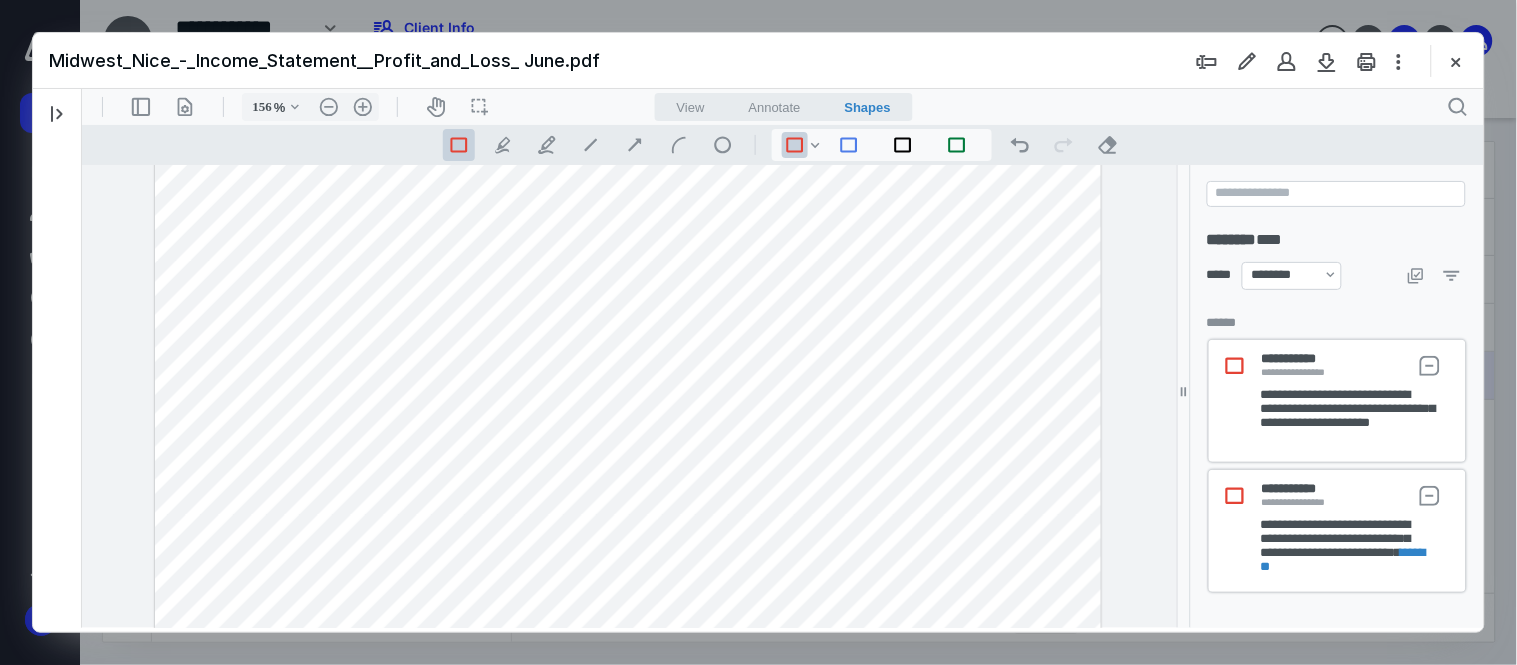 drag, startPoint x: 693, startPoint y: 167, endPoint x: 743, endPoint y: 188, distance: 54.230988 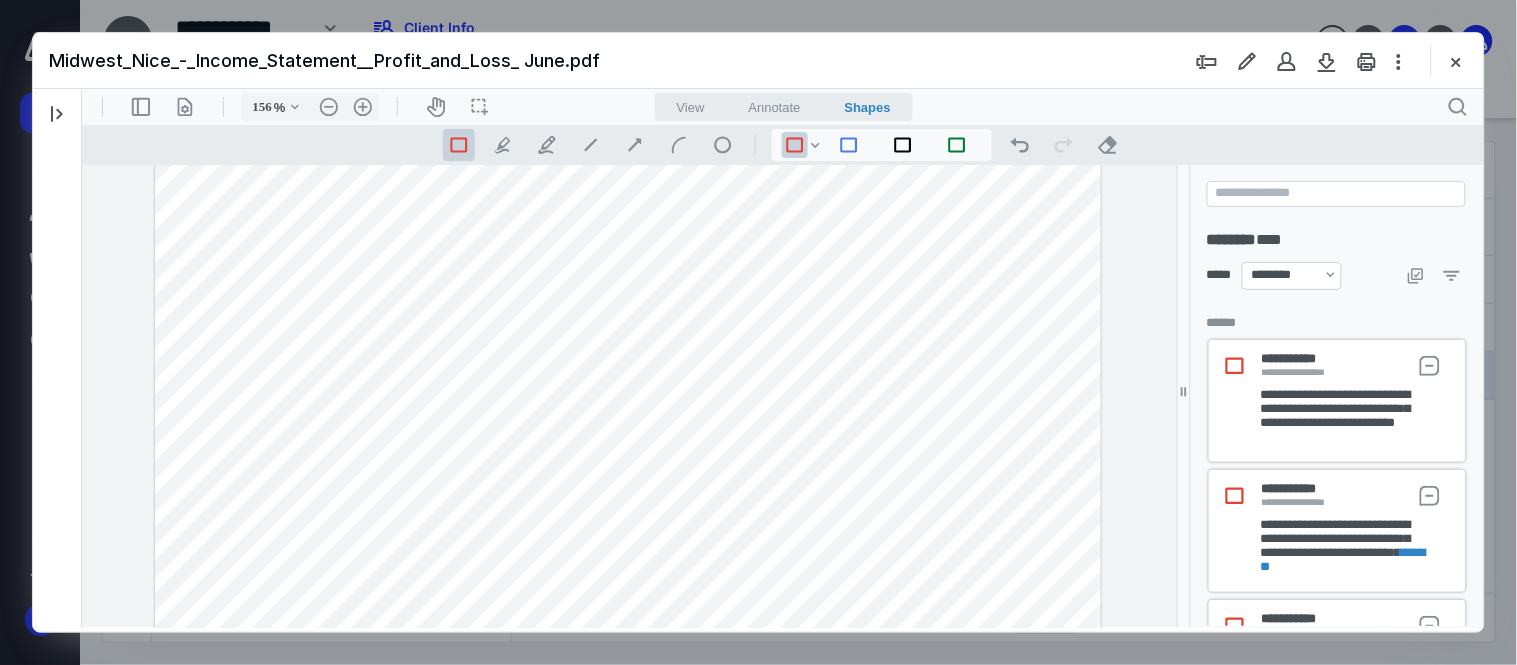 click at bounding box center [627, 118] 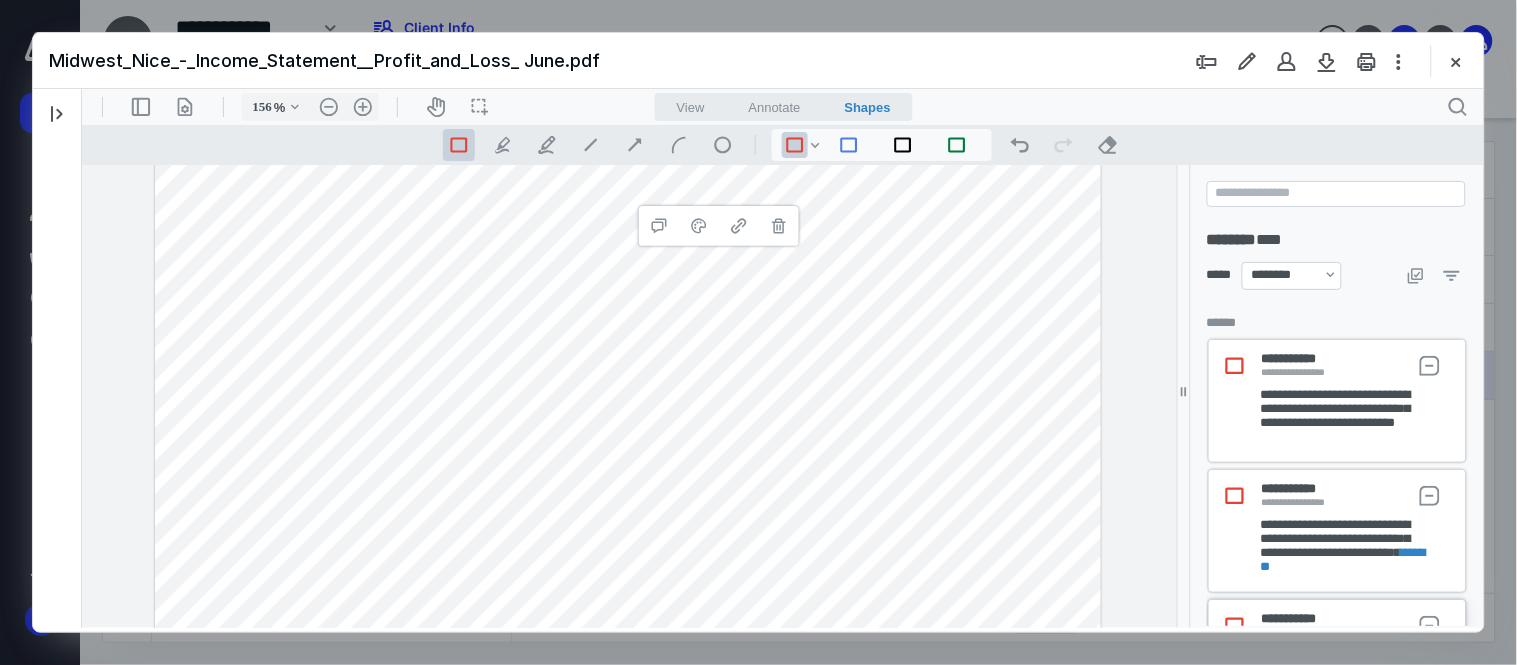 scroll, scrollTop: 110, scrollLeft: 0, axis: vertical 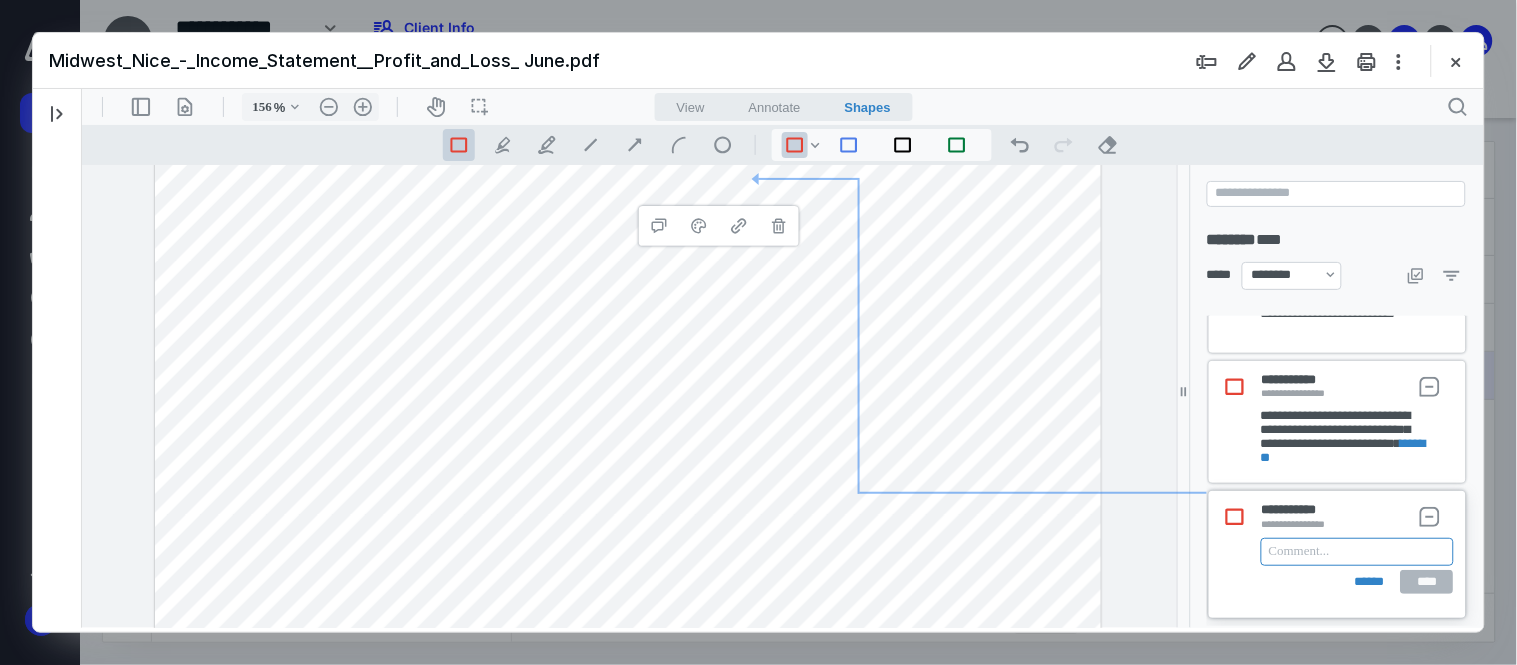 paste 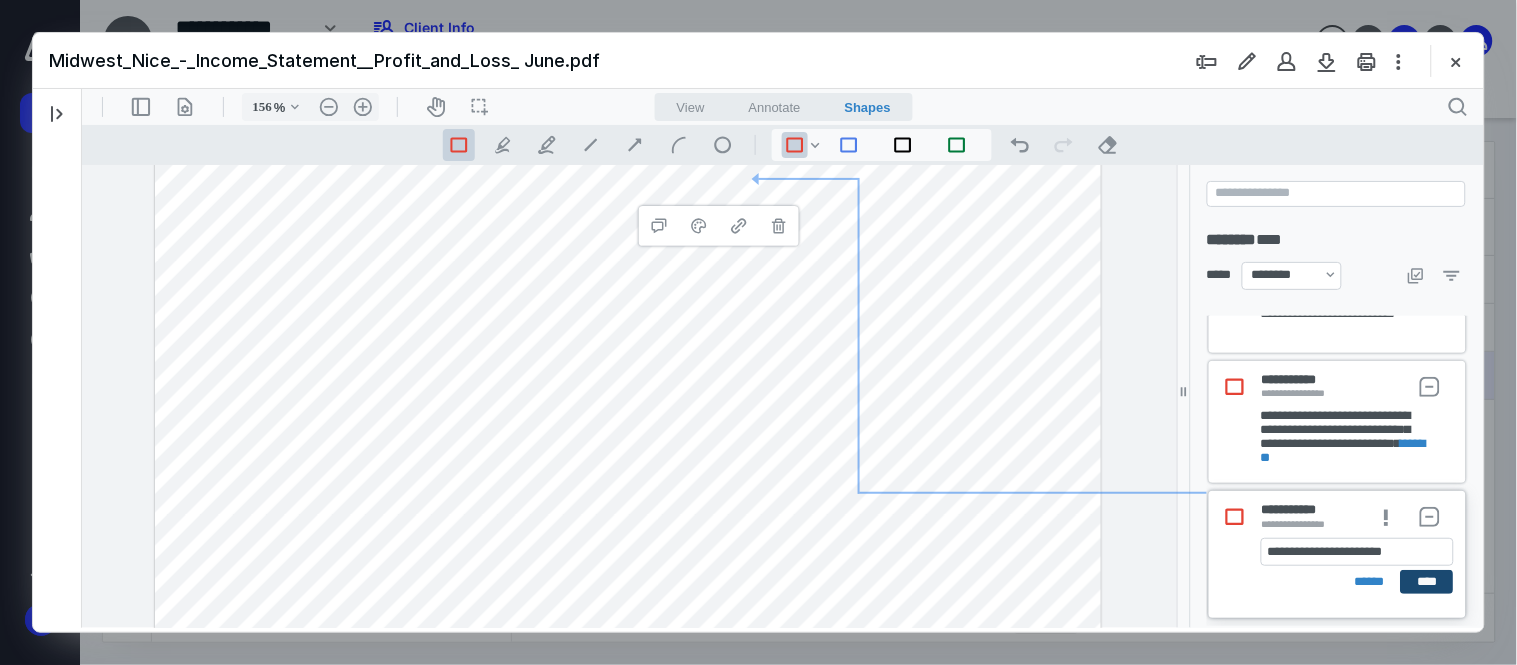 click on "****" at bounding box center (1426, 581) 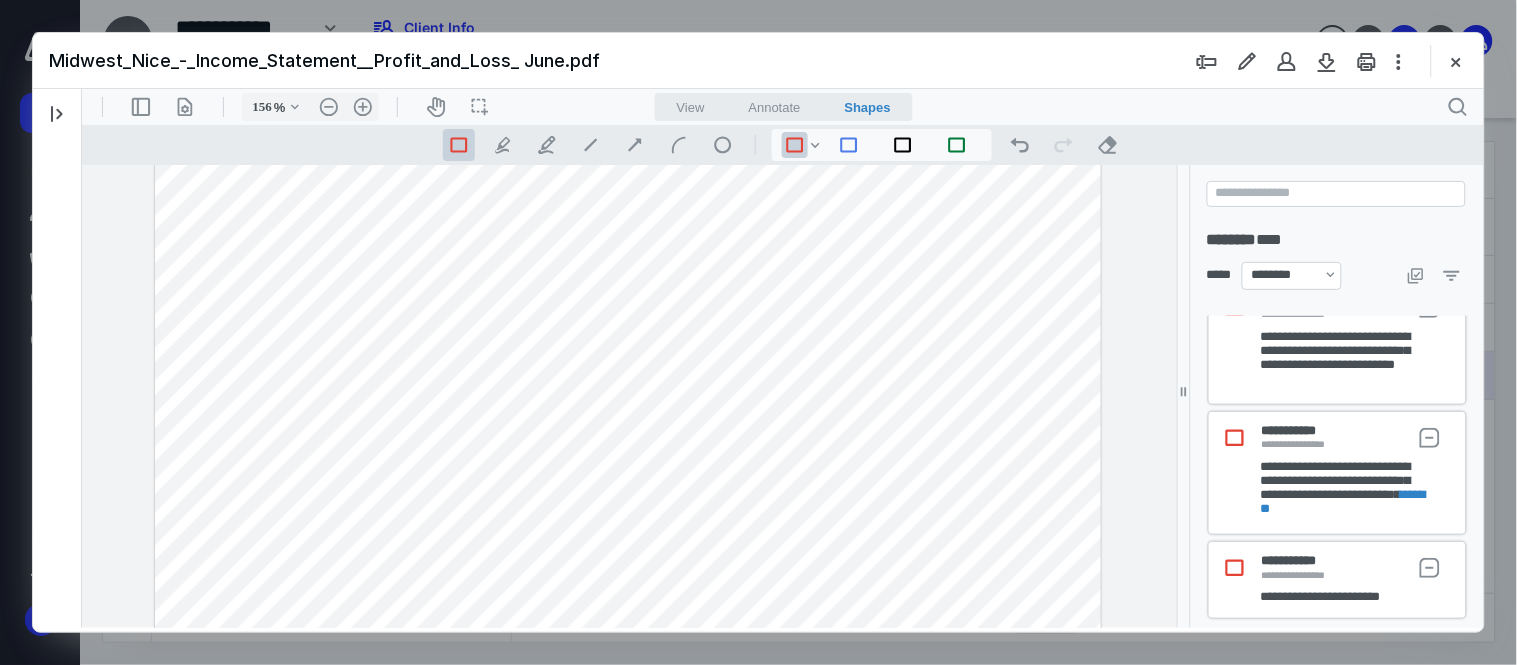 click on "**********" at bounding box center [628, 395] 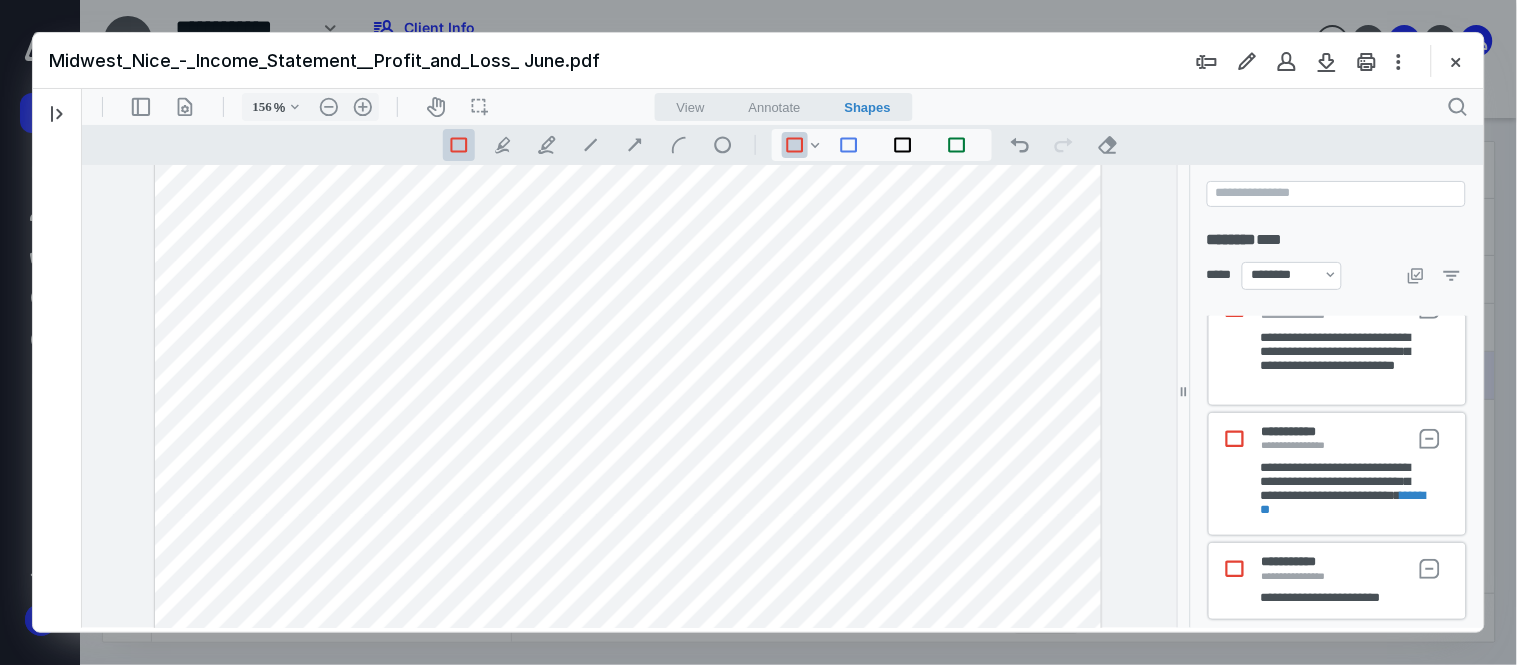 drag, startPoint x: 694, startPoint y: 234, endPoint x: 744, endPoint y: 253, distance: 53.488316 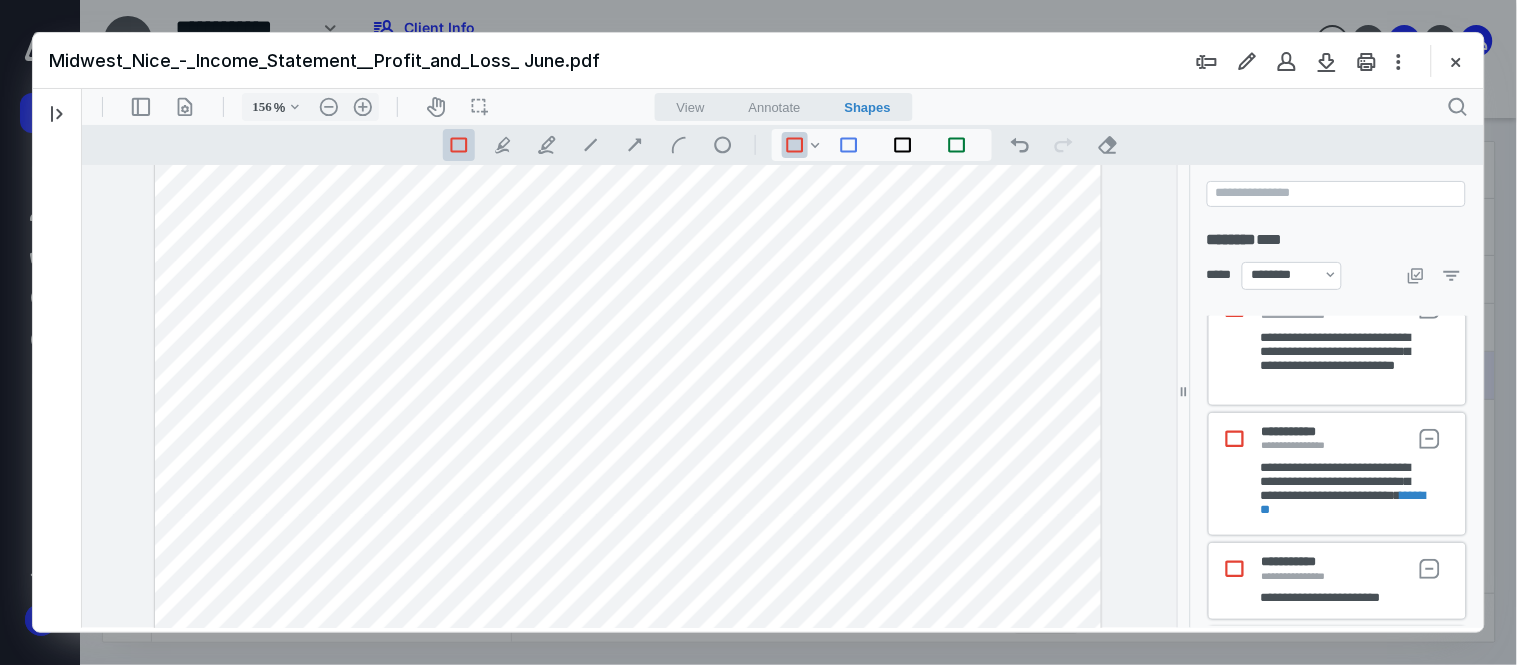 scroll, scrollTop: 110, scrollLeft: 0, axis: vertical 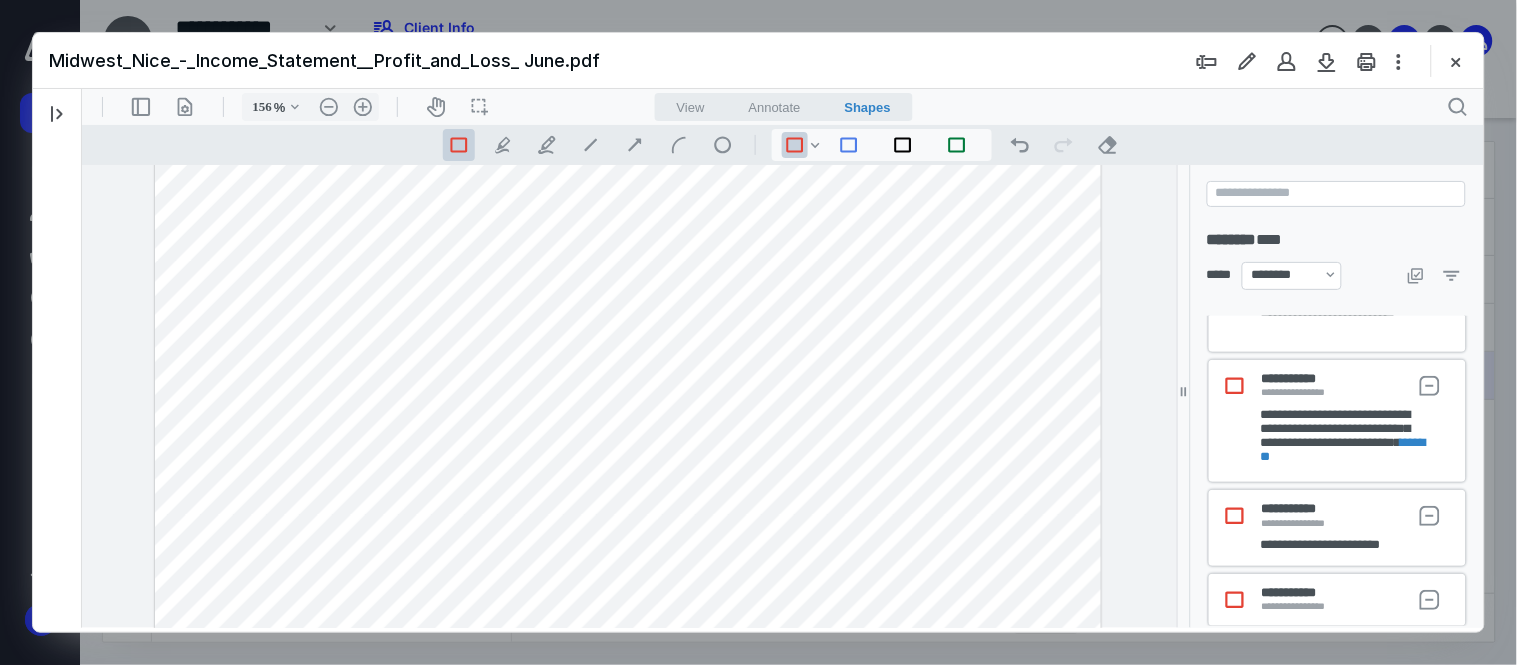 click at bounding box center [627, 118] 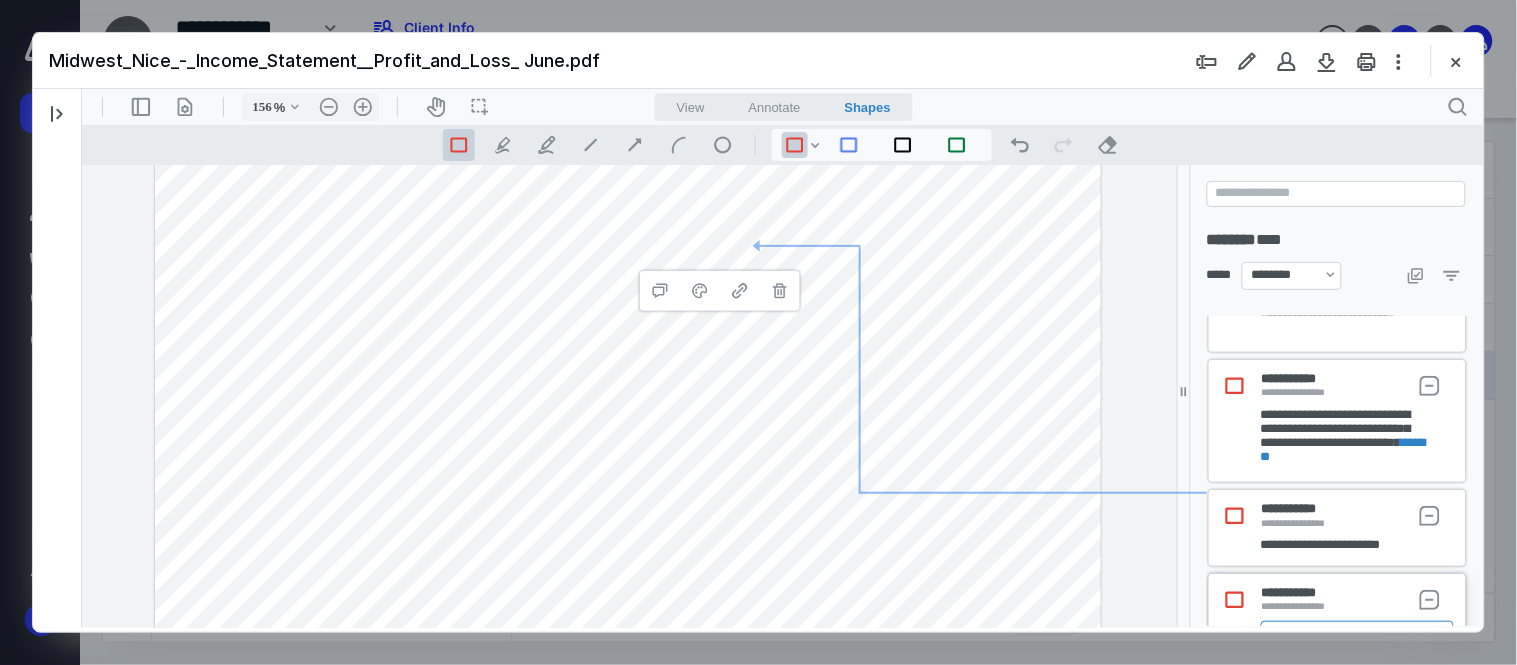 scroll, scrollTop: 193, scrollLeft: 0, axis: vertical 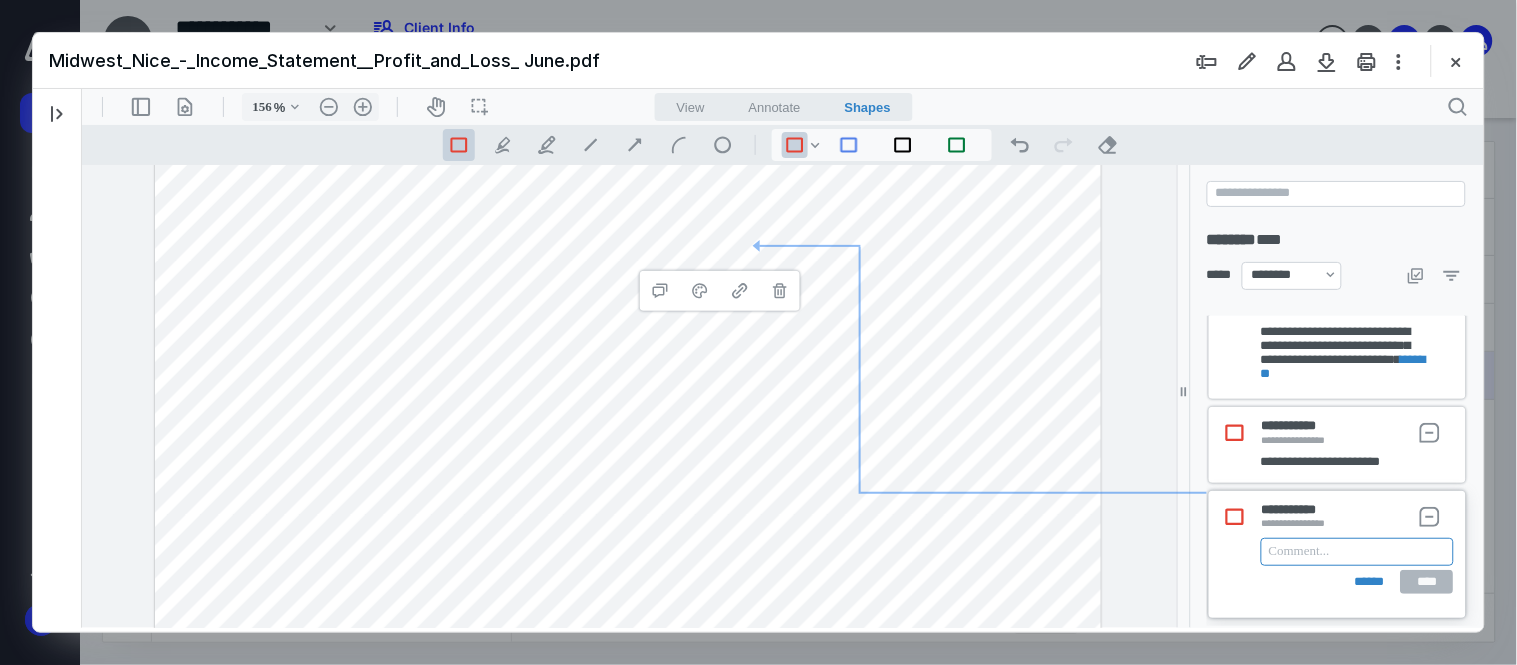 paste 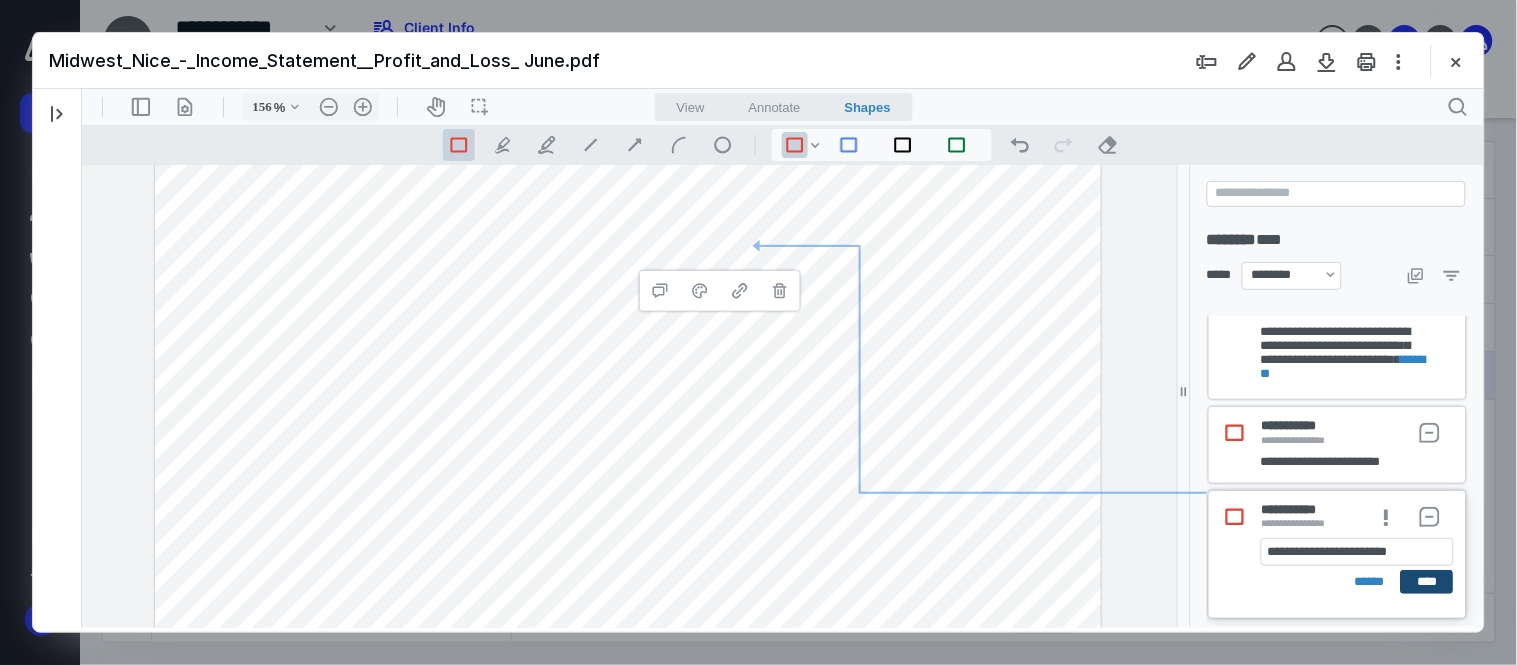 click on "****" at bounding box center [1426, 581] 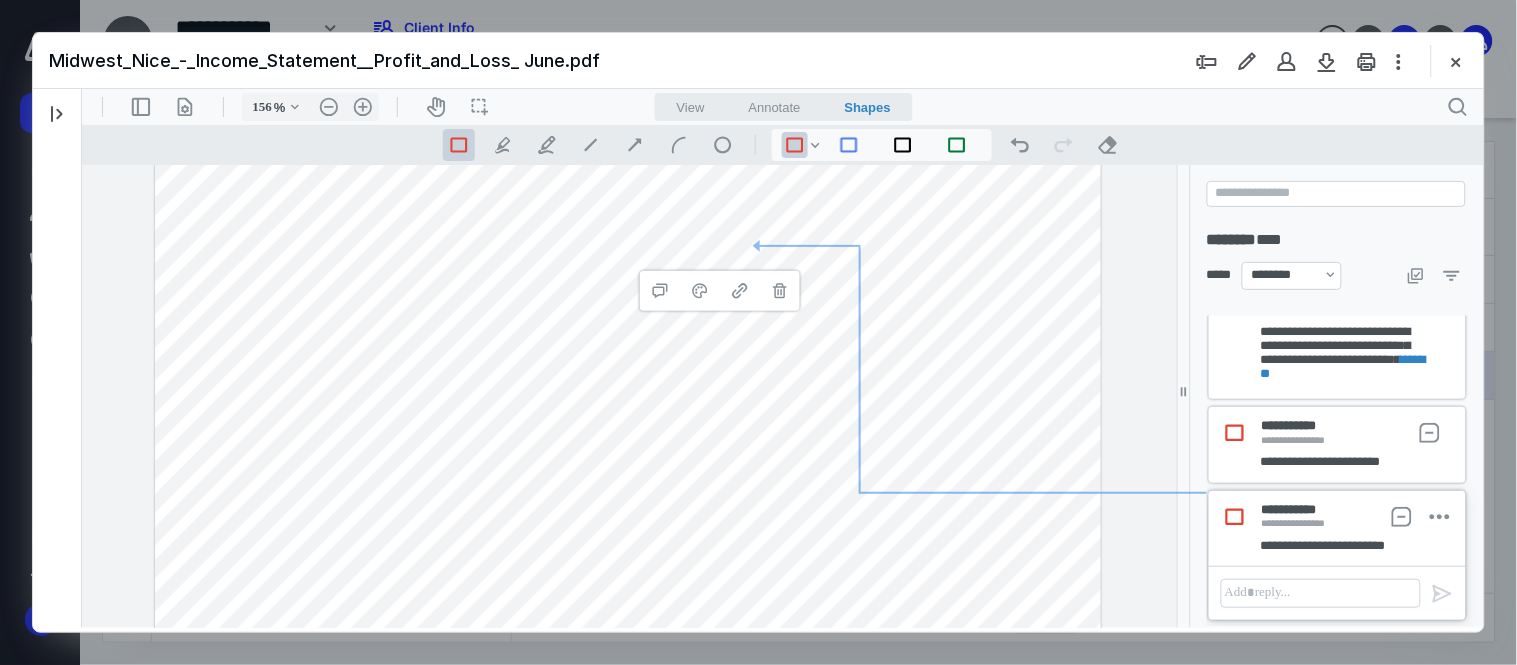 scroll, scrollTop: 141, scrollLeft: 0, axis: vertical 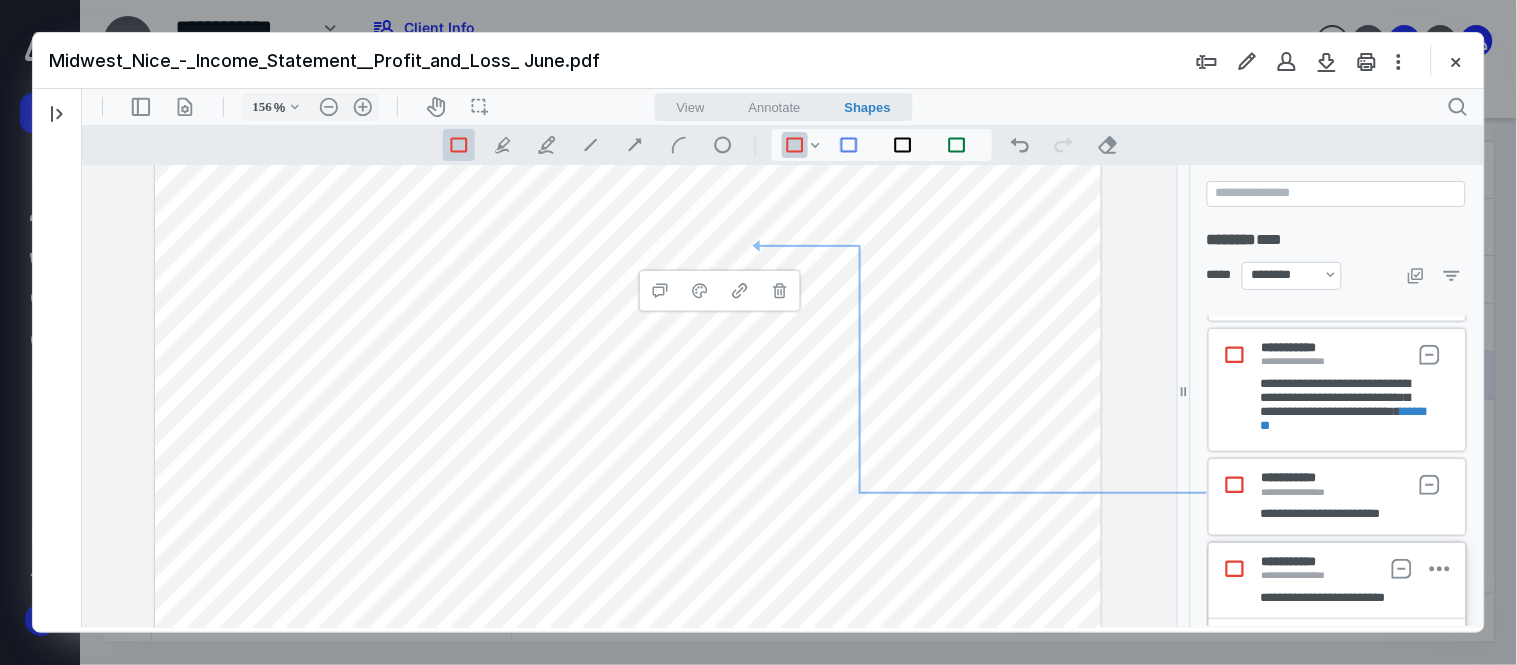 click on "**********" at bounding box center [628, 395] 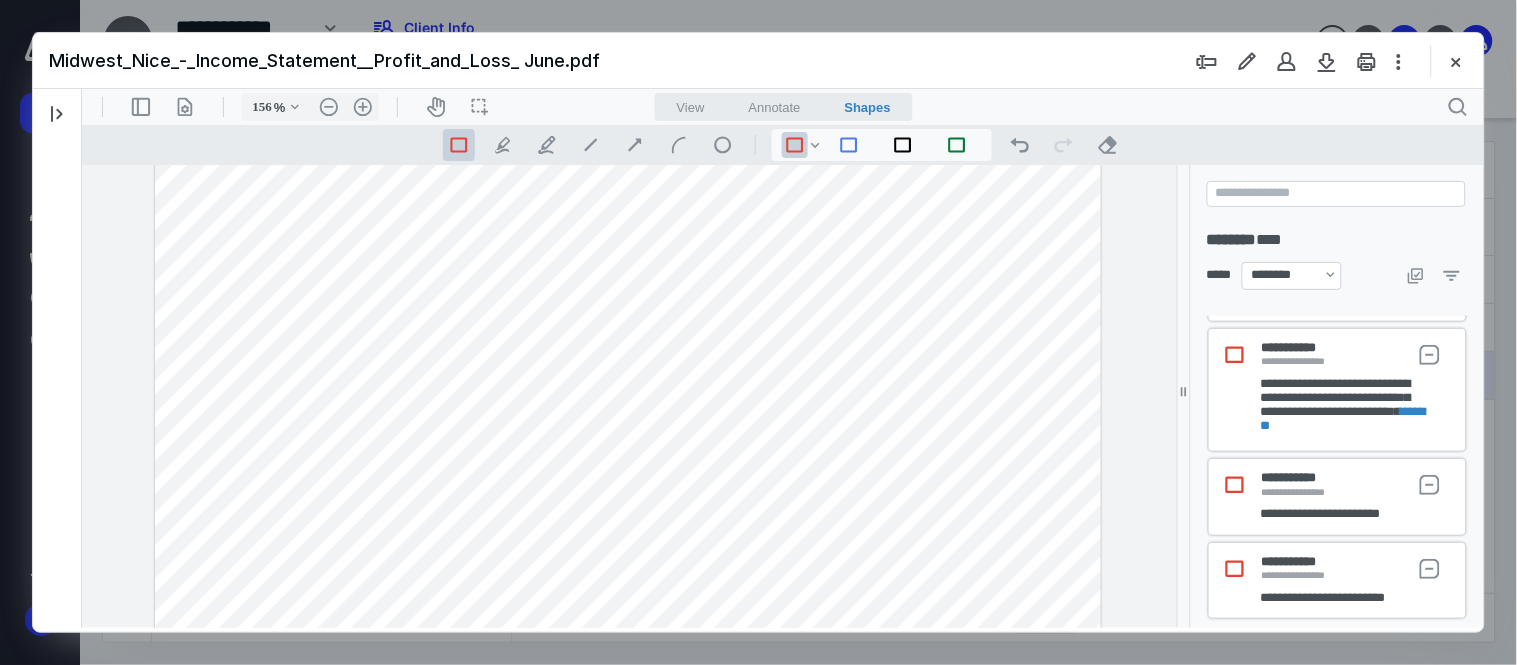 drag, startPoint x: 688, startPoint y: 342, endPoint x: 741, endPoint y: 363, distance: 57.00877 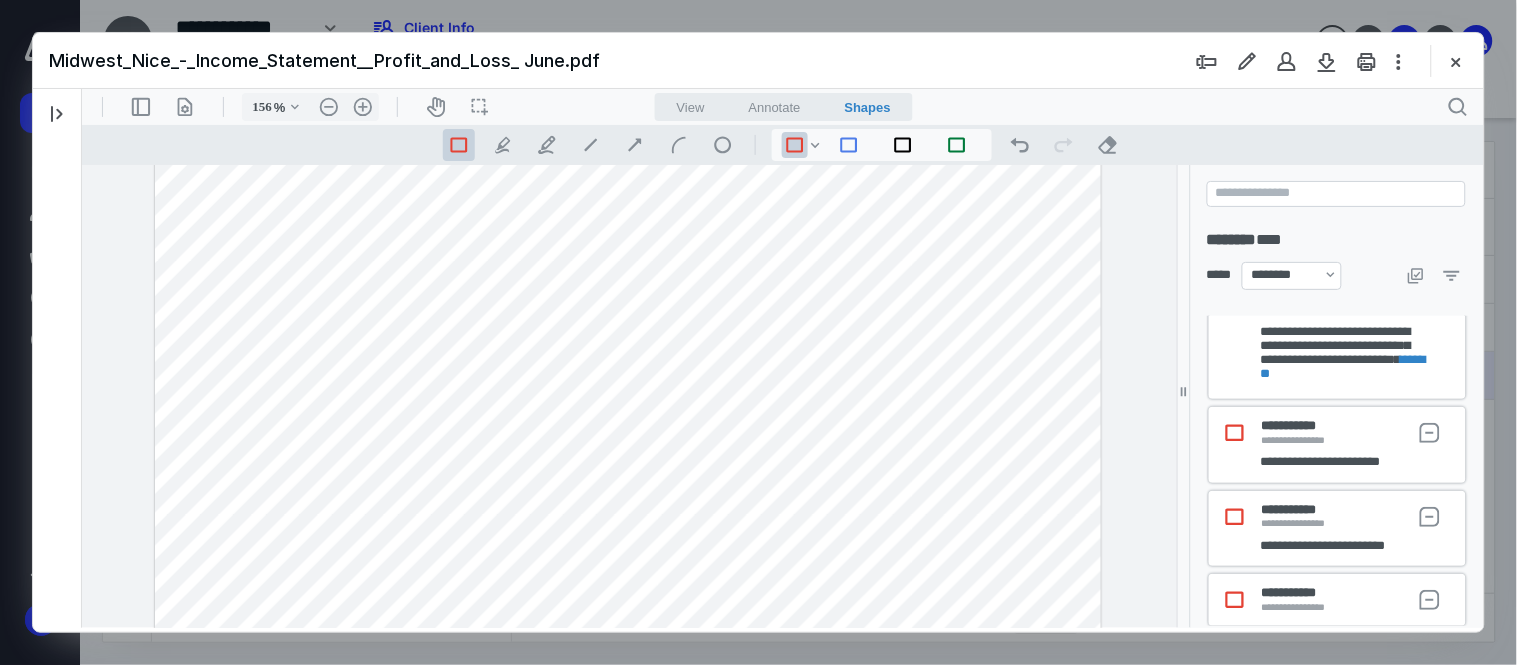 click at bounding box center (627, 118) 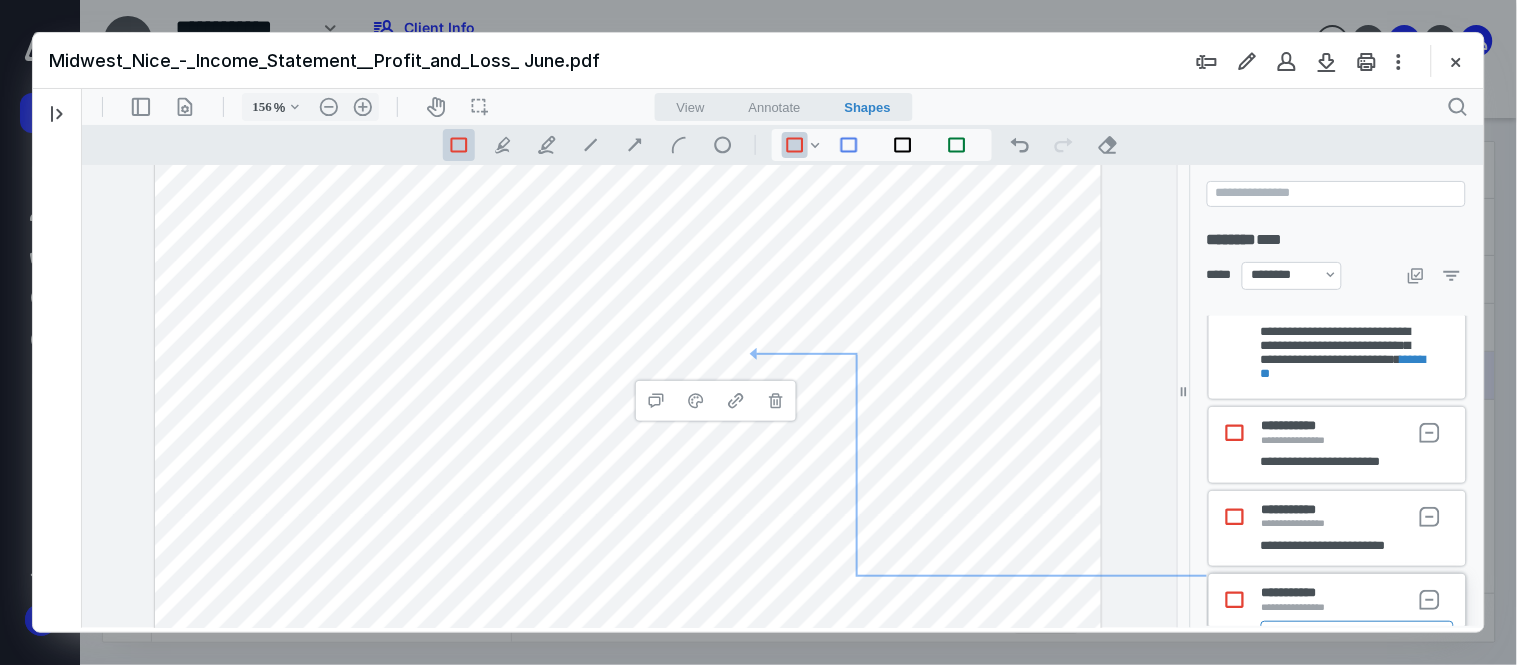 scroll, scrollTop: 276, scrollLeft: 0, axis: vertical 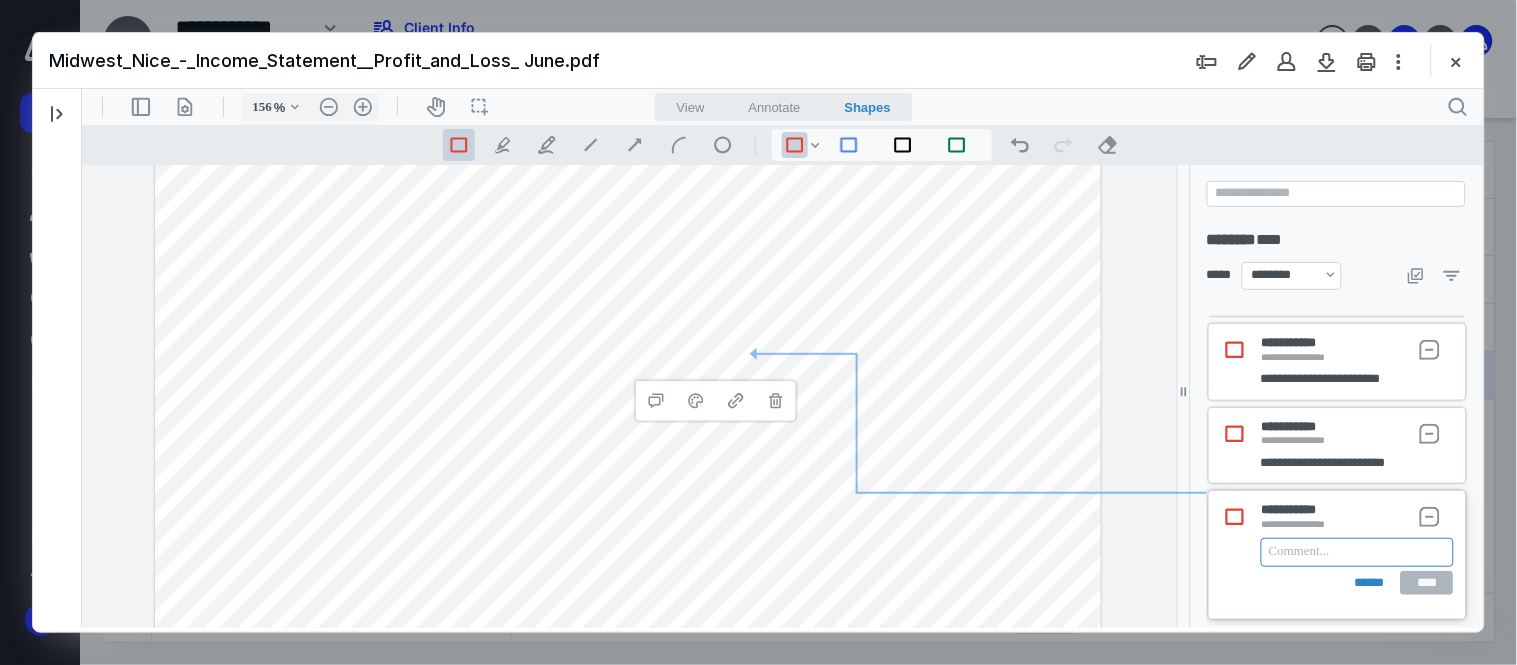paste 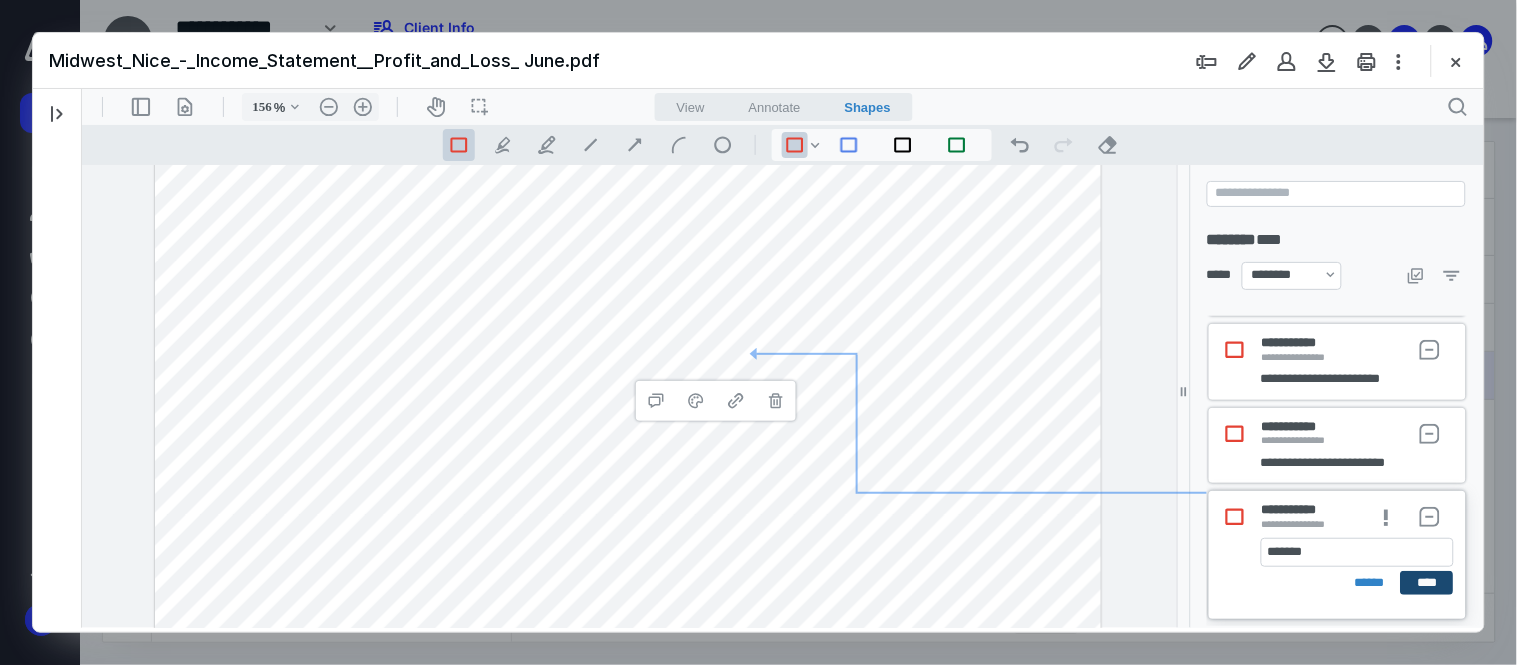 click on "****" at bounding box center (1426, 582) 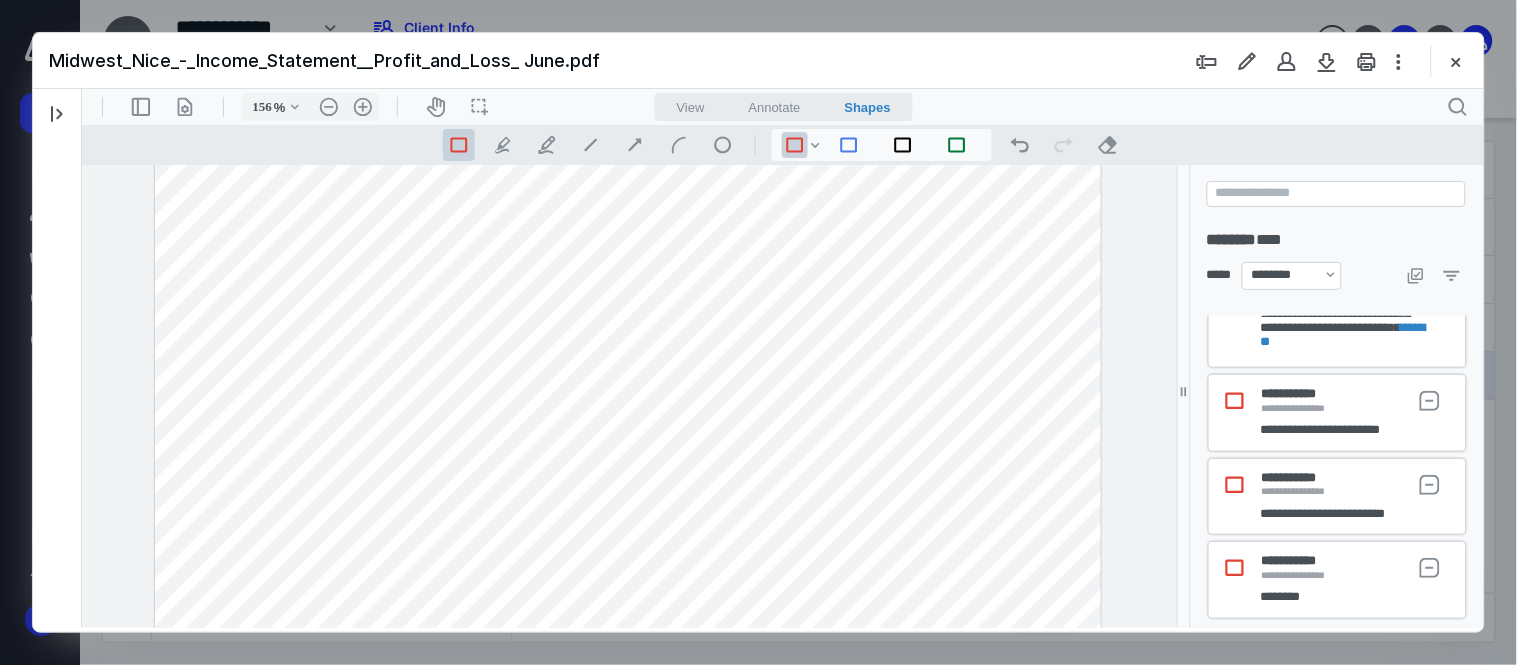 click at bounding box center [627, 118] 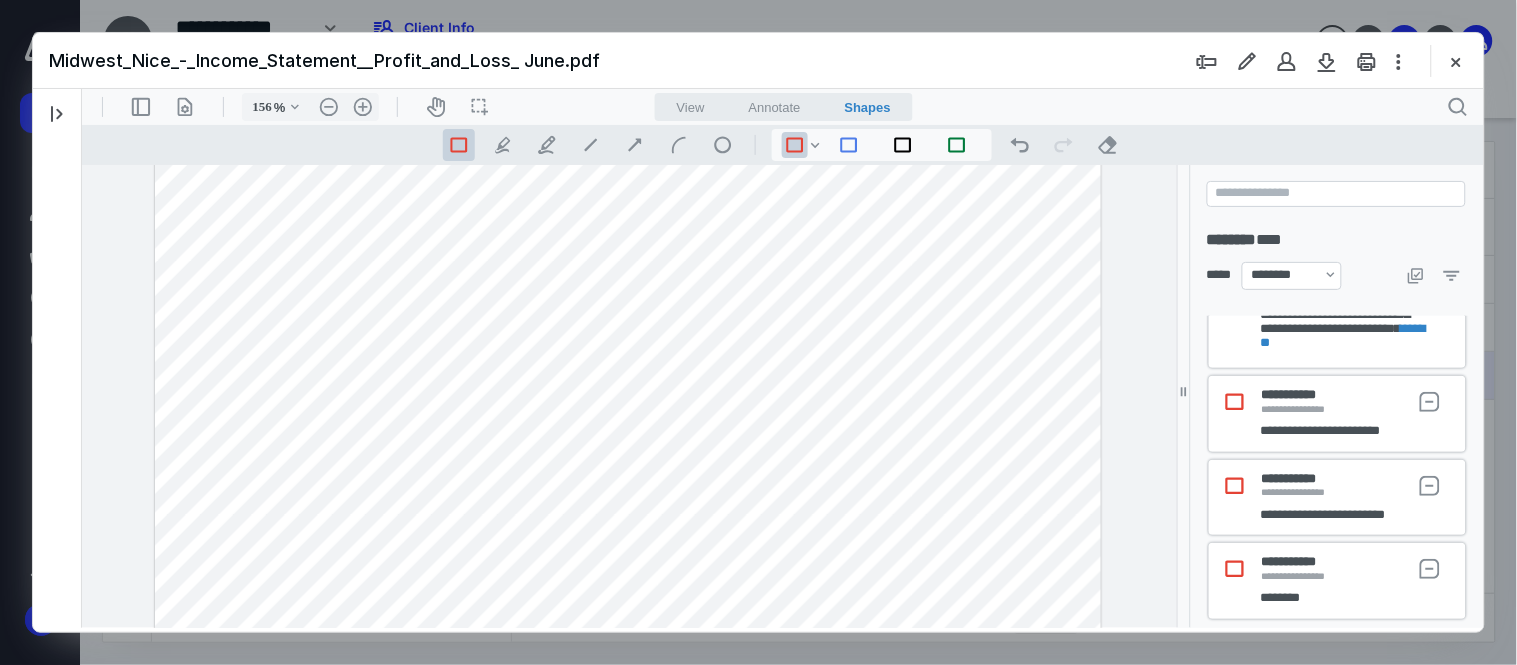 drag, startPoint x: 689, startPoint y: 365, endPoint x: 742, endPoint y: 386, distance: 57.00877 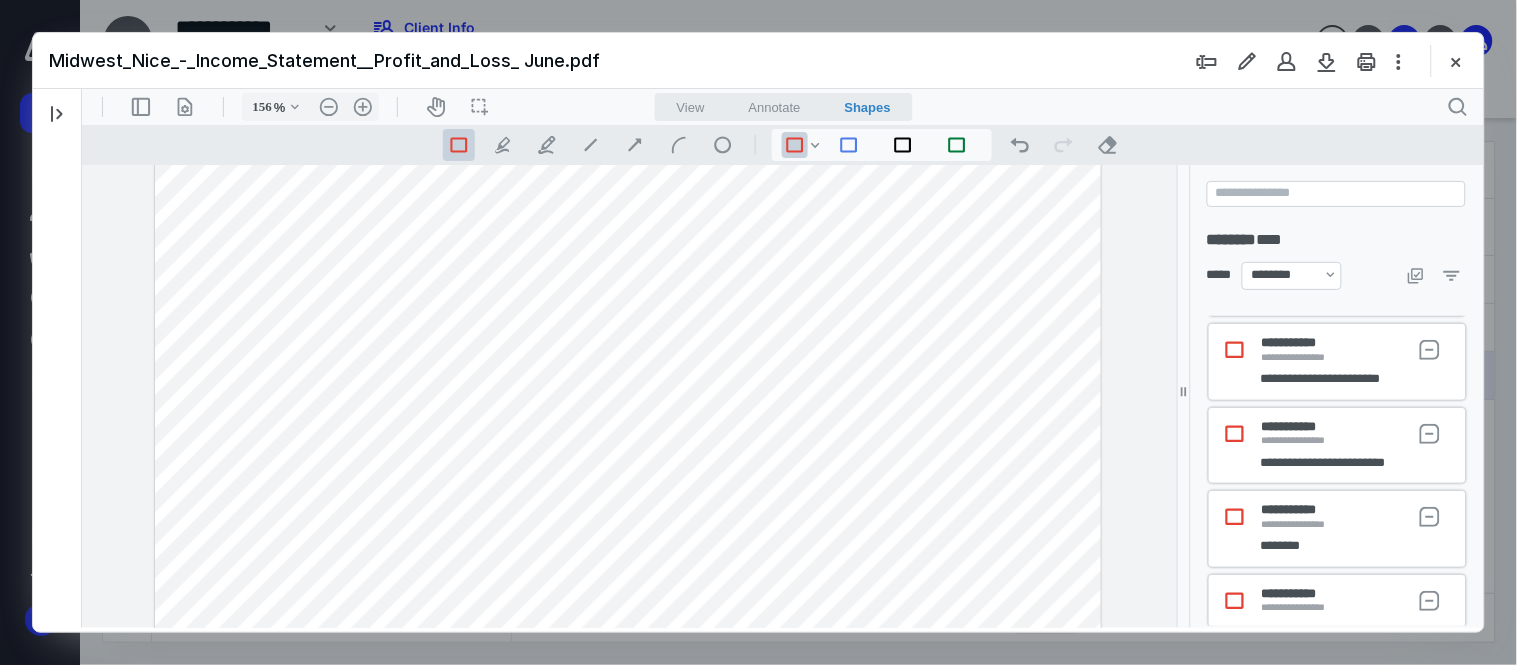click at bounding box center (627, 118) 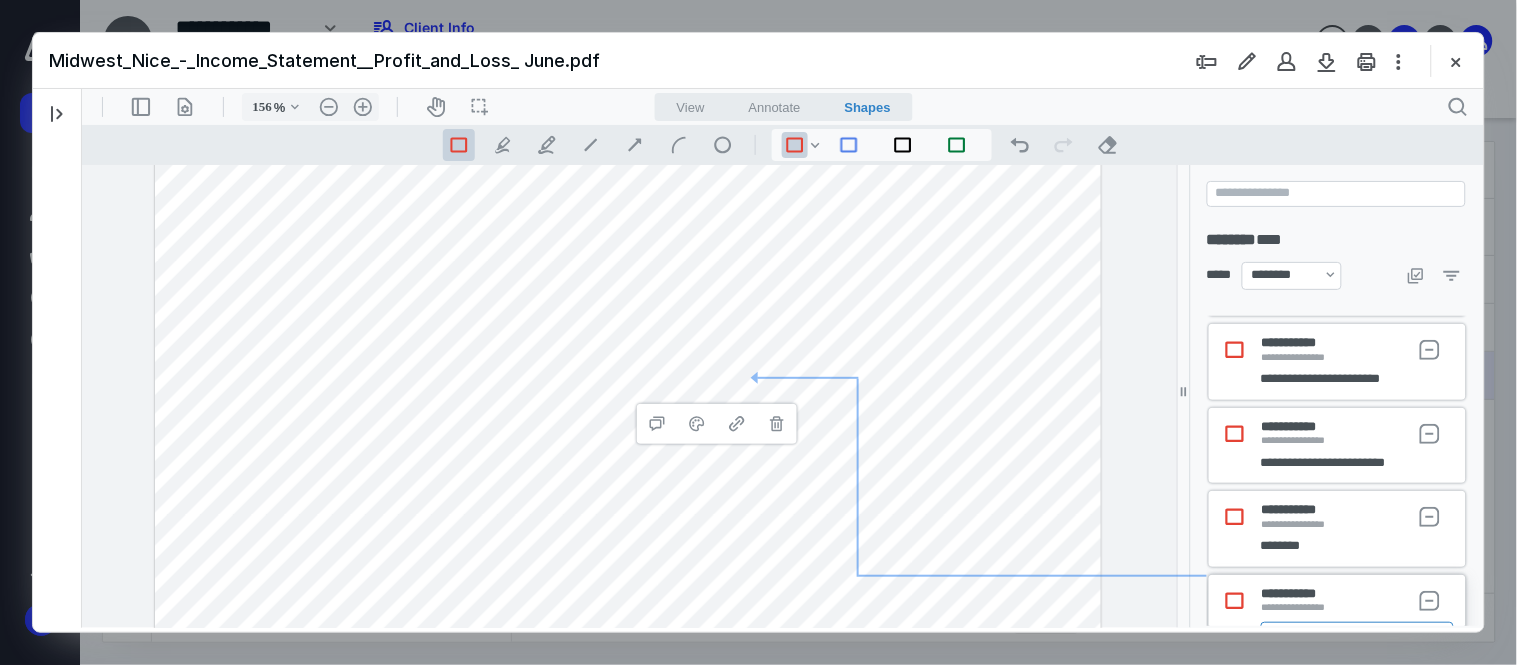scroll, scrollTop: 360, scrollLeft: 0, axis: vertical 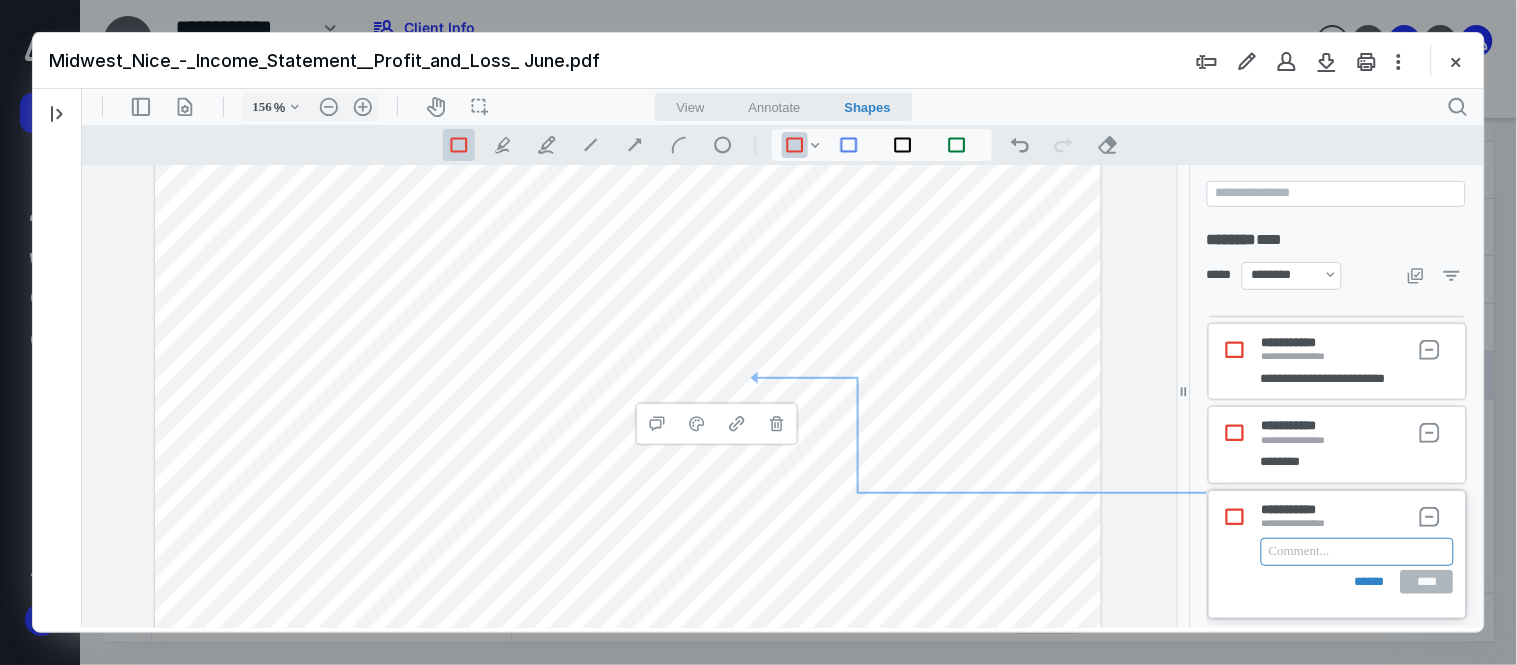 paste 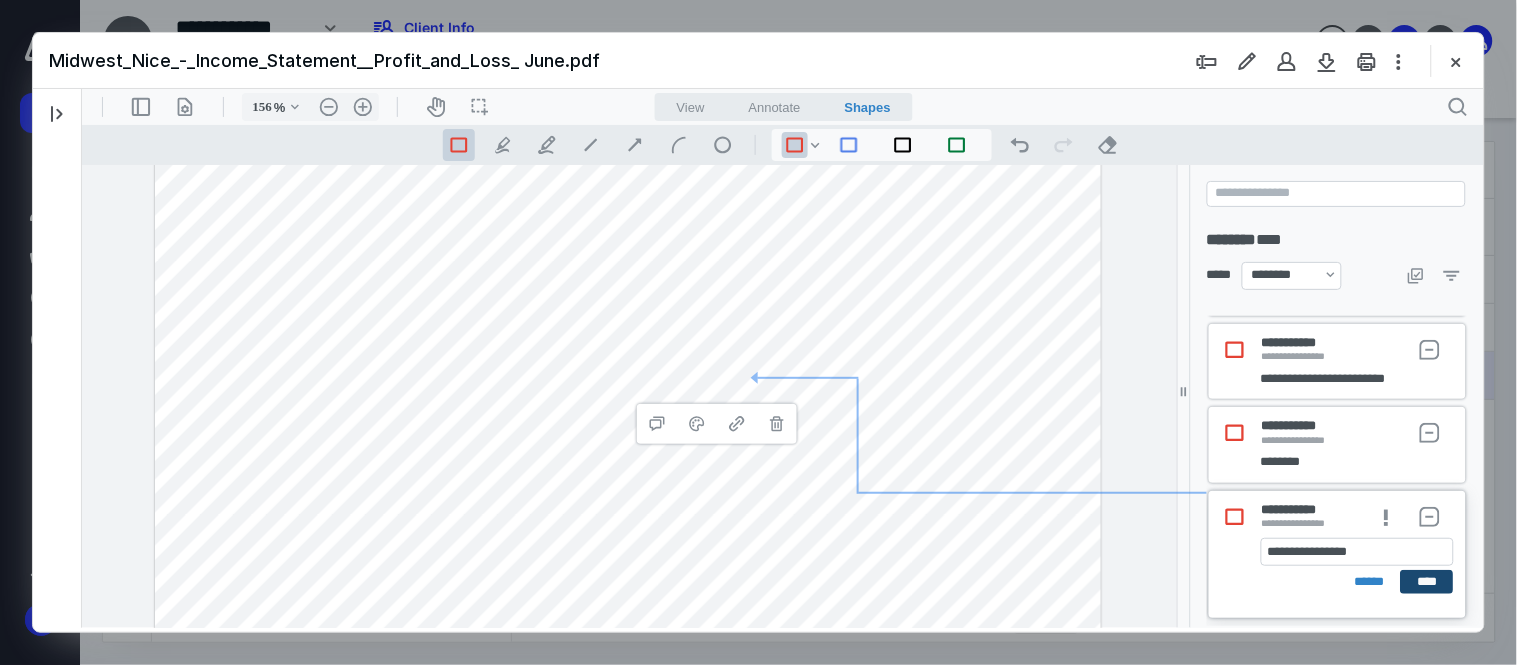 click on "****" at bounding box center [1426, 581] 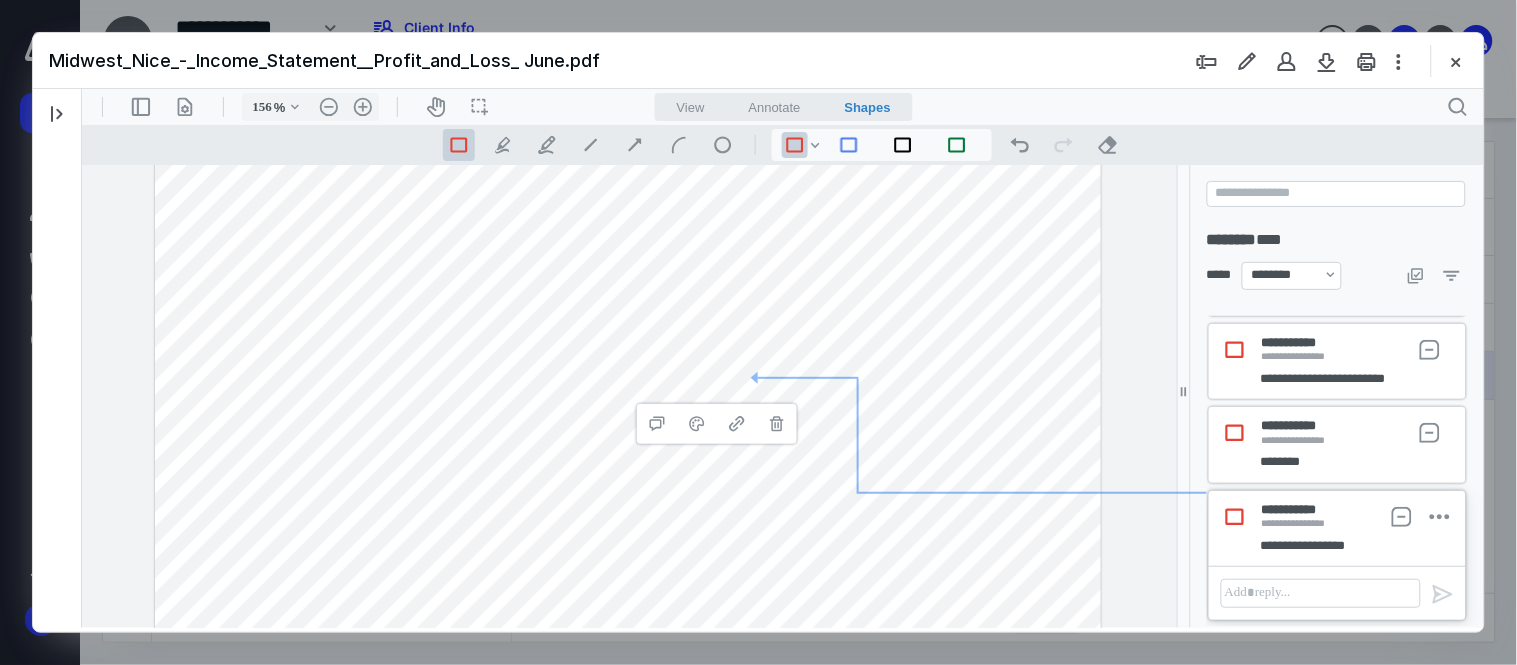 click on "**********" at bounding box center [628, 395] 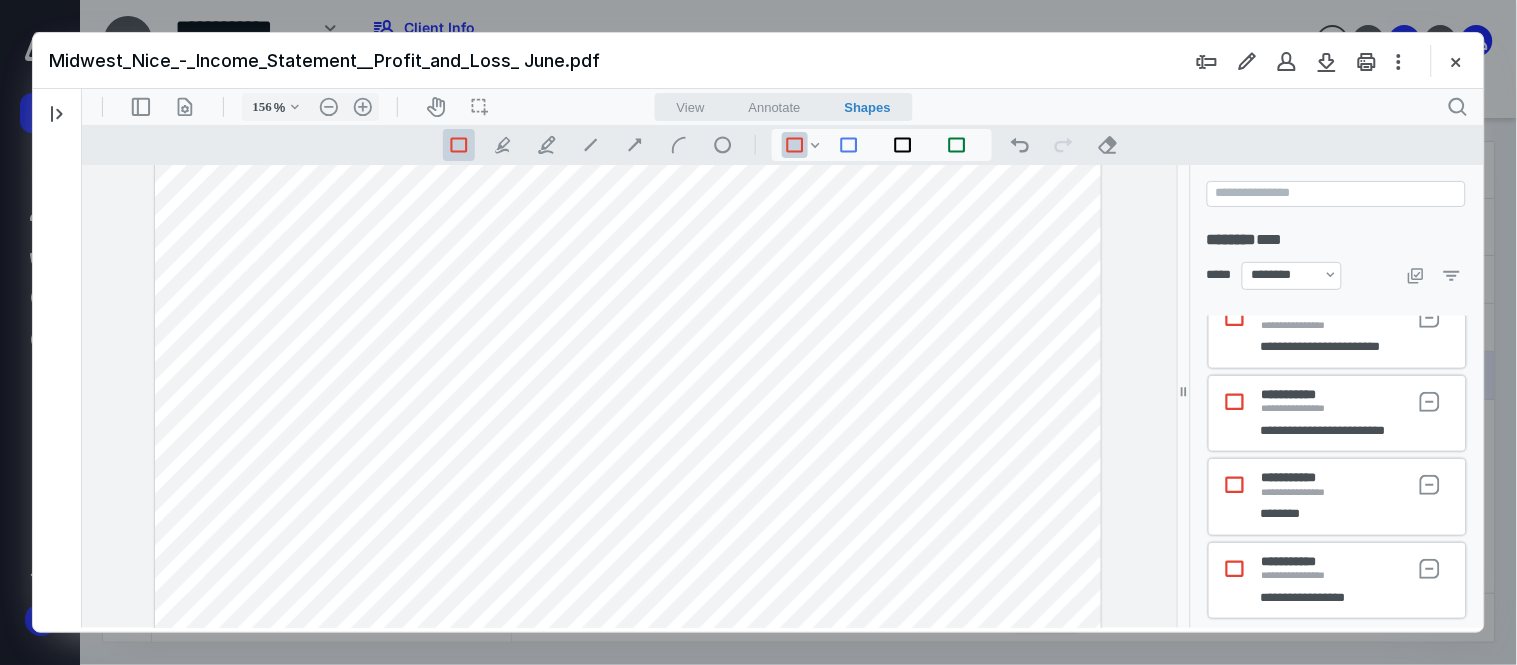 scroll, scrollTop: 307, scrollLeft: 0, axis: vertical 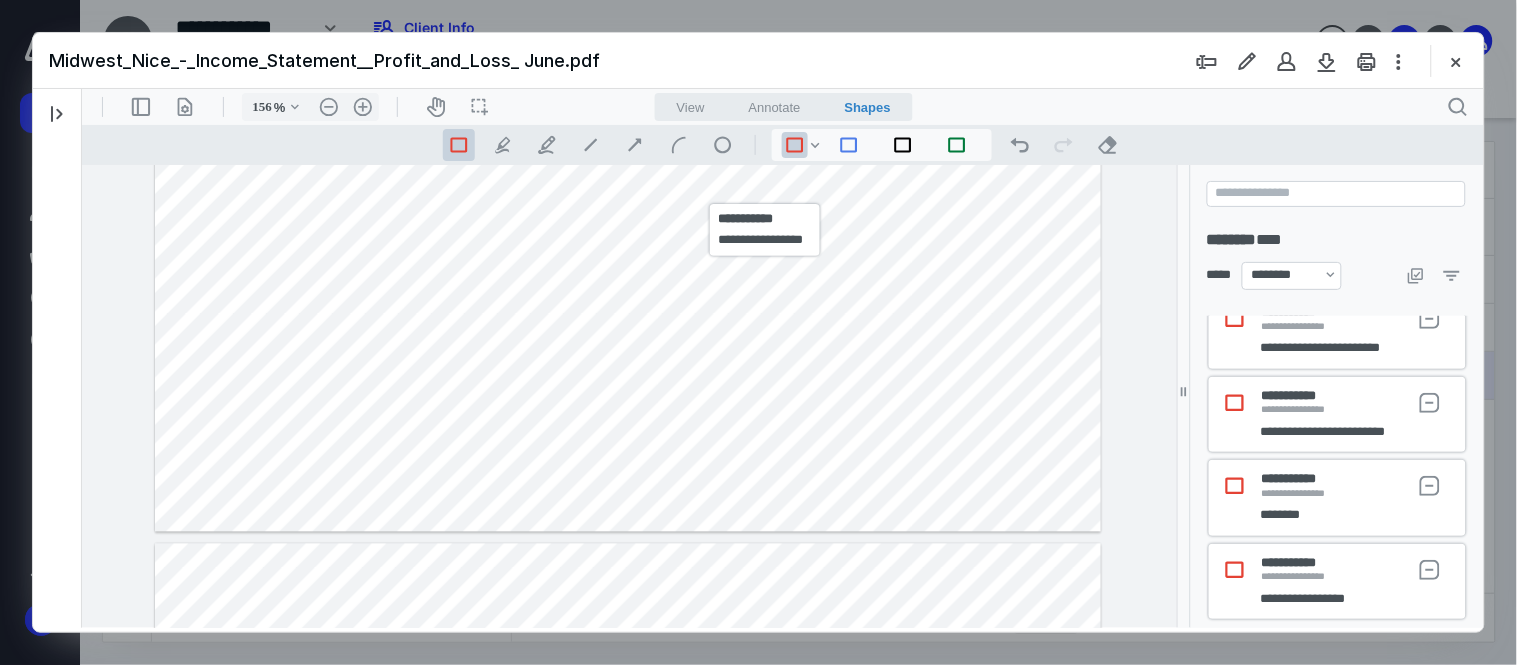 click at bounding box center (627, -83) 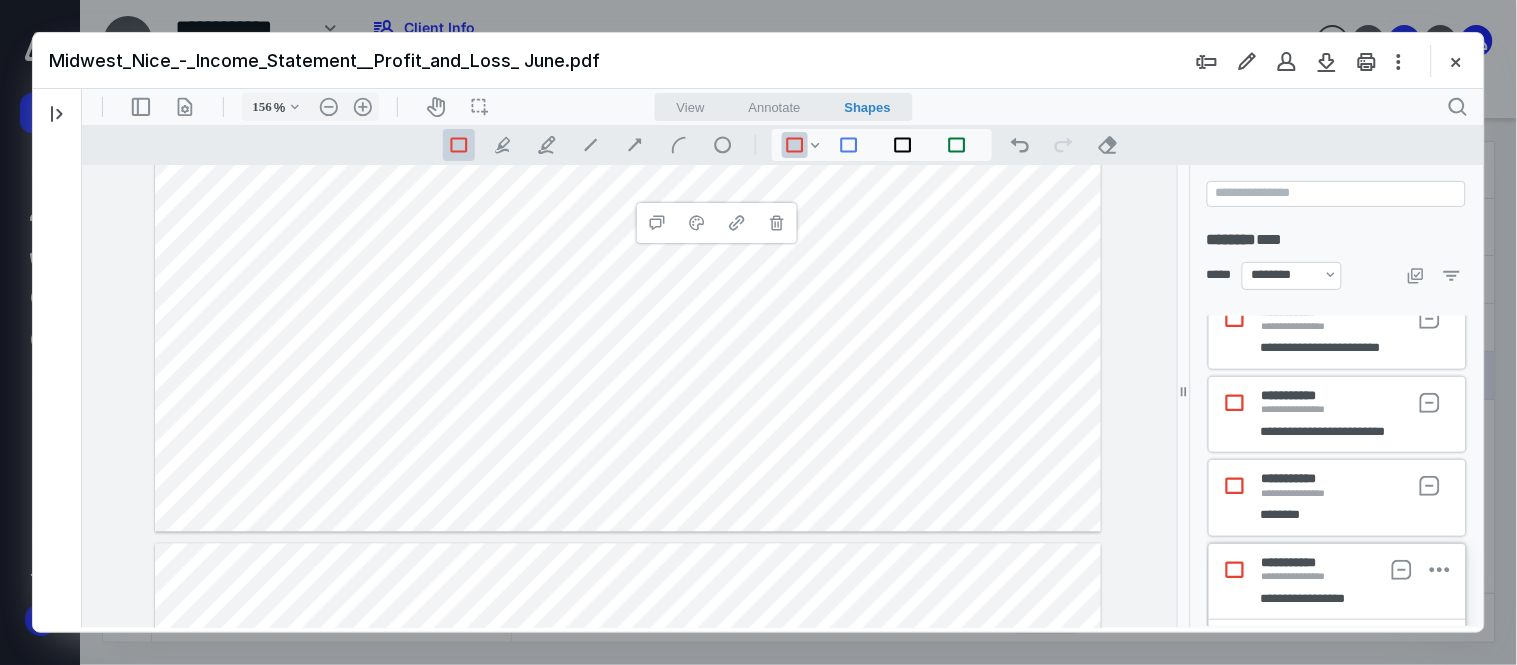 scroll, scrollTop: 360, scrollLeft: 0, axis: vertical 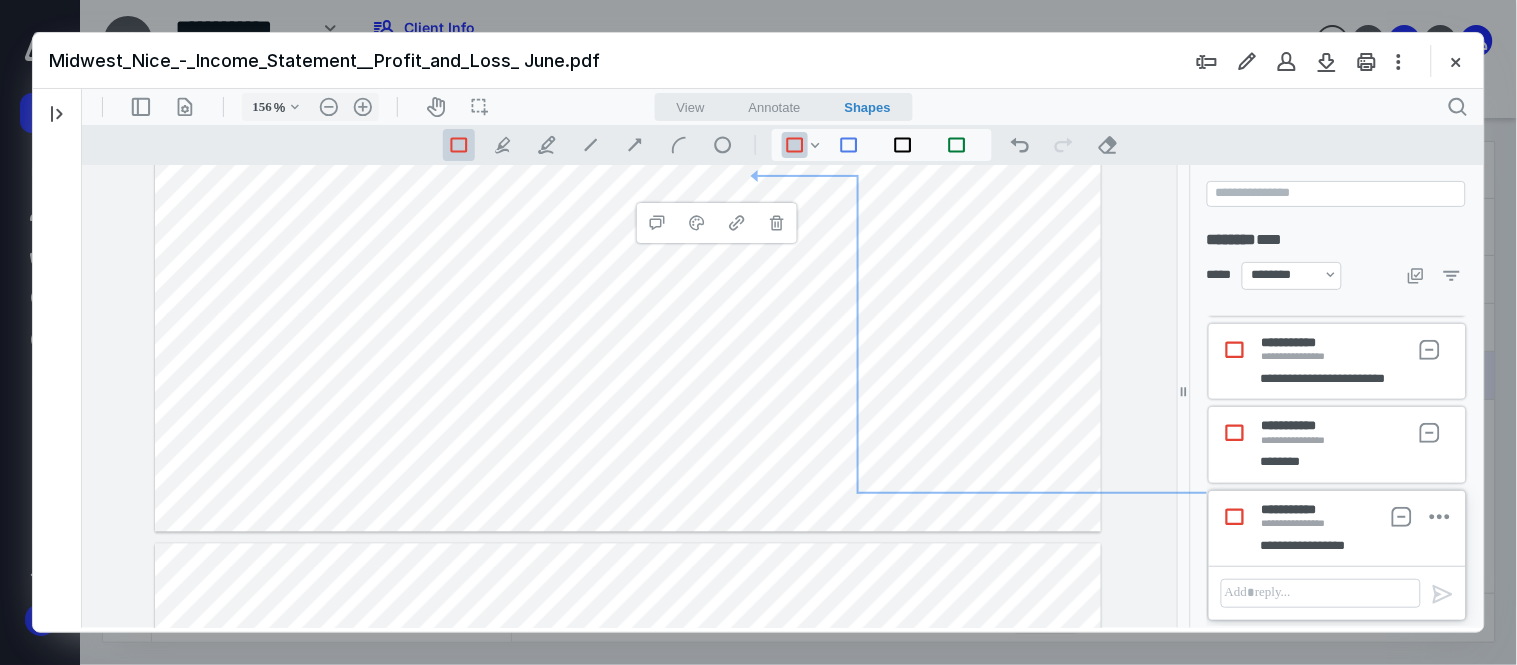 click on "**********" at bounding box center [716, 222] 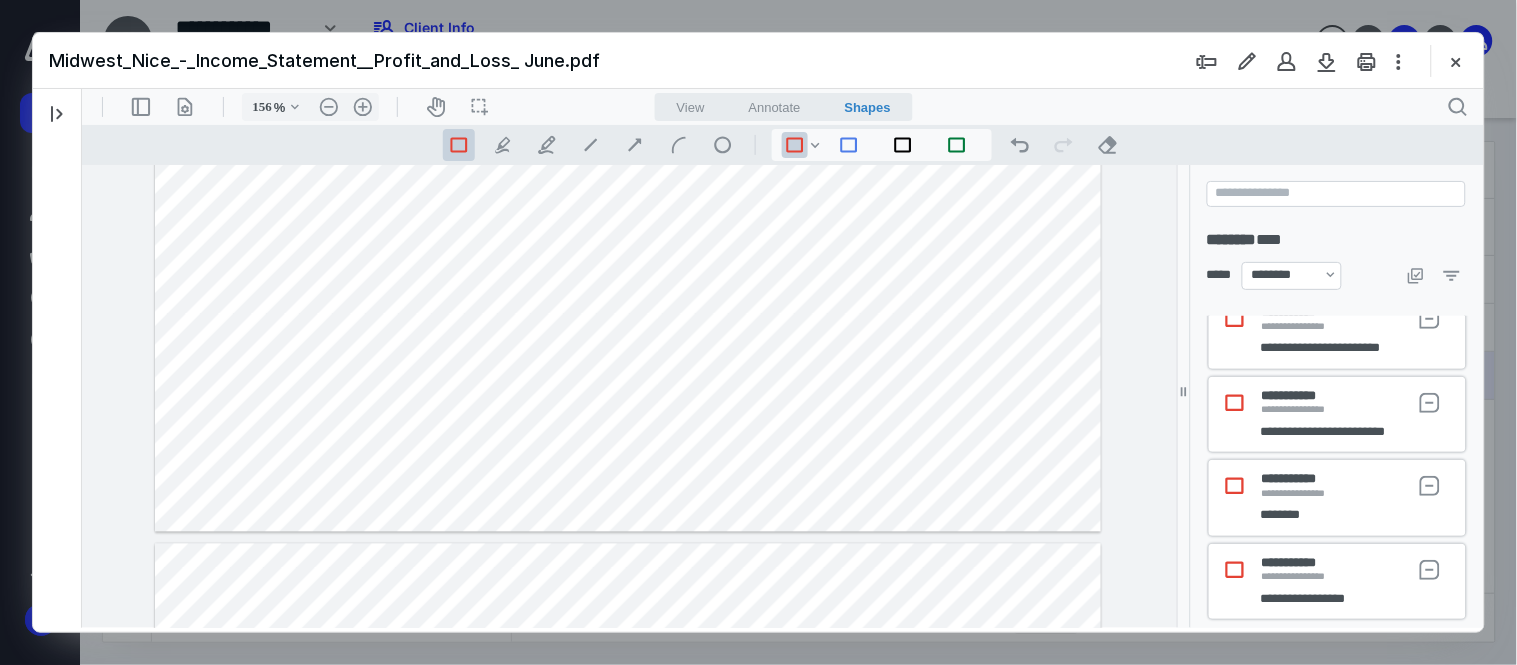 drag, startPoint x: 691, startPoint y: 190, endPoint x: 743, endPoint y: 207, distance: 54.708317 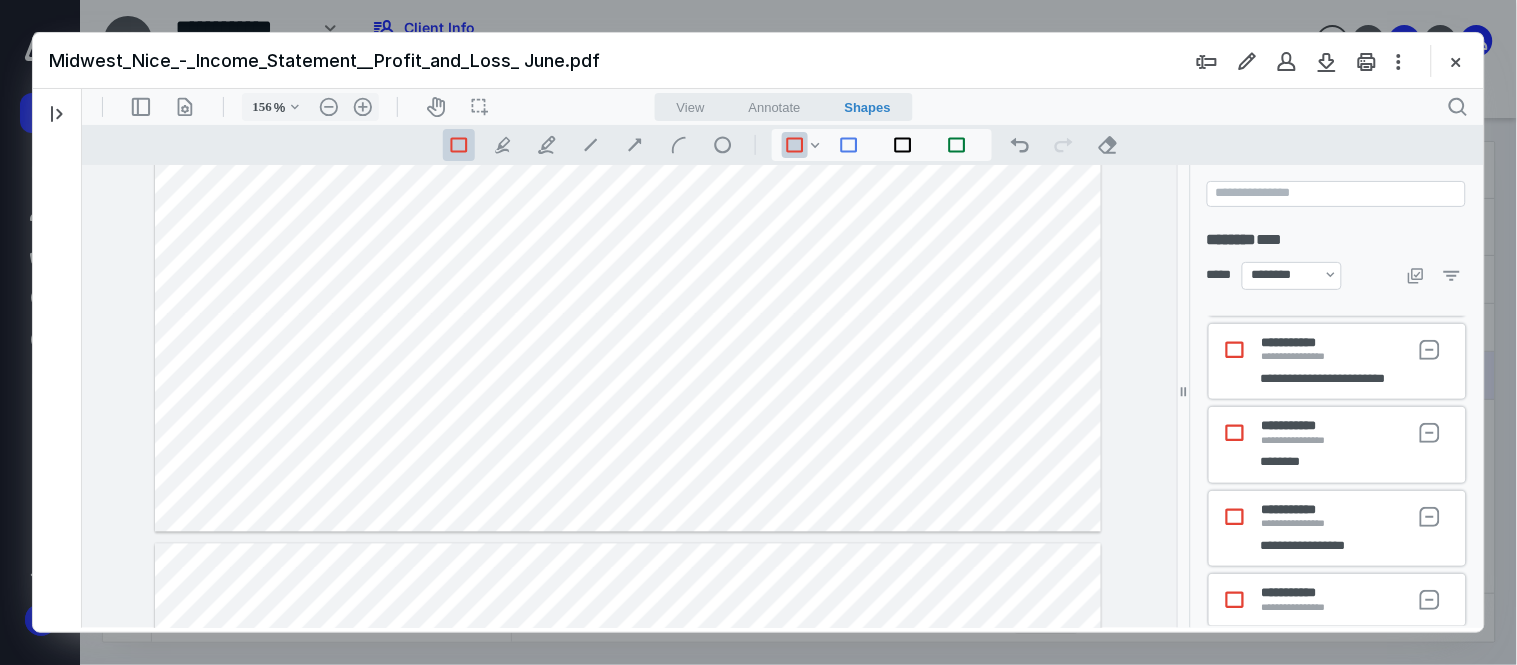 click at bounding box center [627, -83] 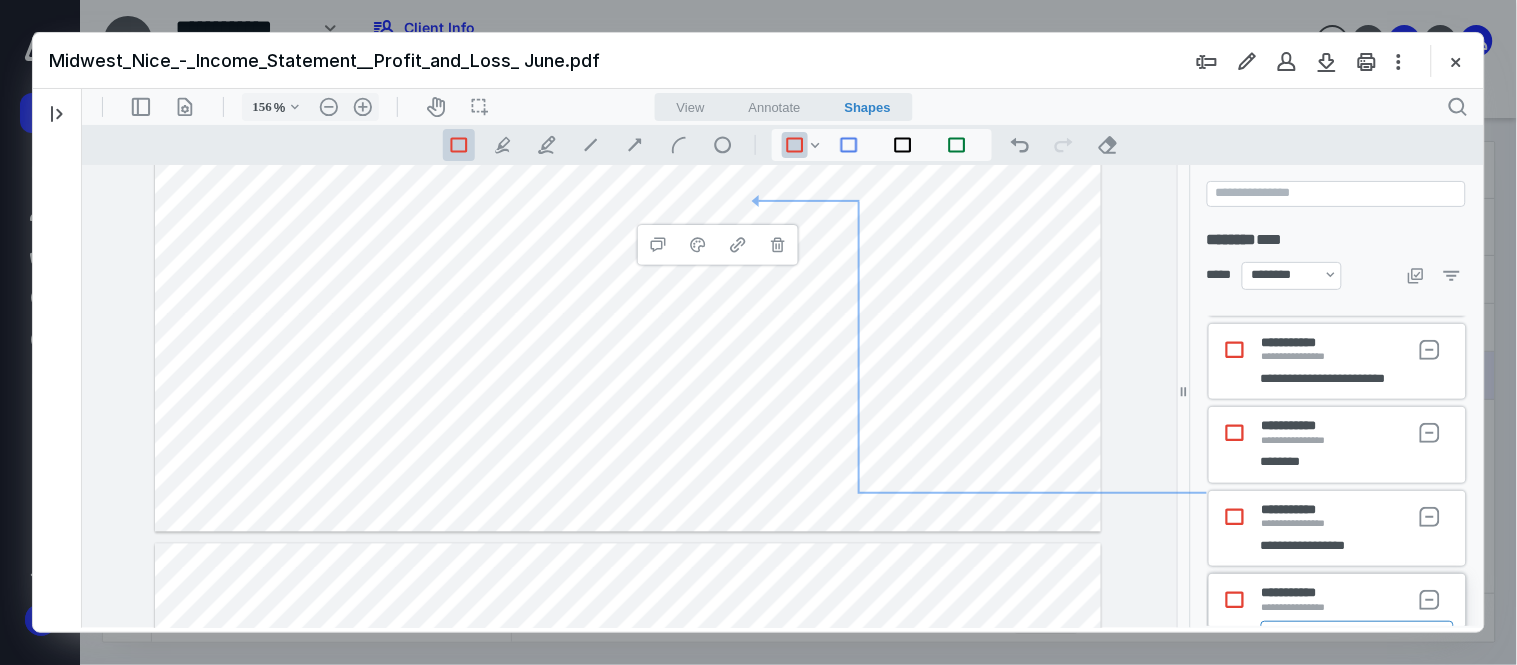 scroll, scrollTop: 443, scrollLeft: 0, axis: vertical 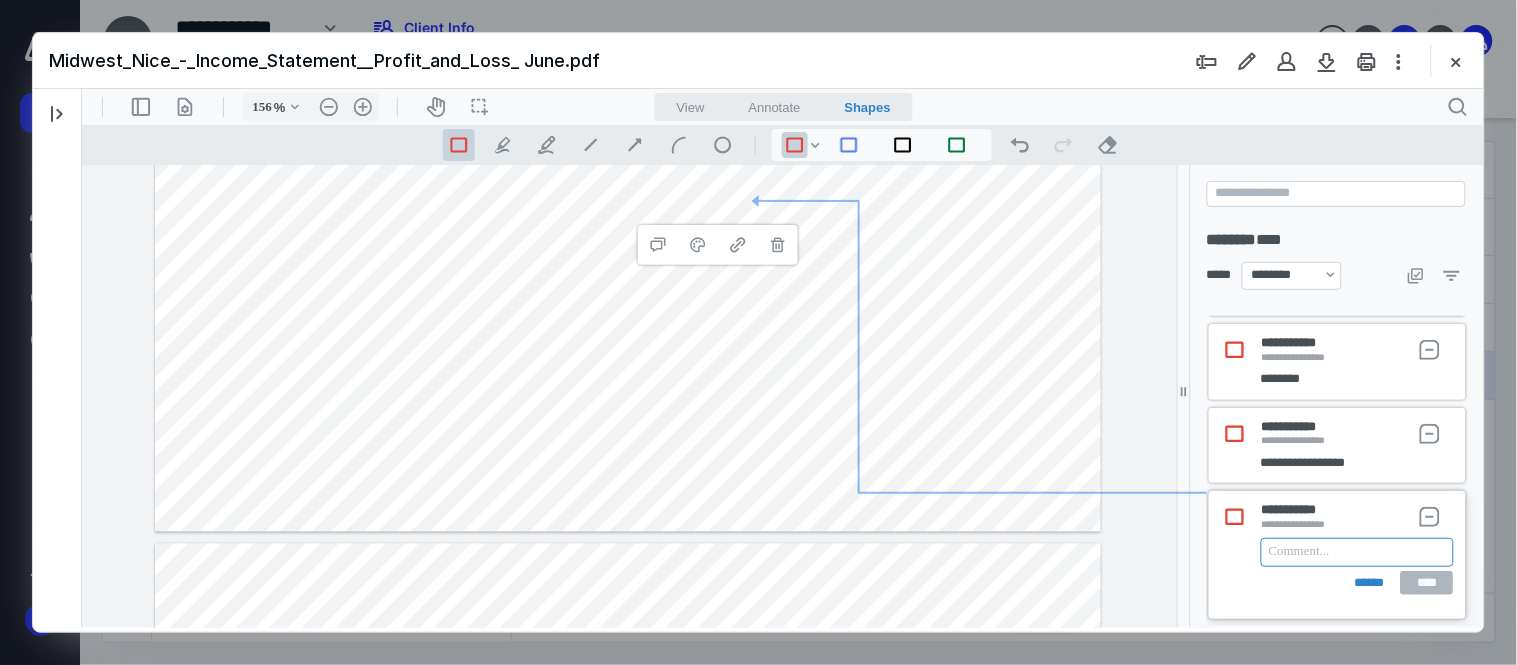 paste 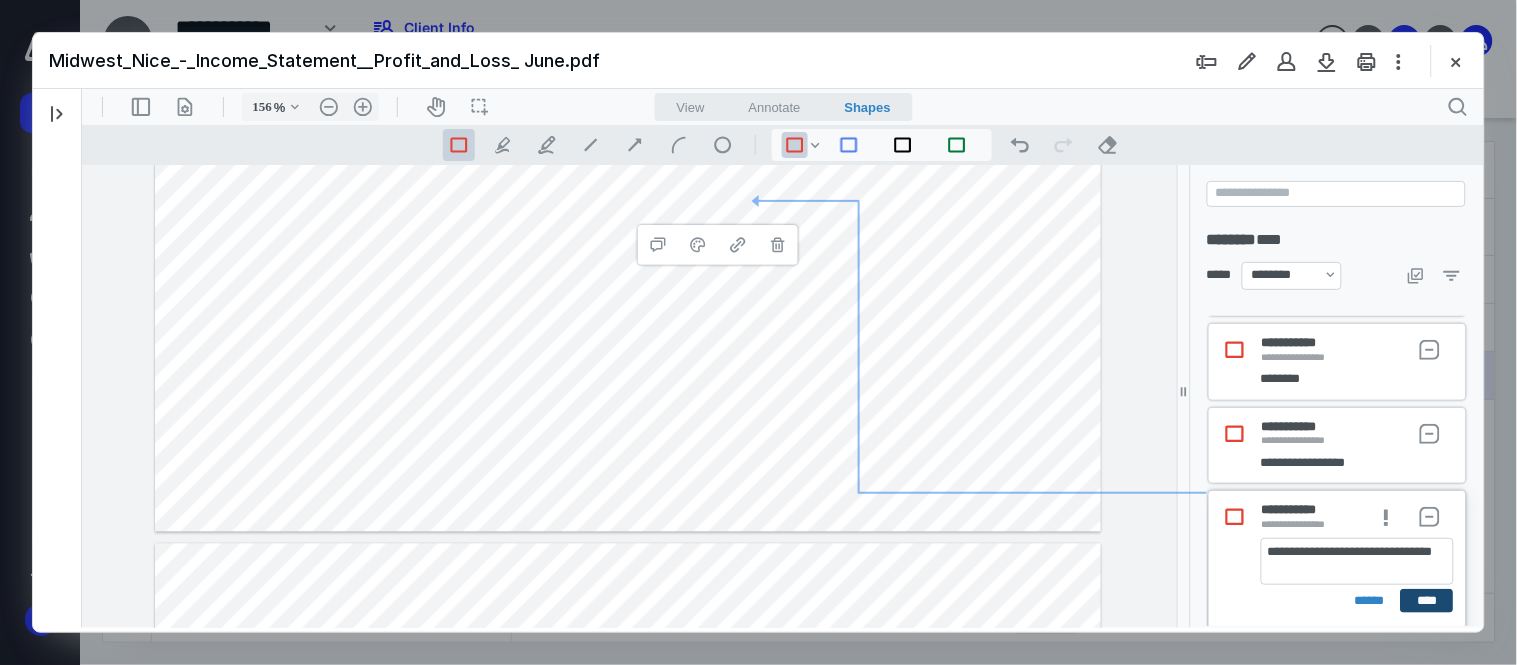 click on "****" at bounding box center [1426, 600] 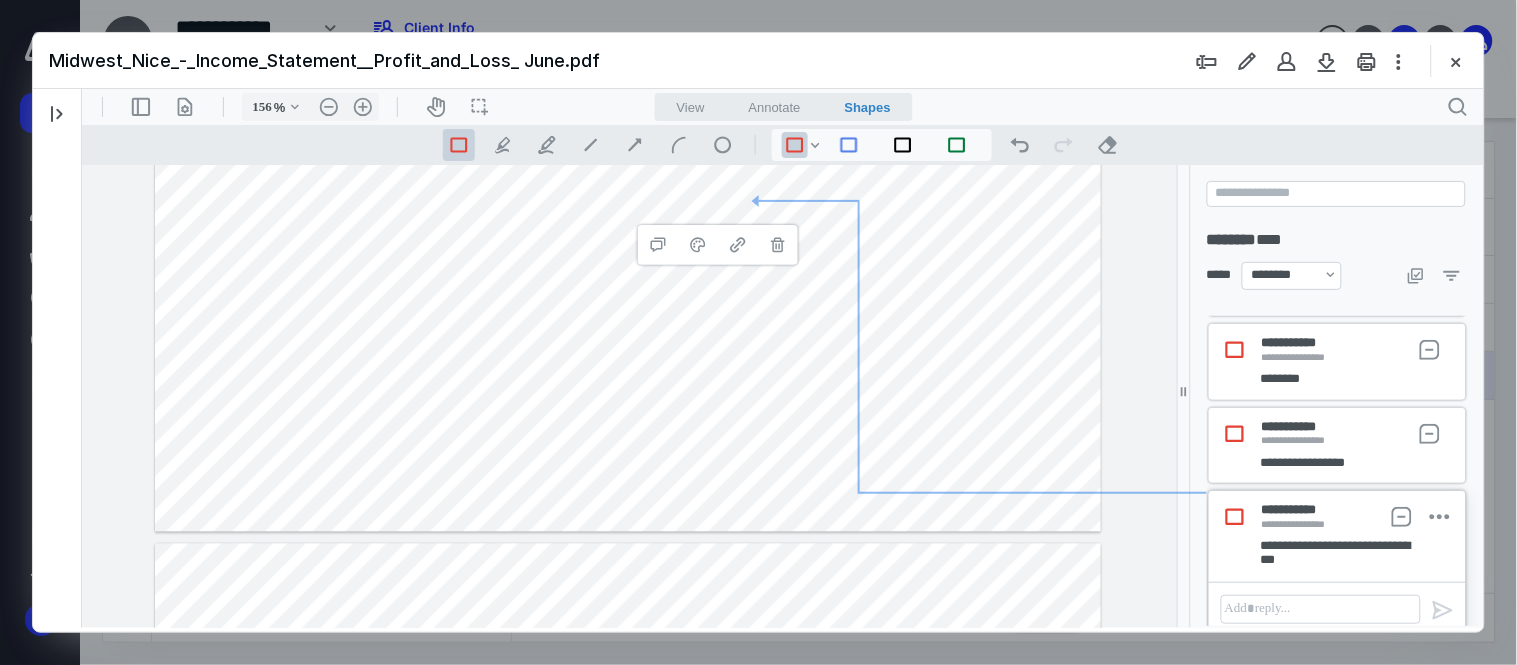 click on "**********" at bounding box center (627, 537) 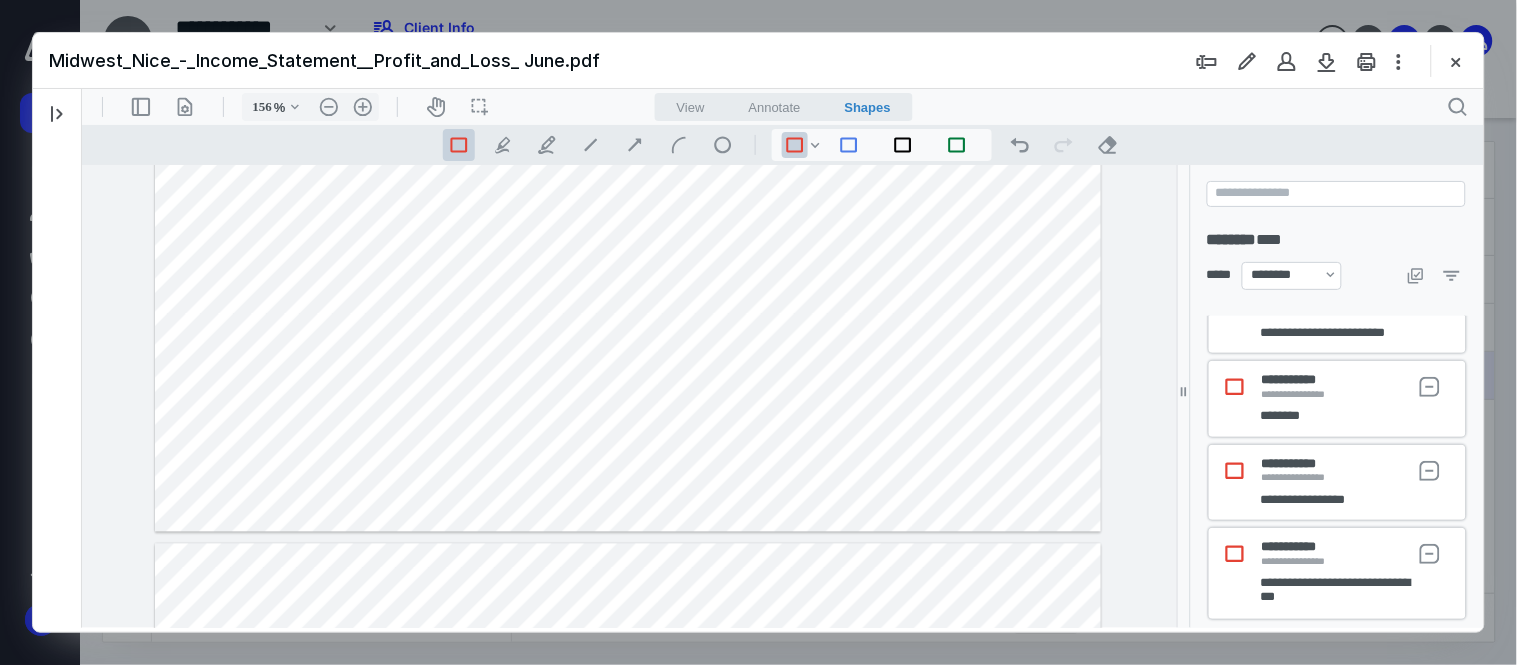 drag, startPoint x: 679, startPoint y: 272, endPoint x: 741, endPoint y: 294, distance: 65.78754 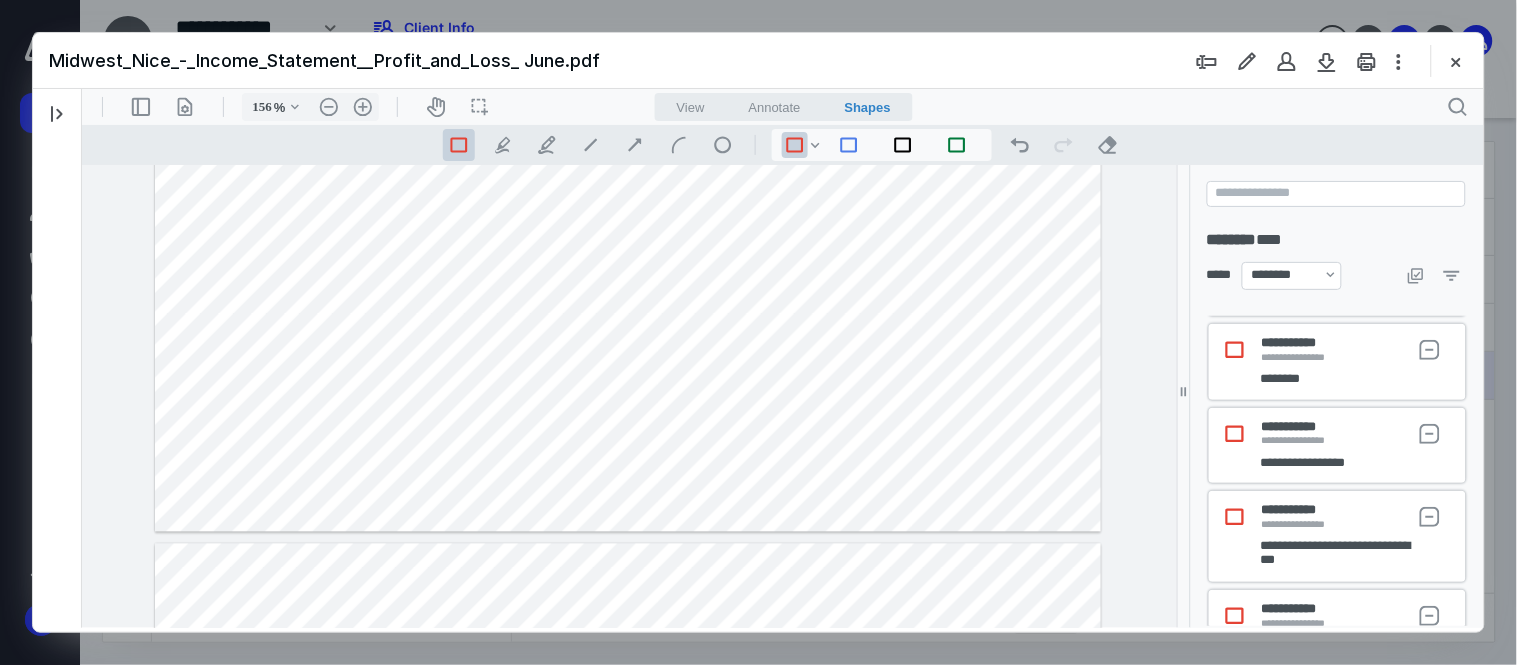 click at bounding box center (627, -83) 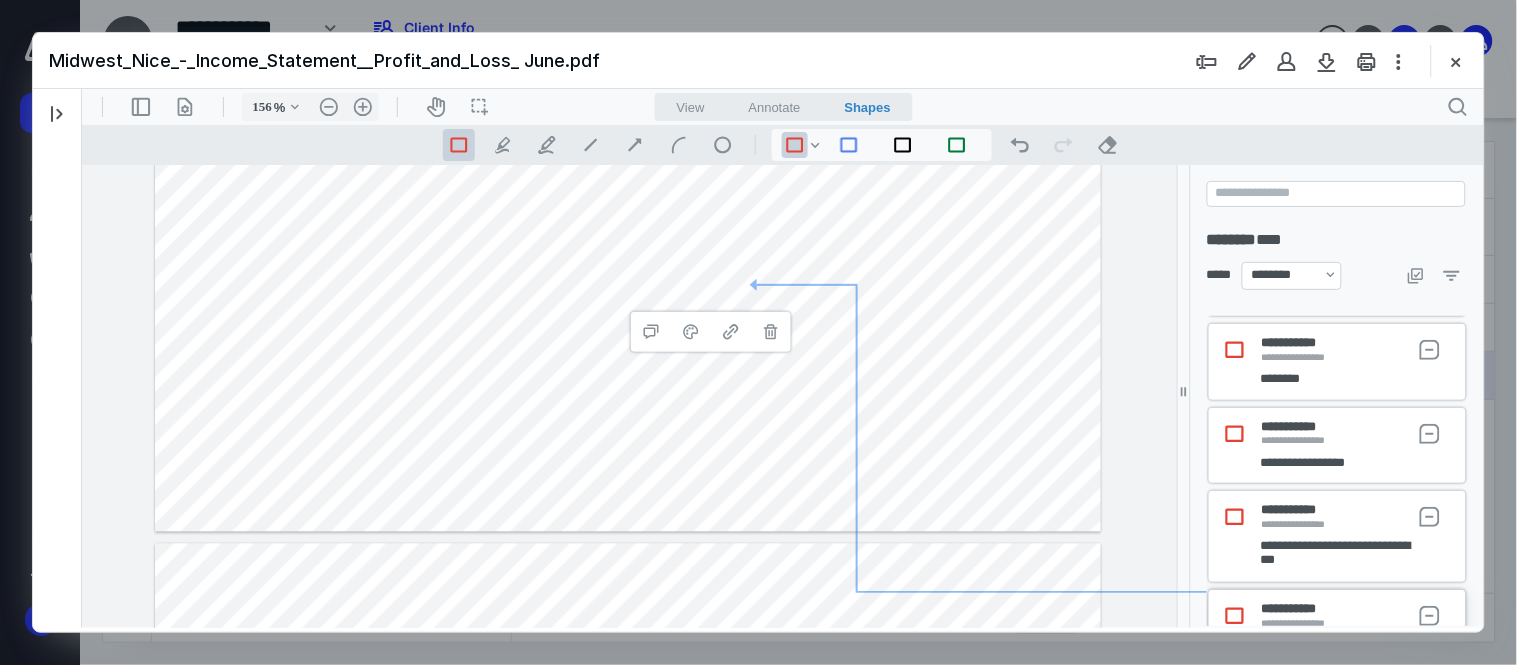 scroll, scrollTop: 542, scrollLeft: 0, axis: vertical 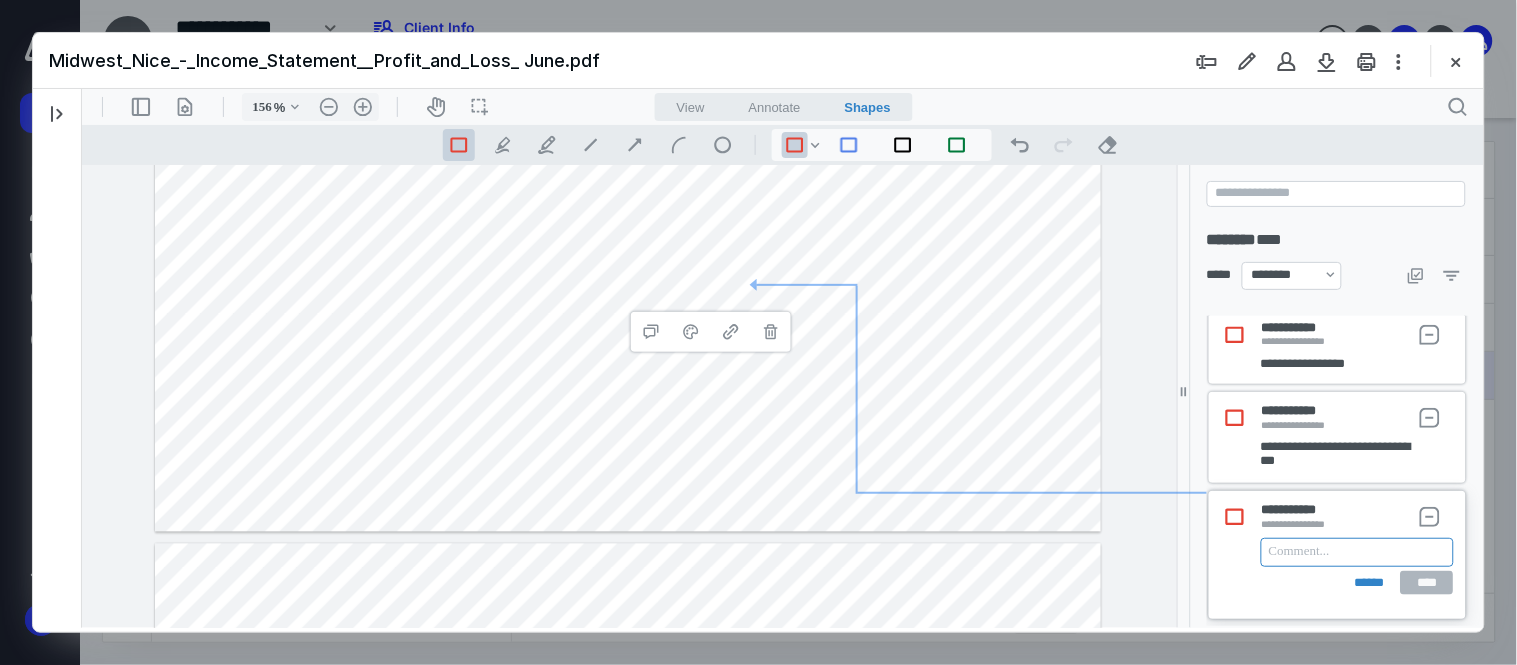 paste 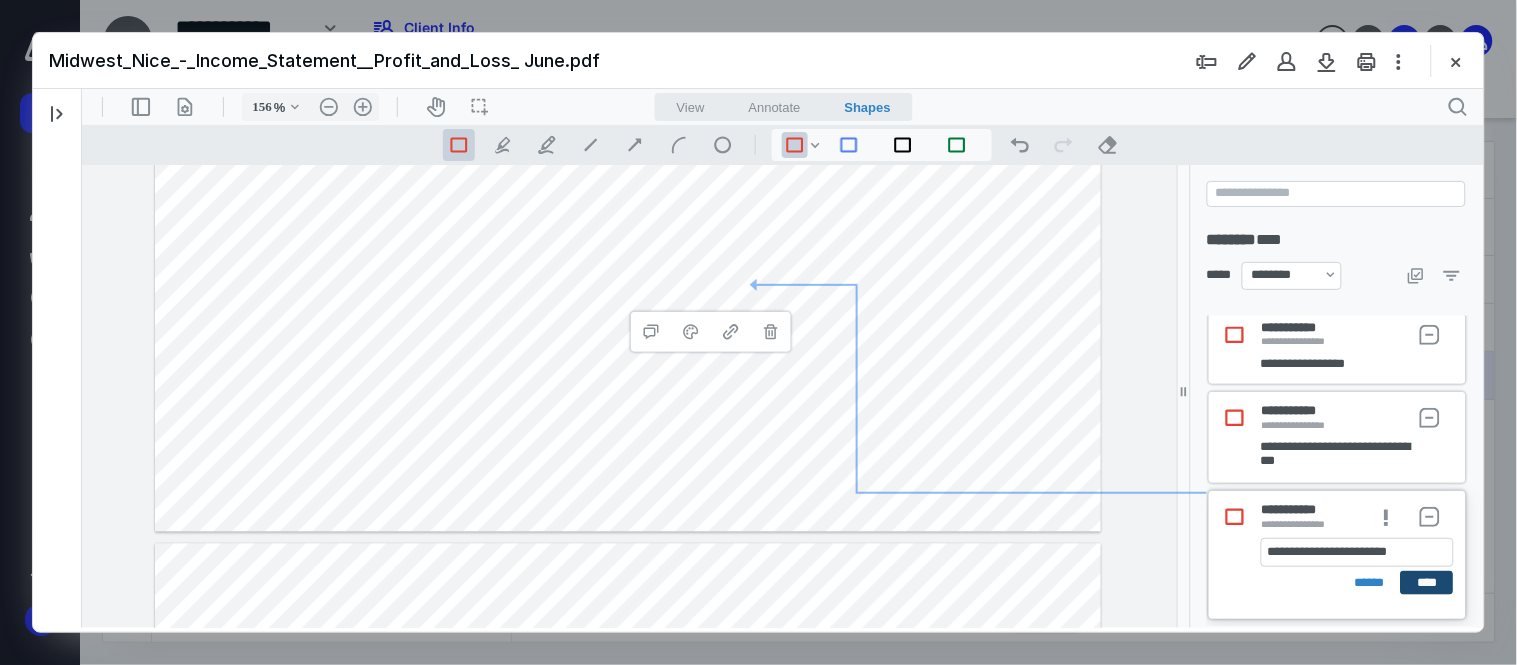 click on "****" at bounding box center (1426, 582) 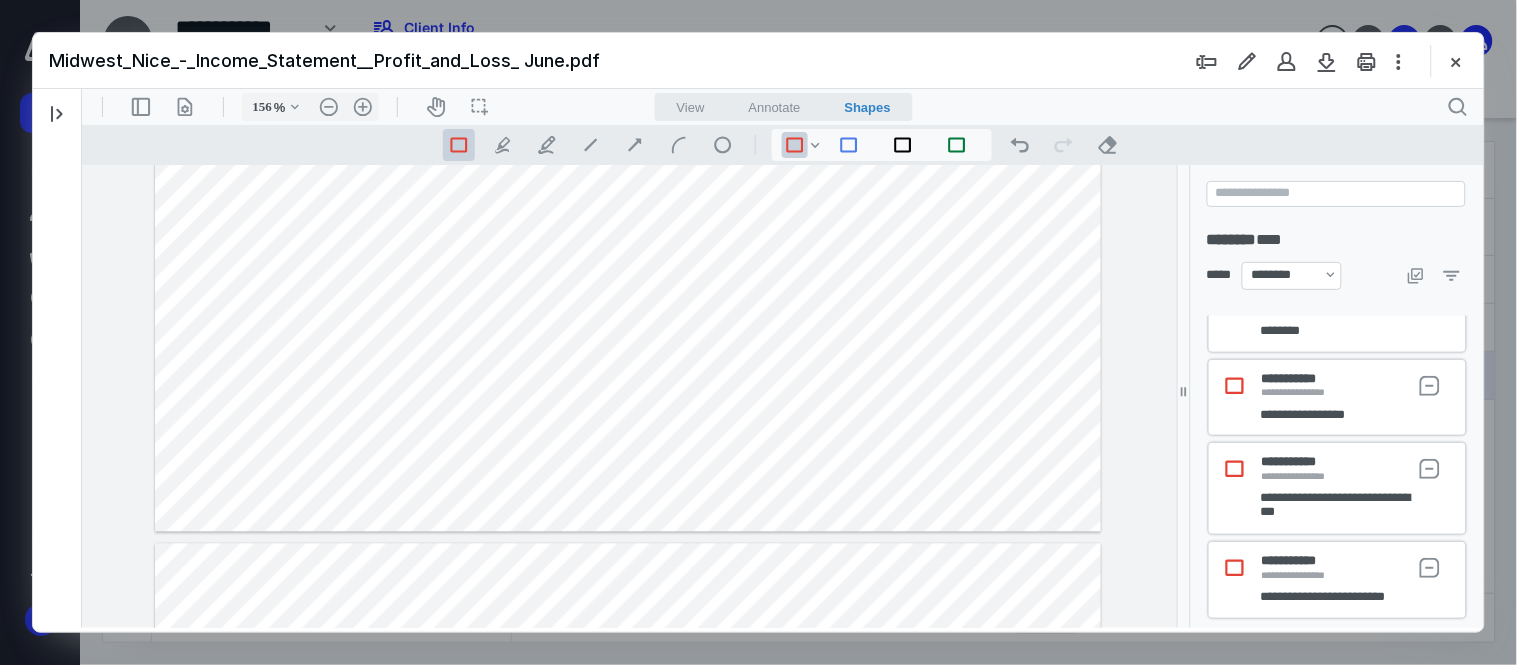 scroll, scrollTop: 490, scrollLeft: 0, axis: vertical 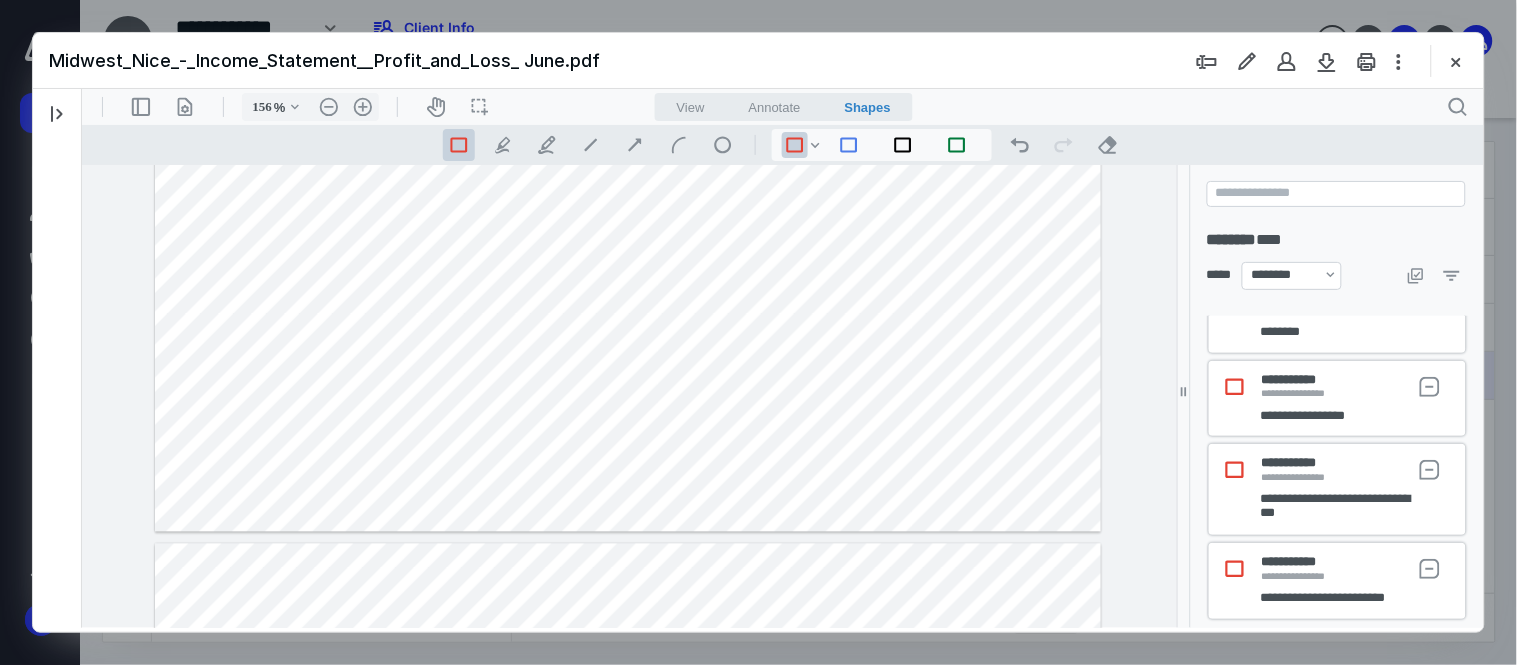 click at bounding box center (627, -83) 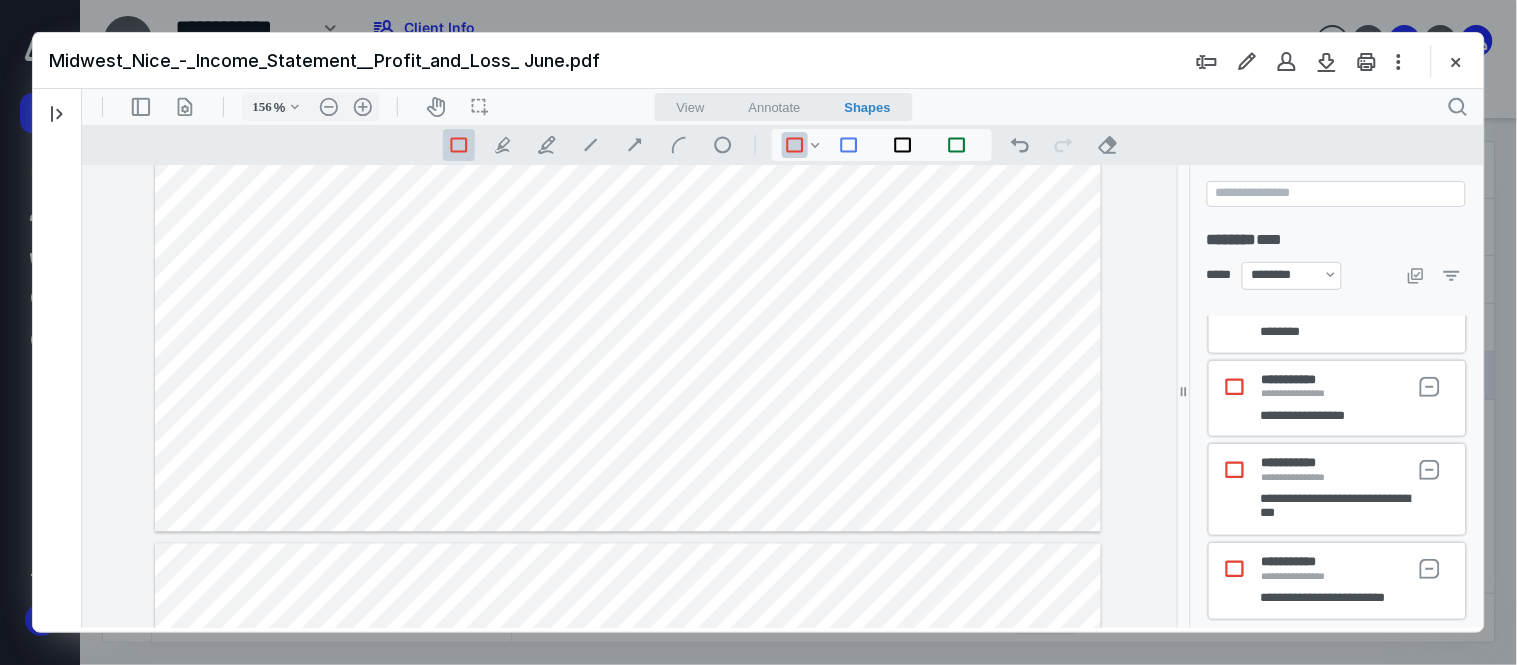 drag, startPoint x: 681, startPoint y: 258, endPoint x: 741, endPoint y: 273, distance: 61.846584 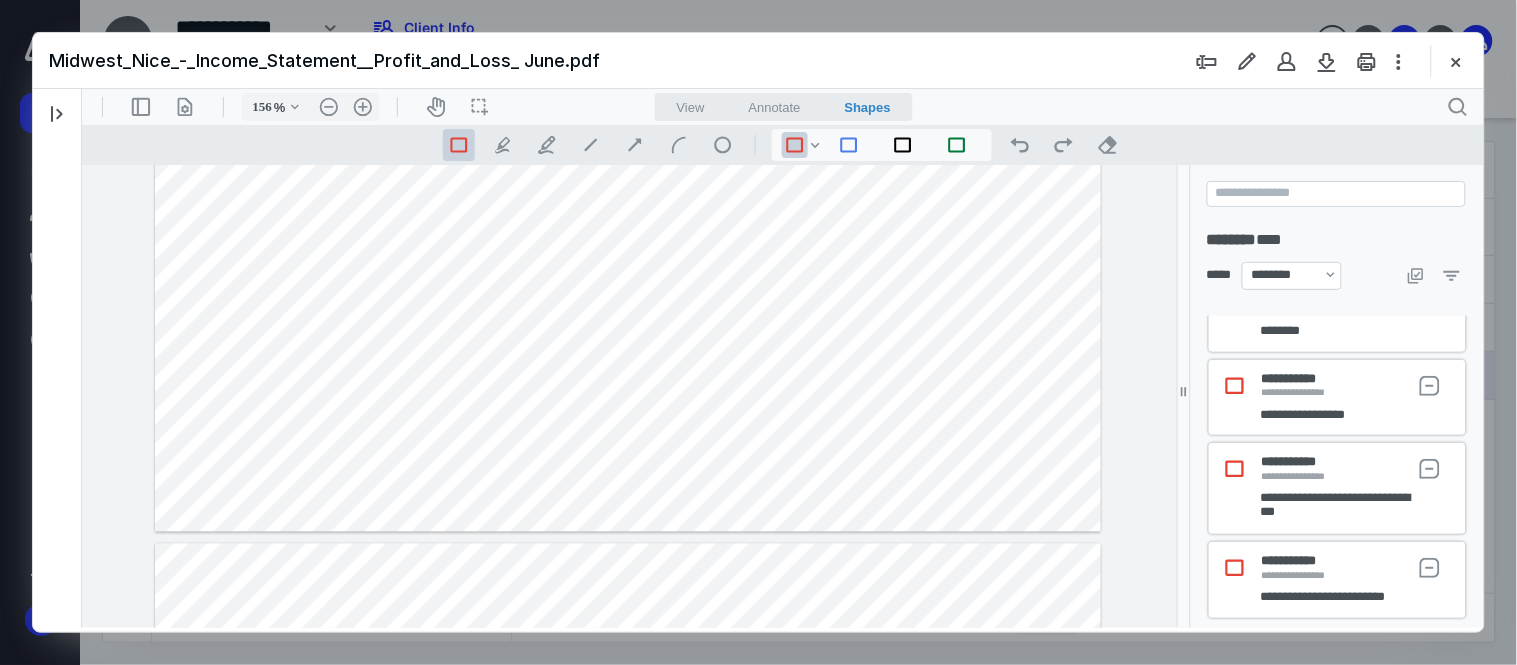 scroll, scrollTop: 490, scrollLeft: 0, axis: vertical 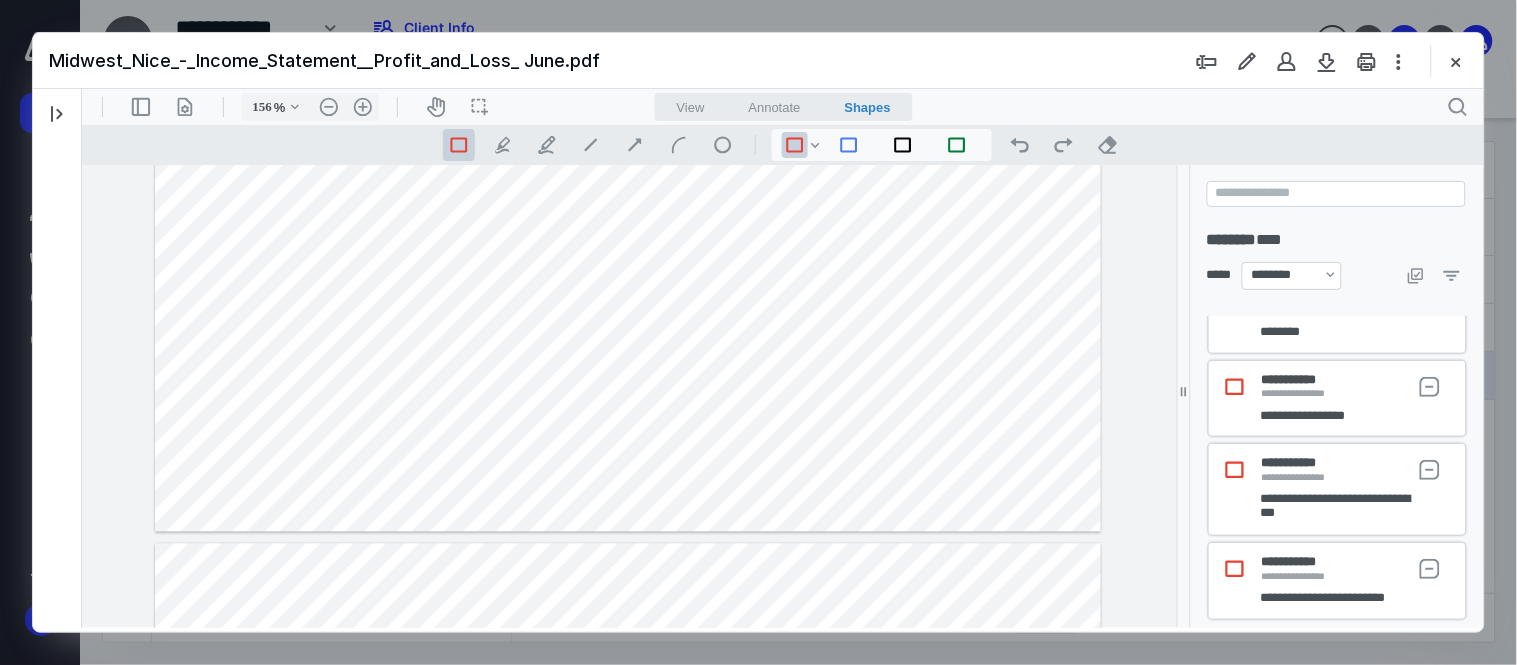 drag, startPoint x: 681, startPoint y: 251, endPoint x: 739, endPoint y: 271, distance: 61.351448 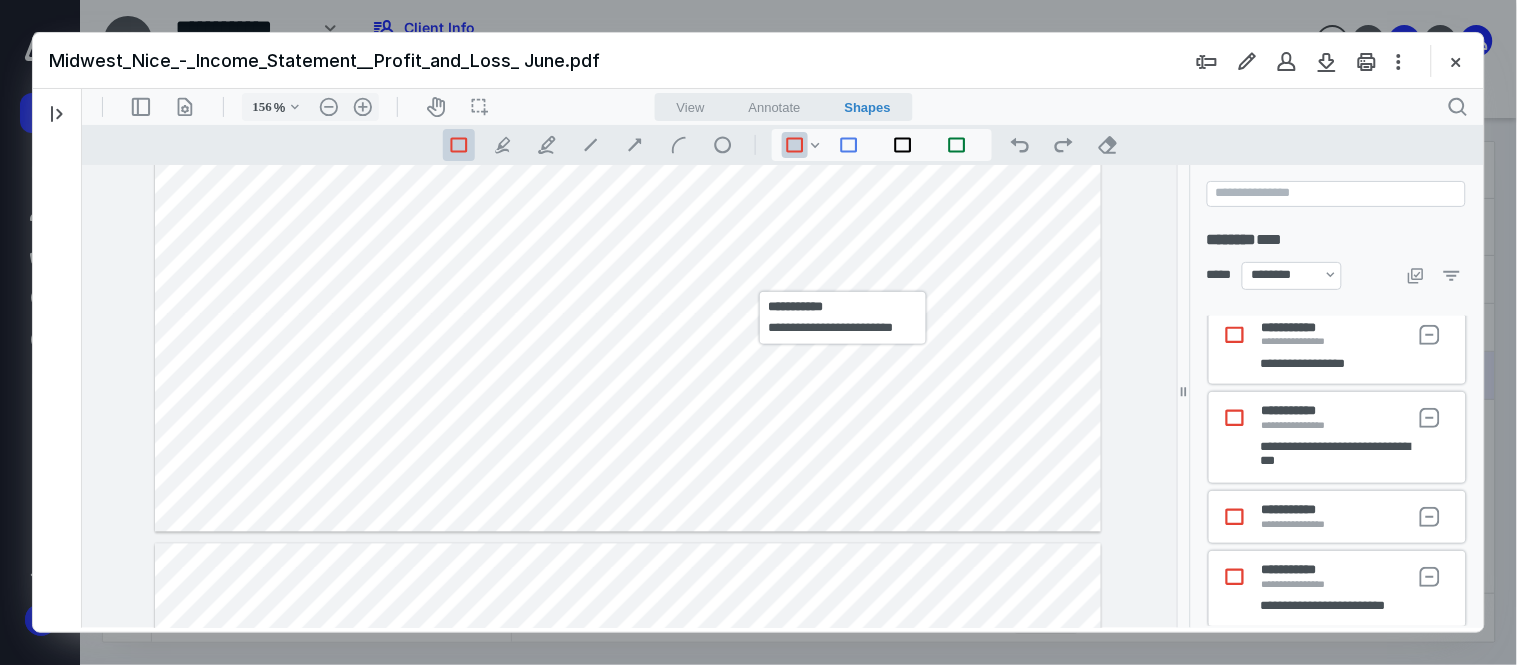 click at bounding box center (627, -83) 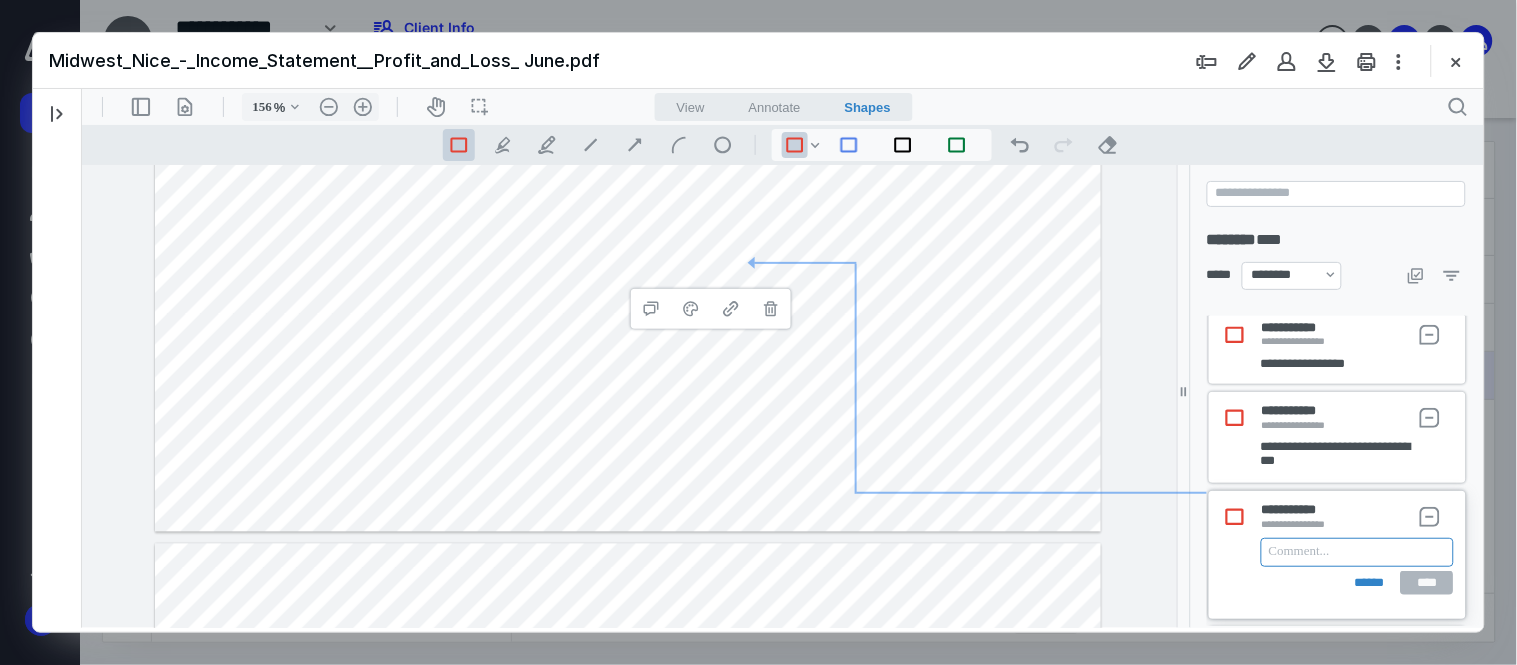 paste 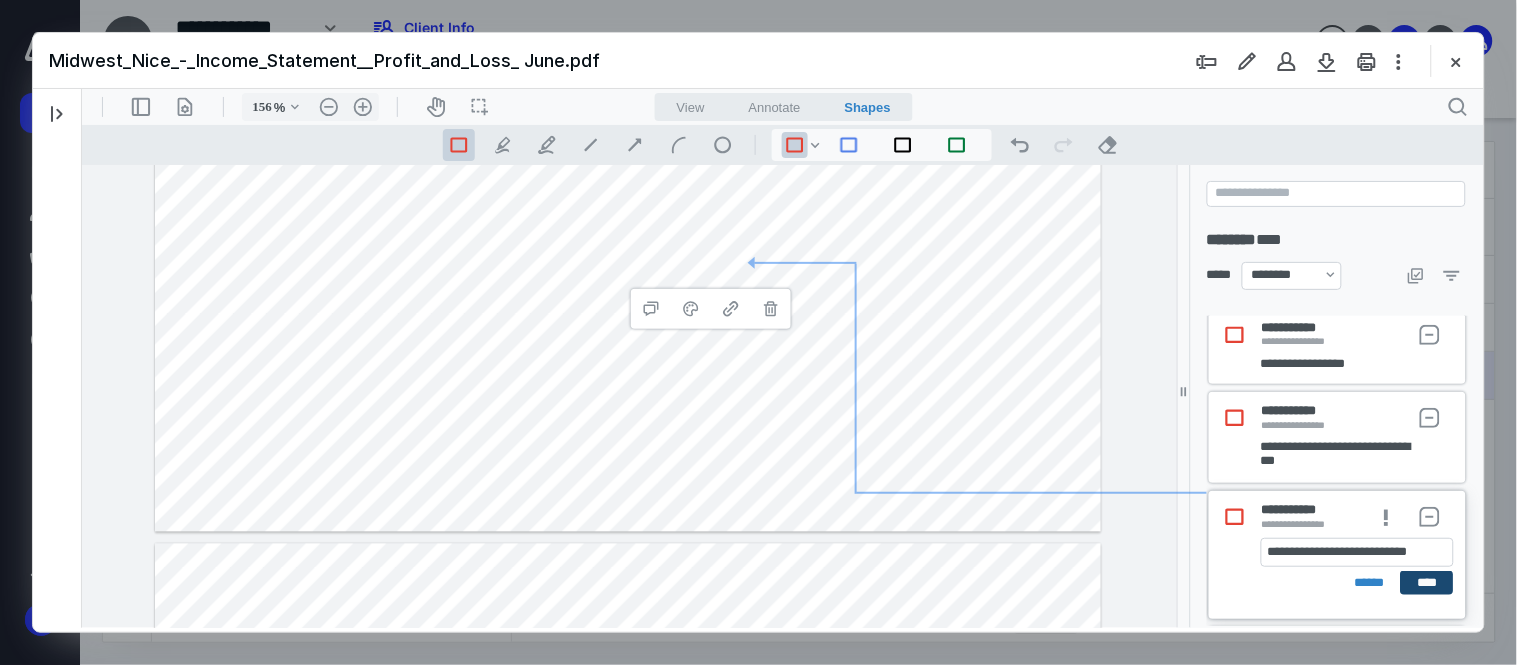 click on "****" at bounding box center [1426, 582] 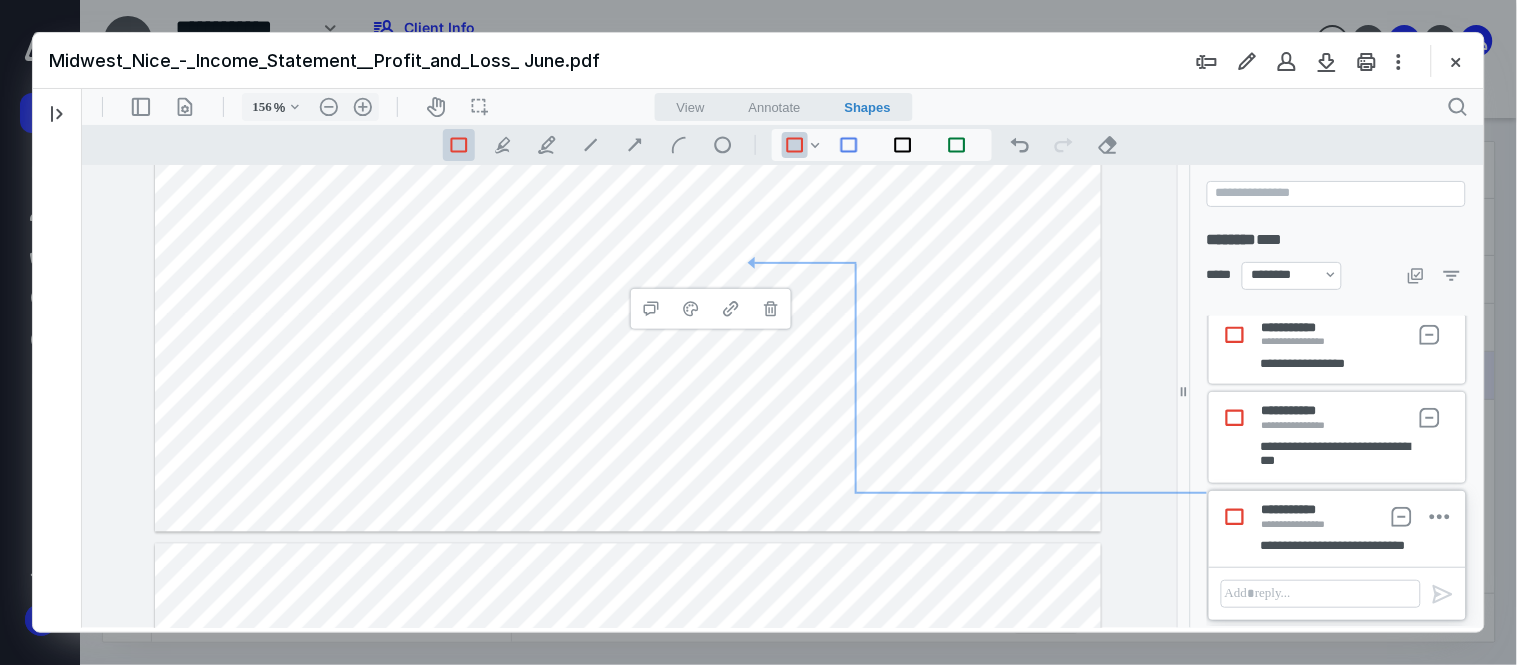 click at bounding box center (627, -83) 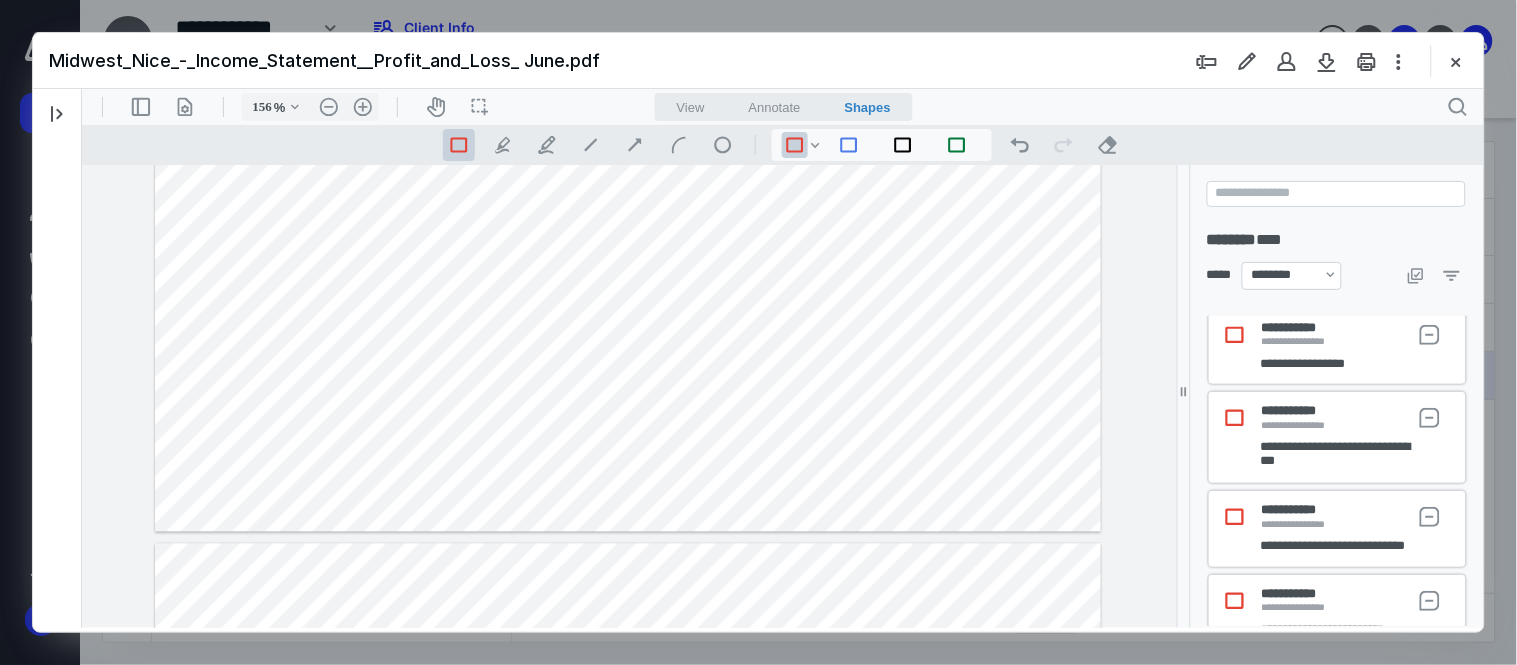 drag, startPoint x: 688, startPoint y: 234, endPoint x: 739, endPoint y: 254, distance: 54.781384 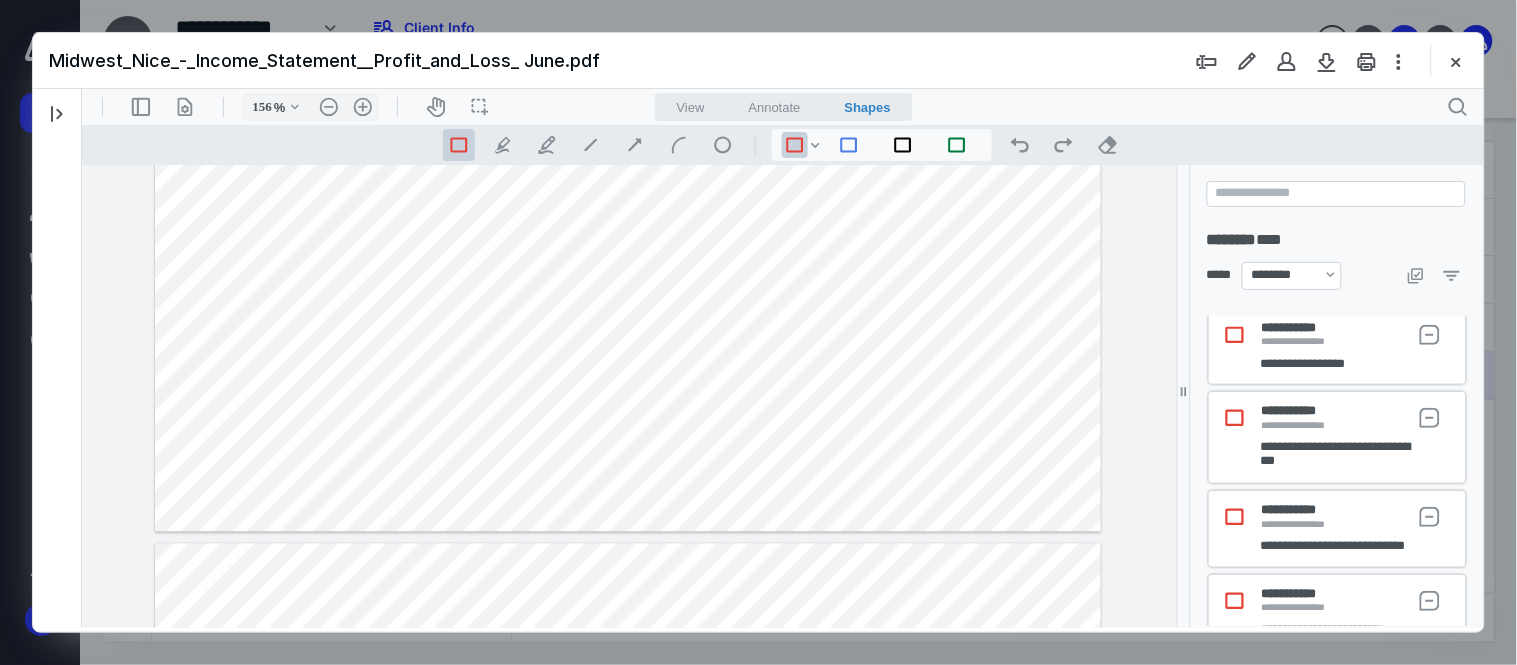 drag, startPoint x: 679, startPoint y: 231, endPoint x: 741, endPoint y: 253, distance: 65.78754 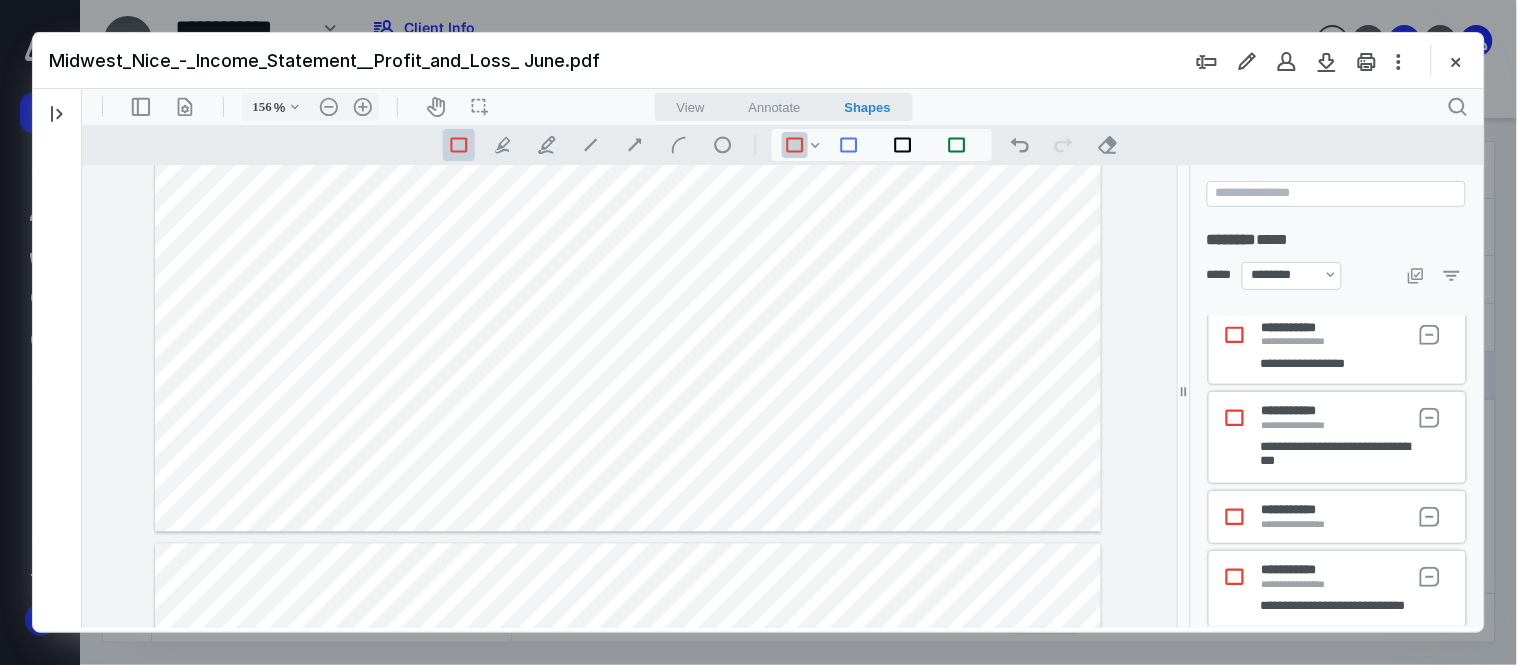 click at bounding box center [627, -83] 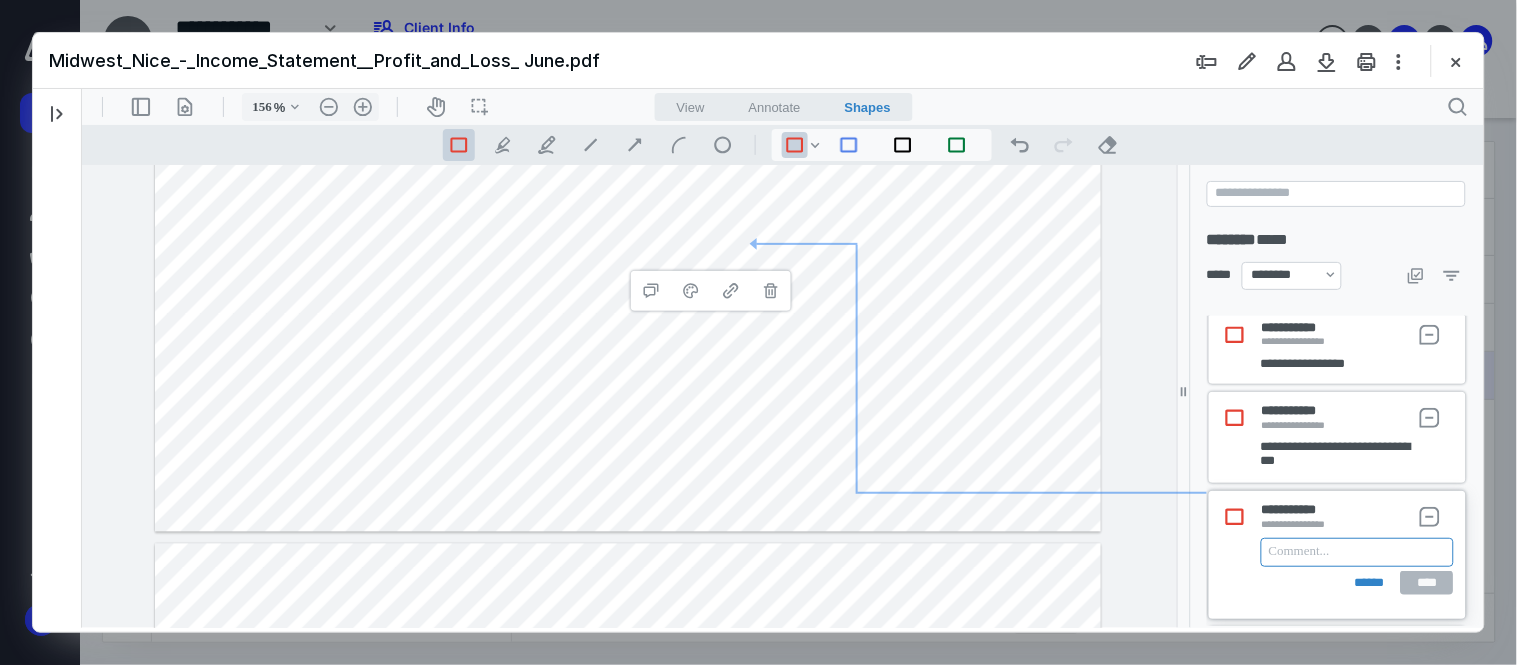 paste 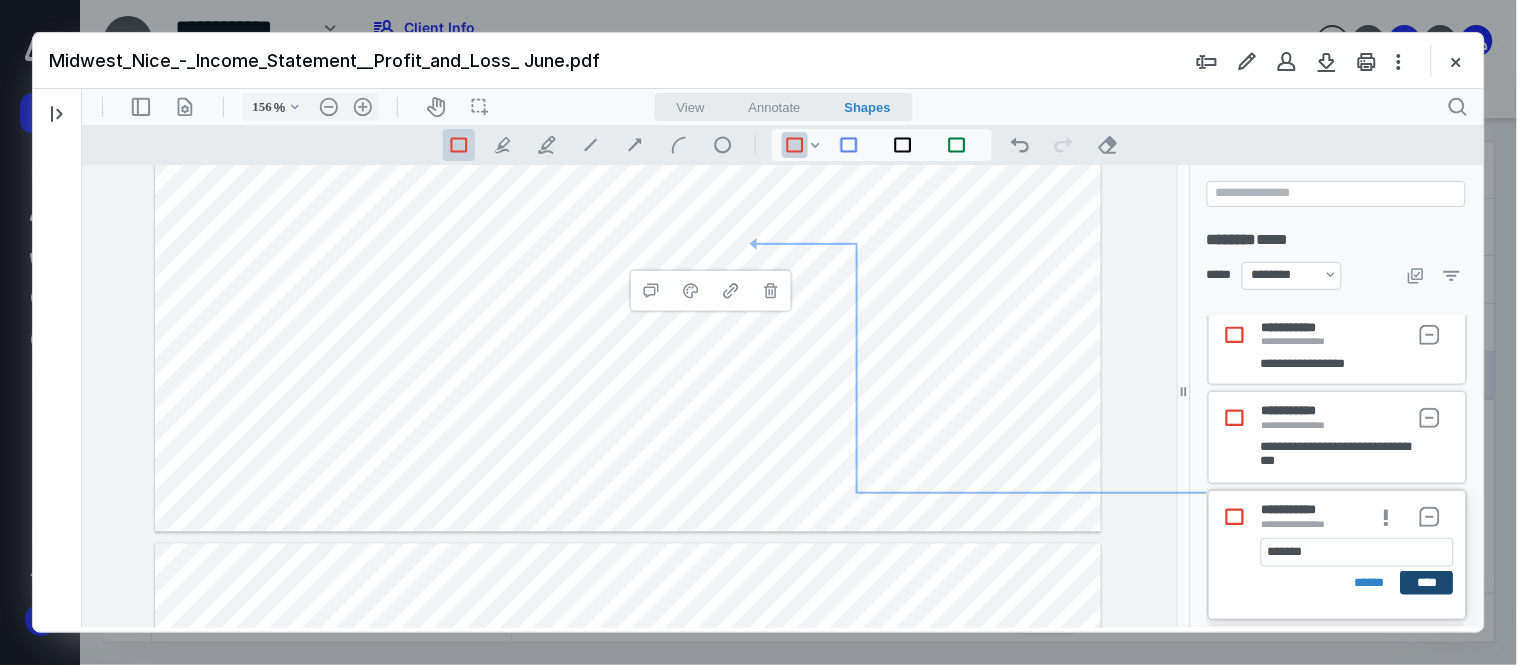 click on "****" at bounding box center (1426, 582) 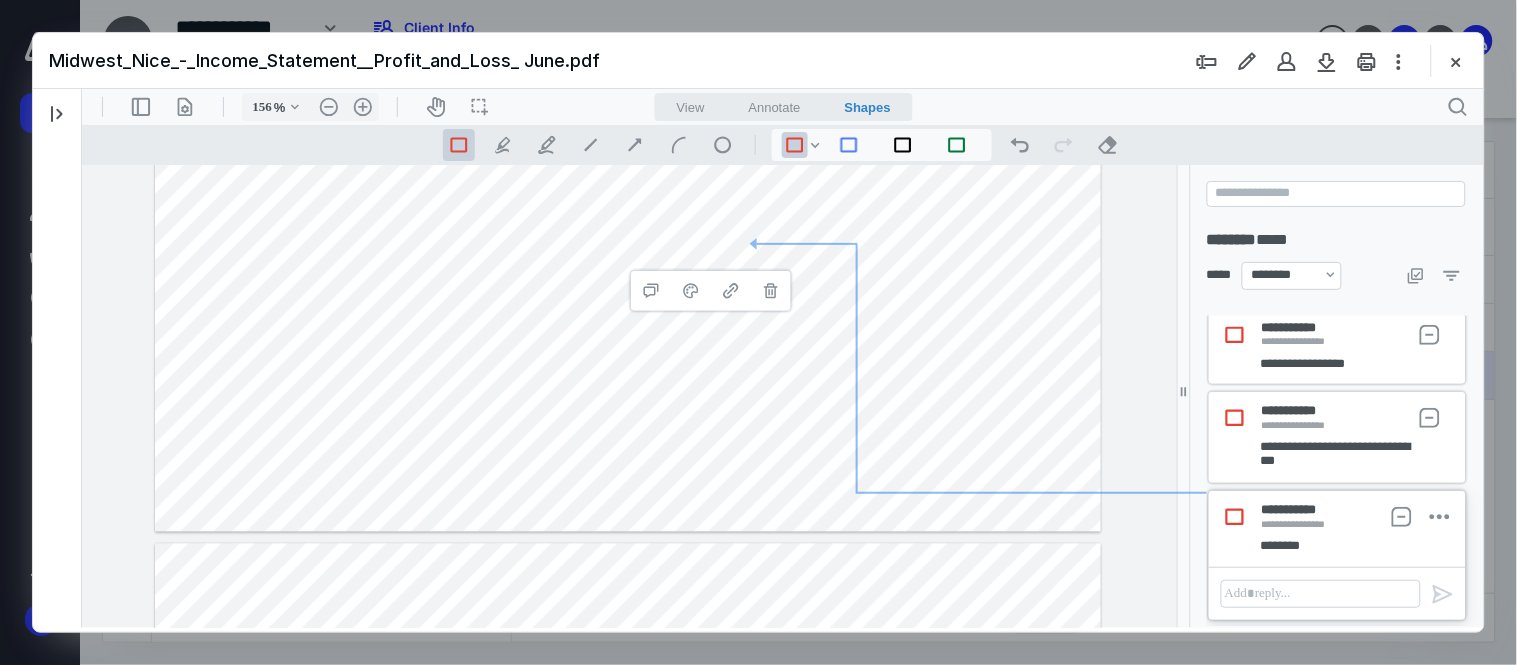 click at bounding box center [627, -83] 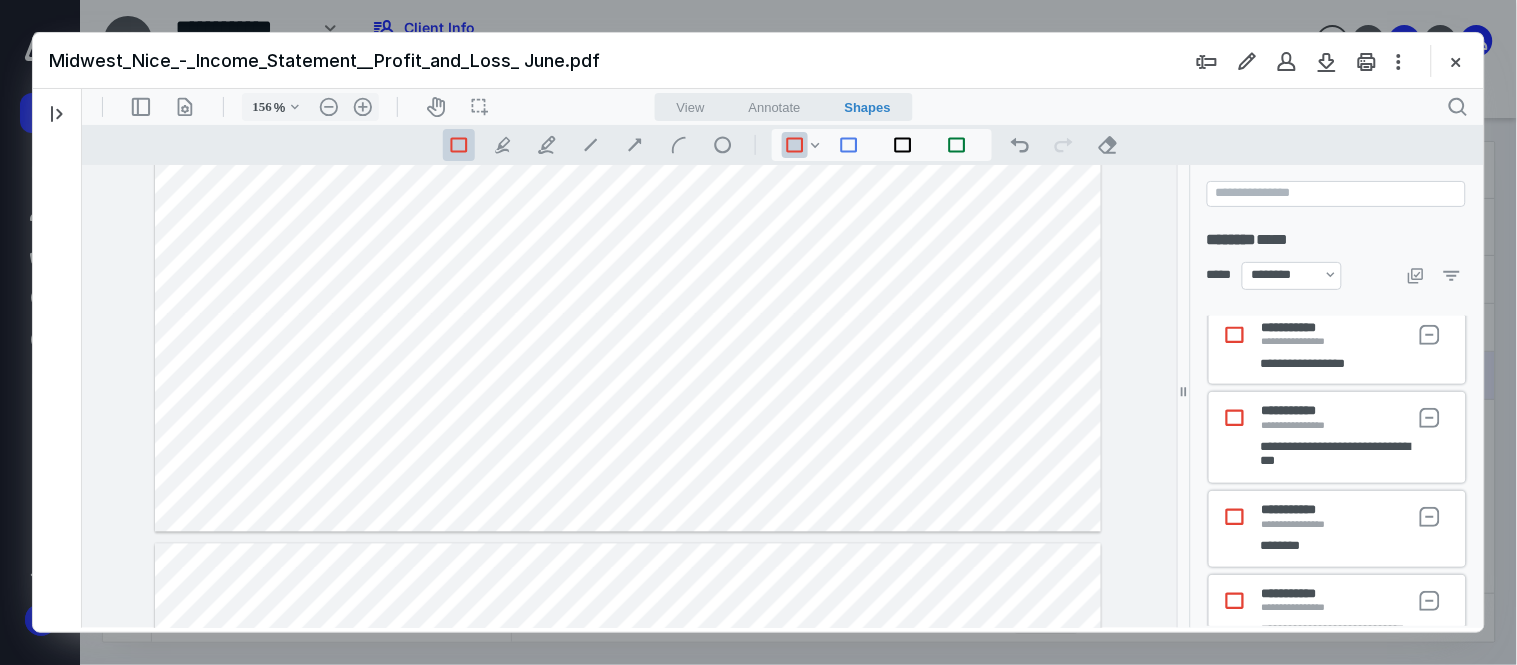 drag, startPoint x: 676, startPoint y: 295, endPoint x: 742, endPoint y: 318, distance: 69.89278 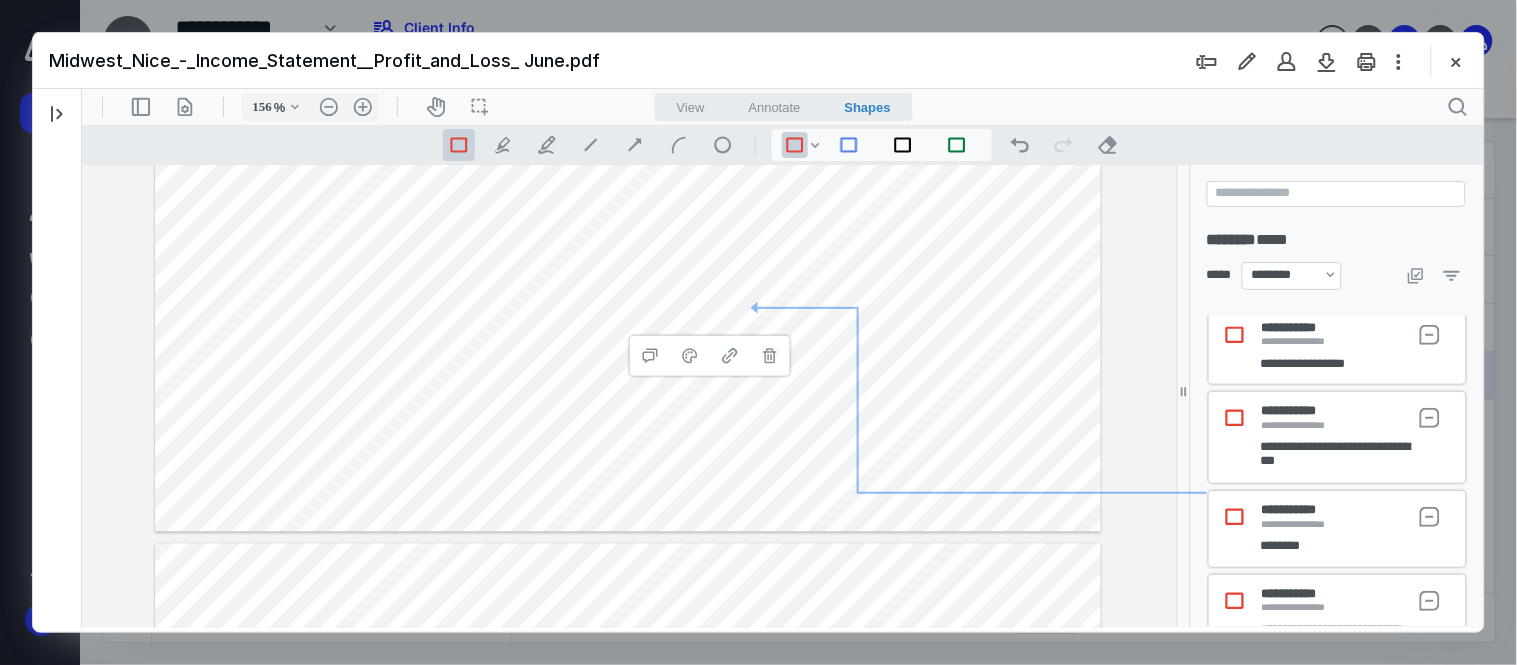 scroll, scrollTop: 793, scrollLeft: 0, axis: vertical 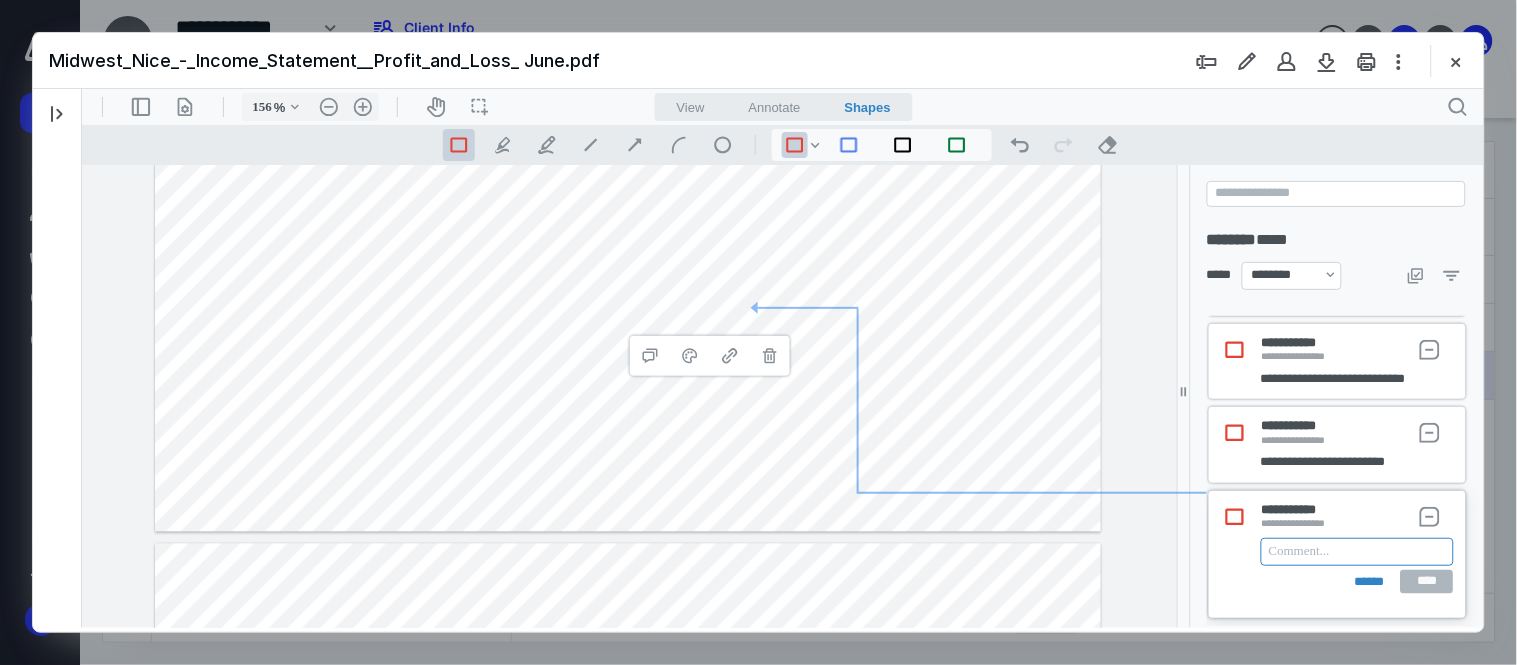 paste 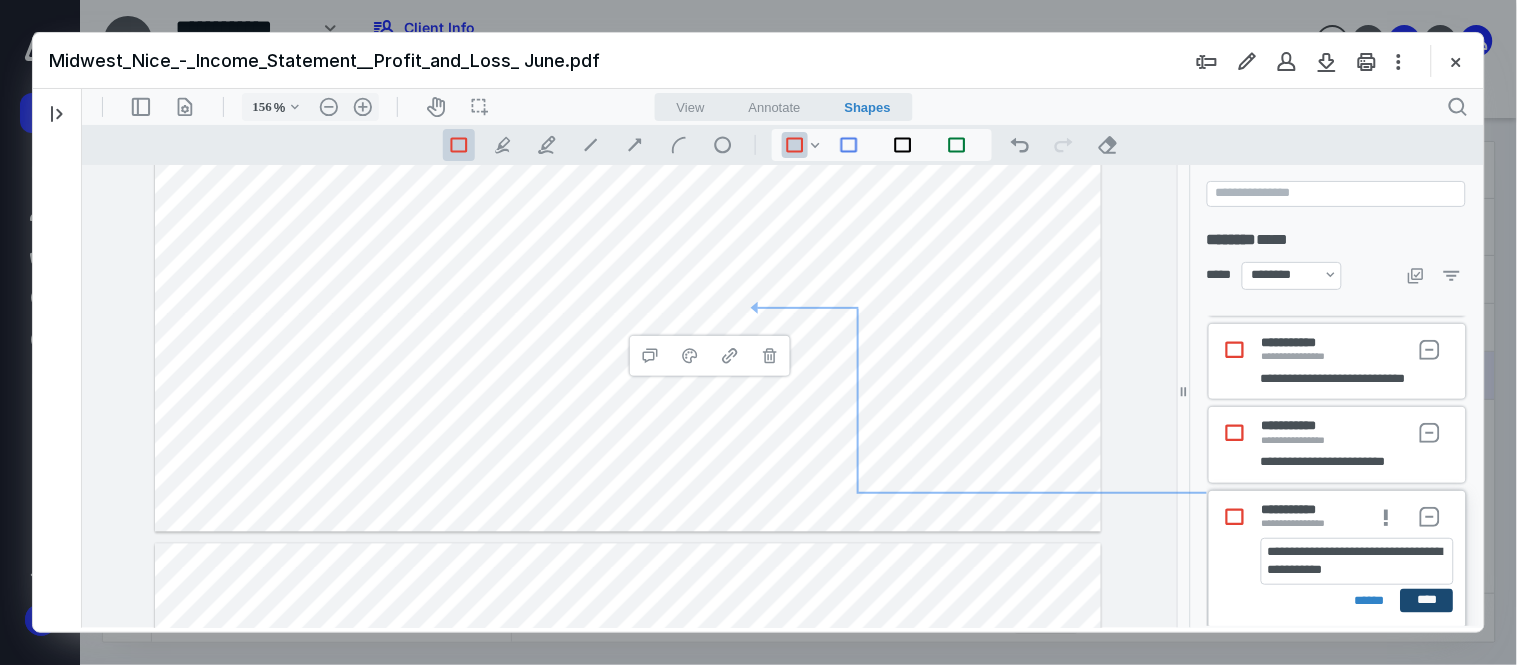 click on "****" at bounding box center [1426, 600] 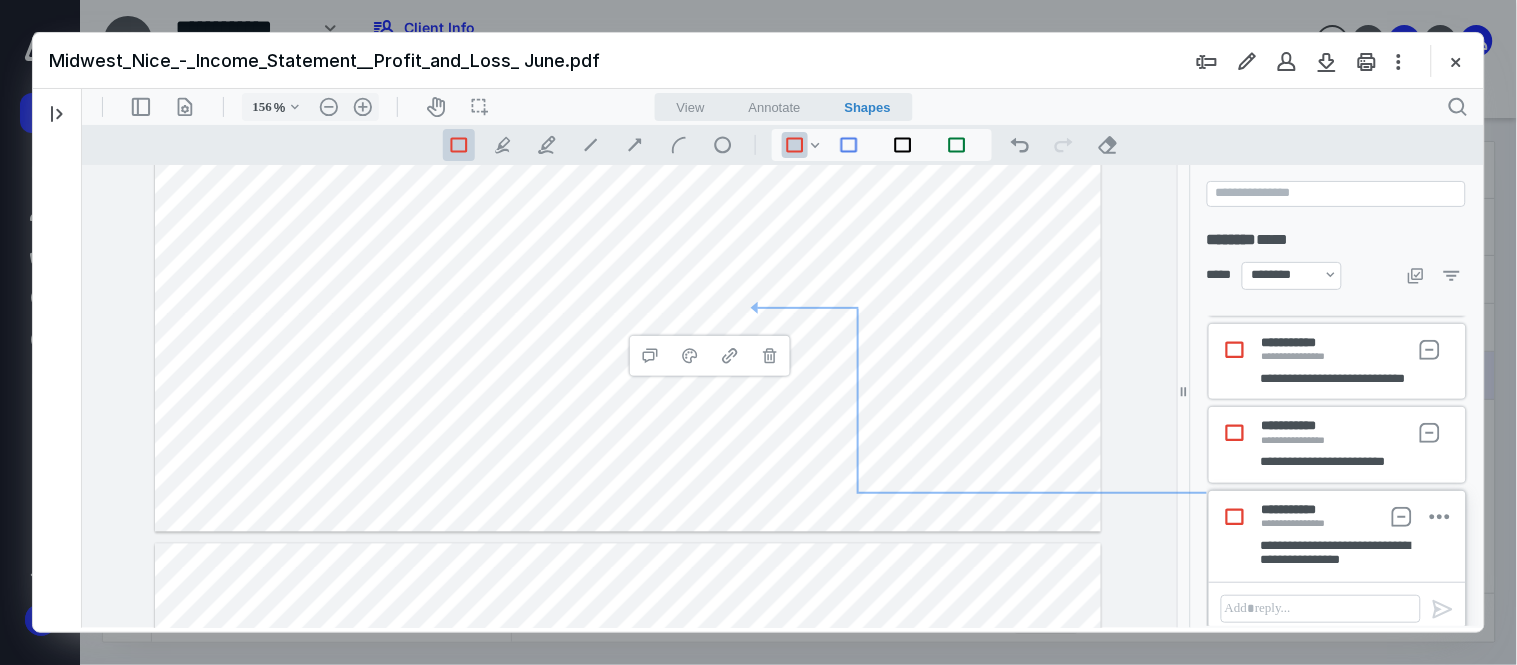 click at bounding box center [627, -83] 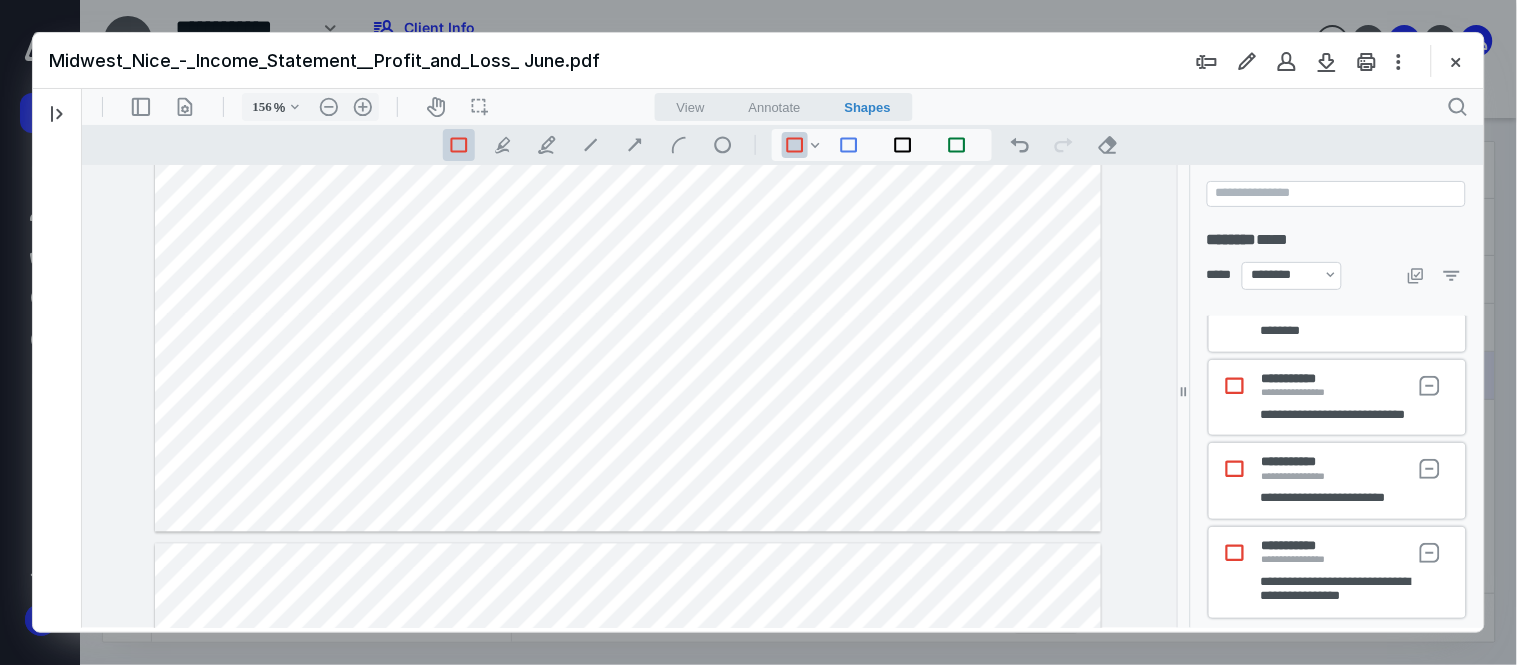 scroll, scrollTop: 756, scrollLeft: 0, axis: vertical 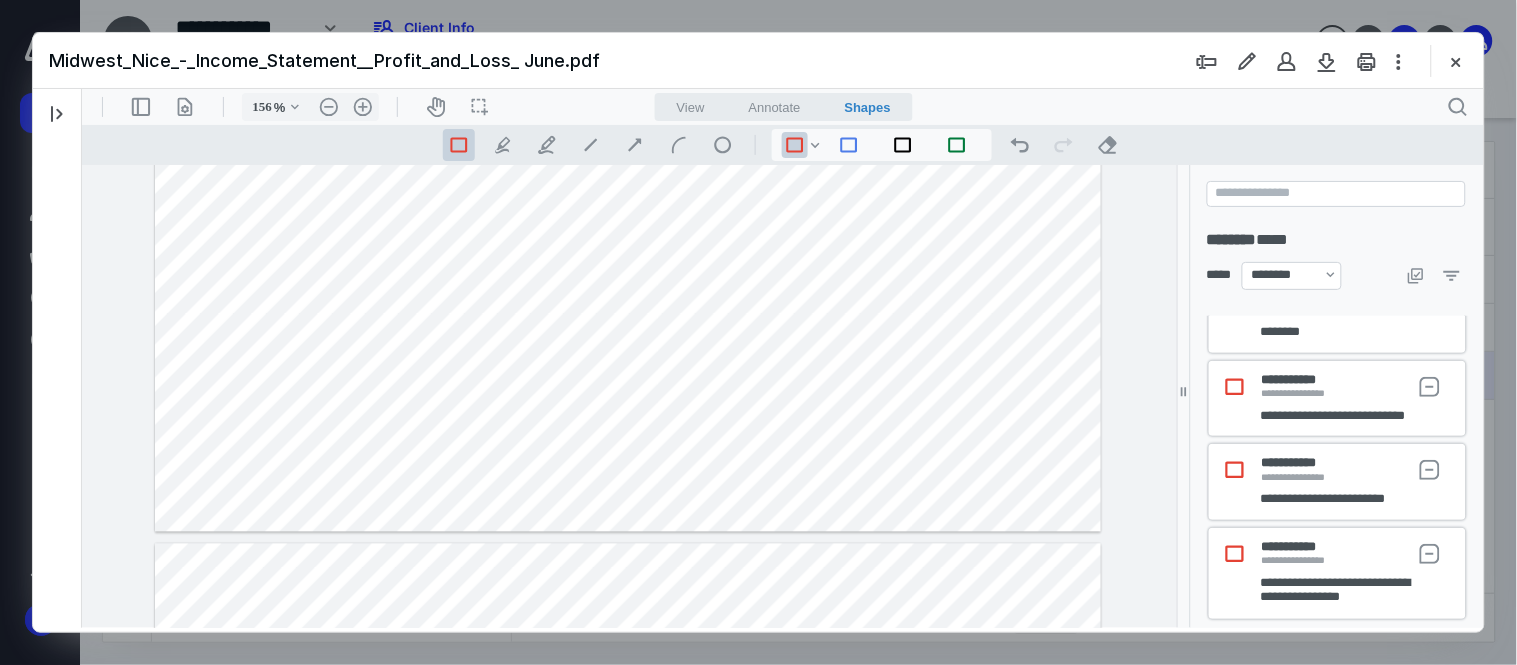 drag, startPoint x: 683, startPoint y: 335, endPoint x: 743, endPoint y: 360, distance: 65 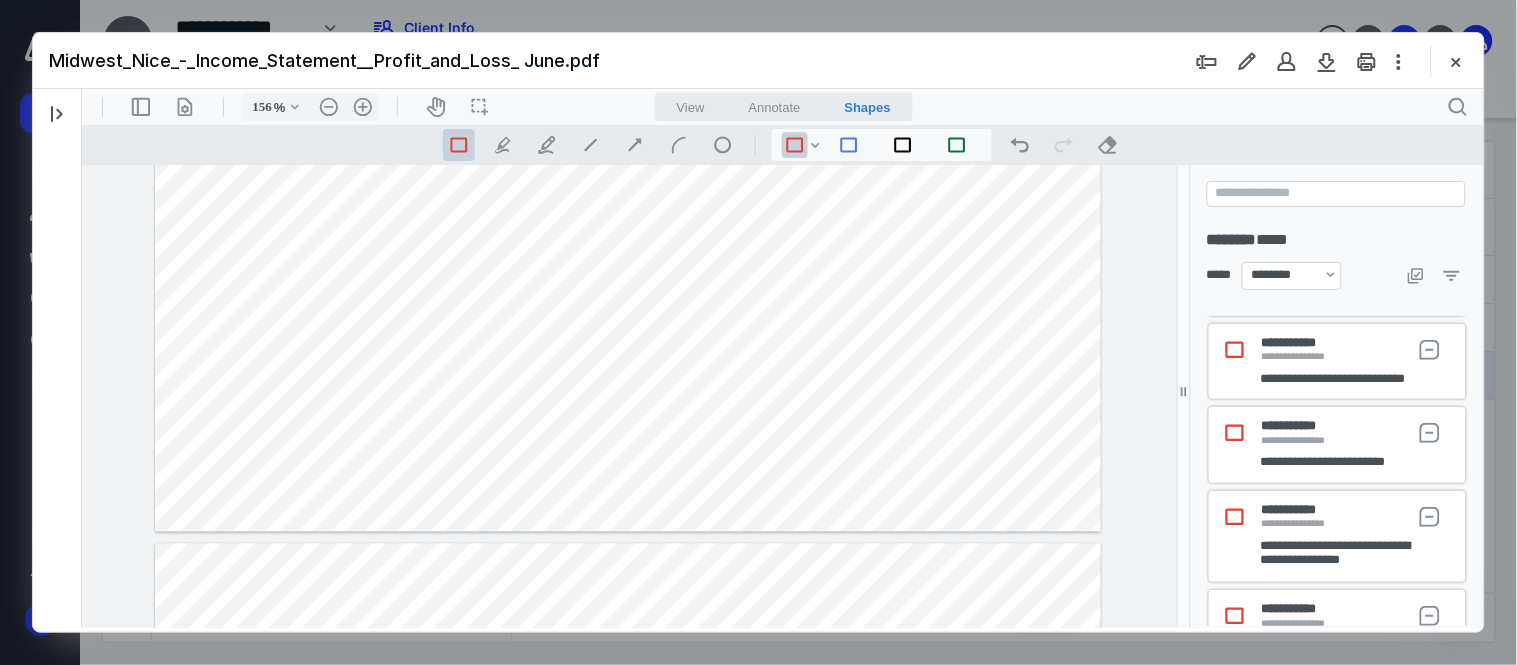 click at bounding box center [627, -83] 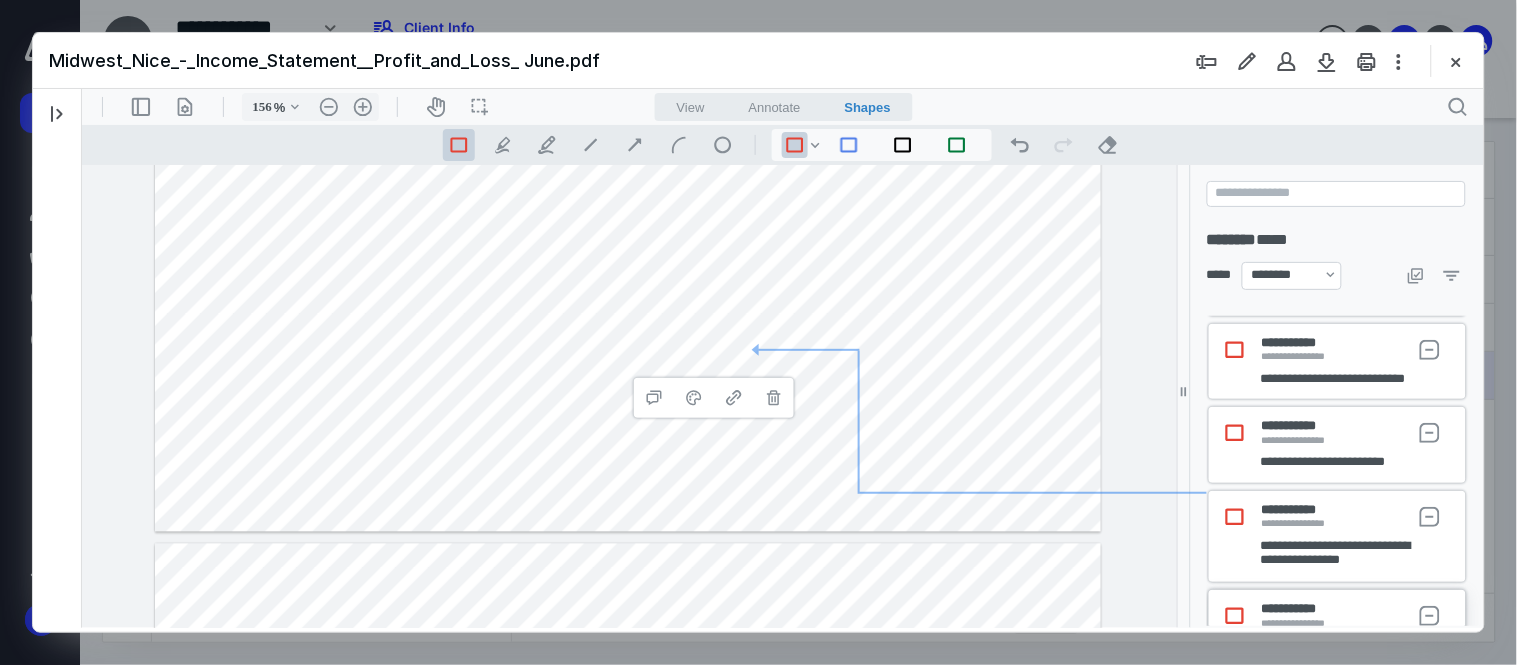 scroll, scrollTop: 892, scrollLeft: 0, axis: vertical 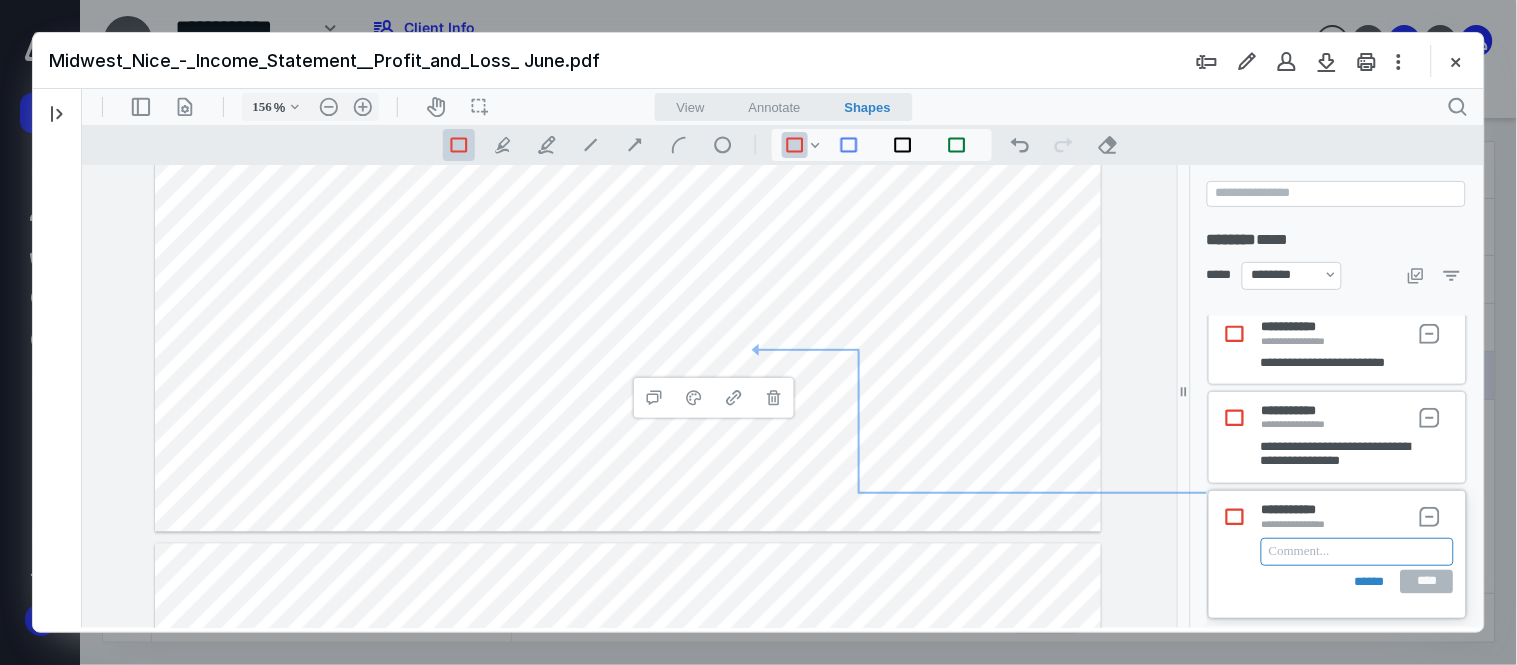 paste 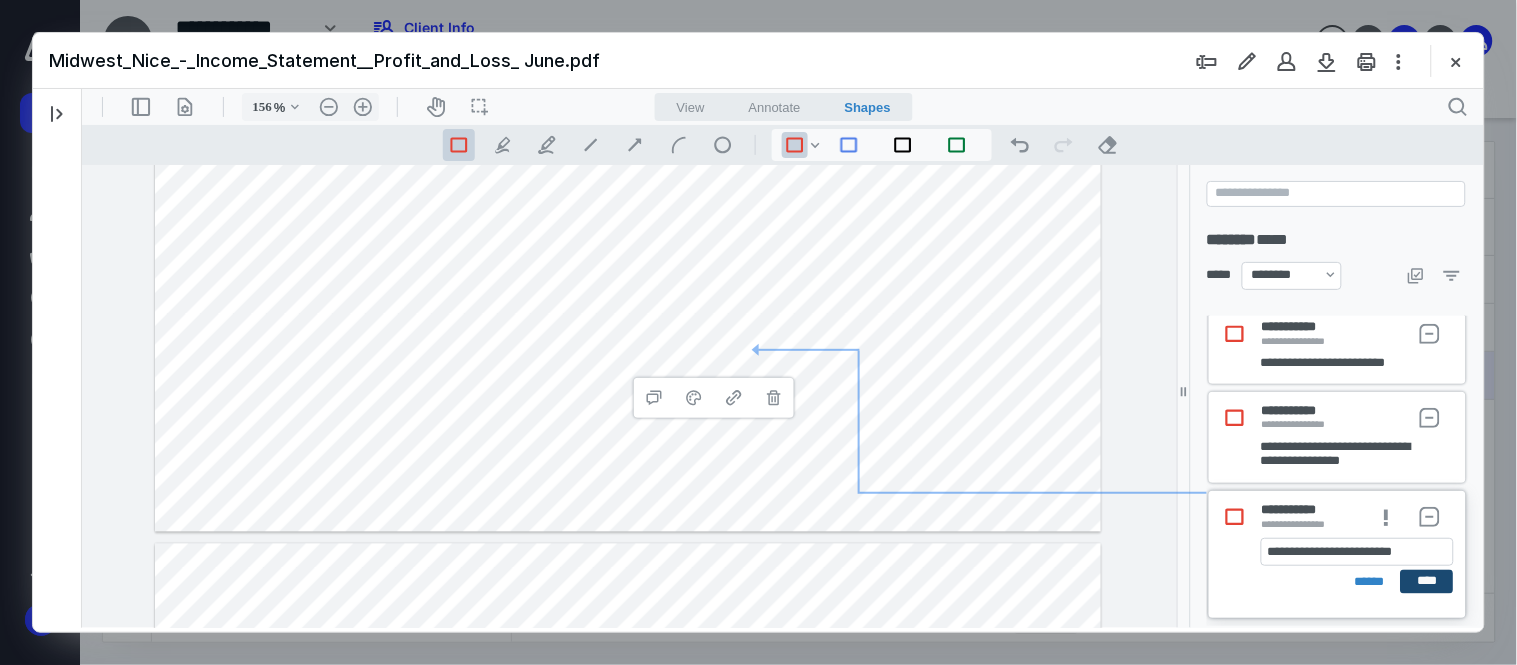 click on "****" at bounding box center (1426, 581) 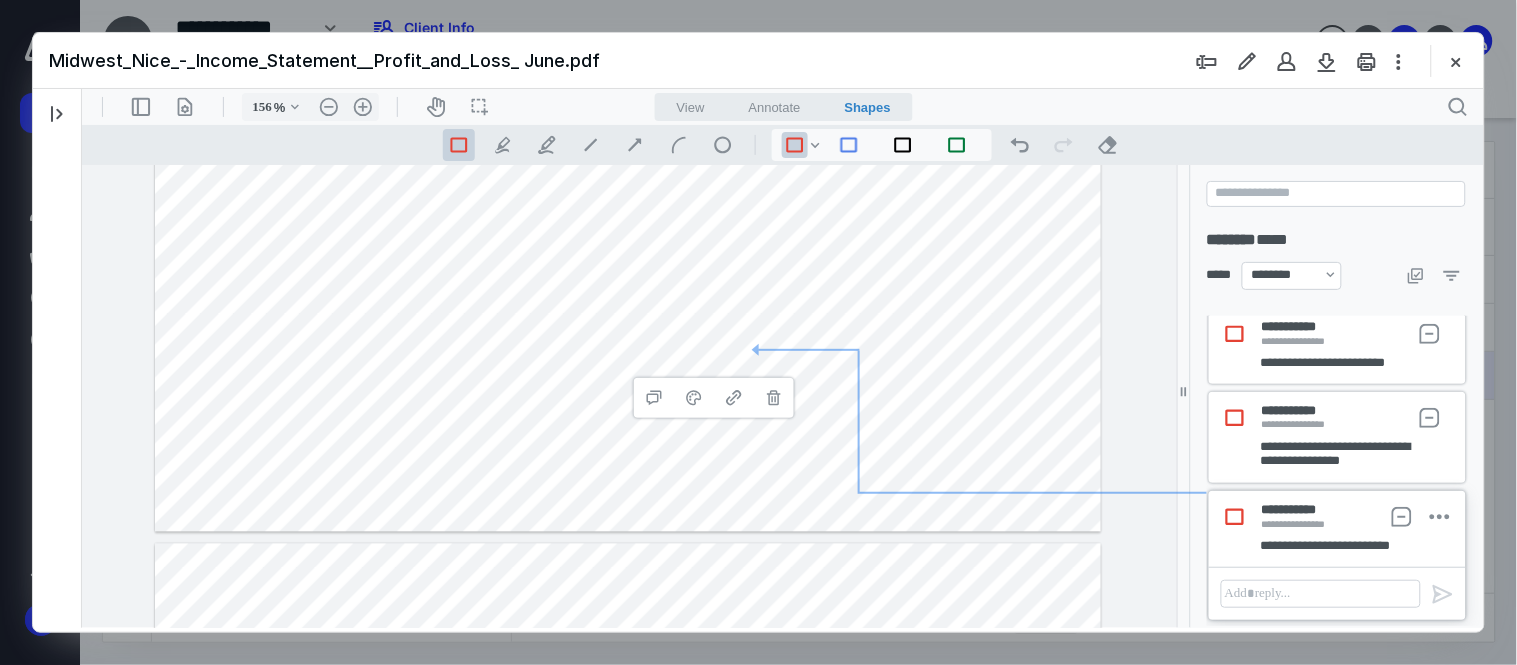 click at bounding box center (627, -83) 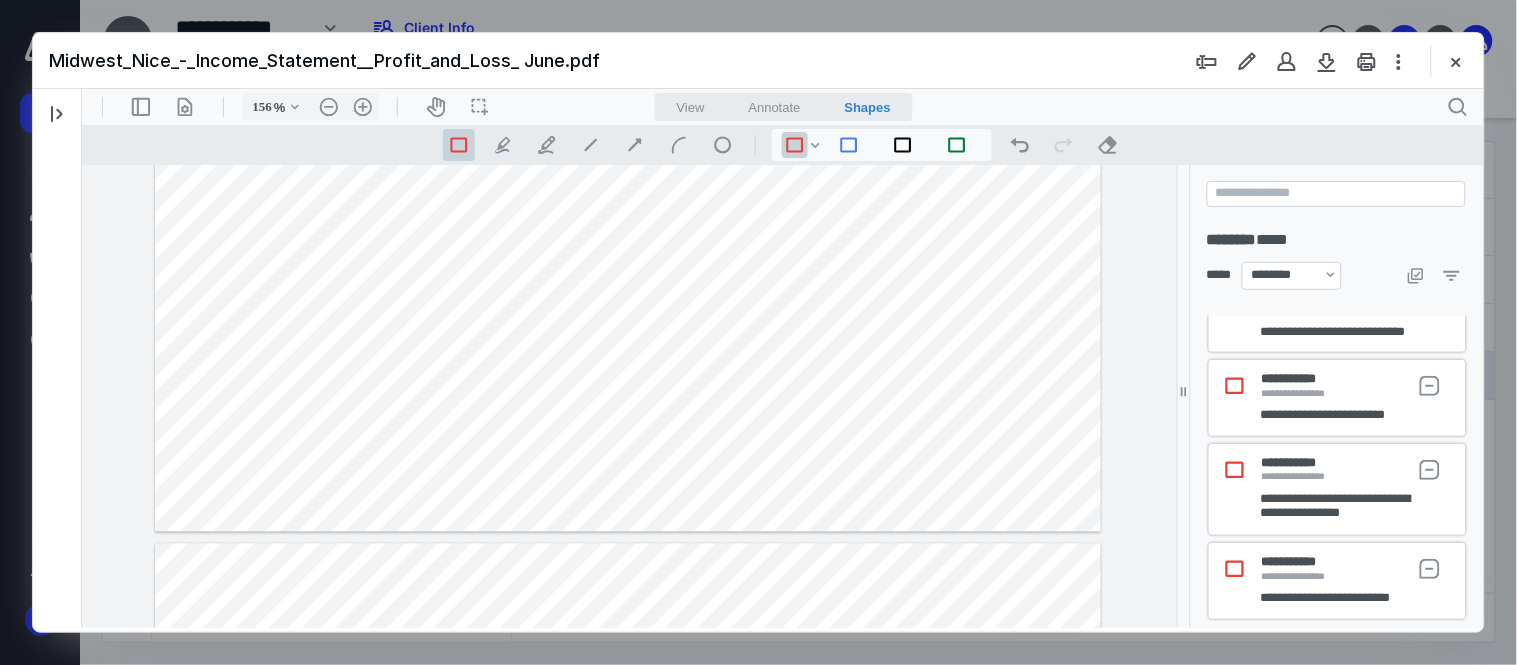 drag, startPoint x: 681, startPoint y: 363, endPoint x: 745, endPoint y: 383, distance: 67.052216 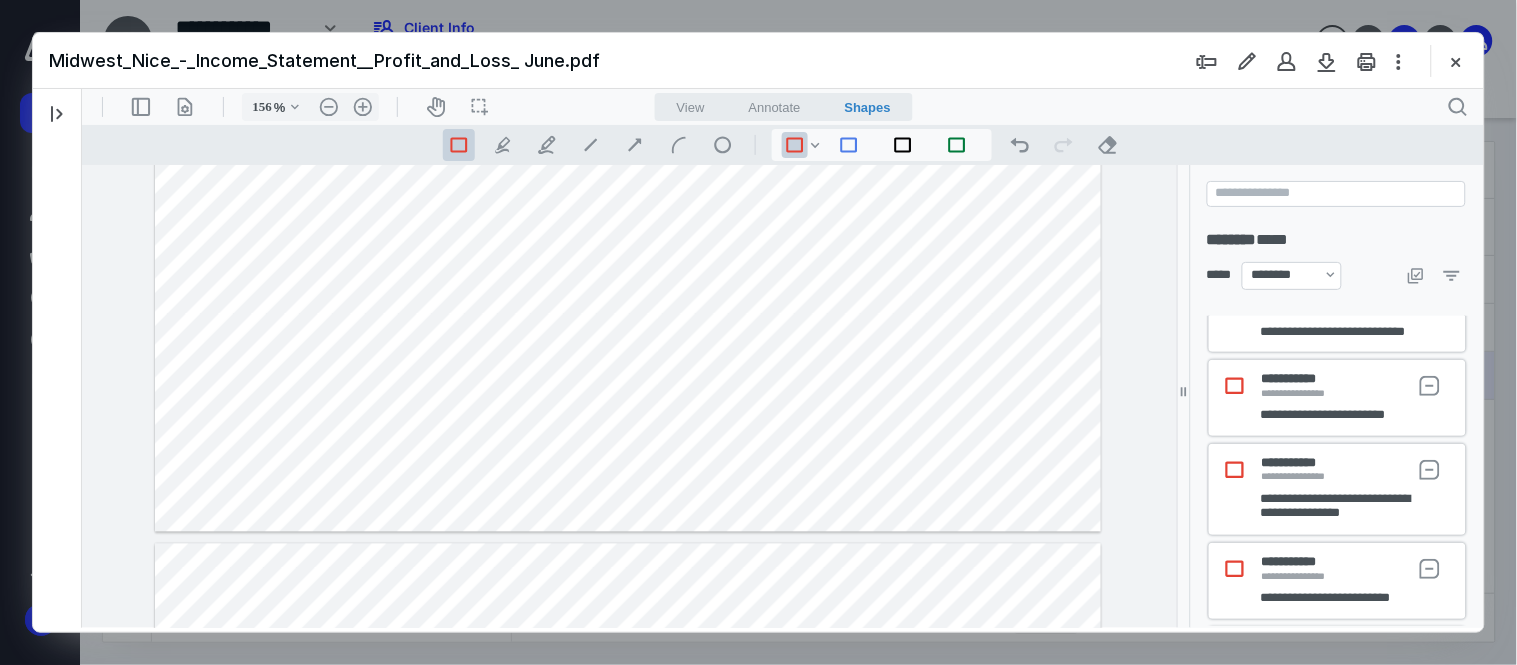 scroll, scrollTop: 892, scrollLeft: 0, axis: vertical 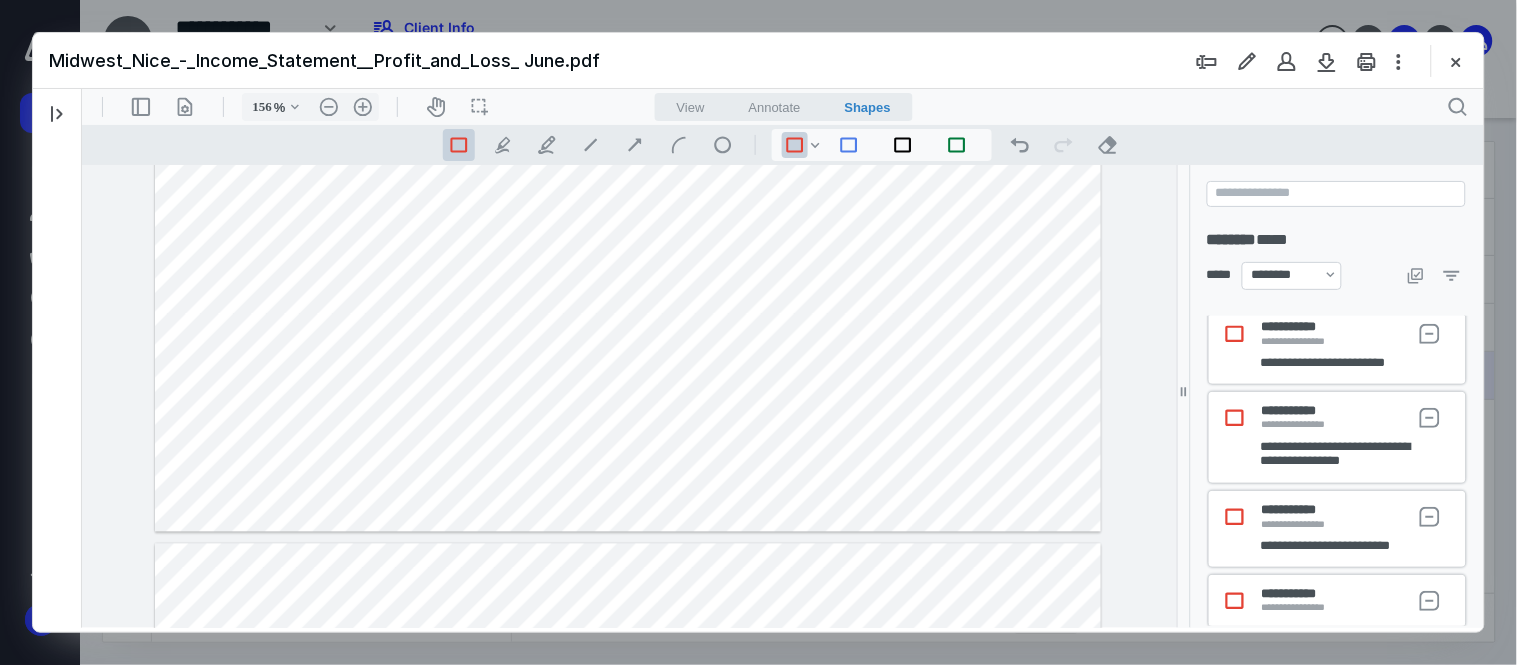 click at bounding box center [627, -83] 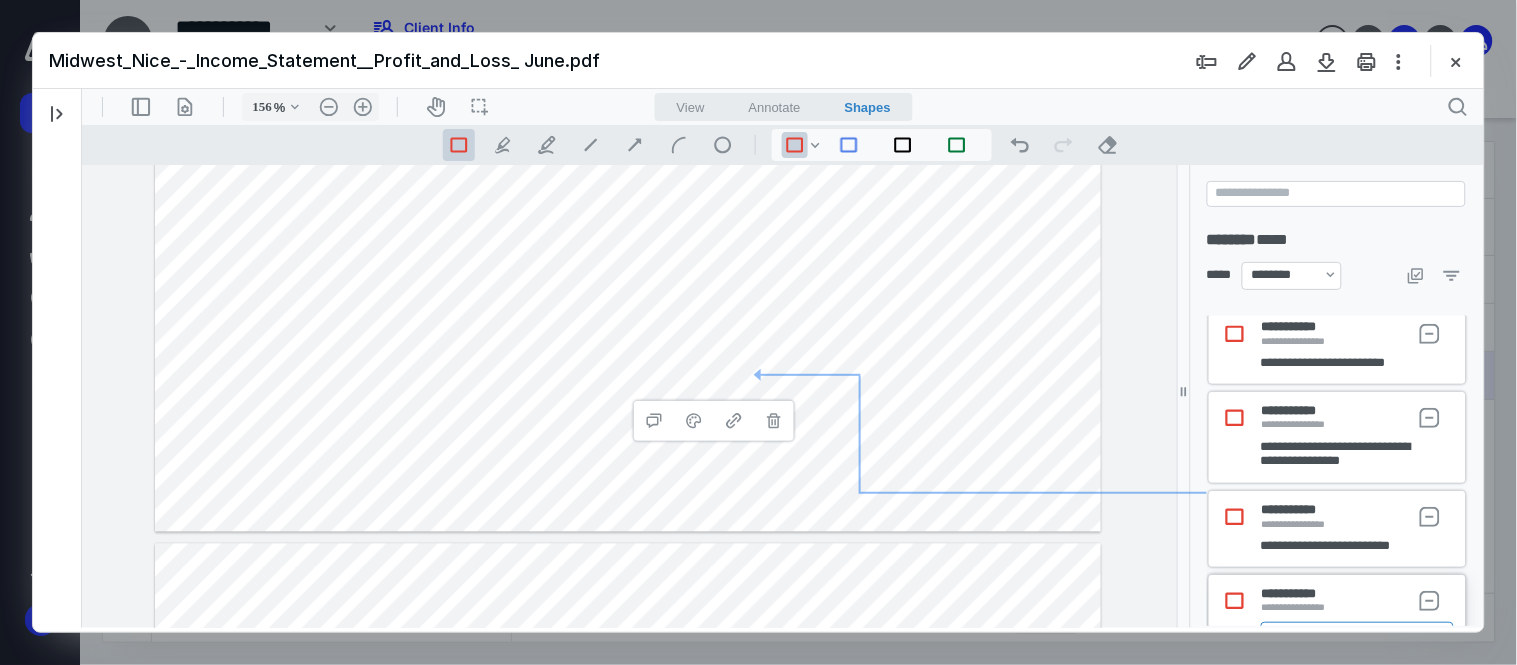 scroll, scrollTop: 975, scrollLeft: 0, axis: vertical 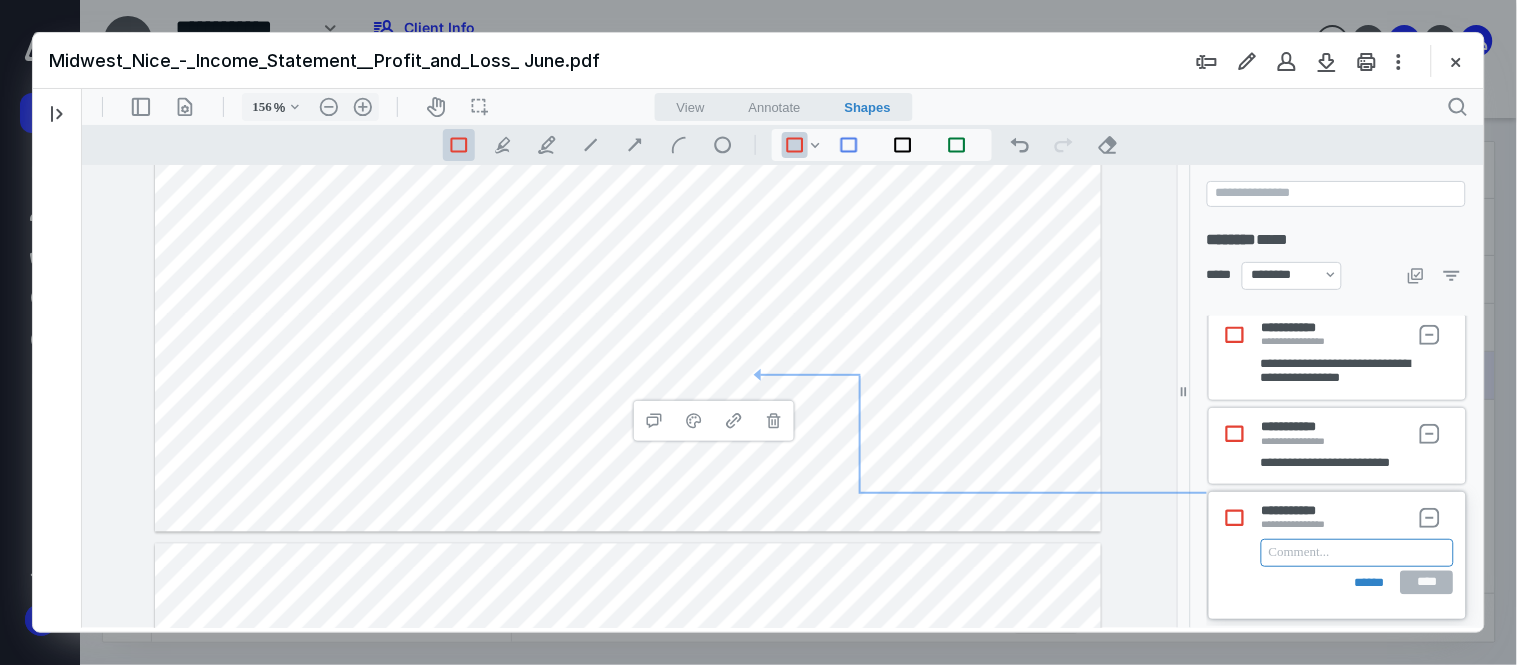 paste 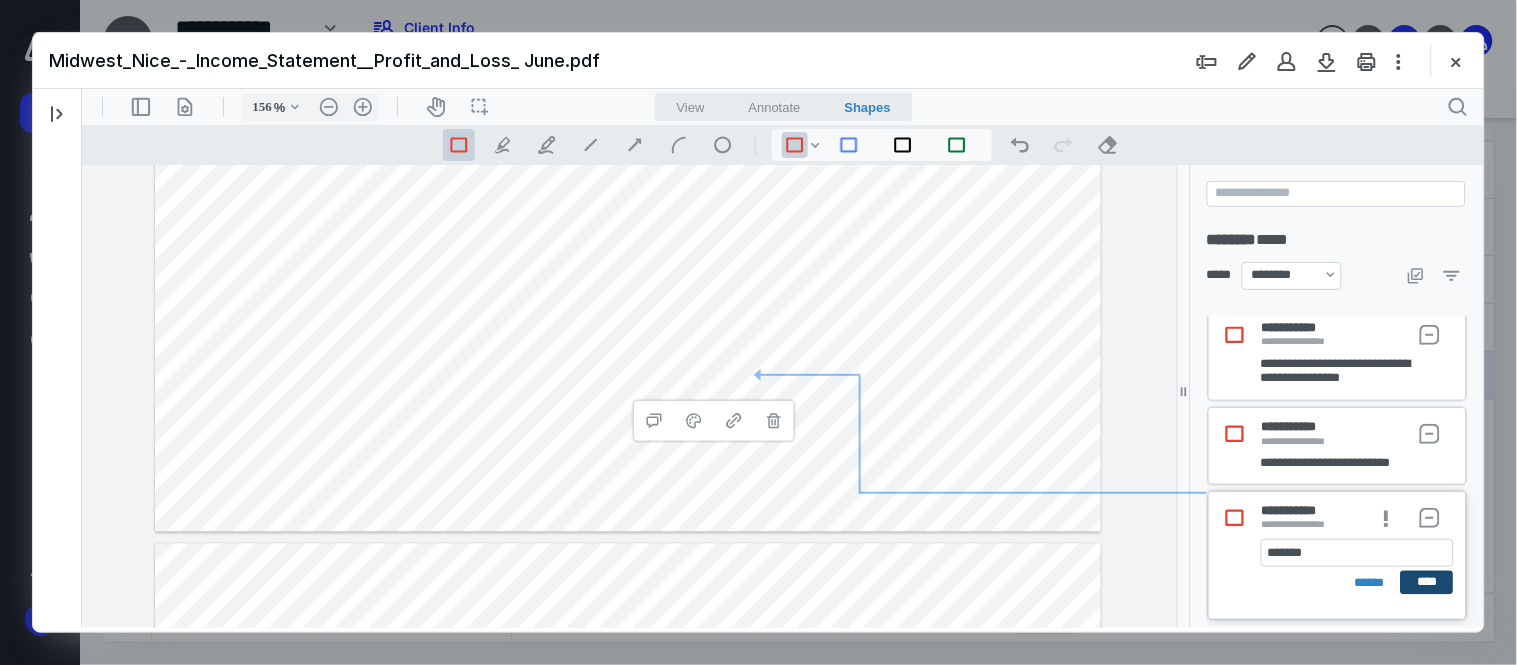 click on "****" at bounding box center [1426, 582] 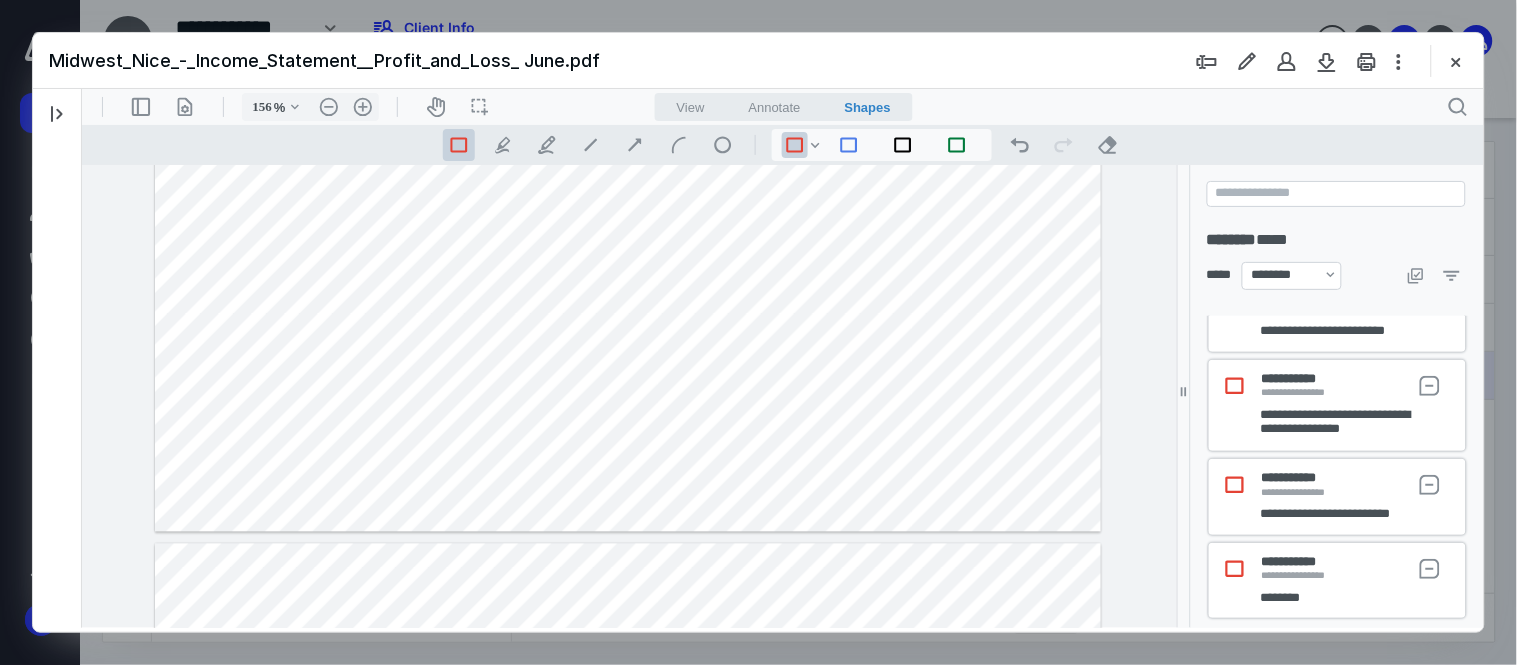scroll, scrollTop: 923, scrollLeft: 0, axis: vertical 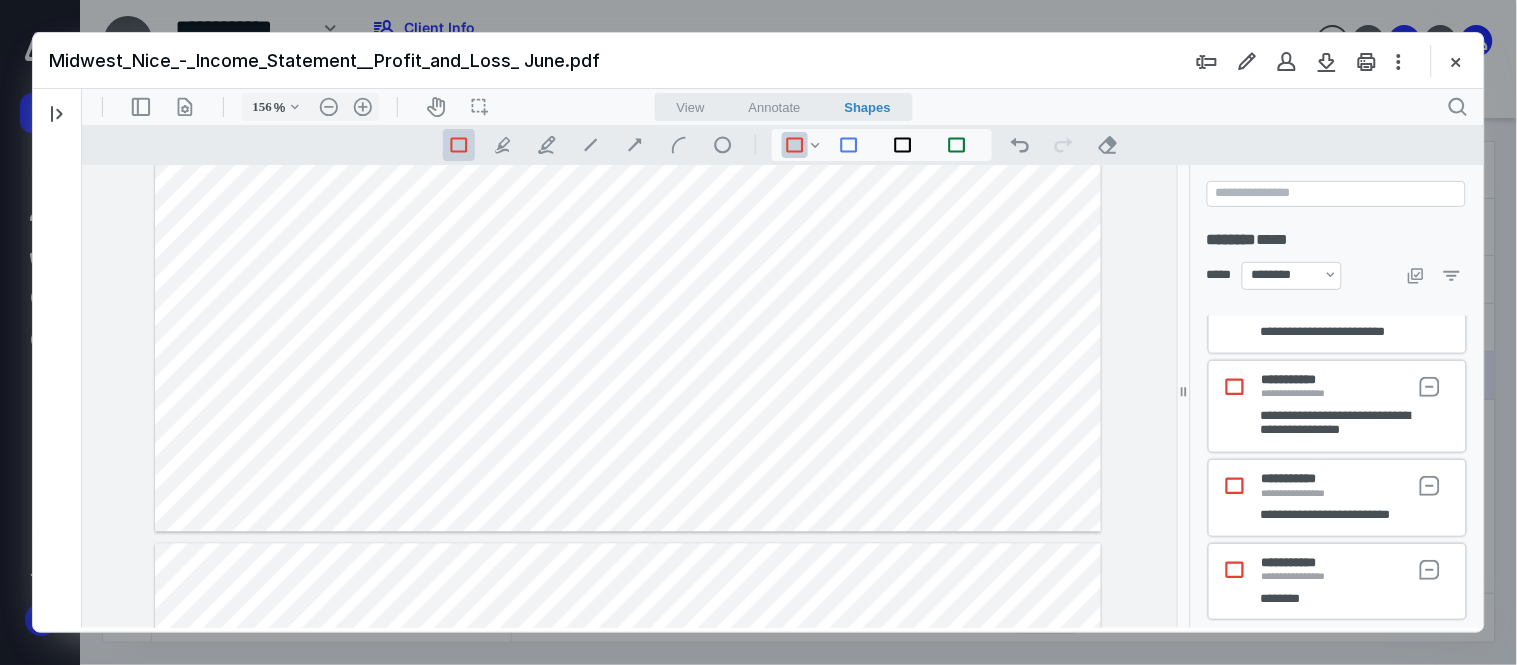 click on "**********" at bounding box center [628, 395] 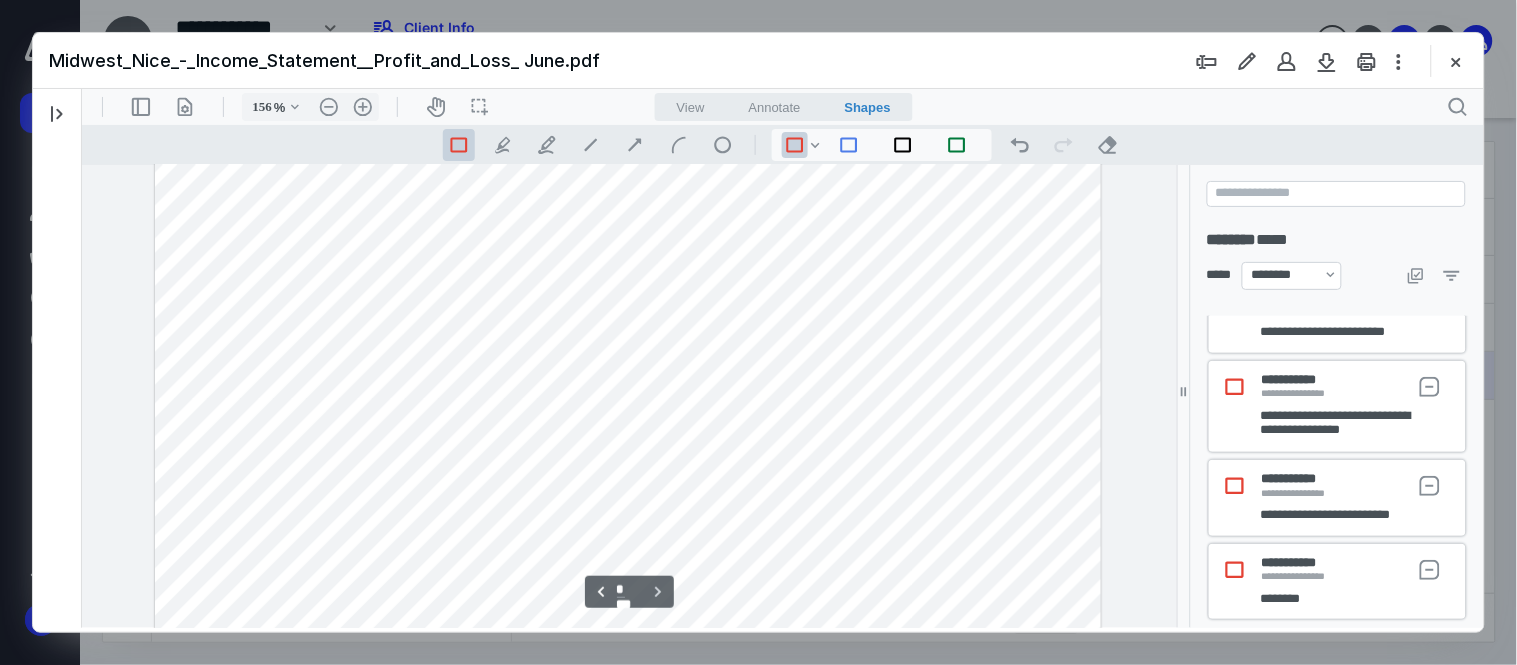 scroll, scrollTop: 1322, scrollLeft: 0, axis: vertical 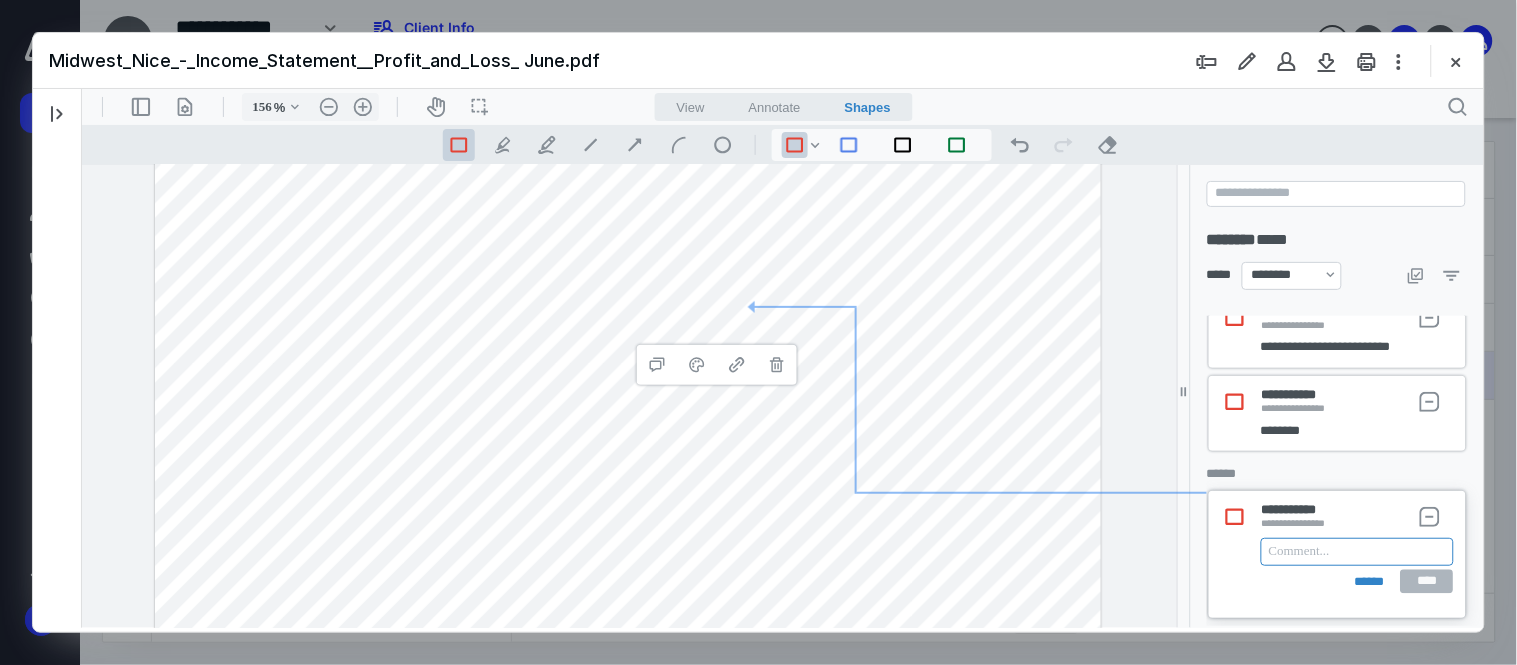 click at bounding box center (1356, 551) 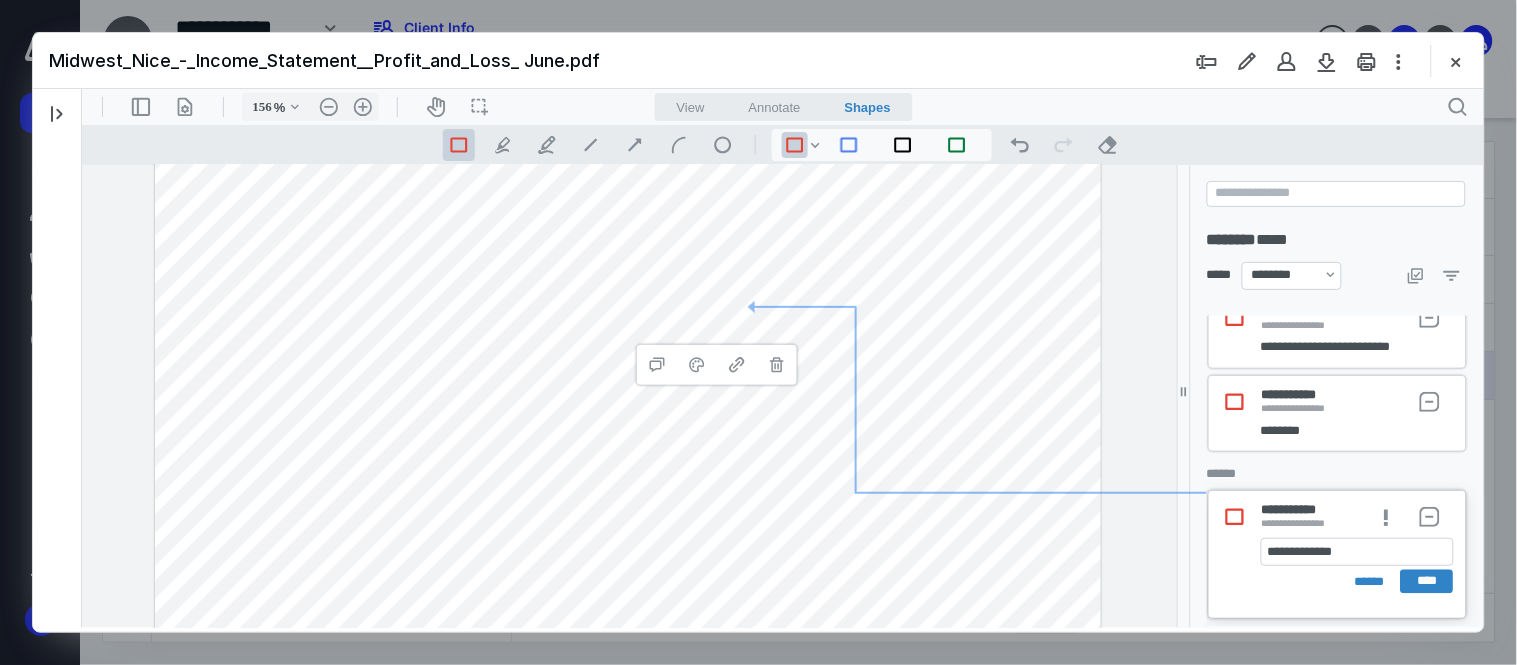 scroll, scrollTop: 1015, scrollLeft: 0, axis: vertical 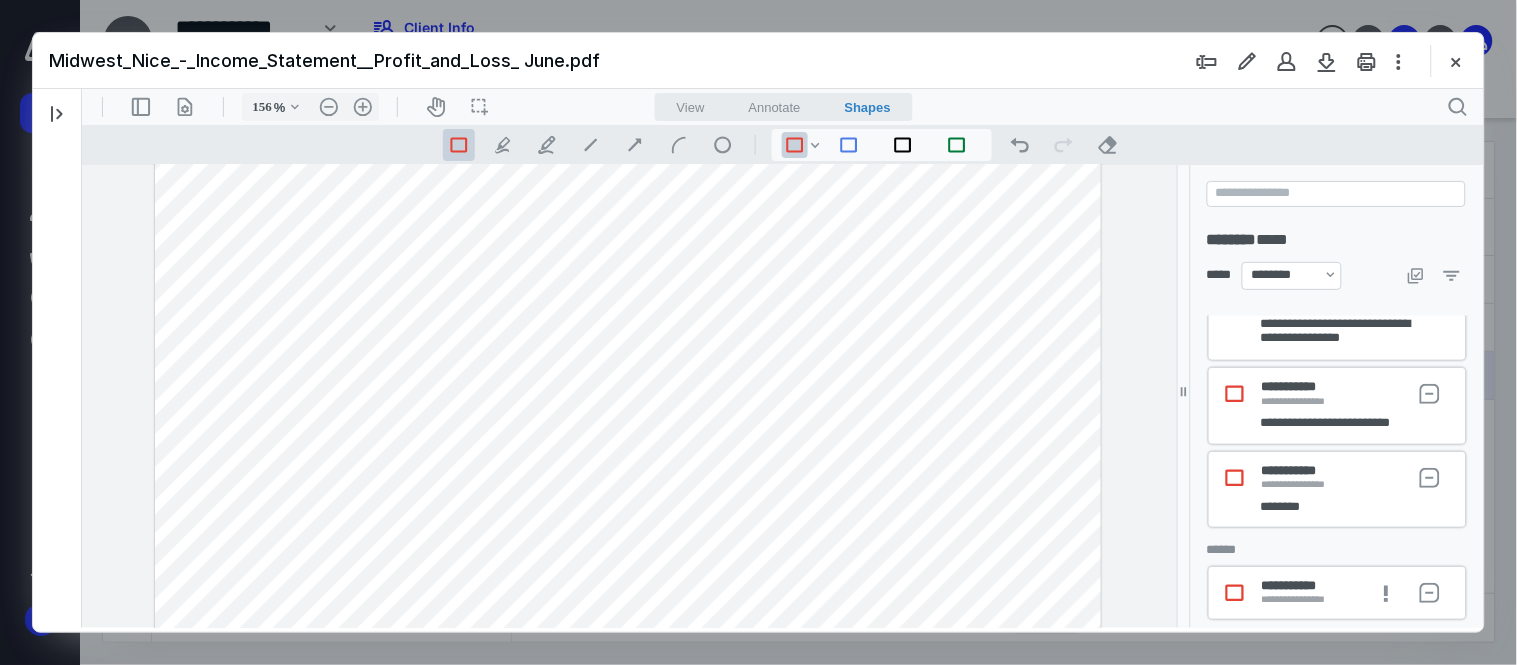 click on "**********" at bounding box center [1297, 586] 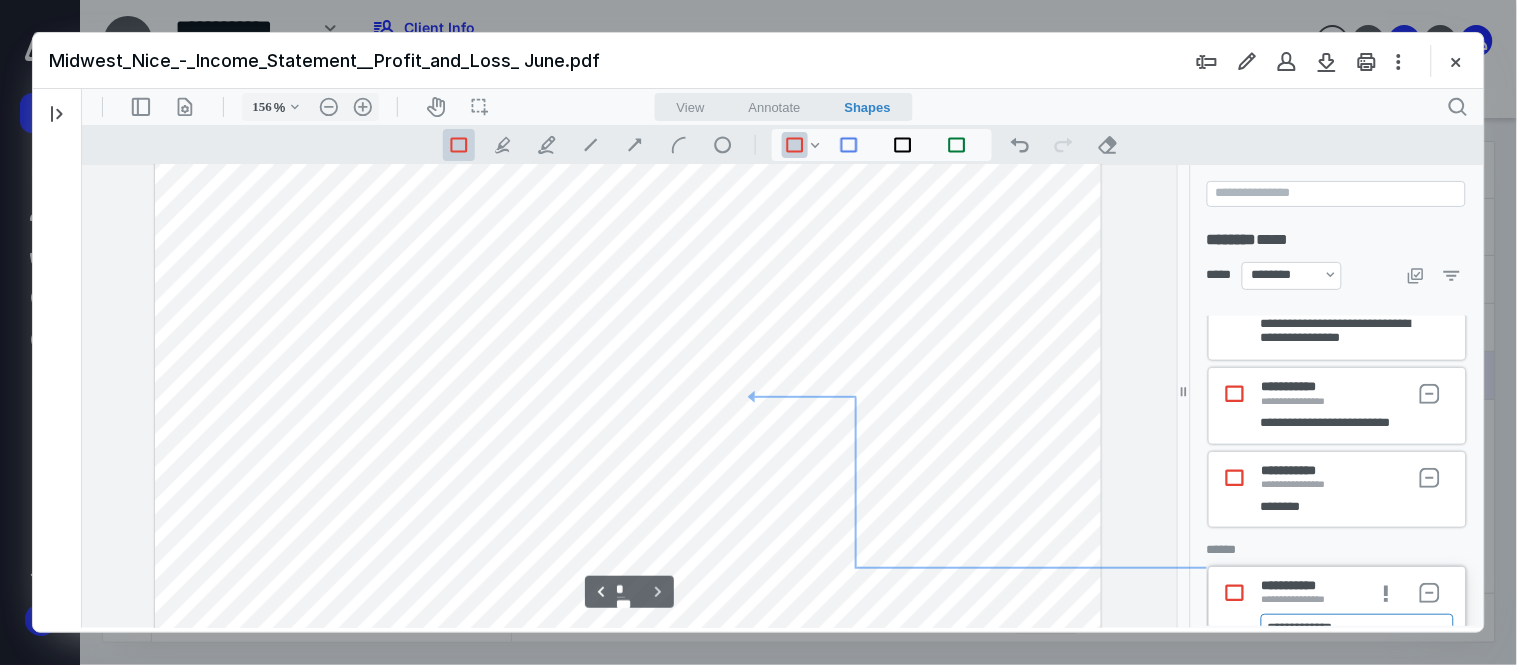 scroll, scrollTop: 1237, scrollLeft: 0, axis: vertical 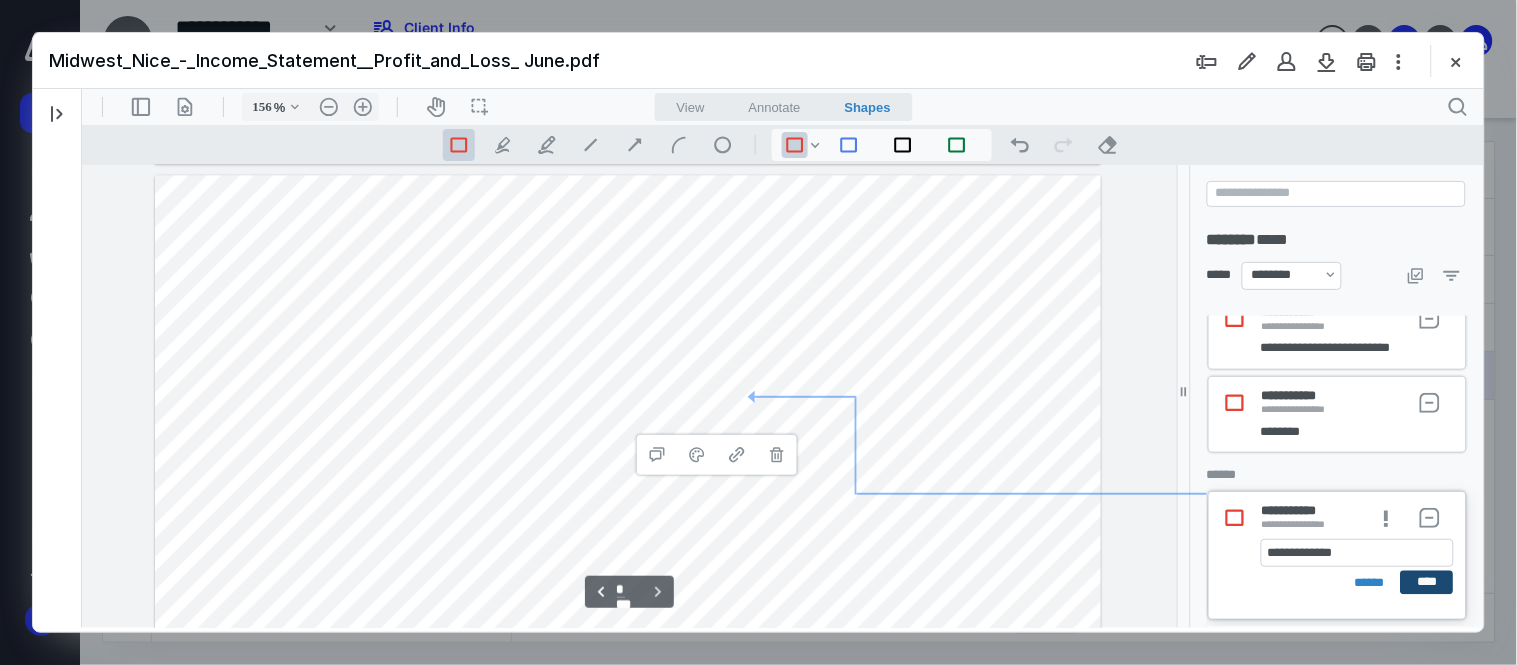 click on "****" at bounding box center (1426, 582) 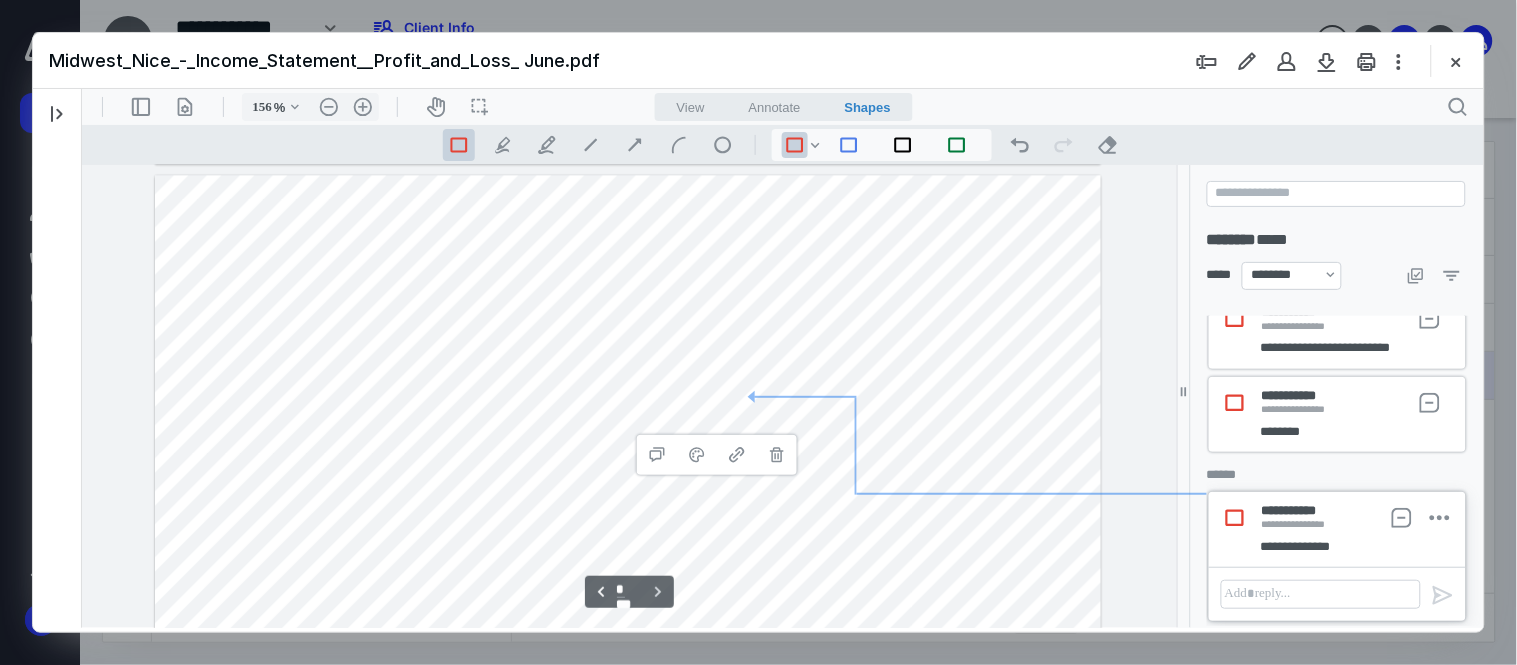 click on "**********" at bounding box center (628, 395) 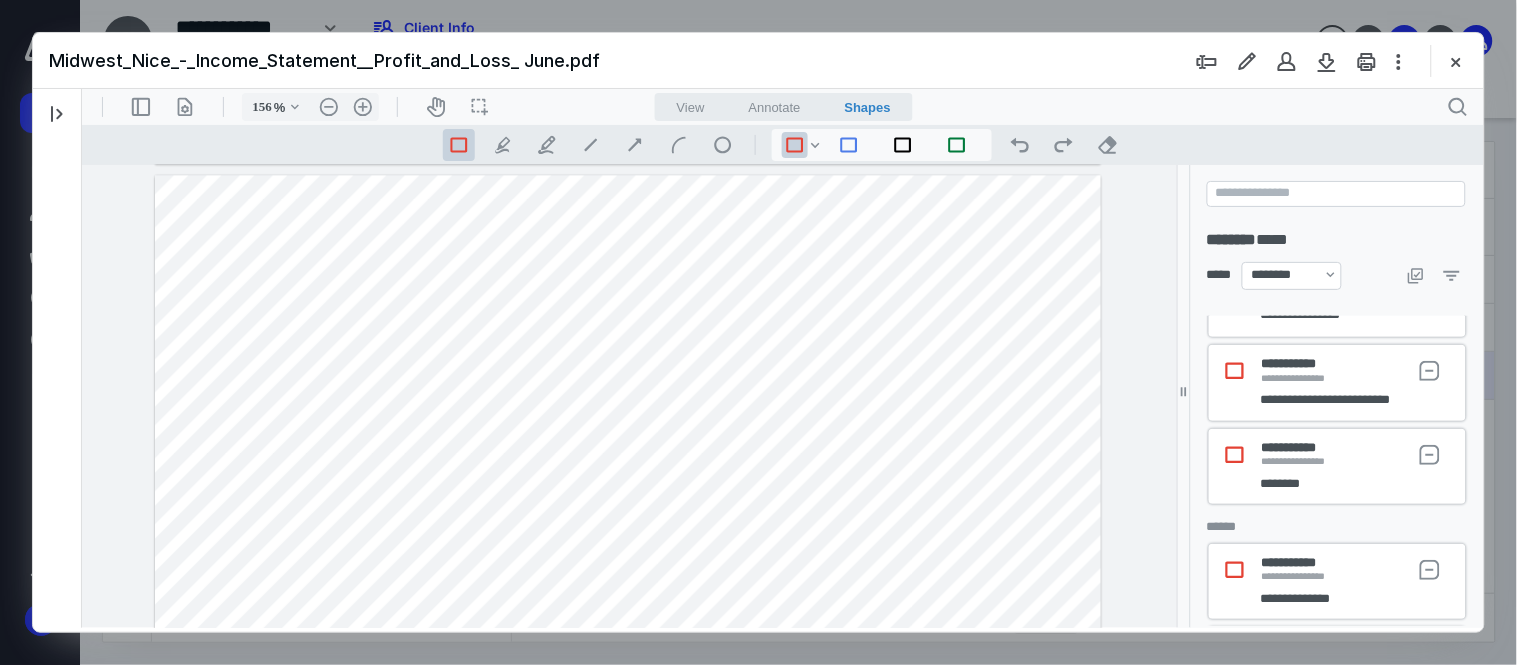 scroll, scrollTop: 1090, scrollLeft: 0, axis: vertical 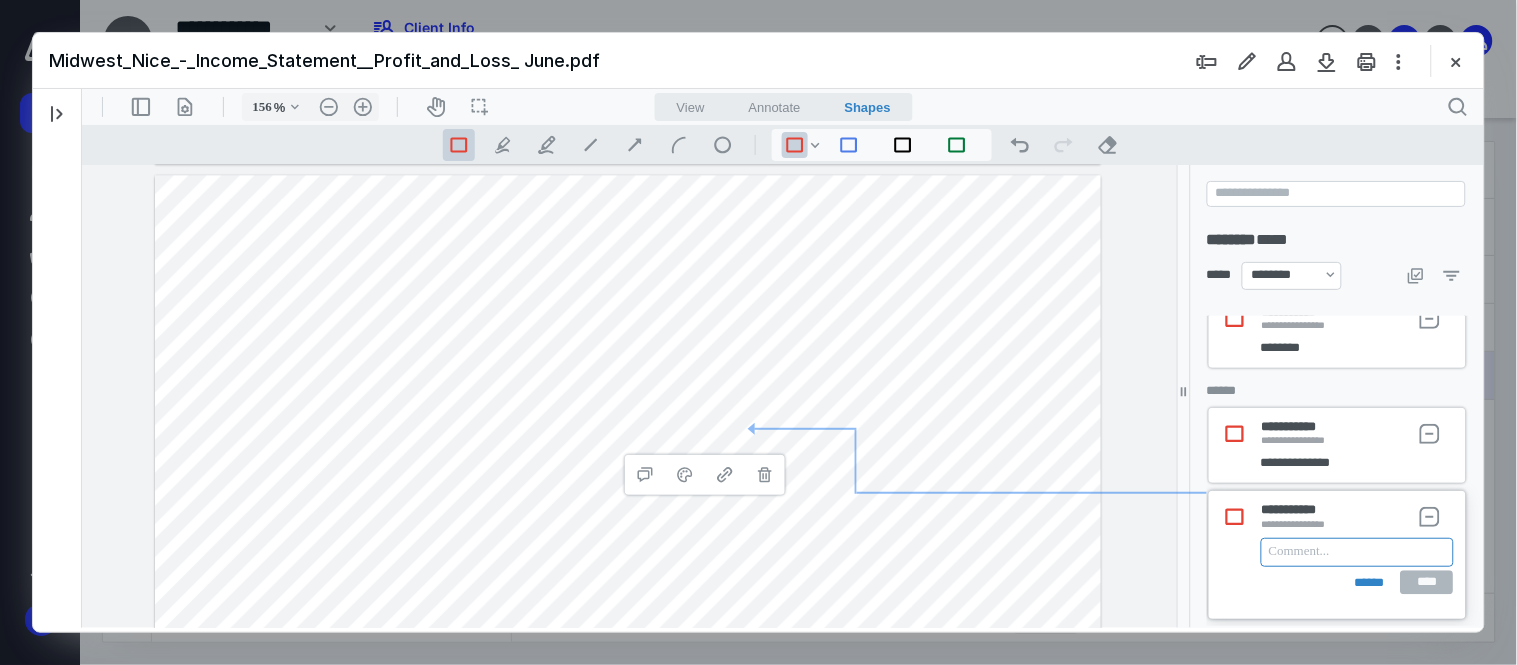 paste 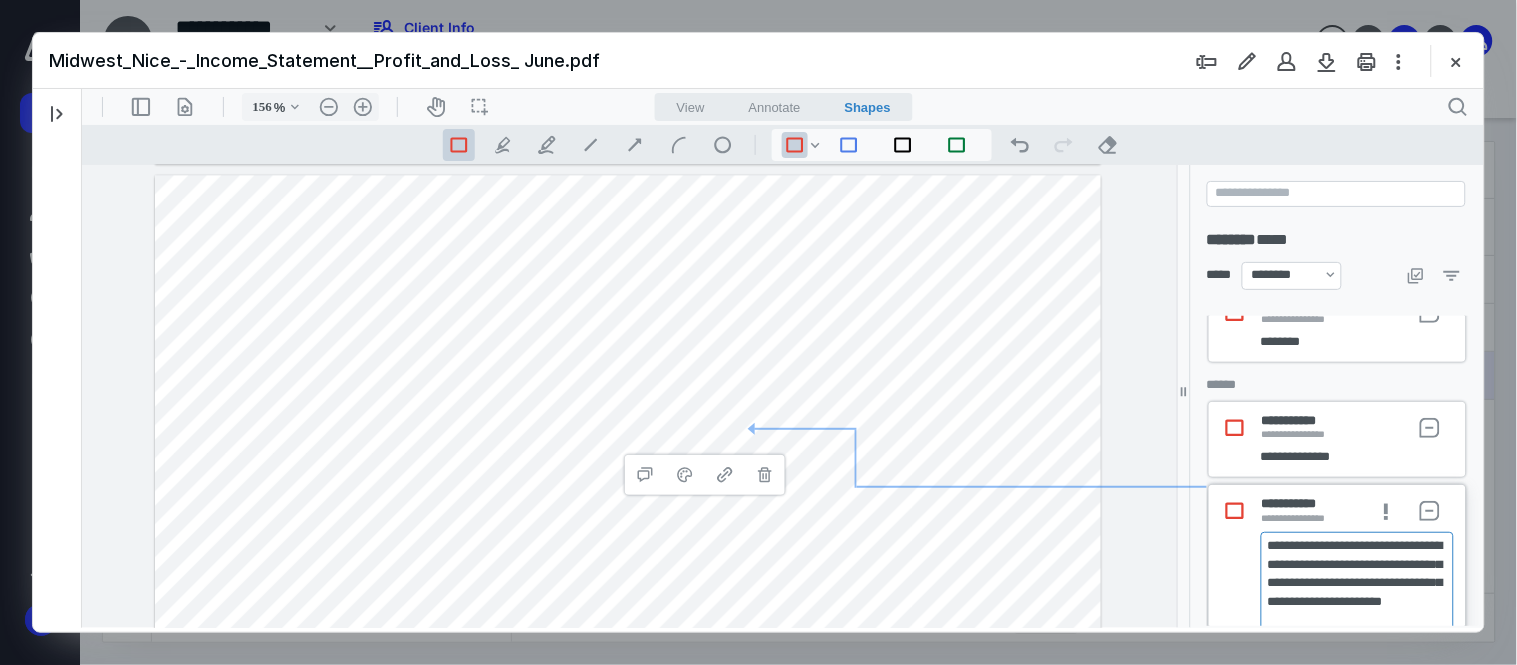 scroll, scrollTop: 1247, scrollLeft: 0, axis: vertical 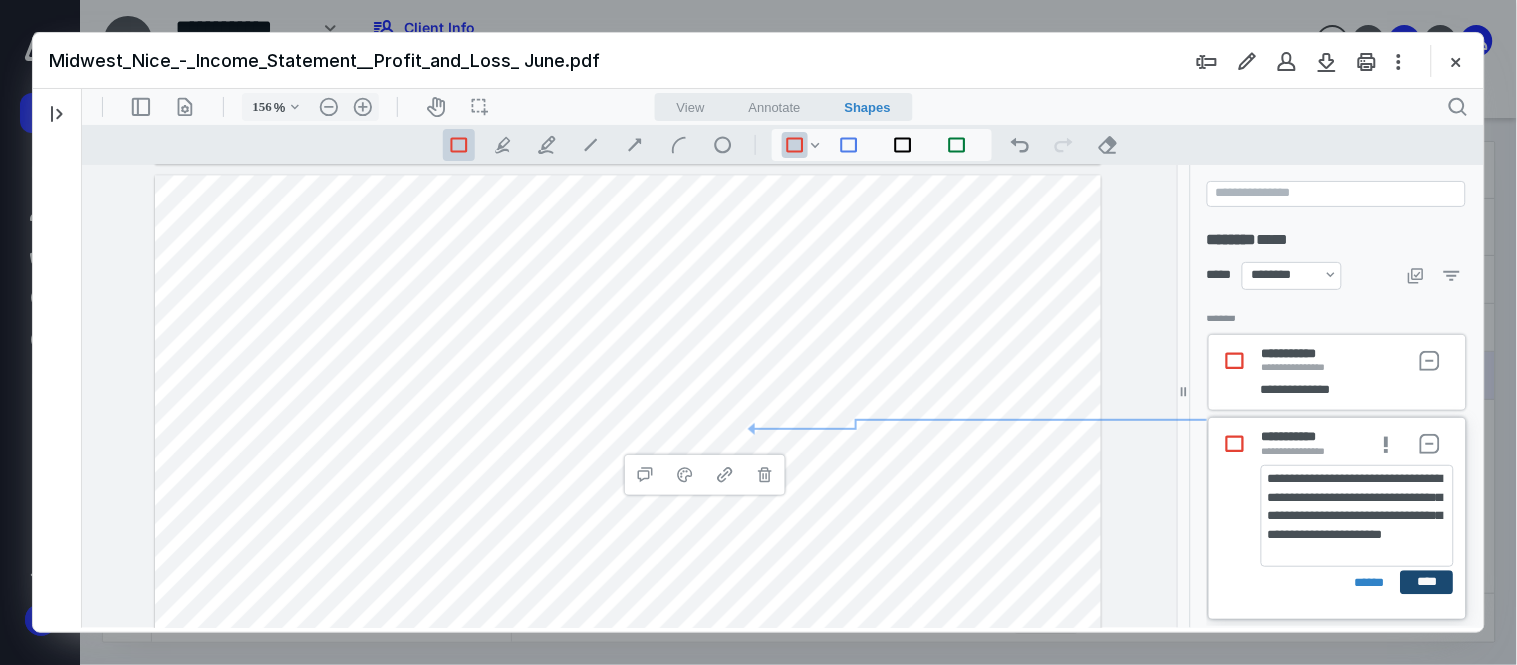 click on "****" at bounding box center [1426, 582] 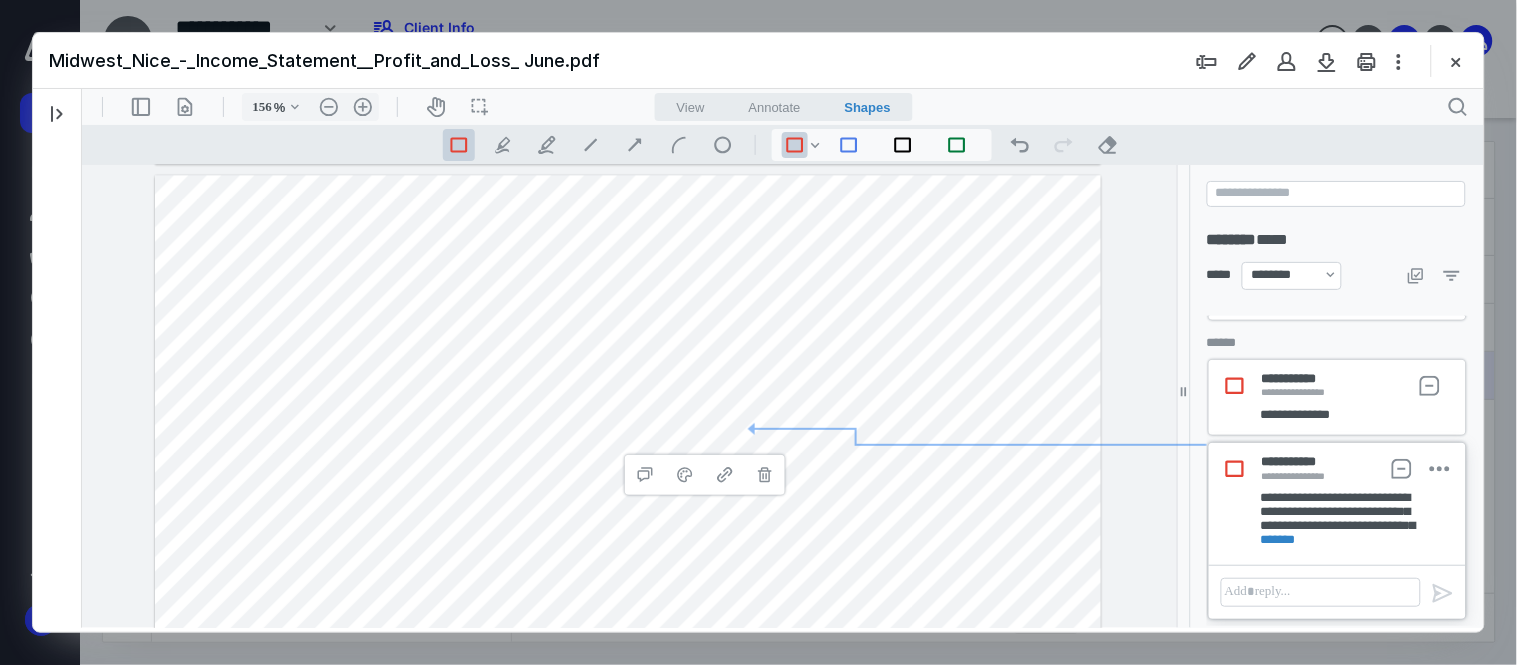 scroll, scrollTop: 1168, scrollLeft: 0, axis: vertical 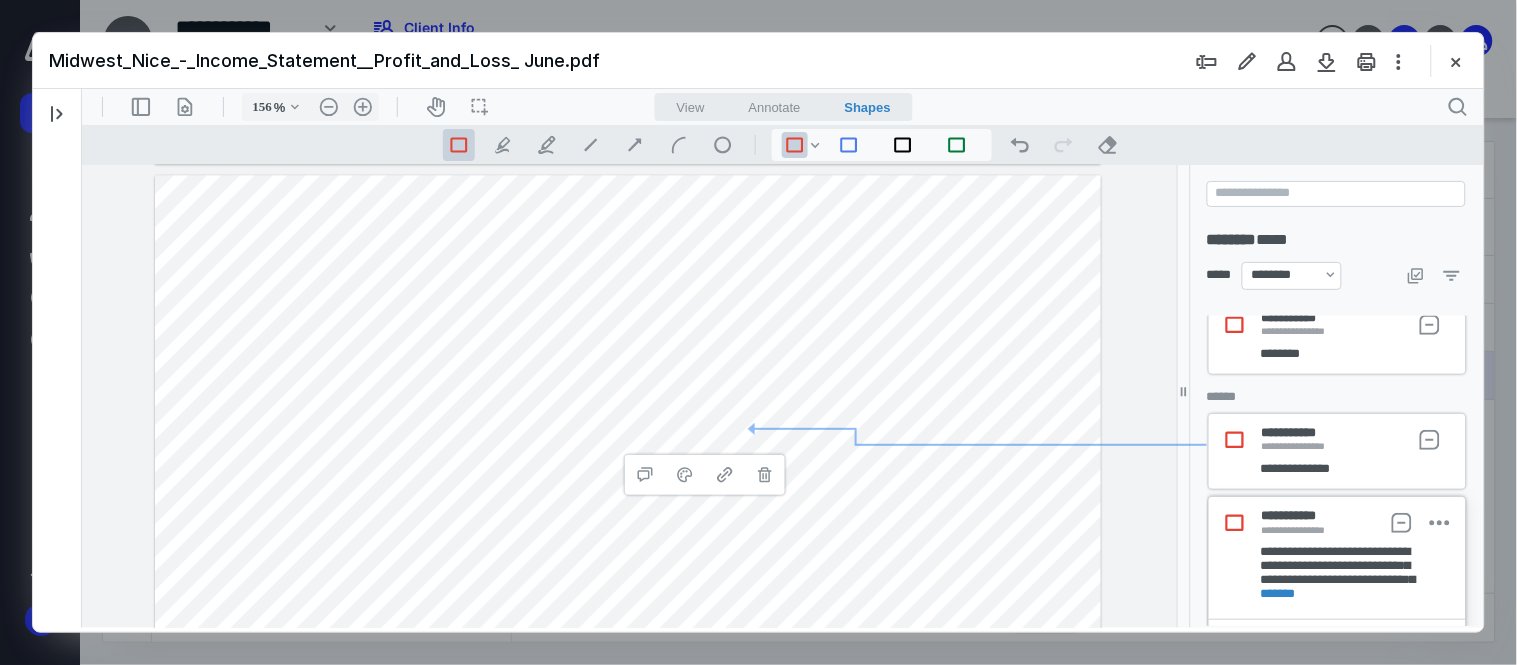 click on "**********" at bounding box center [628, 395] 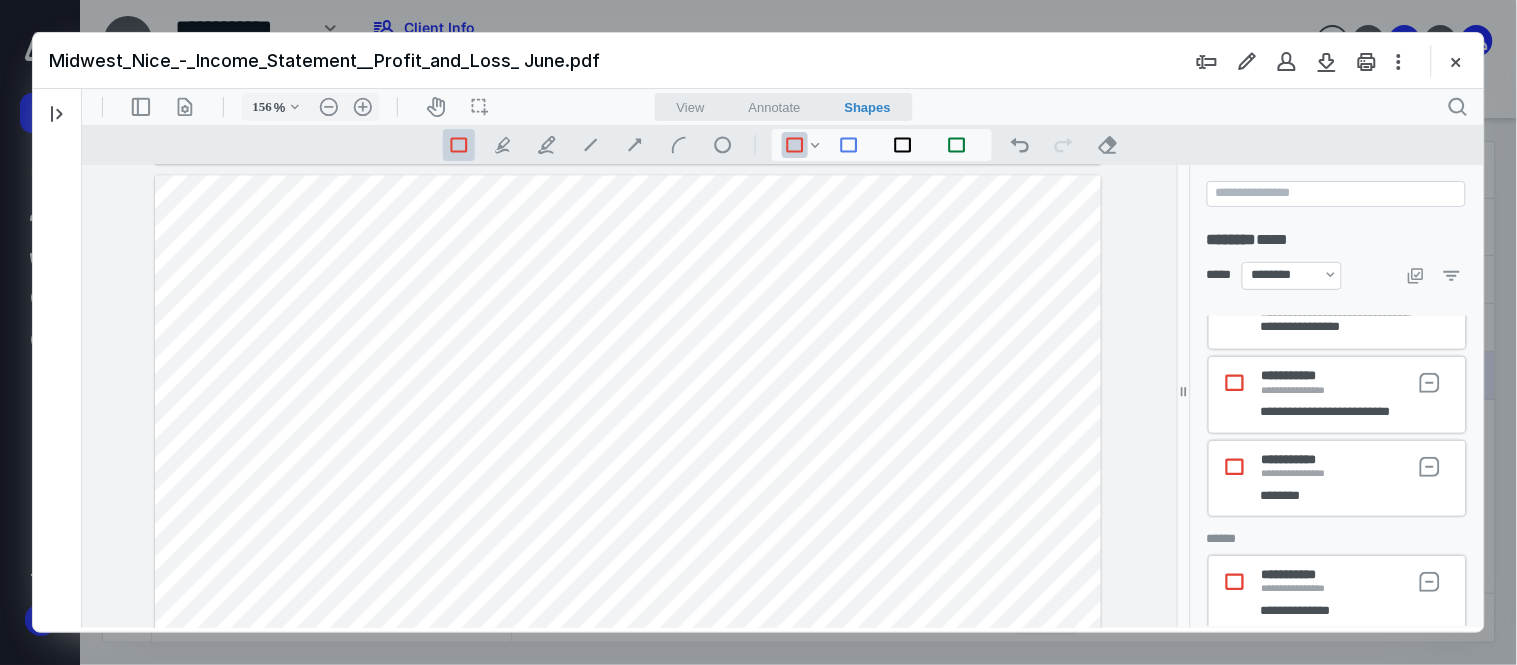 scroll, scrollTop: 1168, scrollLeft: 0, axis: vertical 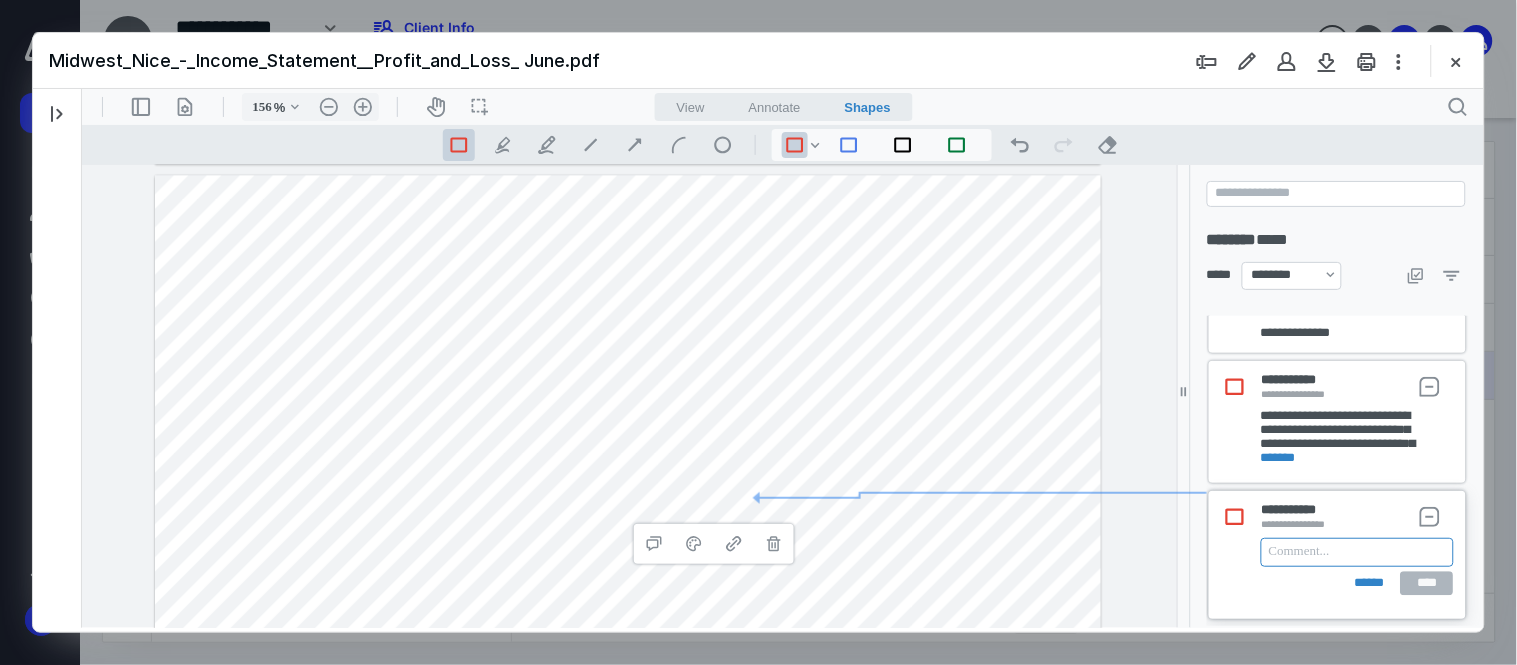 click at bounding box center [1356, 551] 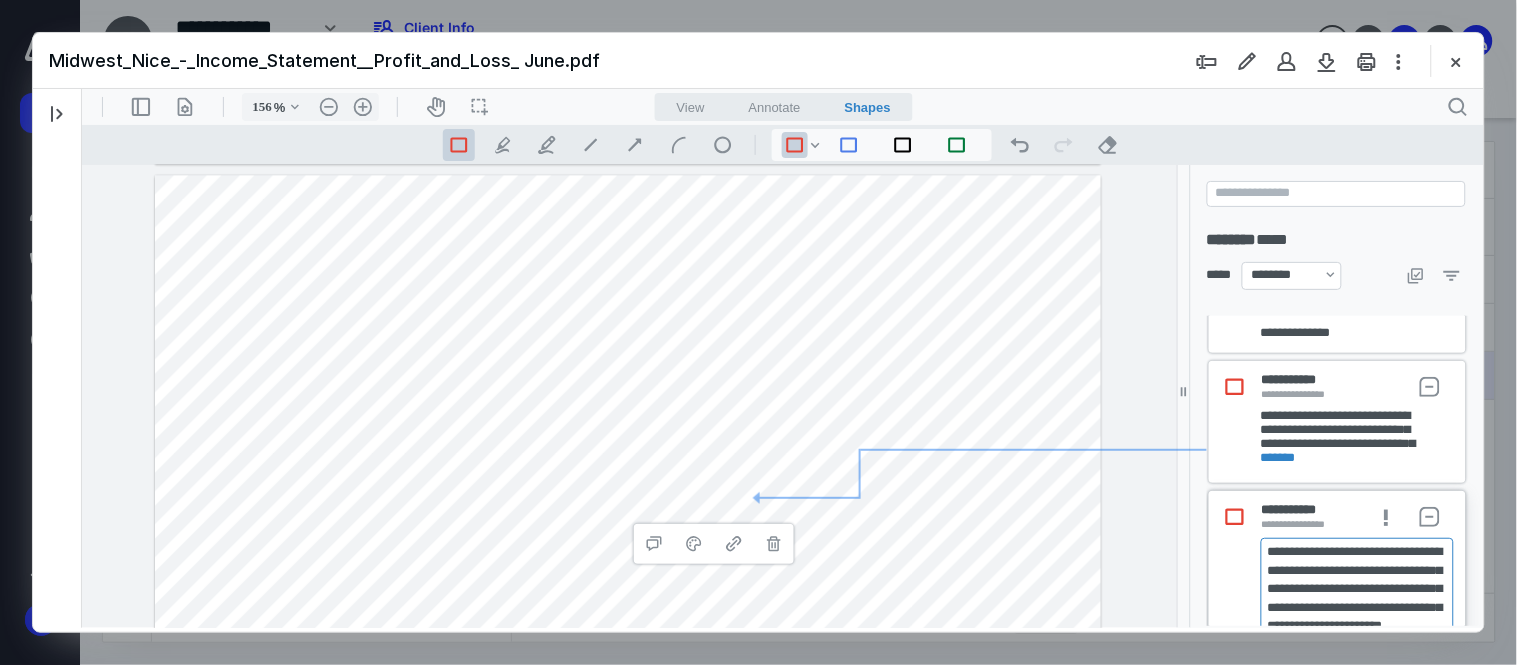 scroll, scrollTop: 1347, scrollLeft: 0, axis: vertical 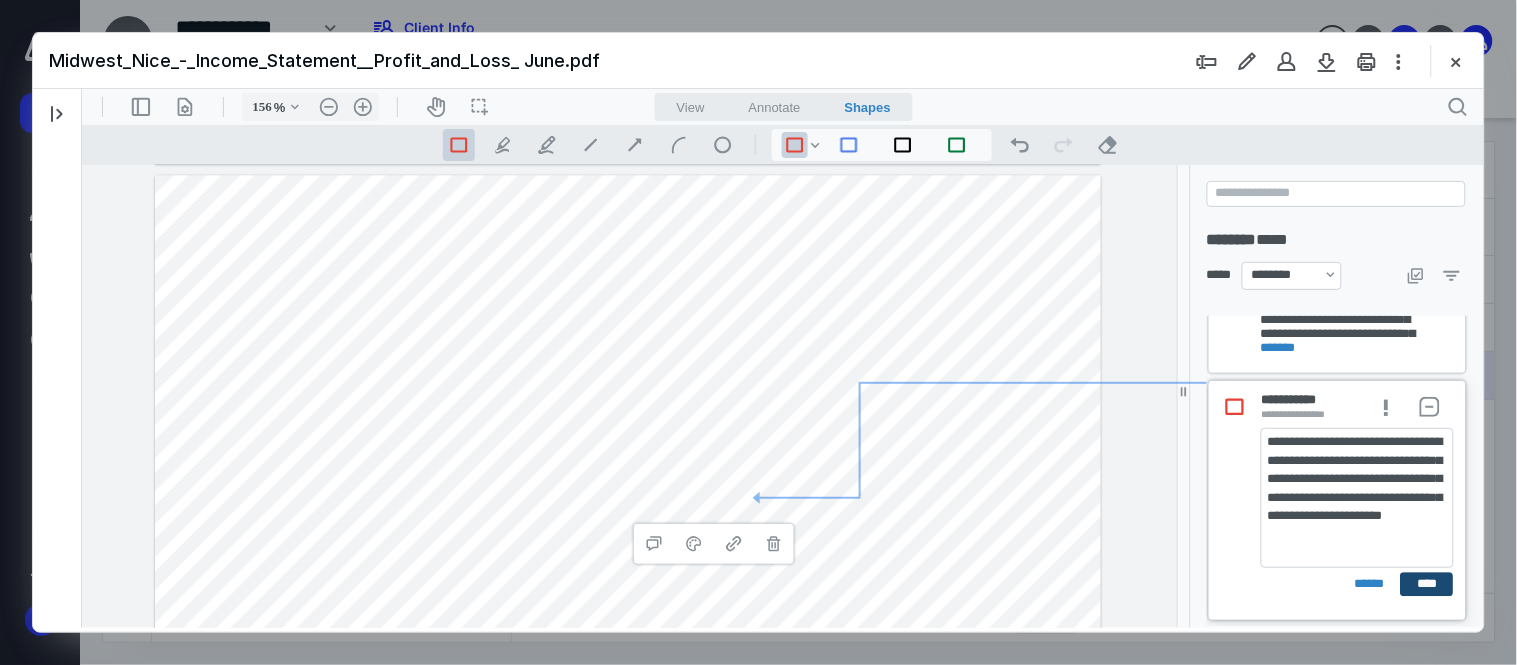 click on "****" at bounding box center [1426, 583] 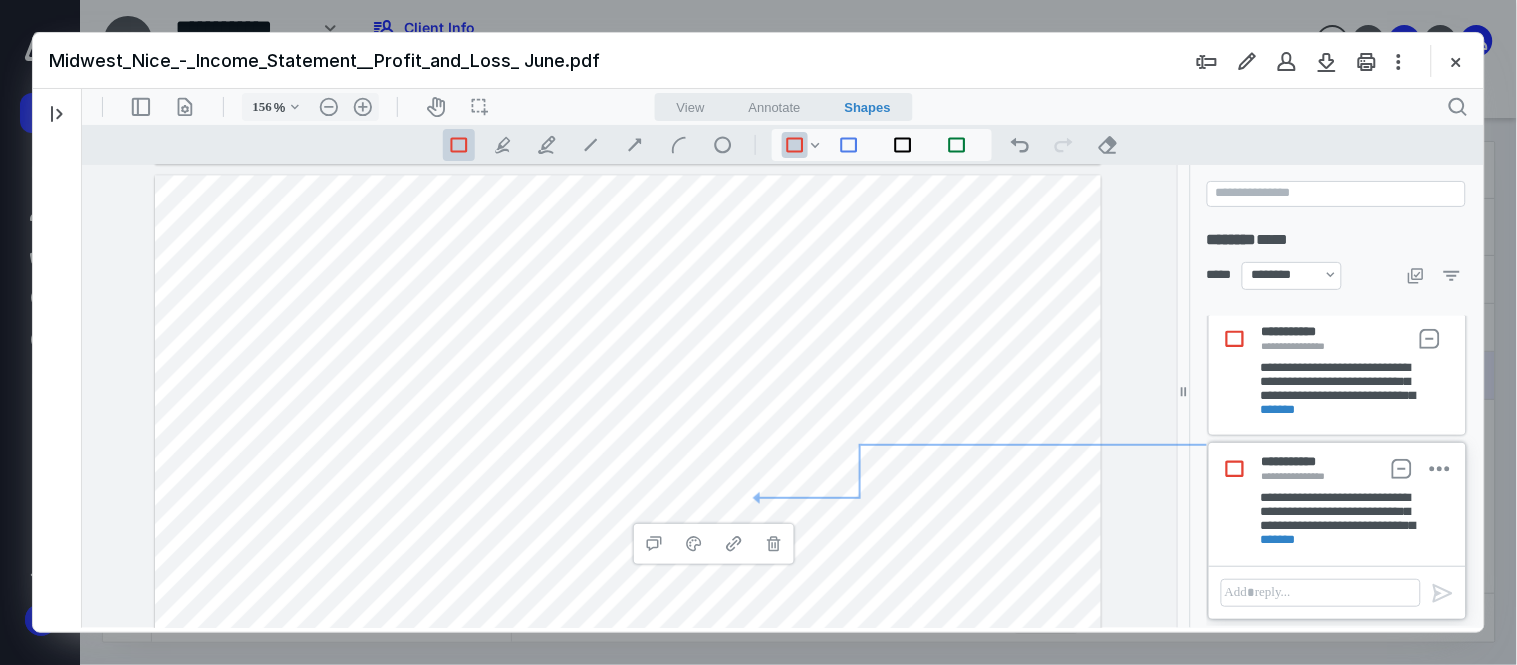 click on "**********" at bounding box center [628, 395] 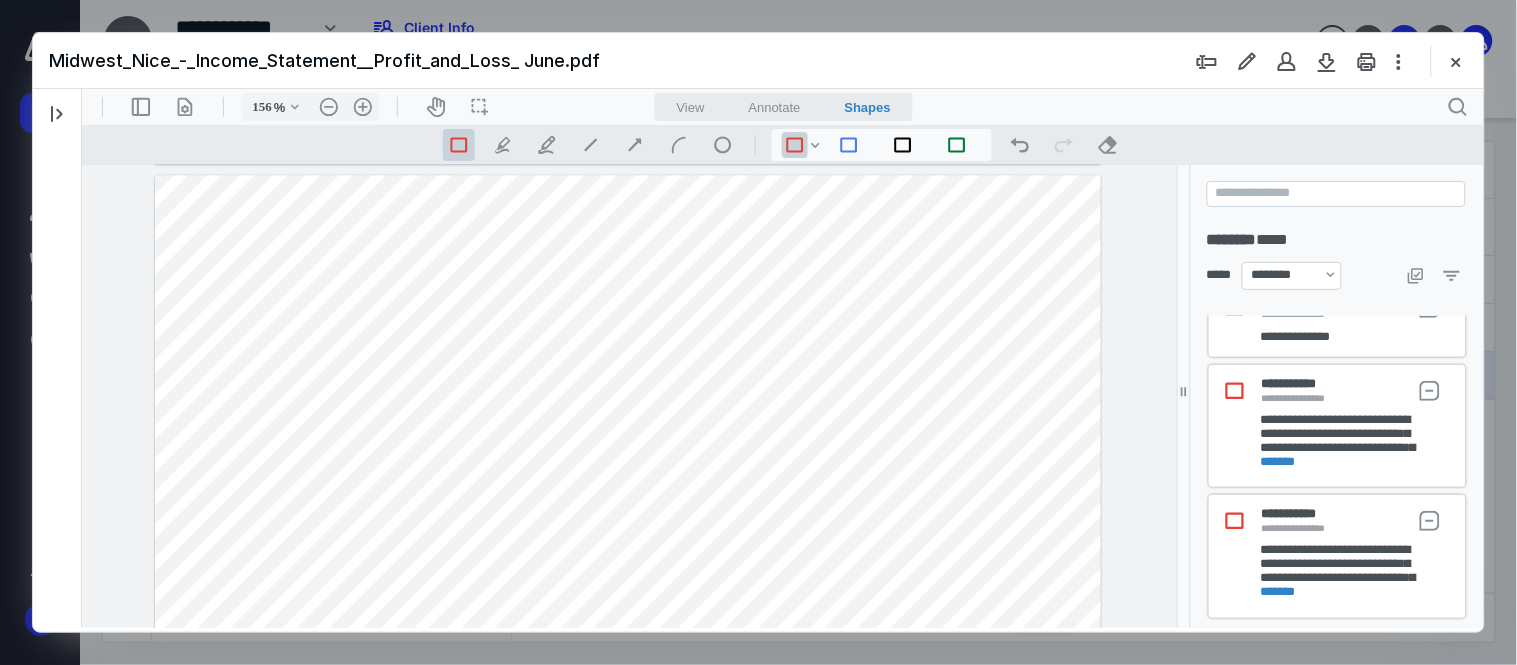scroll, scrollTop: 1298, scrollLeft: 0, axis: vertical 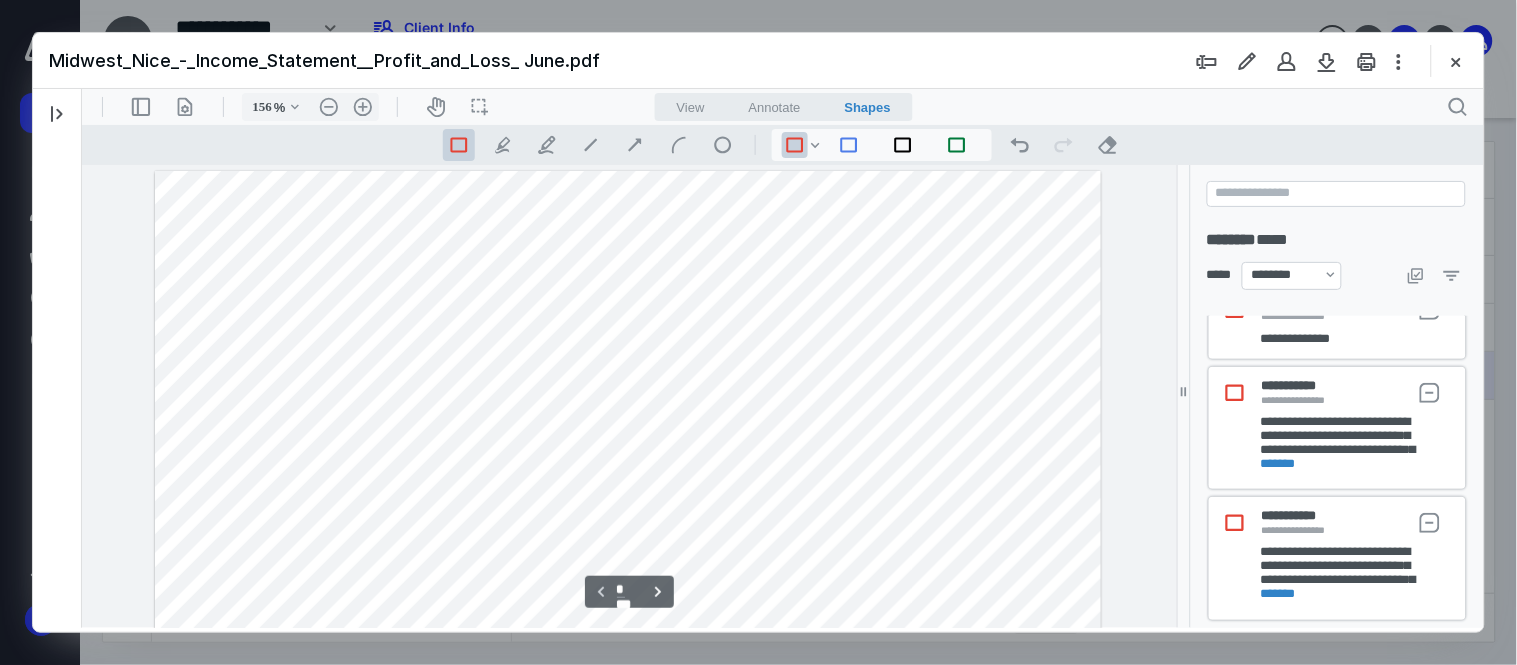 drag, startPoint x: 1175, startPoint y: 218, endPoint x: 1185, endPoint y: 333, distance: 115.43397 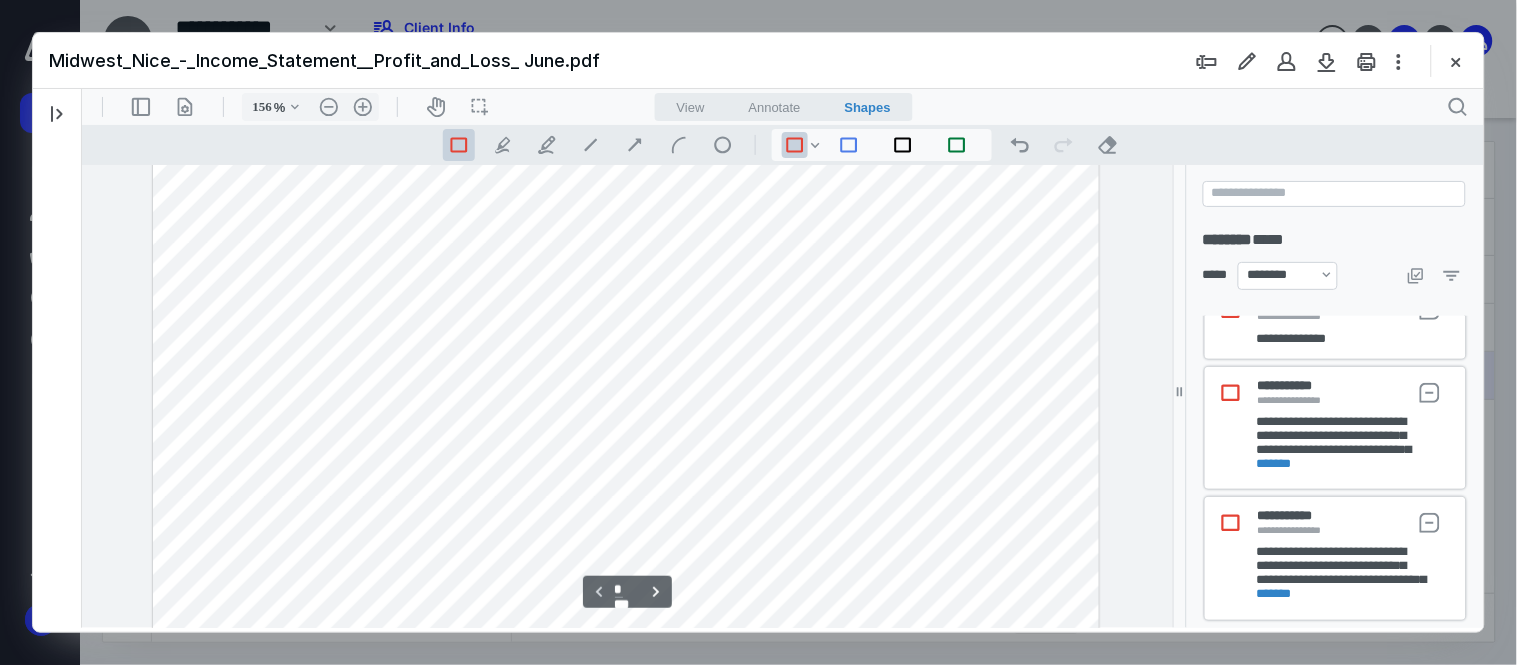 type on "*" 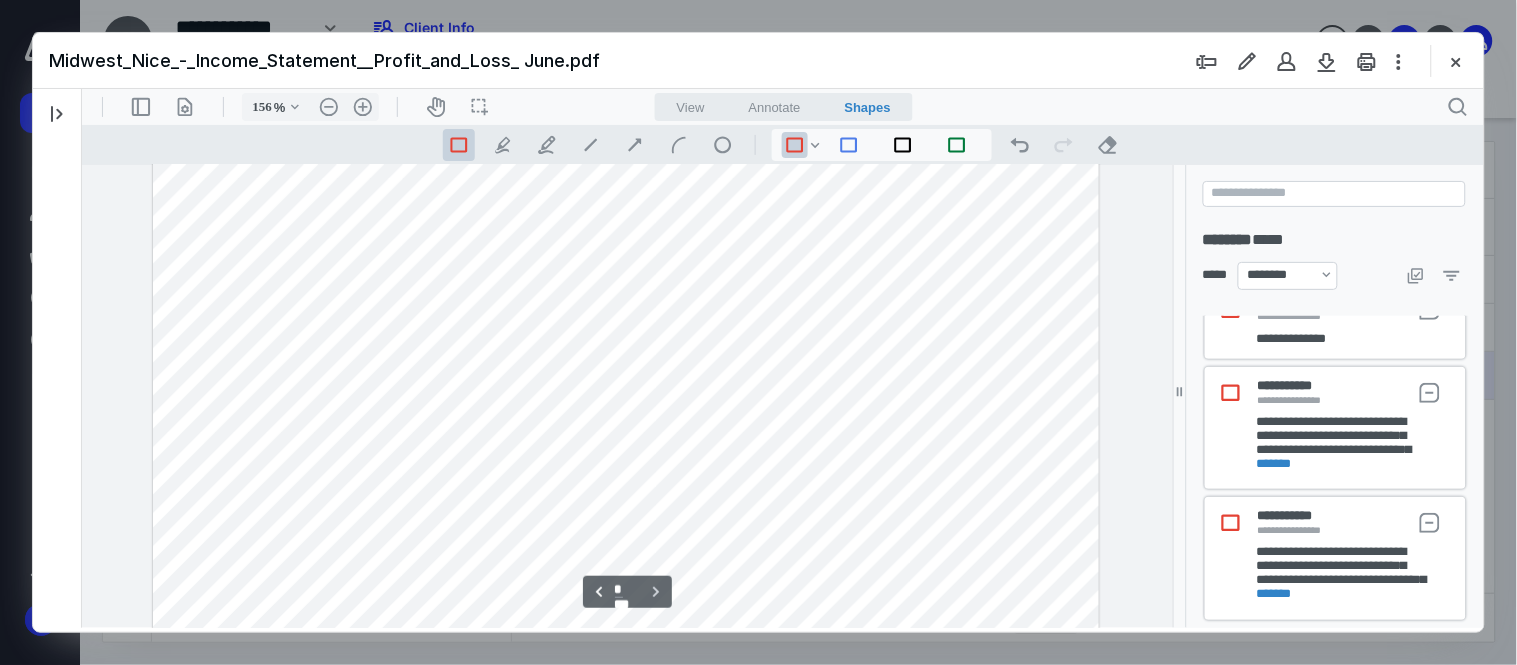 scroll, scrollTop: 1488, scrollLeft: 0, axis: vertical 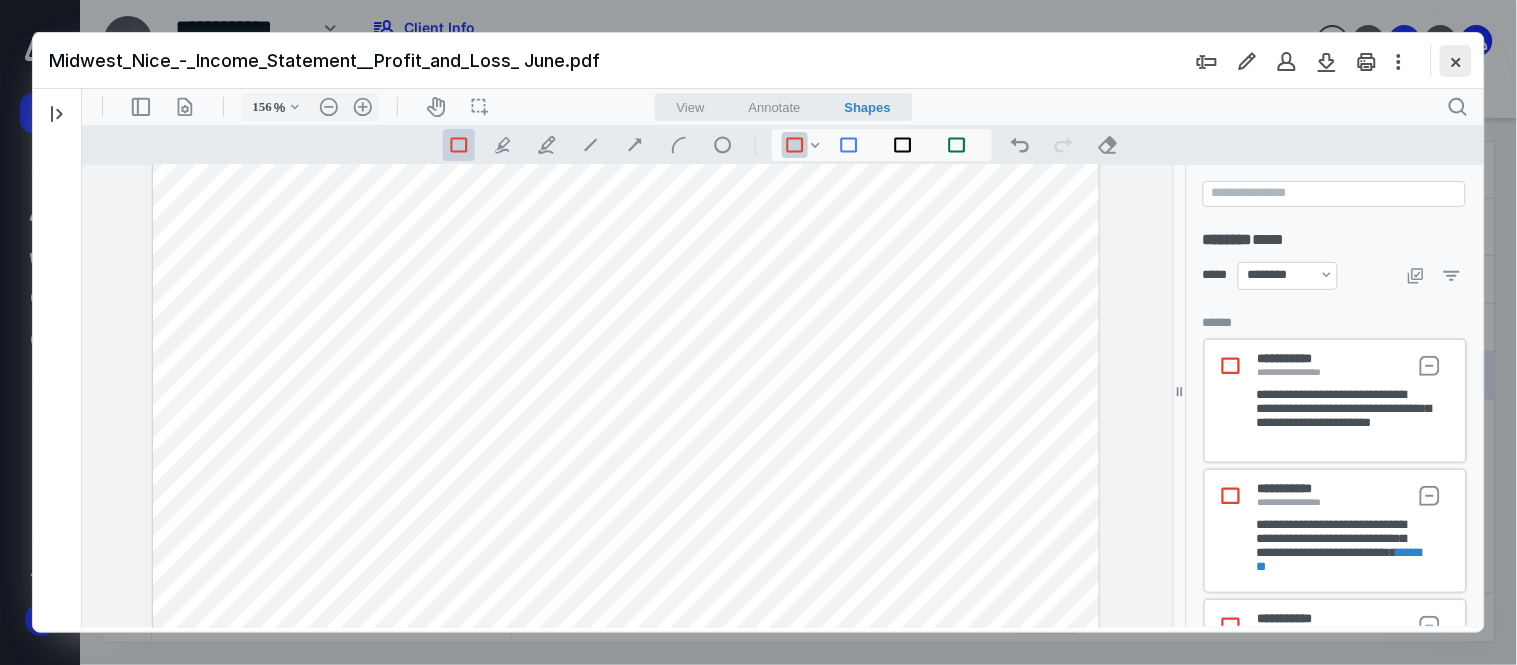 click at bounding box center [1456, 61] 